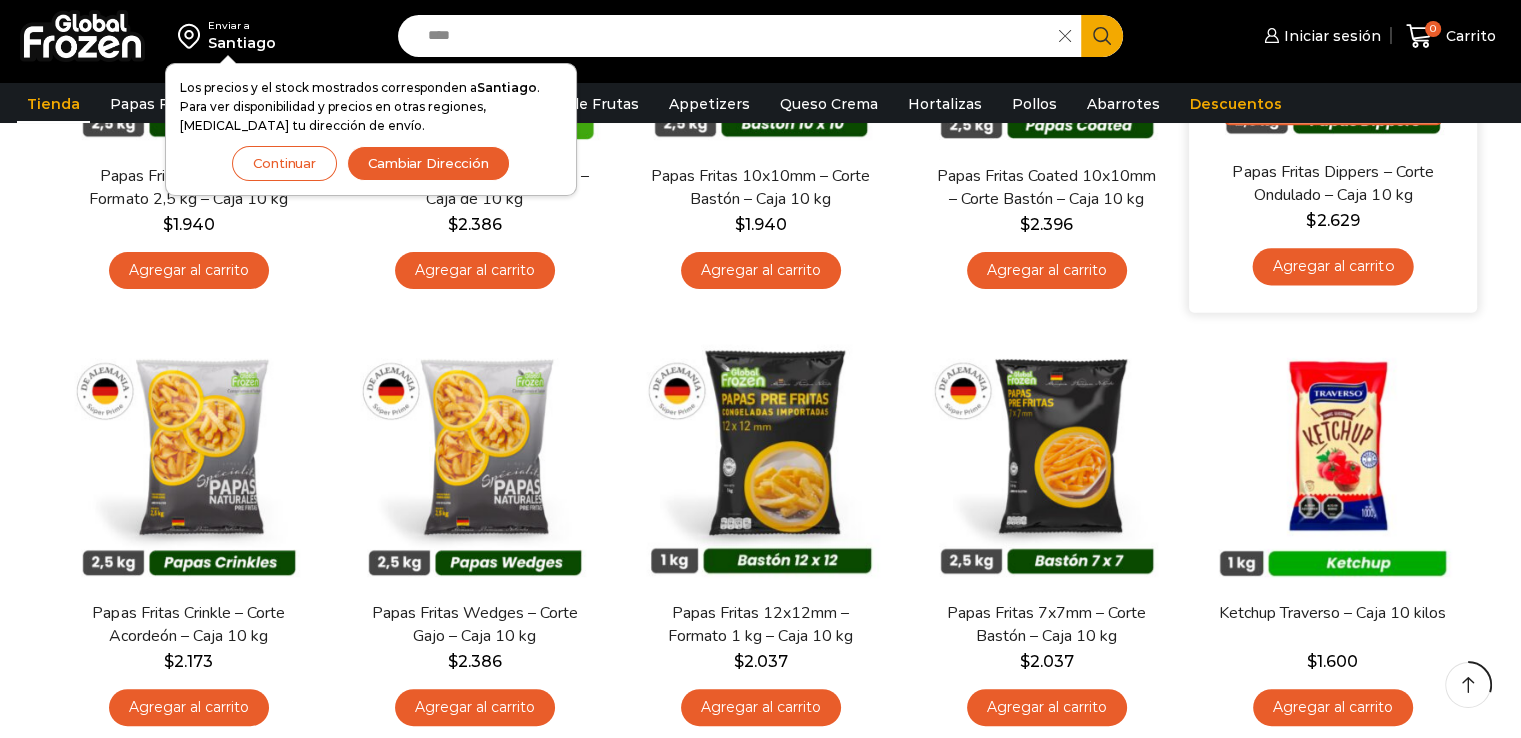 scroll, scrollTop: 455, scrollLeft: 0, axis: vertical 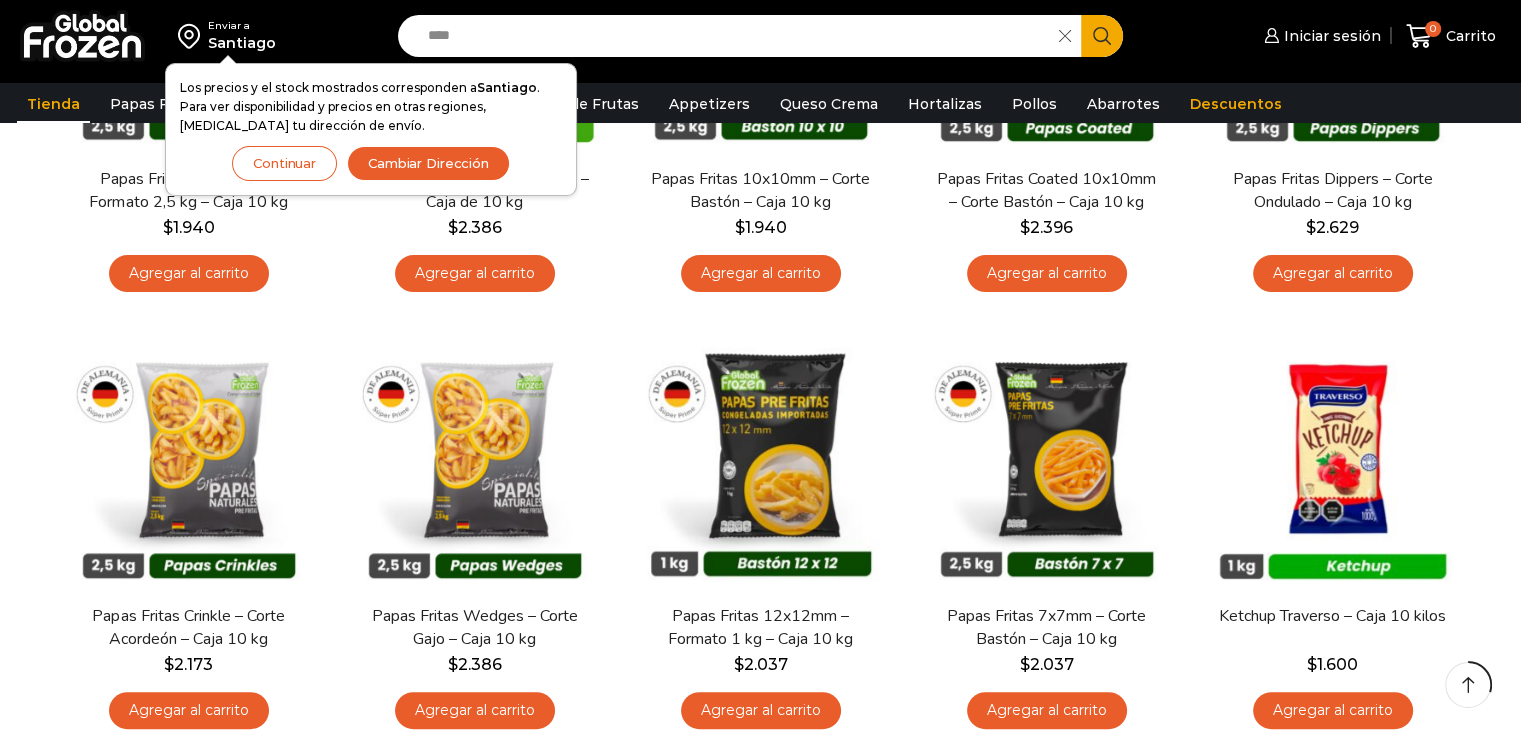click on "Cambiar Dirección" at bounding box center (428, 163) 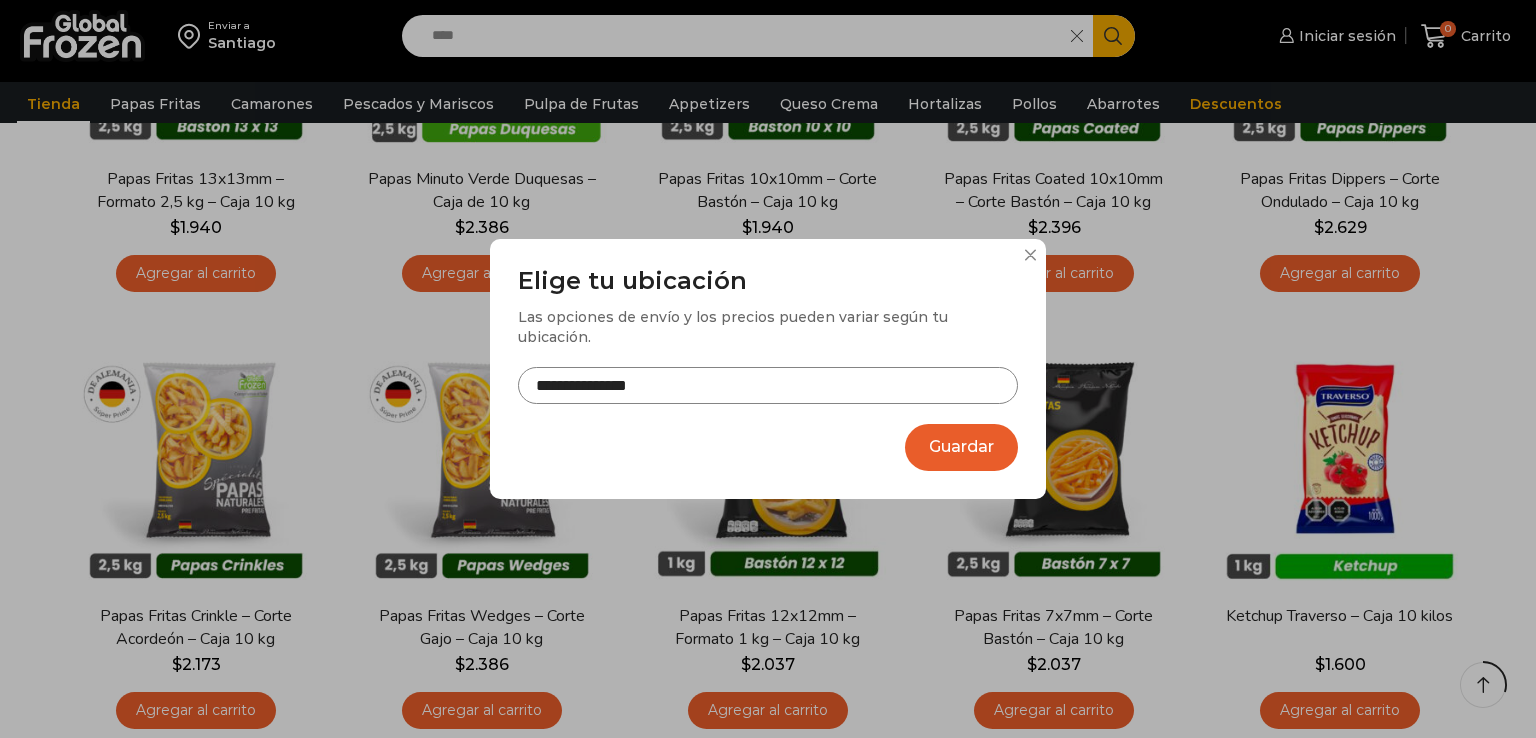 click on "**********" at bounding box center [768, 385] 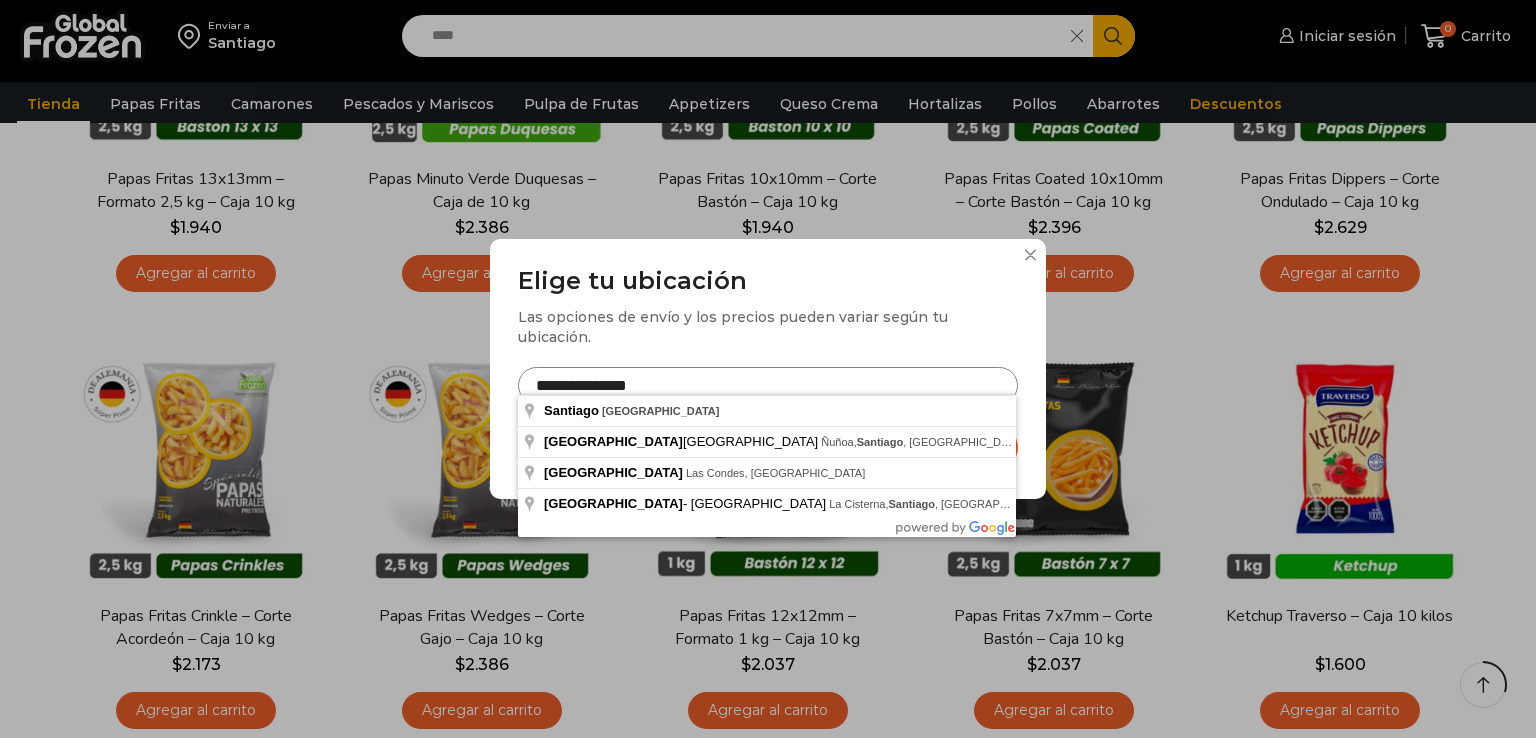 click on "**********" at bounding box center (768, 385) 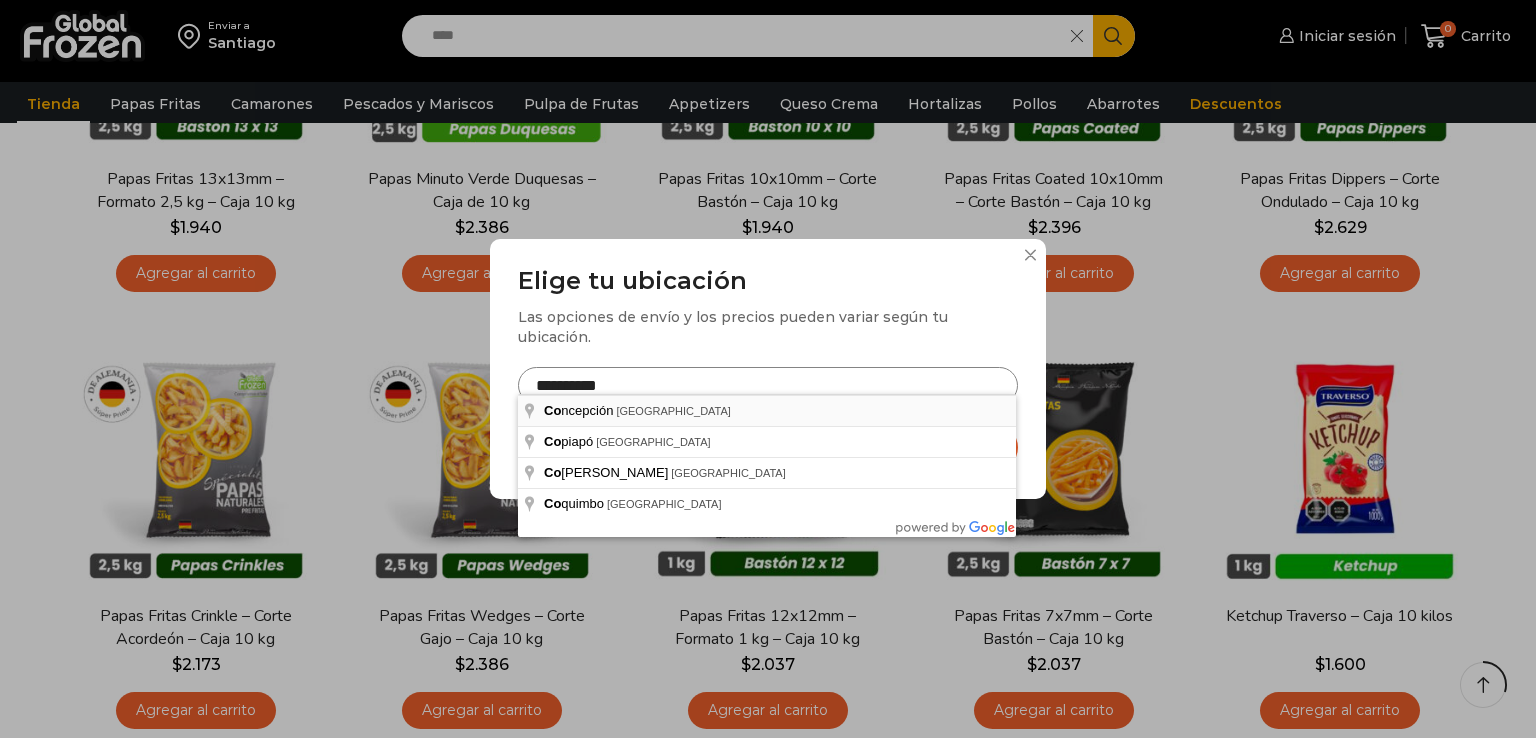 type on "**********" 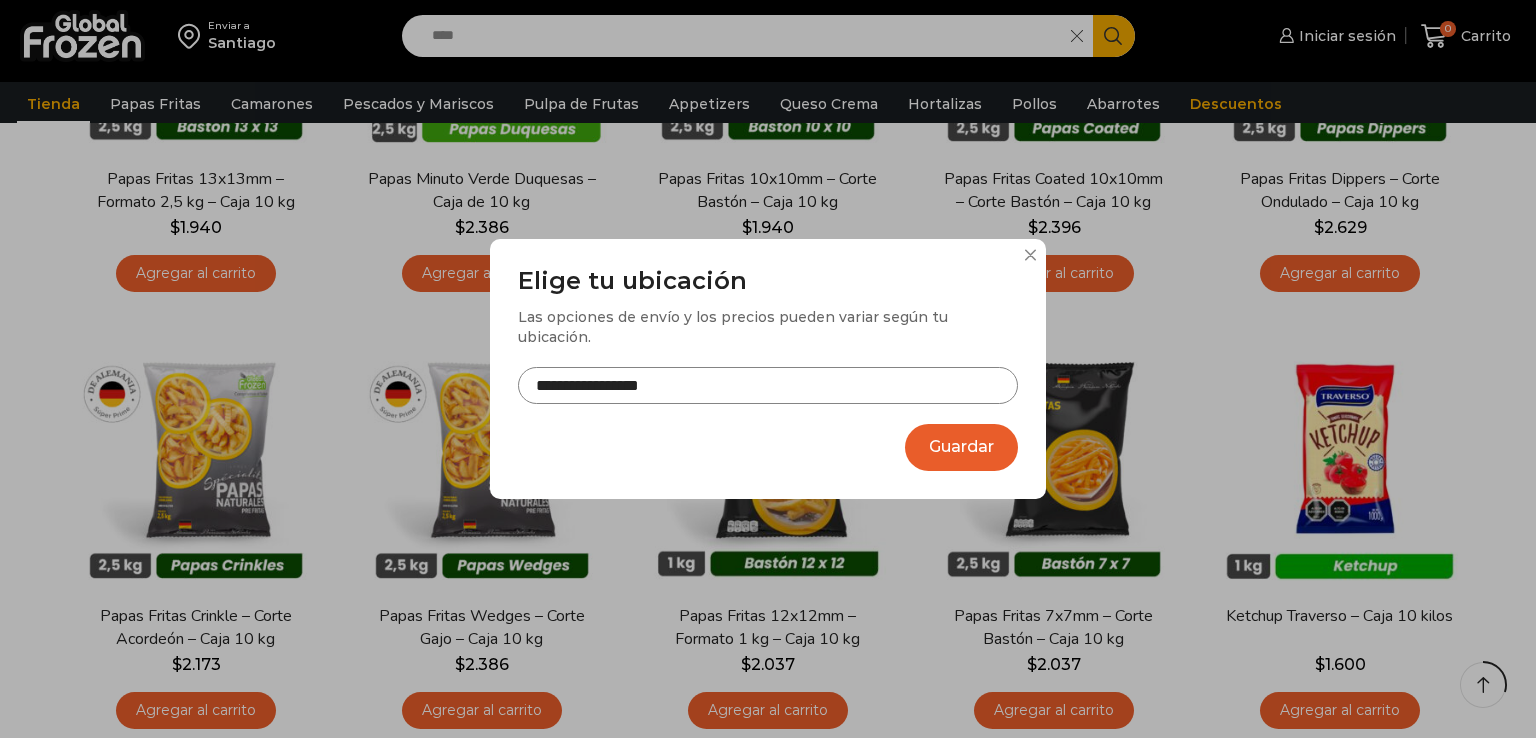 click on "Guardar" at bounding box center [961, 447] 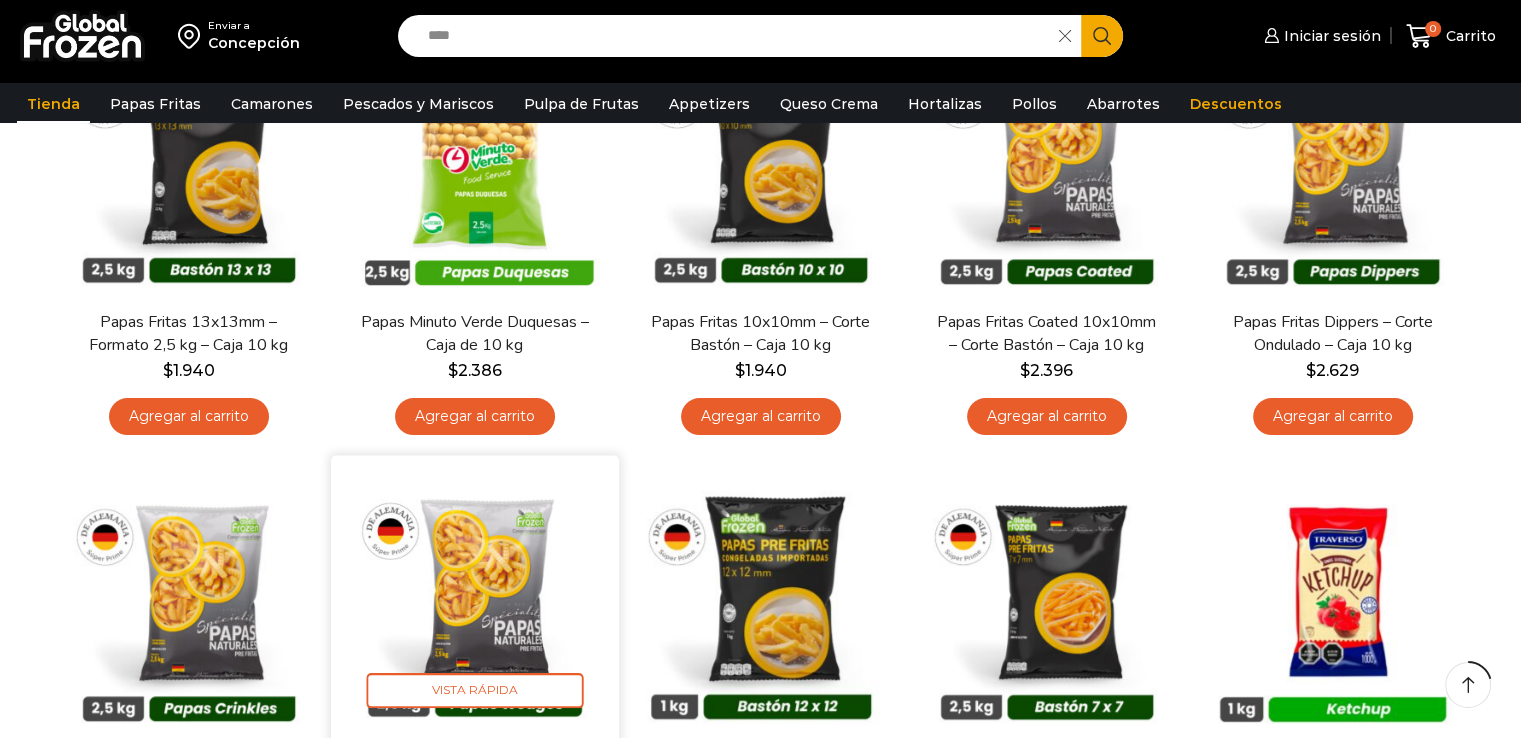 scroll, scrollTop: 275, scrollLeft: 0, axis: vertical 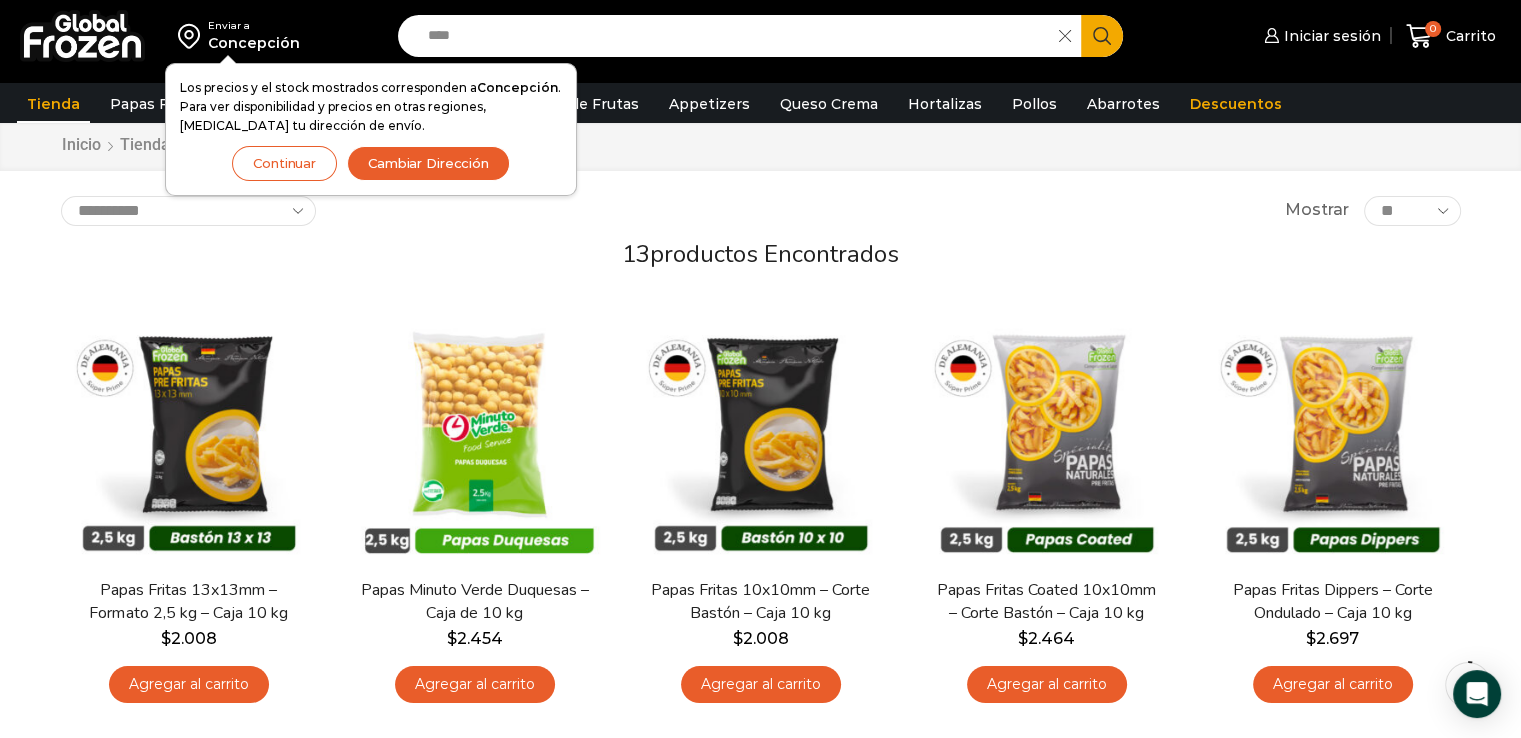 click on "Continuar" at bounding box center (284, 163) 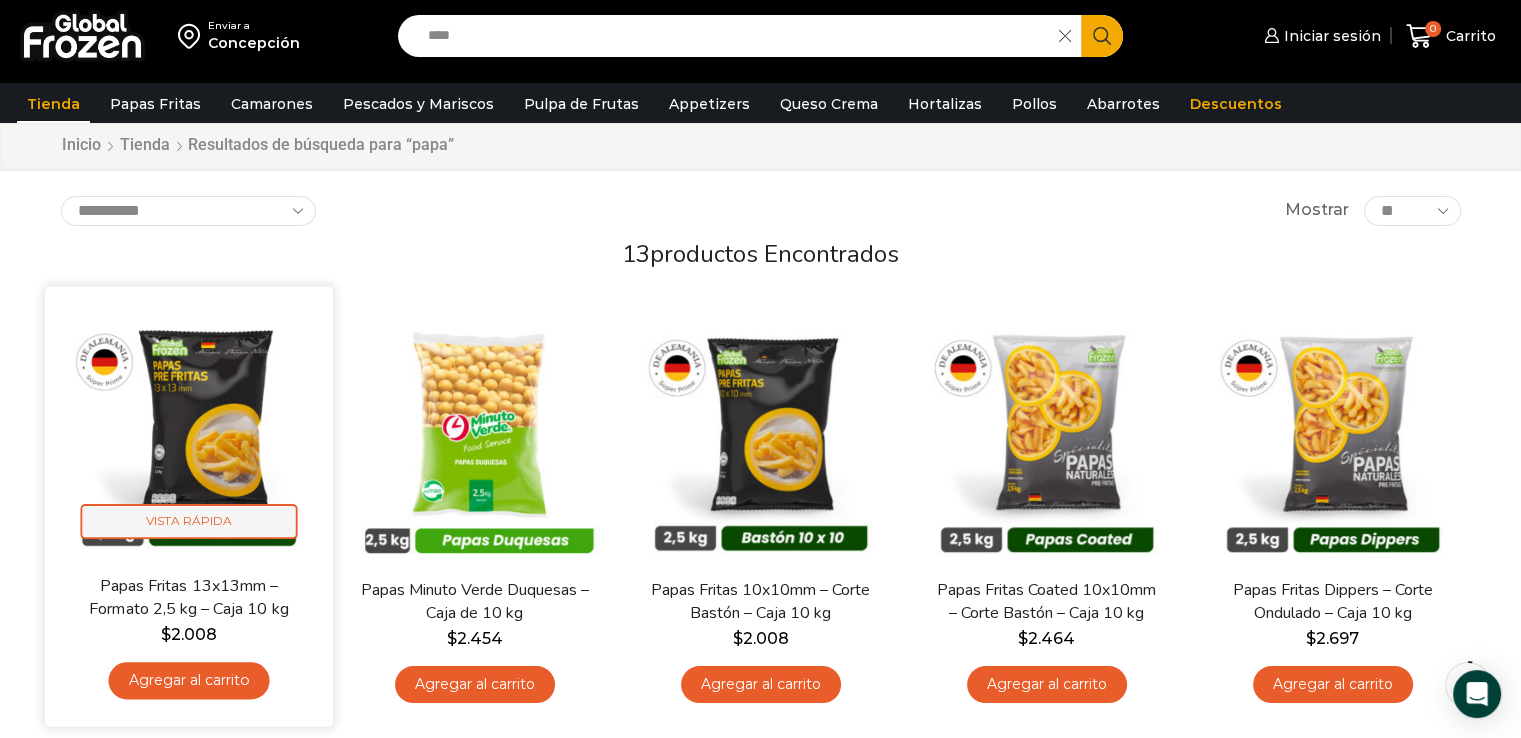 click on "Vista Rápida" at bounding box center (188, 521) 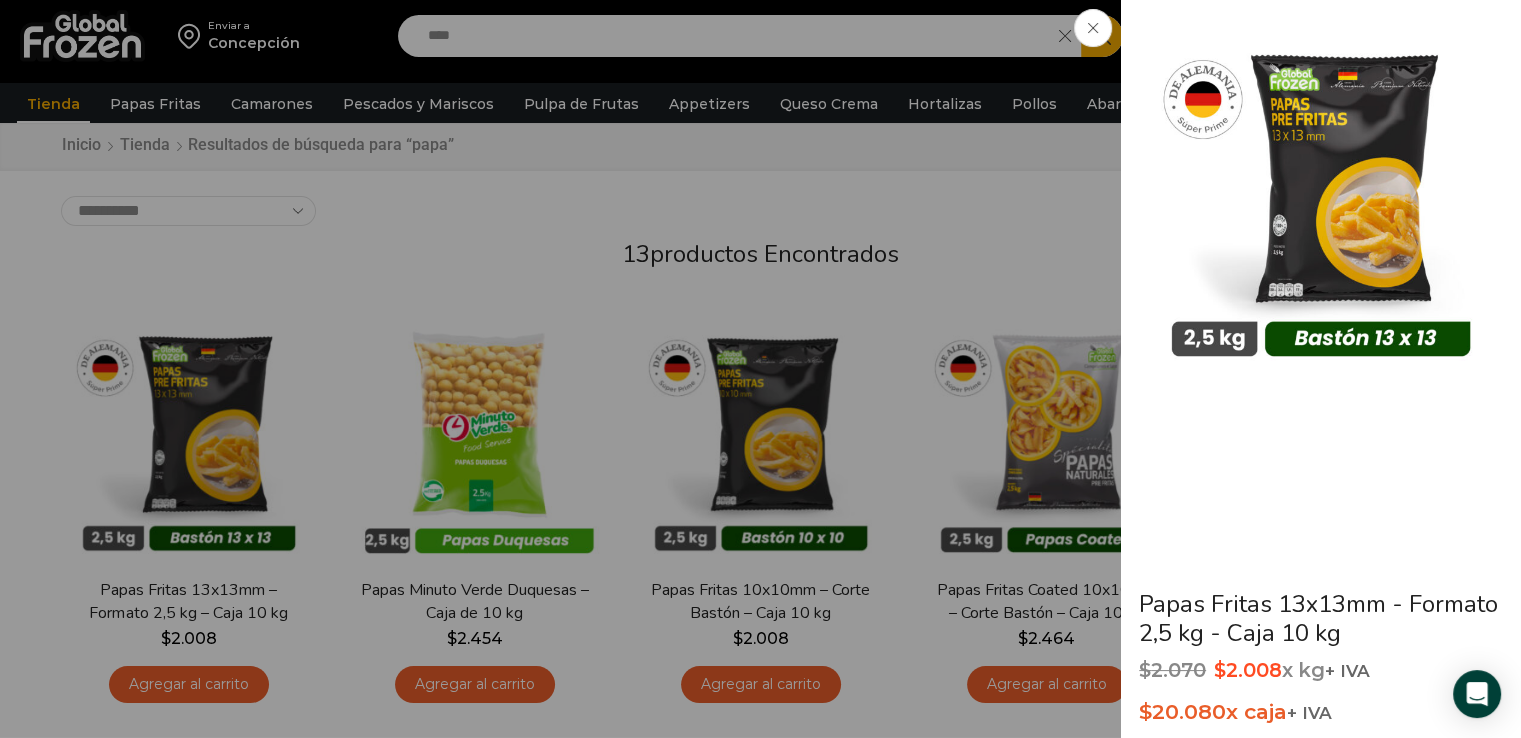 click on "Papas Fritas 13x13mm - Formato 2,5 kg - Caja 10 kg
$ 2.070   El precio original era: $2.070. $ 2.008 El precio actual es: $2.008.  x kg  + IVA
$ 20.080  x caja  + IVA
Precio al contado
Son completamente libres de gluten, transgénicos y alérgenos, y han sido bautizadas por nuestros clientes como las “papas caseras” favoritas. Son el acompañamiento perfecto para una gran variedad de comidas, como hamburguesas, pescados y mariscos, pollo frito, el clásico lomo saltado o platos para compartir. ¡Ideales para cualquier ocasión!
$ 20.080   x caja  + IVA
Precio al contado" at bounding box center [760, -44] 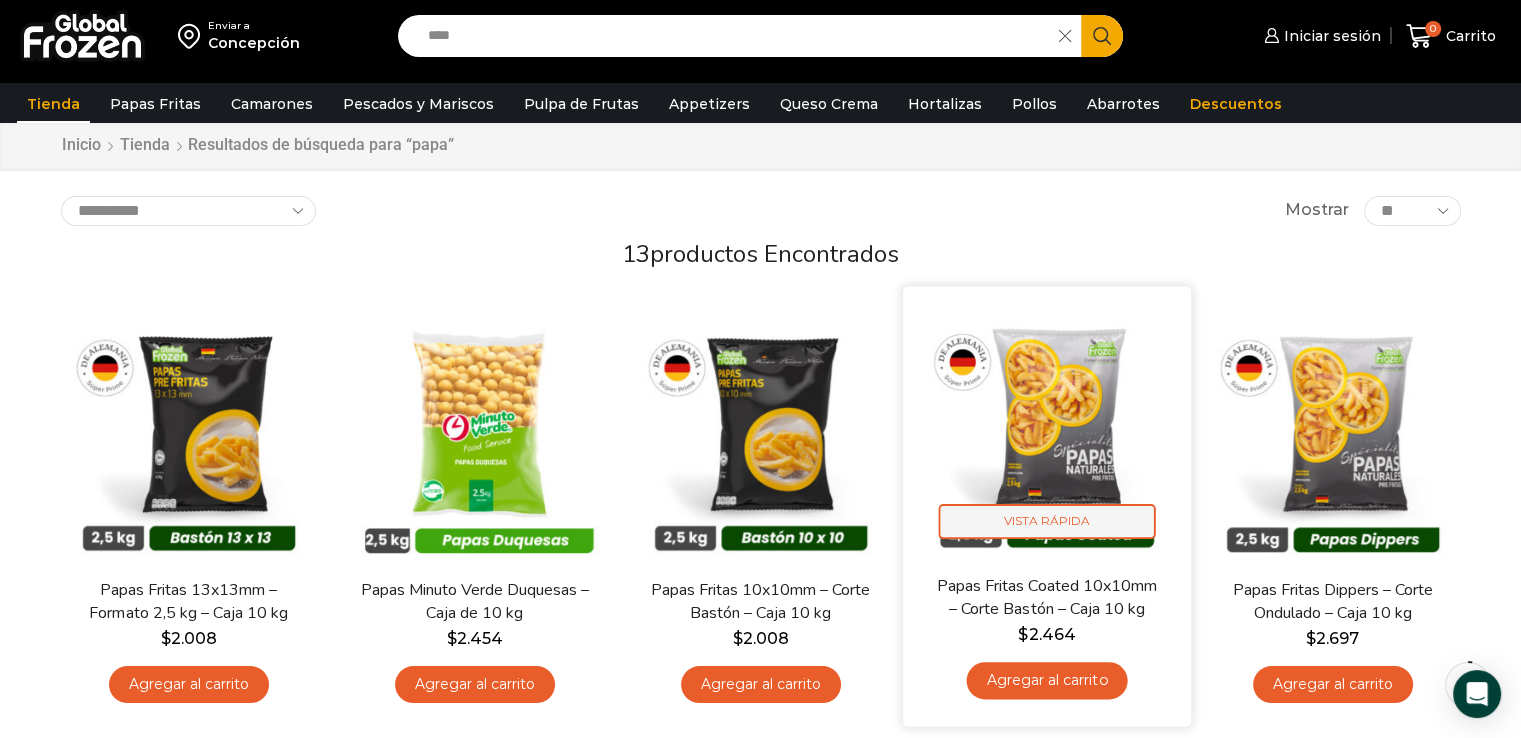 click on "Vista Rápida" at bounding box center [1046, 521] 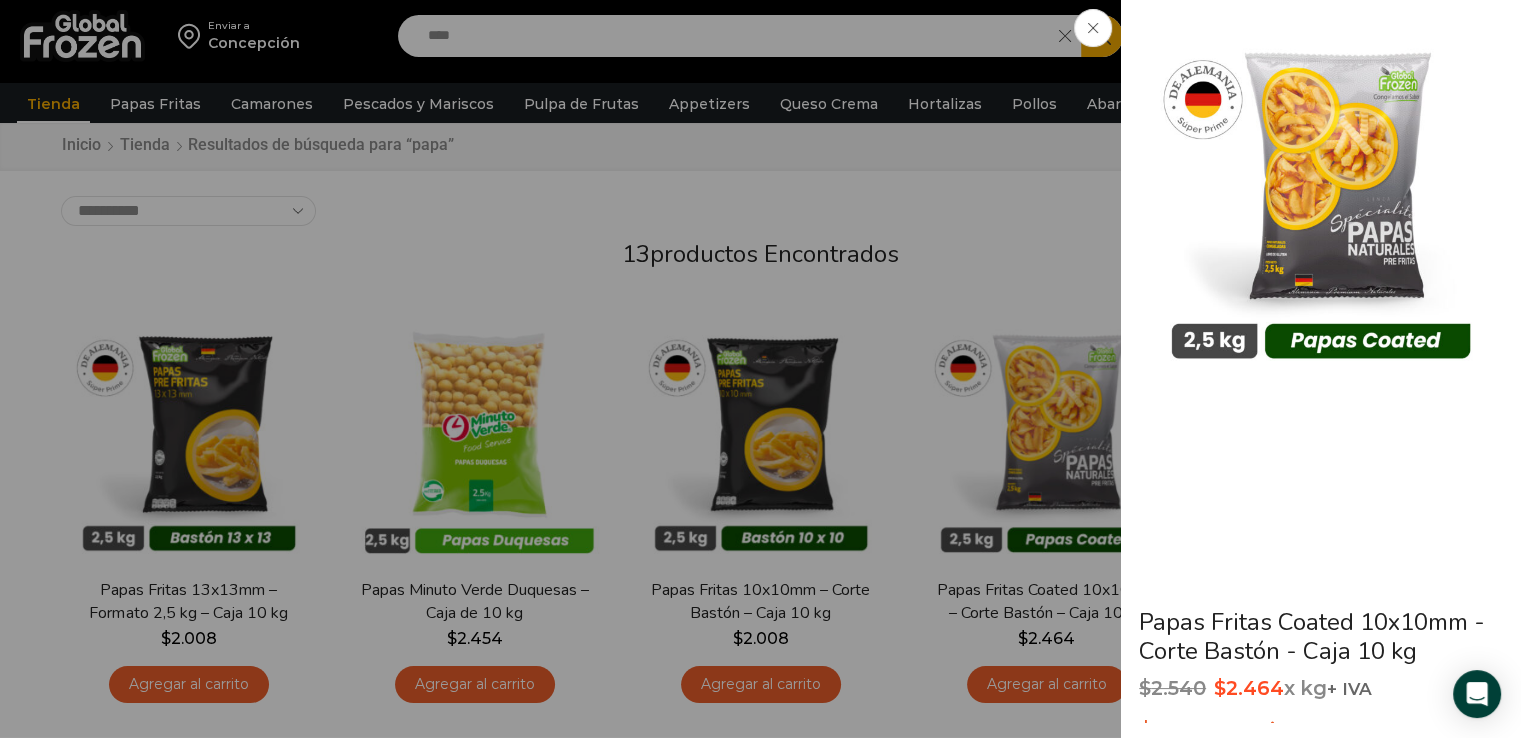 click on "Papas Fritas Coated 10x10mm - Corte Bastón - Caja 10 kg
$ 2.540   El precio original era: $2.540. $ 2.464 El precio actual es: $2.464.  x kg  + IVA
$ 24.640  x caja  + IVA
Precio al contado
Nuestra Papa Coated 10×10 es la solución perfecta para el servicio a domicilio, diseñada específicamente para destacar en el competitivo mundo del delivery. Gracias a su exclusivo recubrimiento, ofrece una textura ultra crujiente que se mantiene intacta incluso después de frita y durante el tiempo de entrega, asegurando una experiencia de calidad en cada pedido.
$ 24.640   x caja  + IVA" at bounding box center [760, -44] 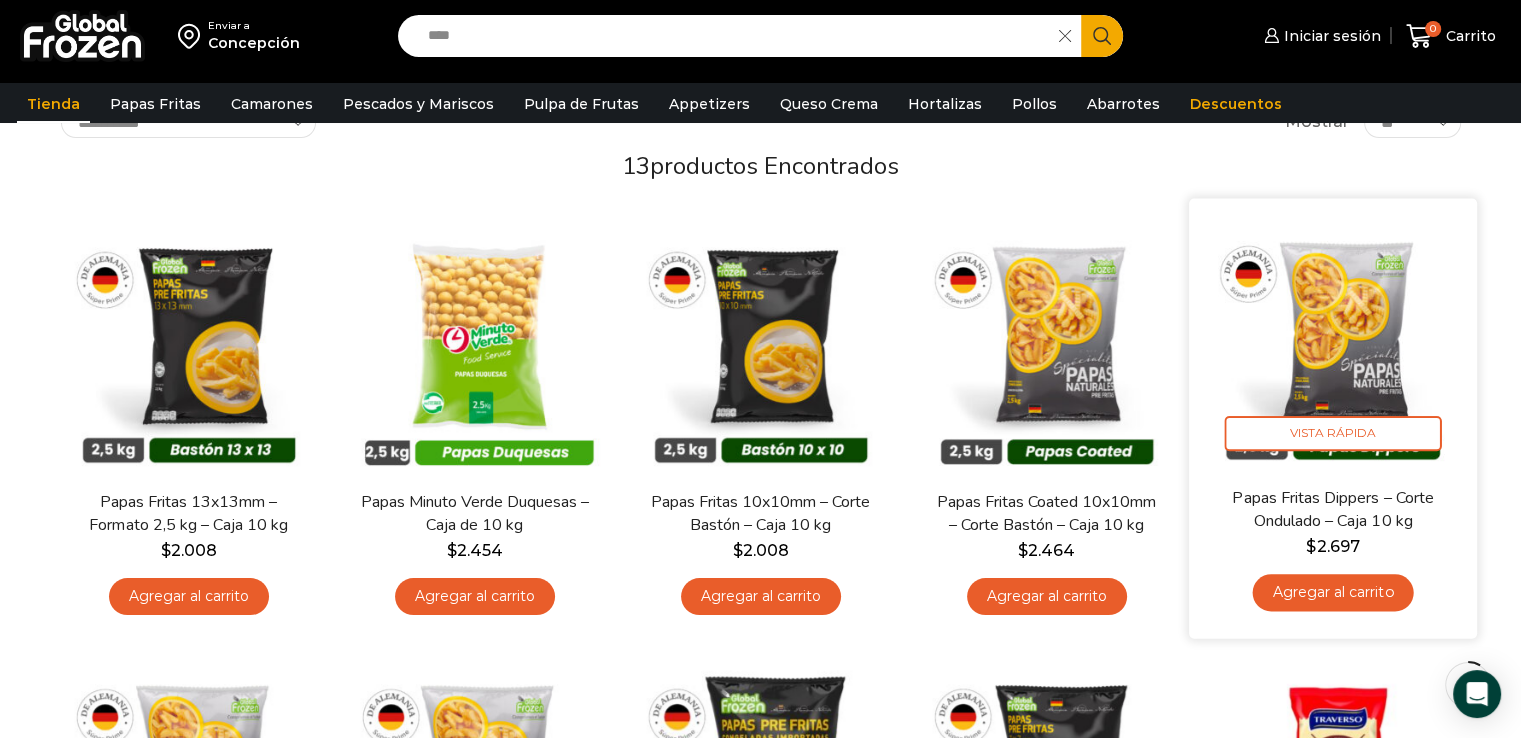 scroll, scrollTop: 128, scrollLeft: 0, axis: vertical 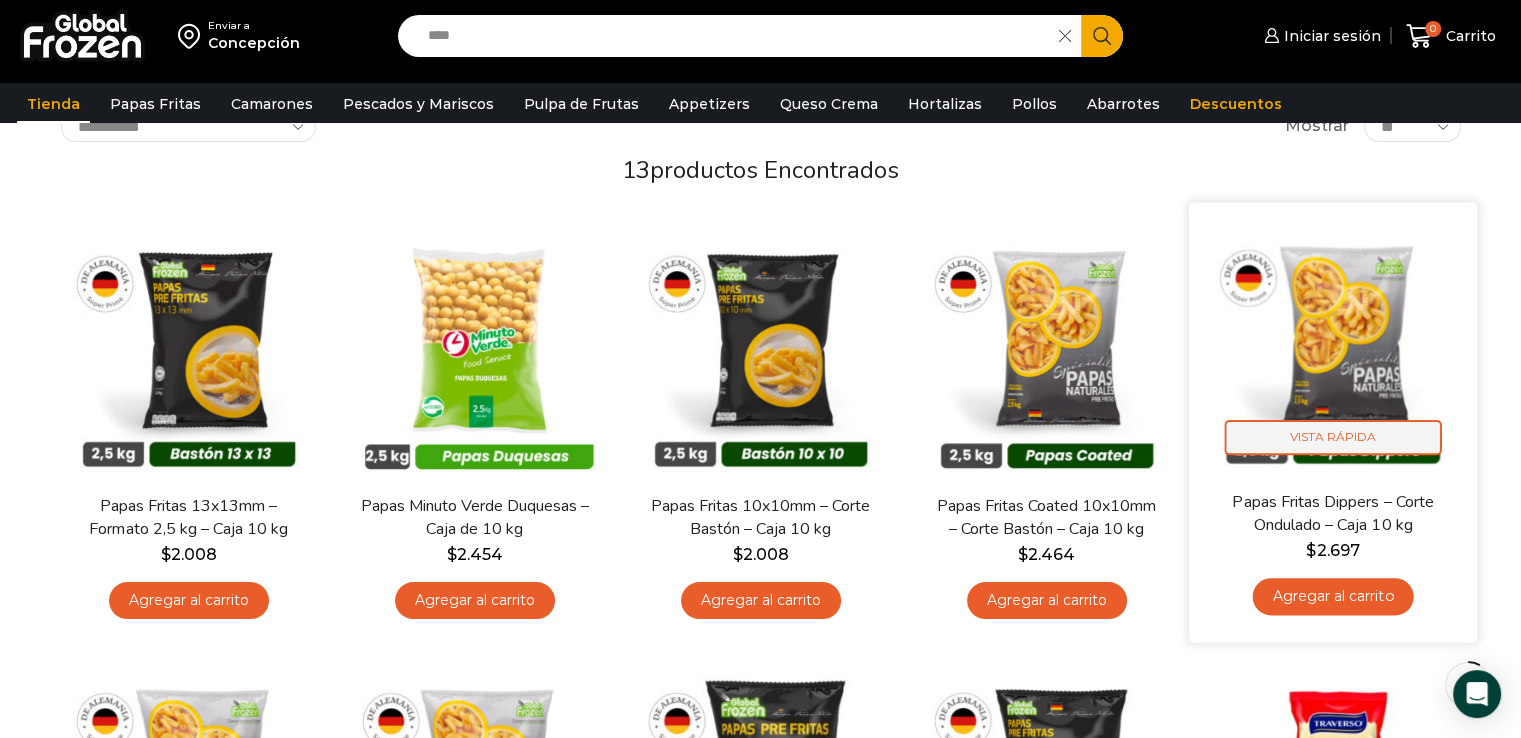 click on "Vista Rápida" at bounding box center (1332, 437) 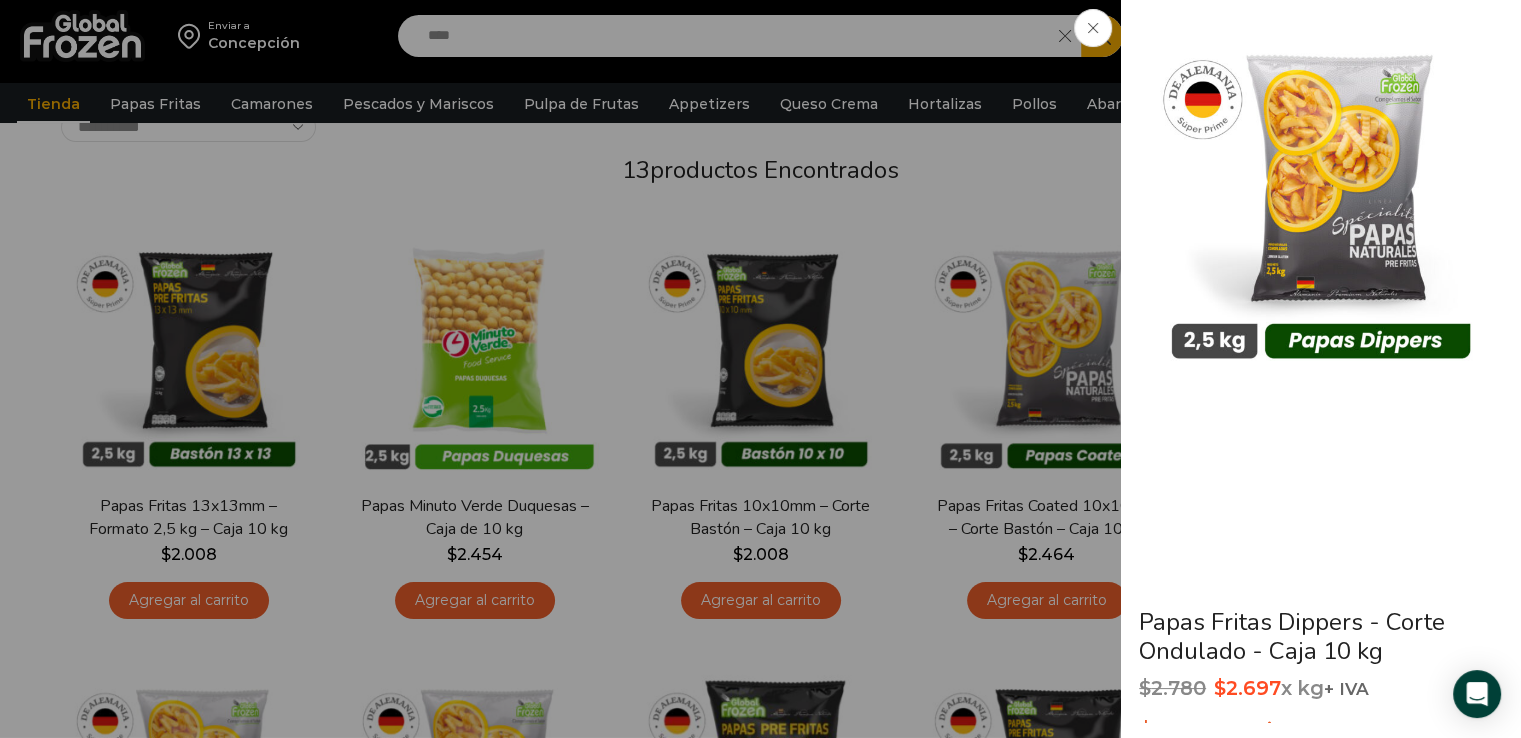 click on "Papas Fritas Dippers - Corte Ondulado - Caja 10 kg
$ 2.780   El precio original era: $2.780. $ 2.697 El precio actual es: $2.697.  x kg  + IVA
$ 26.970  x caja  + IVA
Precio al contado
Ideales como snack o acompañamiento, las Papas Dippers son perfectas para compartir con amigos y familia, permitiendo disfrutar de tus salsas favoritas con facilidad. Además, su apariencia rústica y su sabor único añaden un toque especial a cualquier plato, convirtiéndolas en una opción que combina versatilidad, estilo y calidad en cada porción.
$ 26.970   x caja  + IVA
Precio al contado" at bounding box center [760, -128] 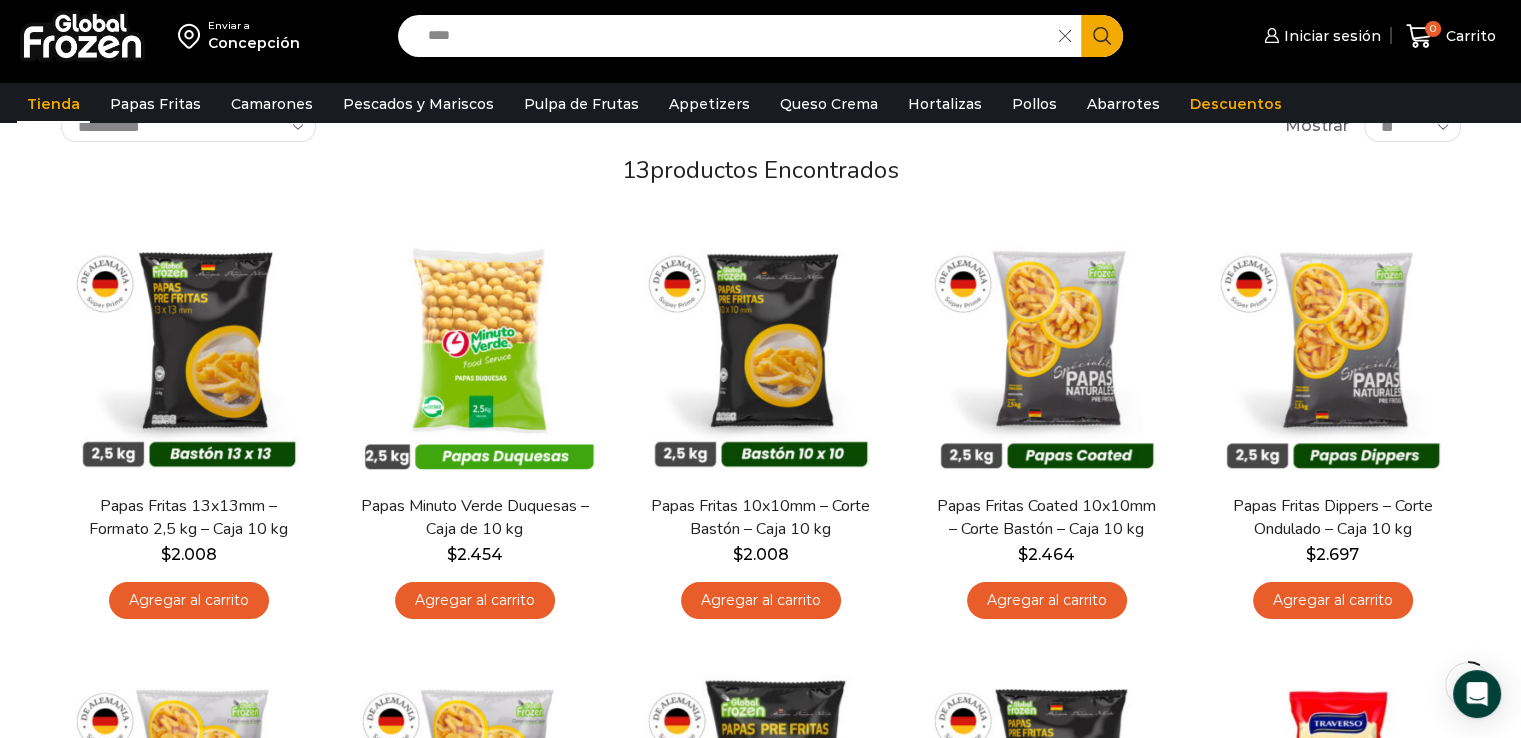 click on "****" at bounding box center (734, 36) 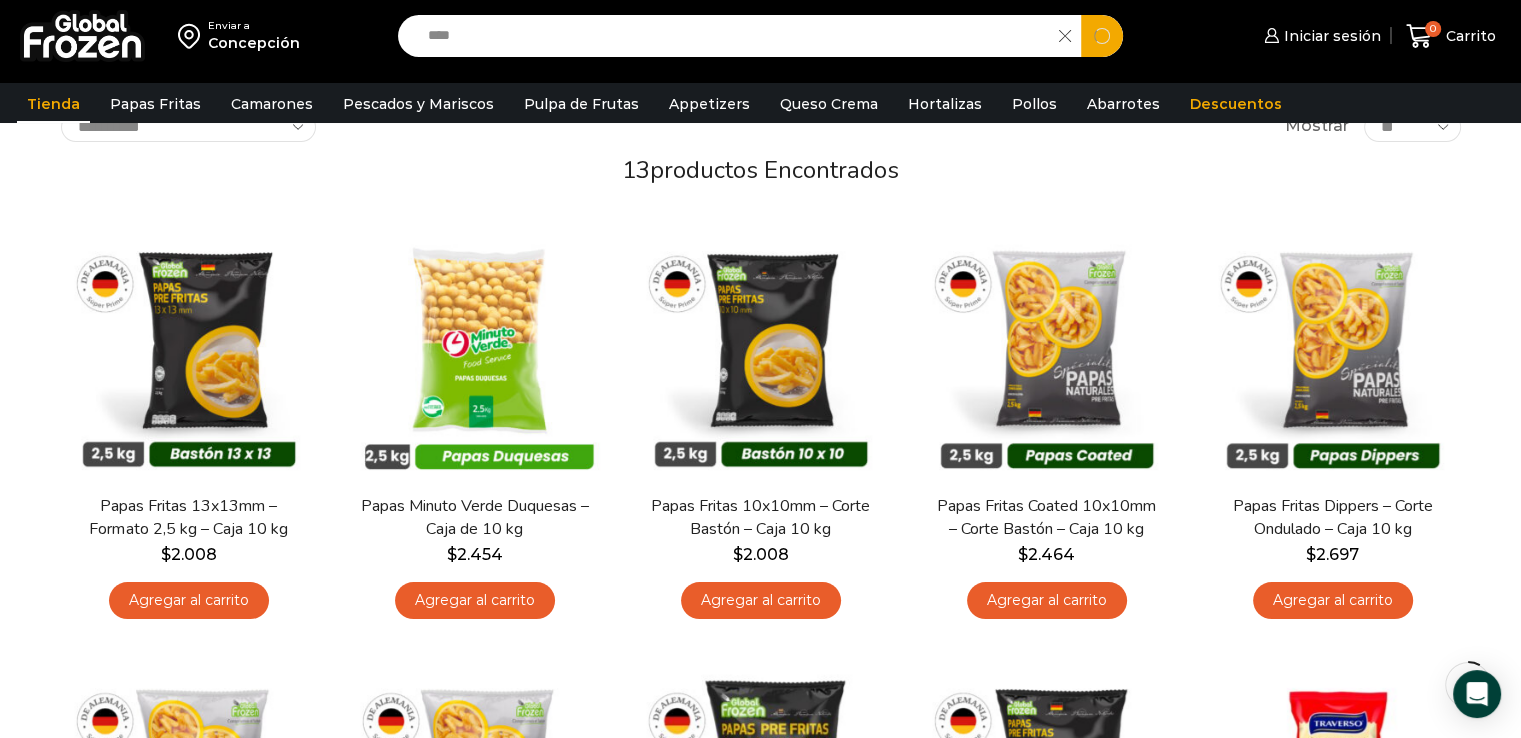 click on "****" at bounding box center [734, 36] 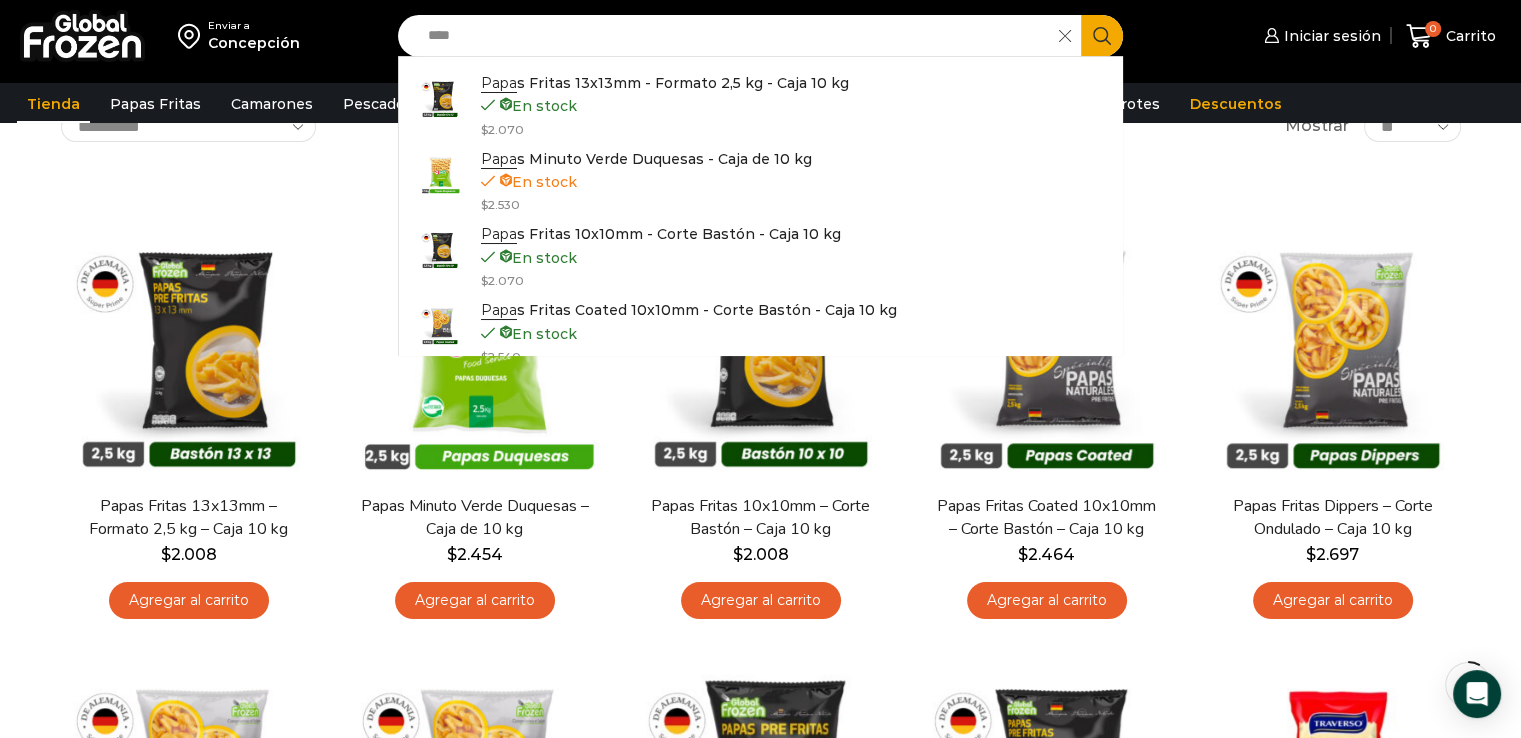 type on "*" 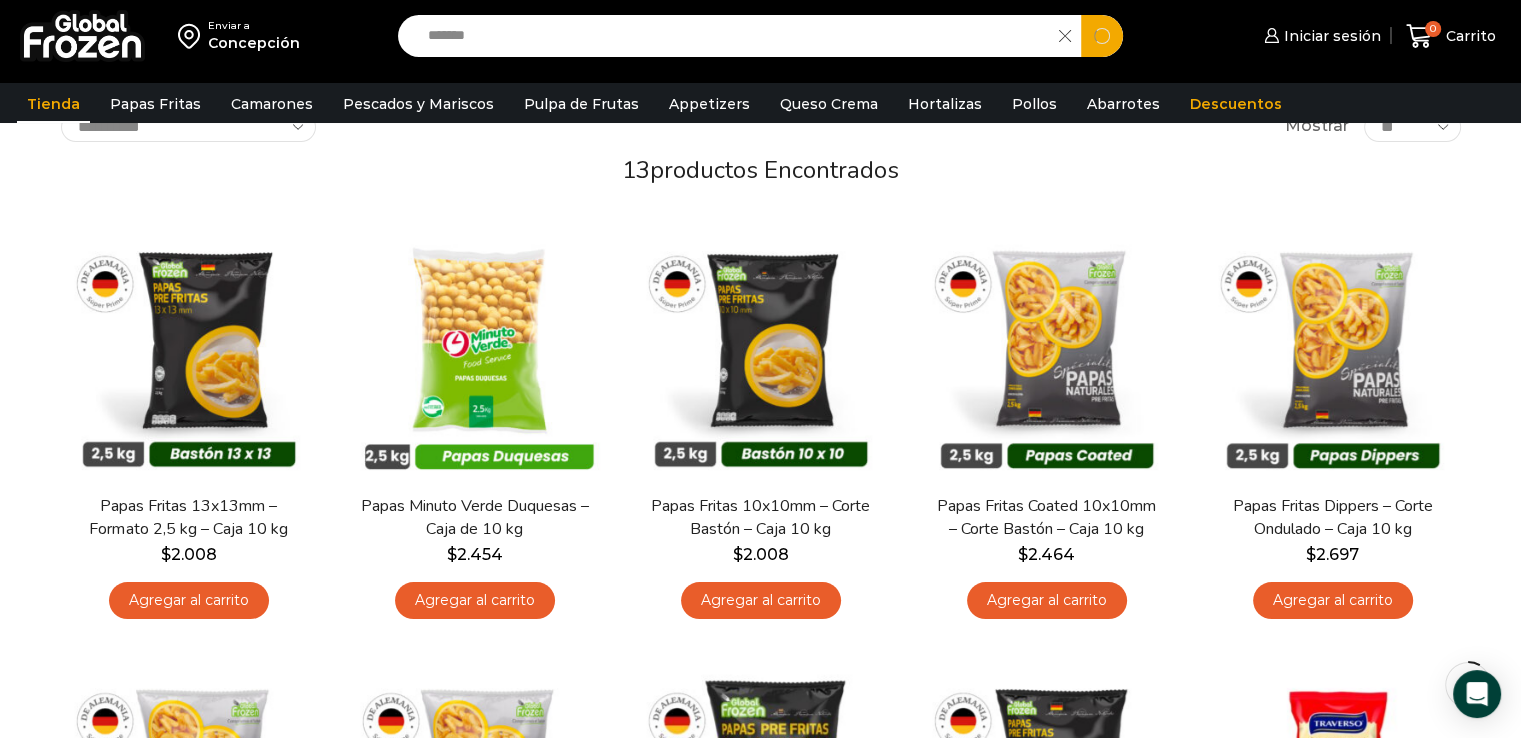 type on "*******" 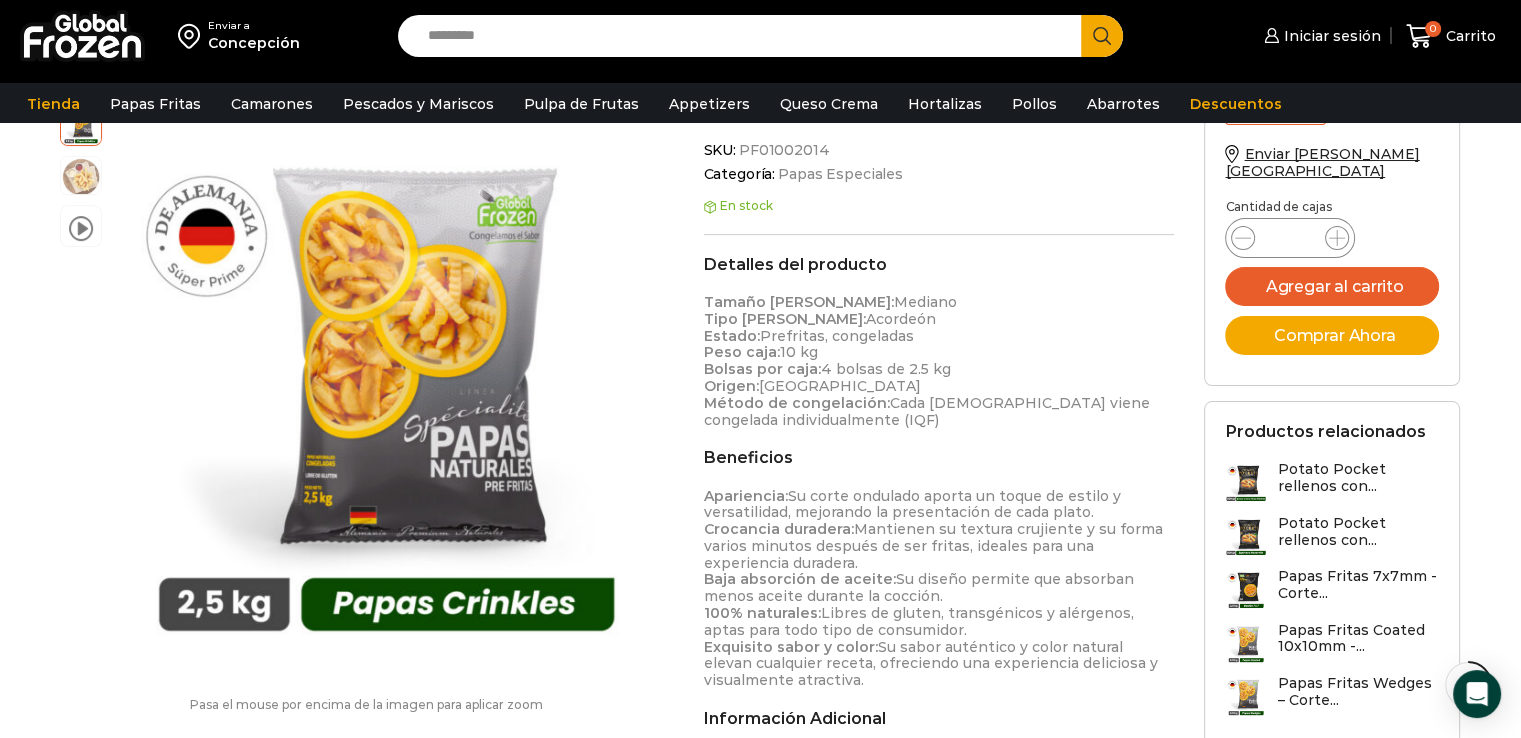 scroll, scrollTop: 655, scrollLeft: 0, axis: vertical 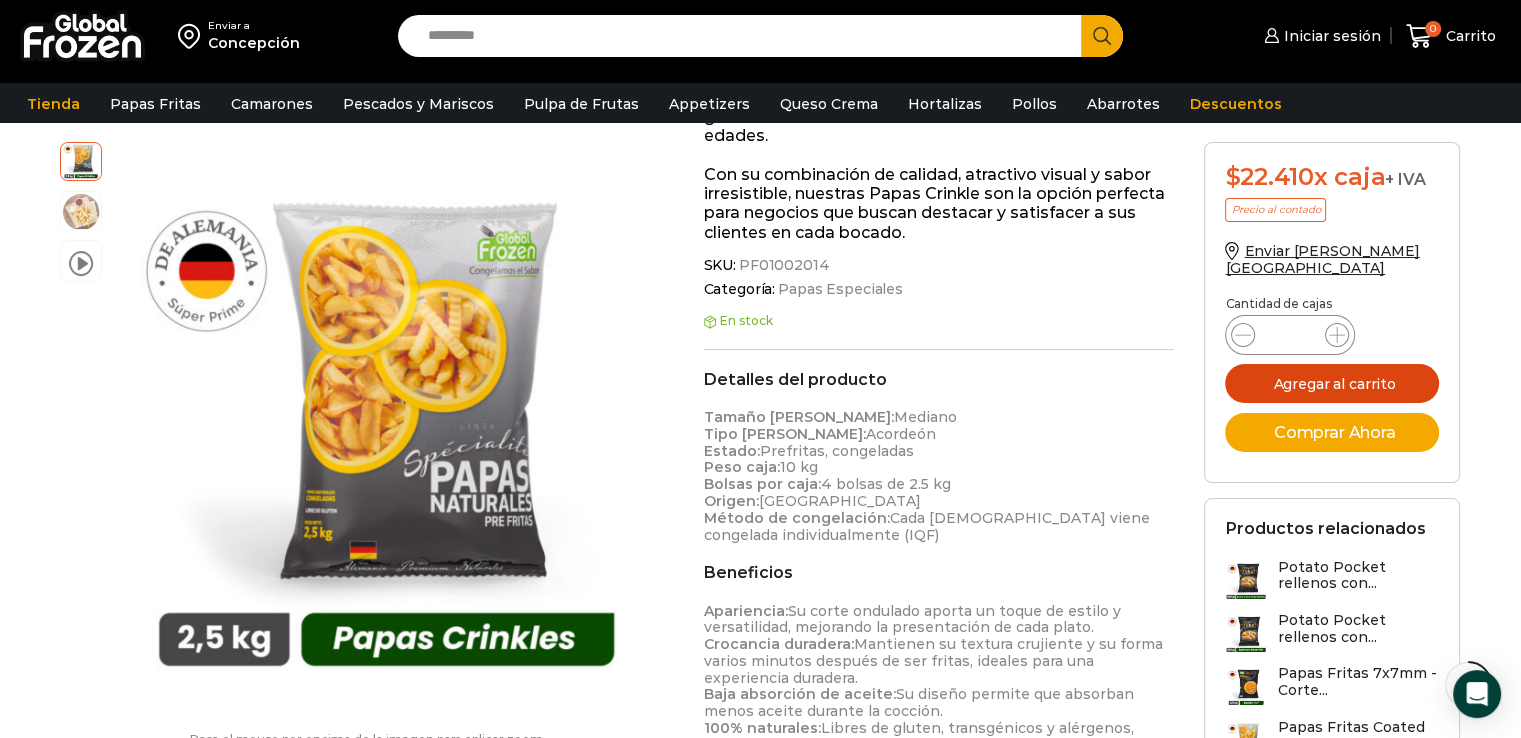 click on "Agregar al carrito" at bounding box center (1332, 383) 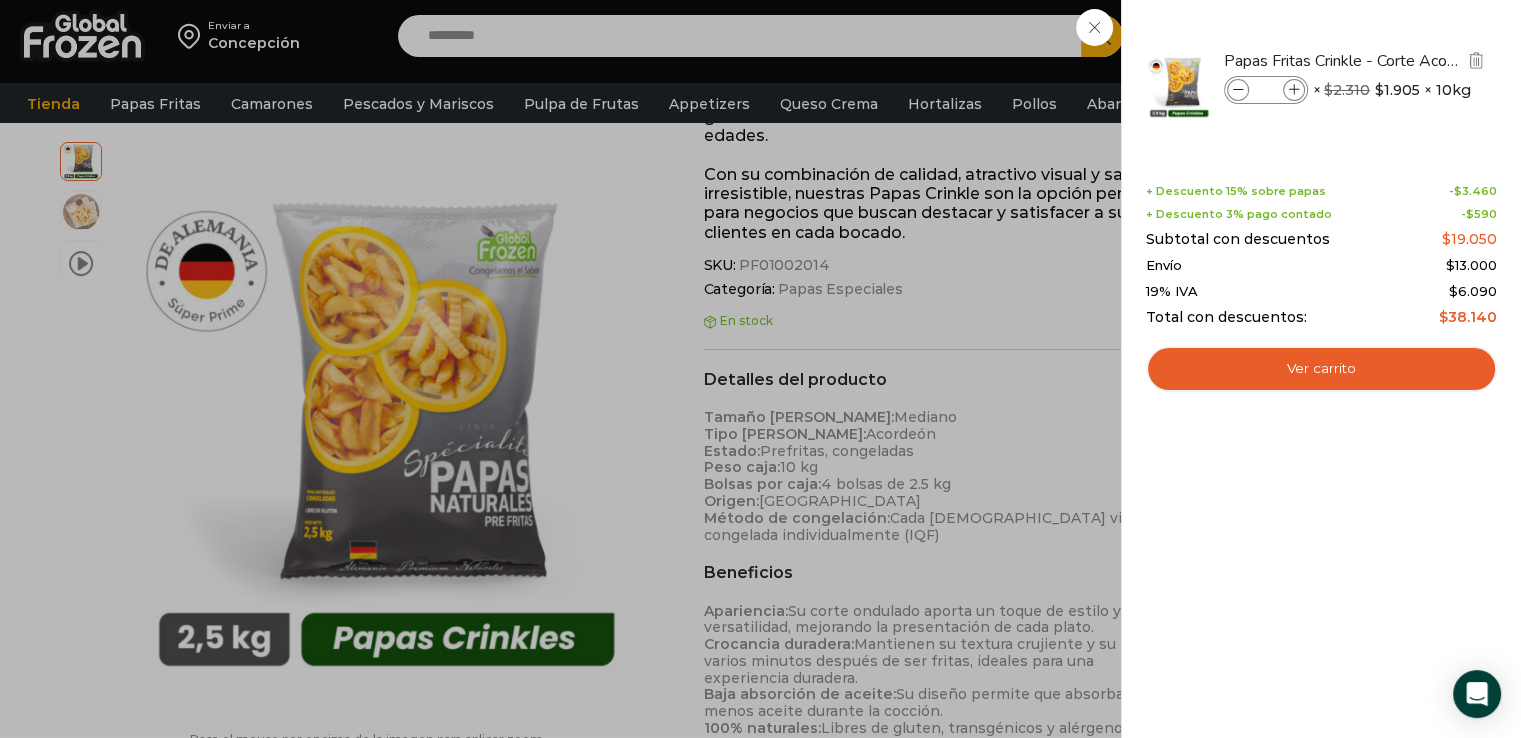 click at bounding box center (1294, 90) 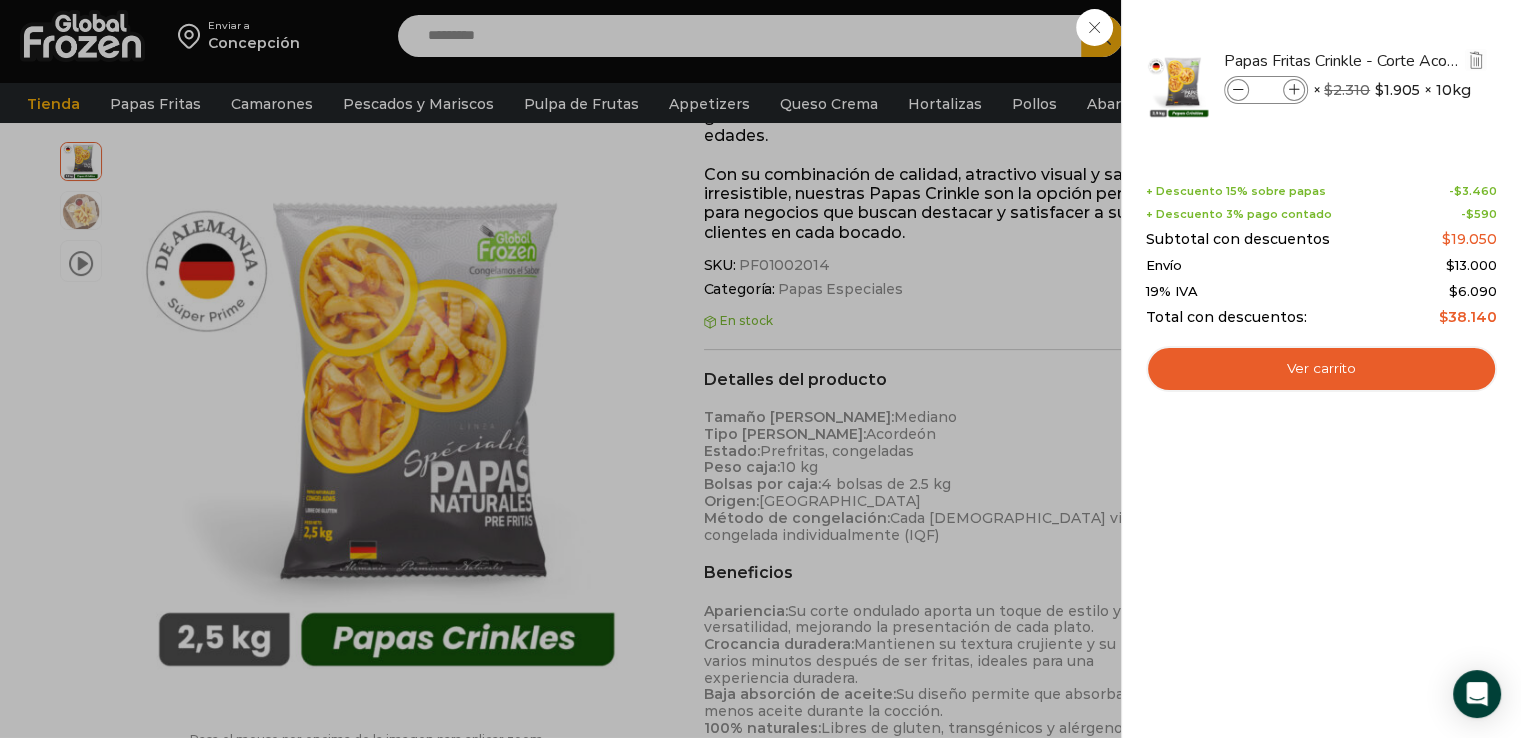 type on "*" 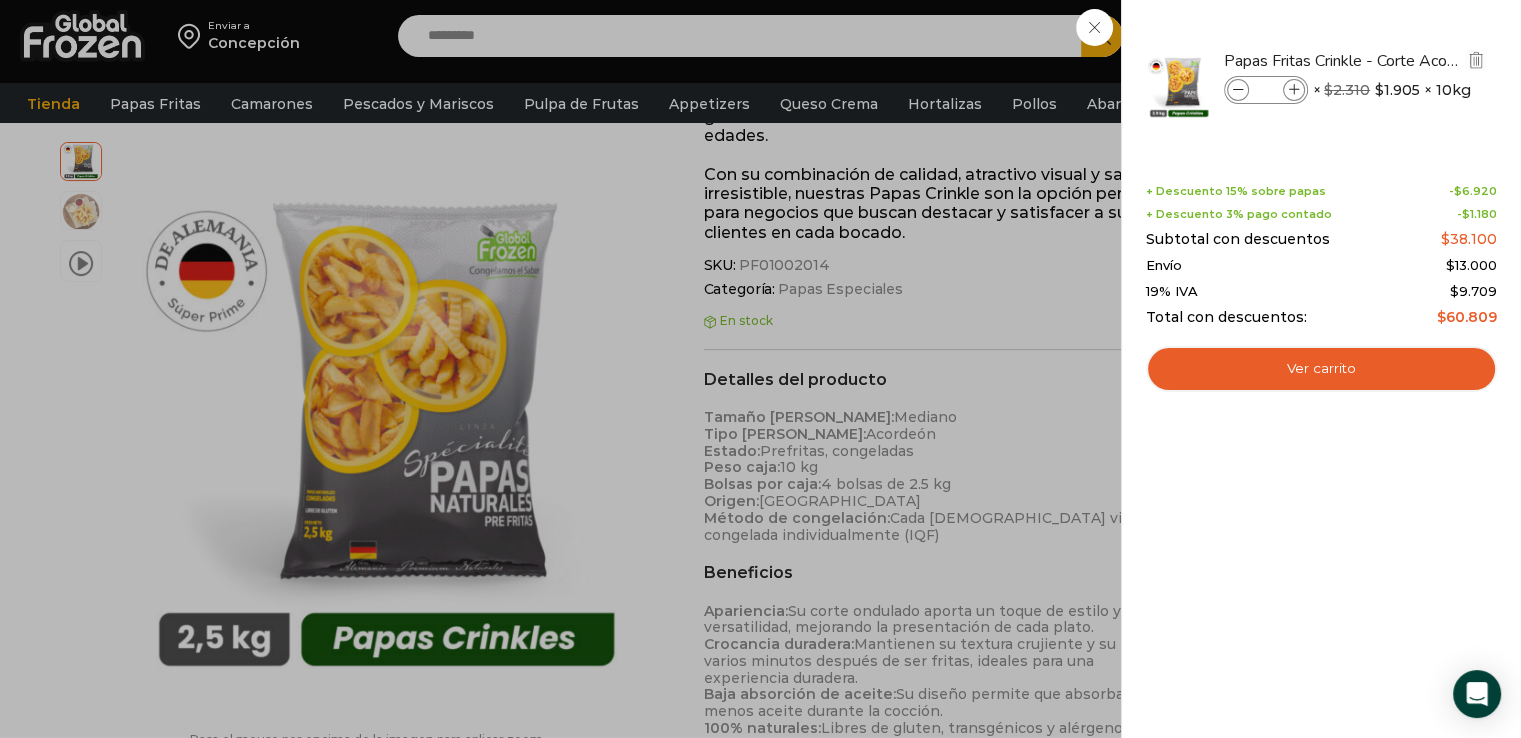 click at bounding box center [1238, 90] 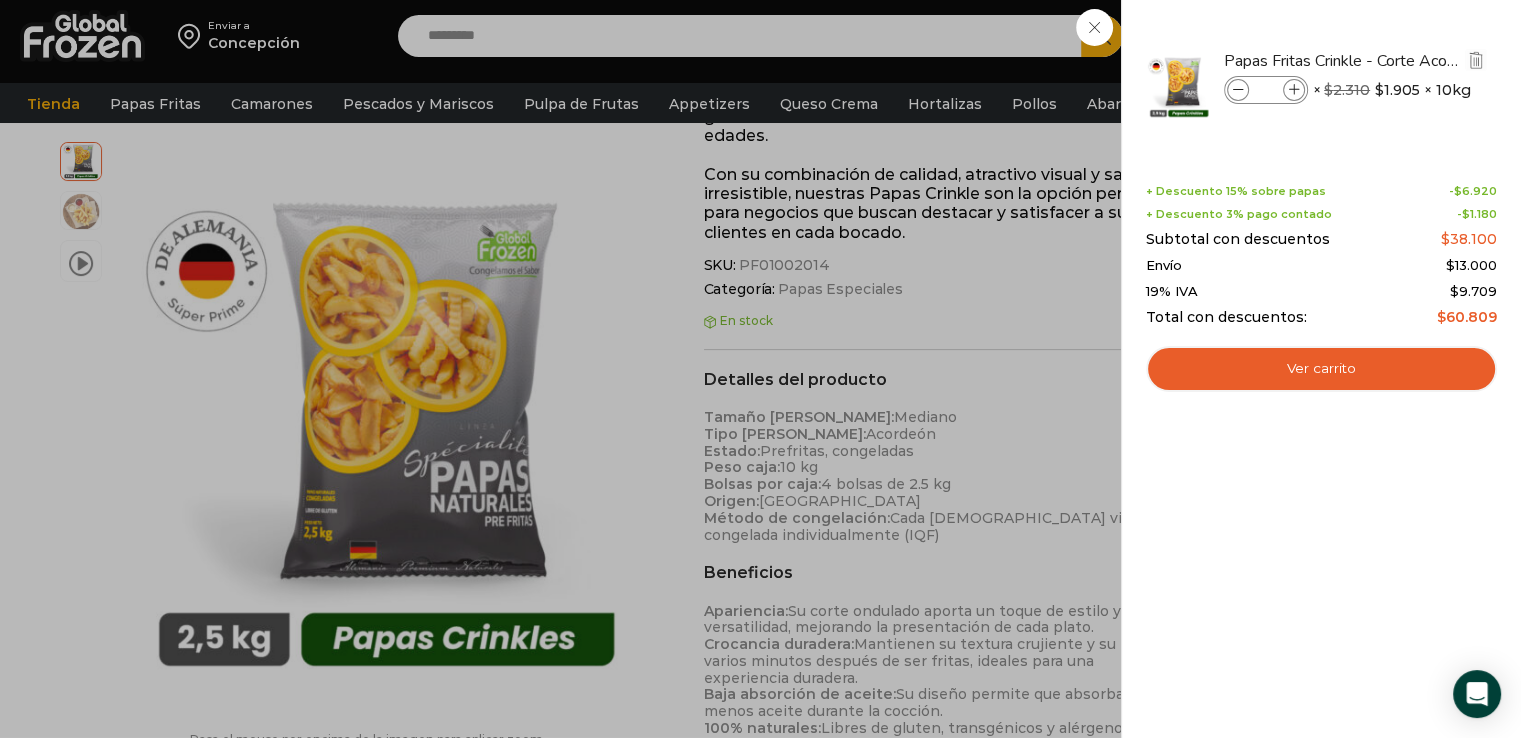 type on "*" 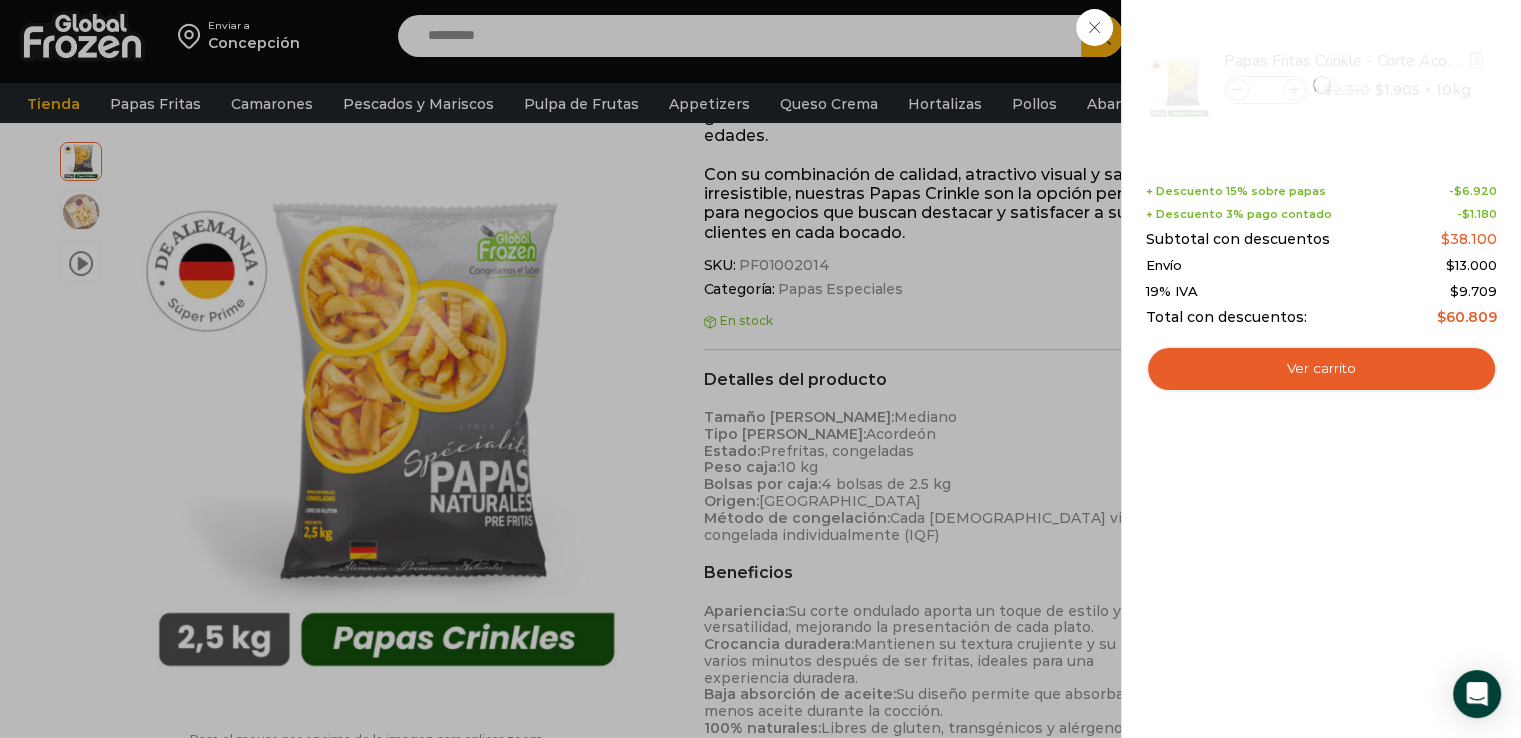 click at bounding box center [1321, 85] 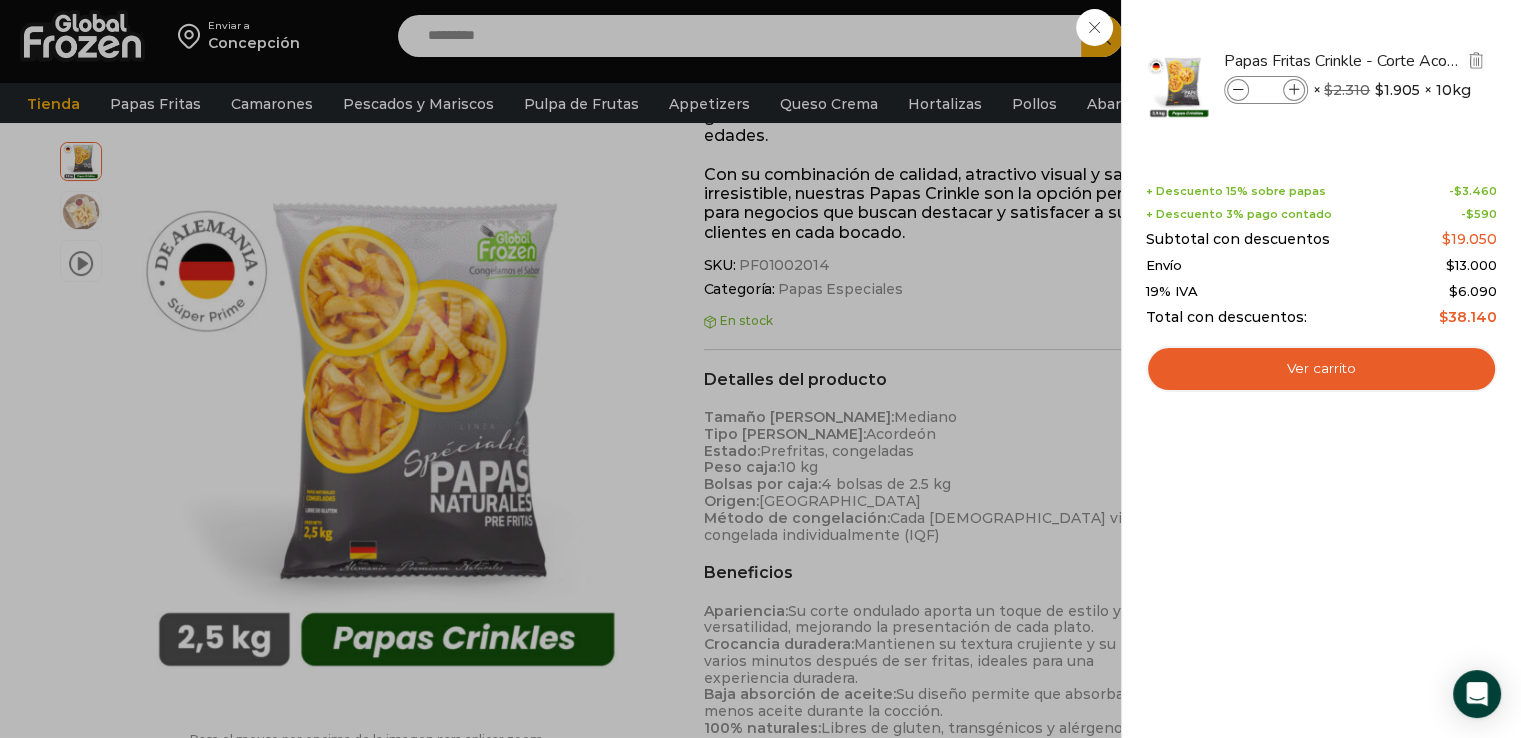 click at bounding box center [1294, 90] 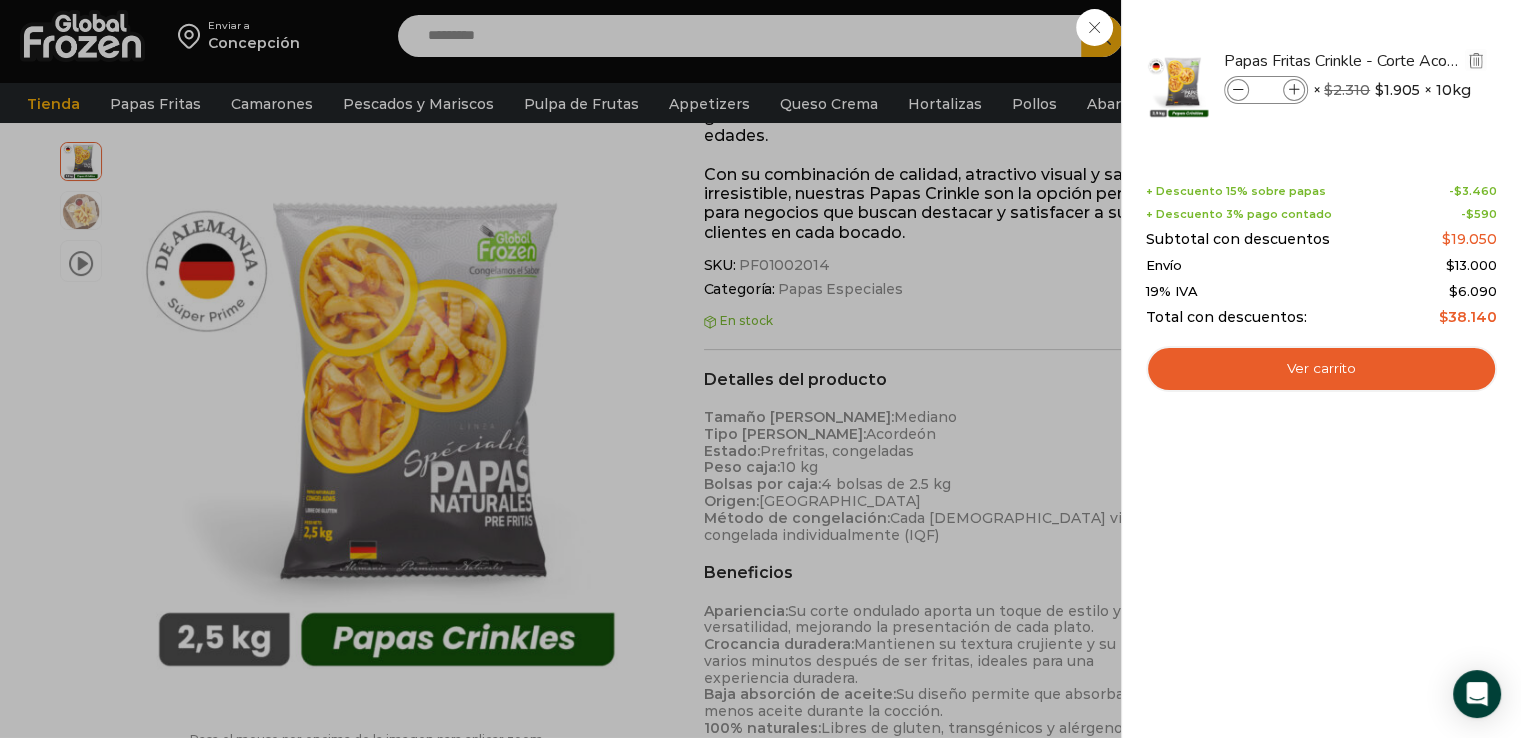 type on "*" 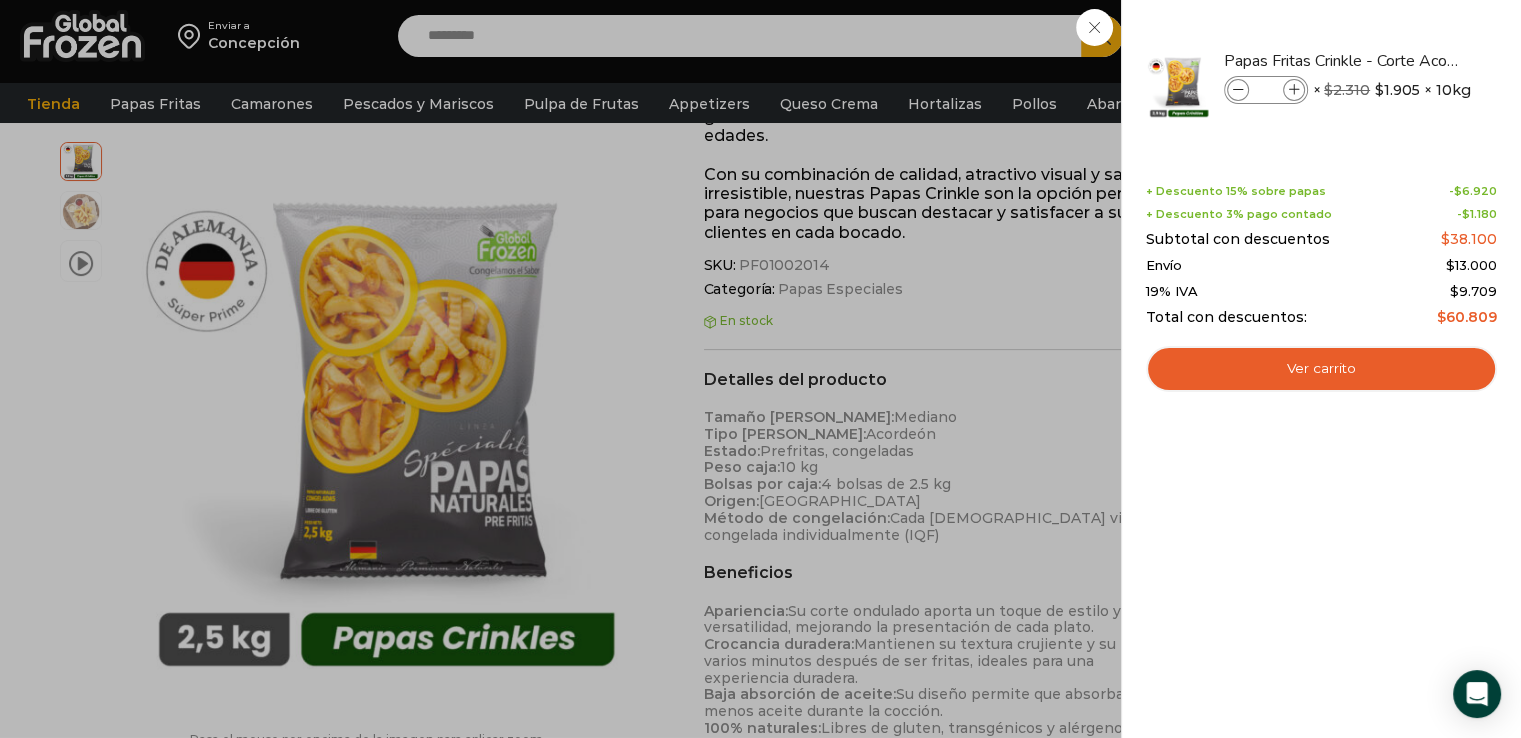 click on "2
Carrito
2
2
Shopping Cart" at bounding box center (1451, 36) 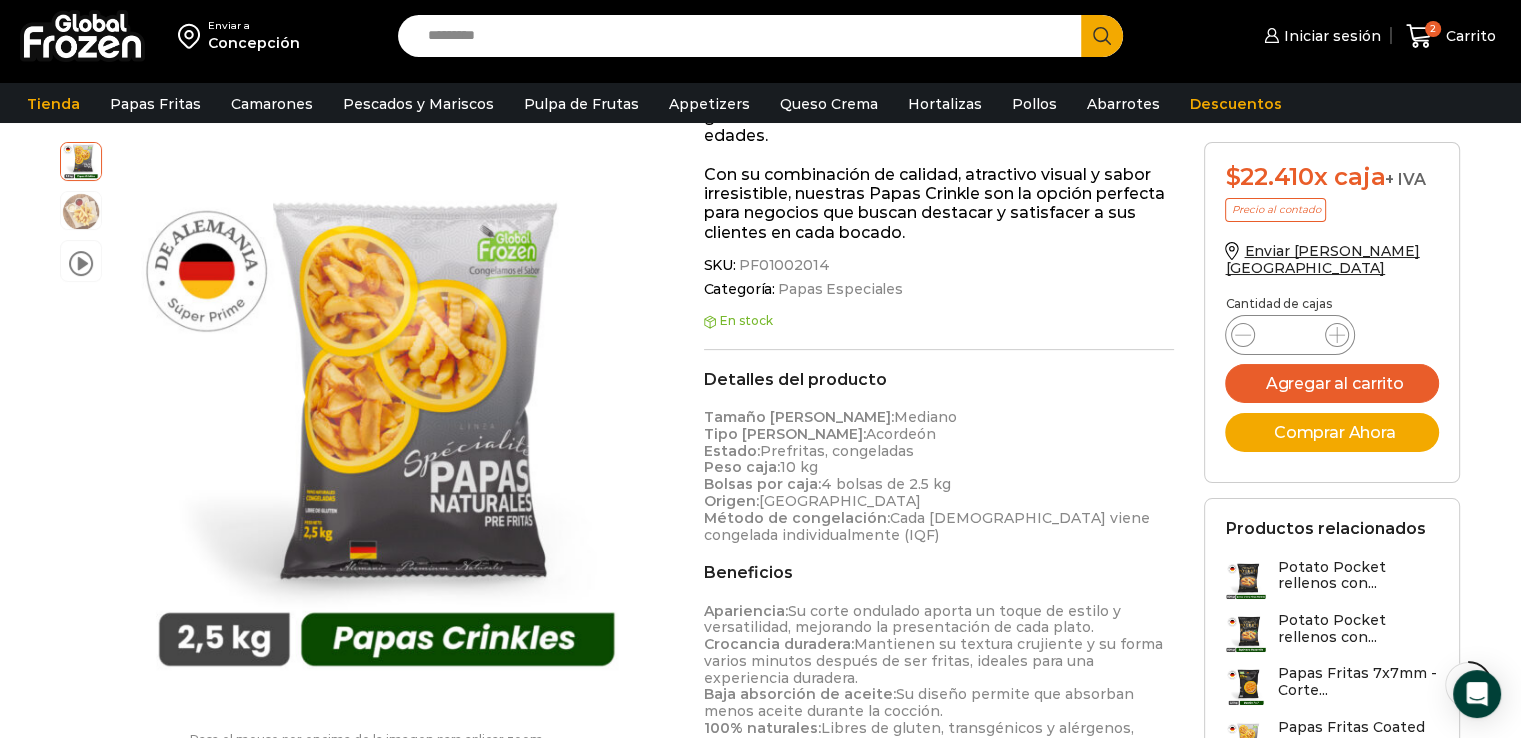 click on "Search input" at bounding box center (745, 36) 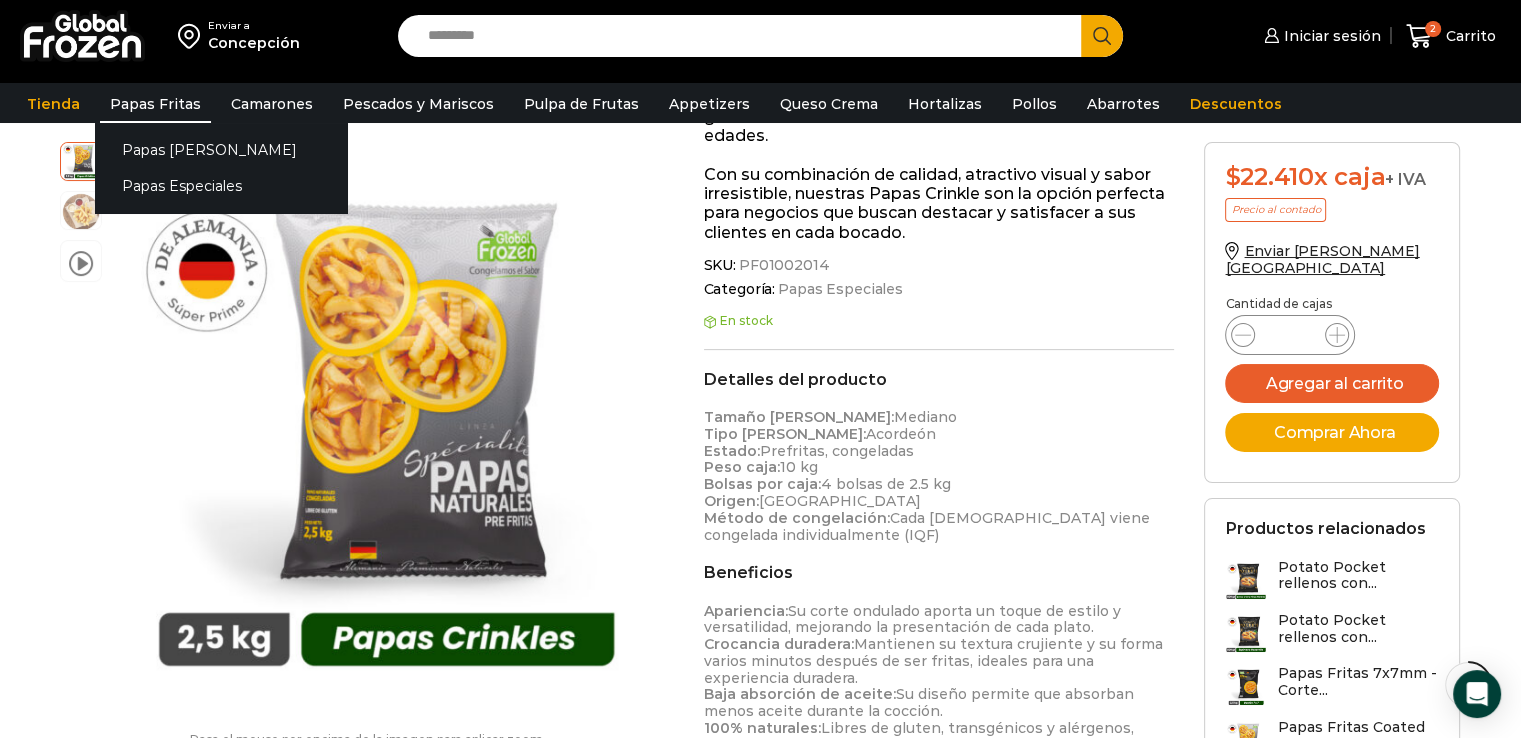 click on "Papas Fritas" at bounding box center (155, 104) 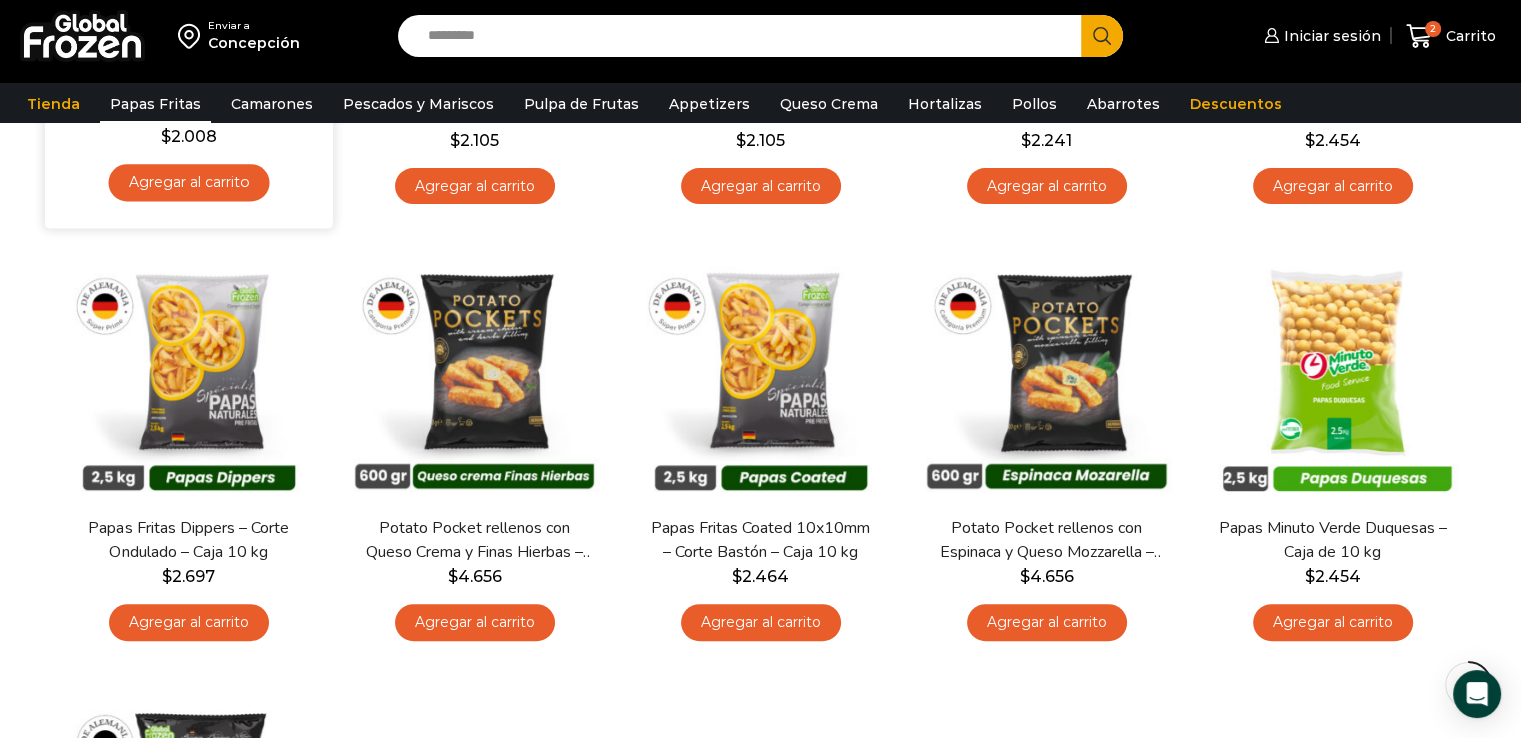 scroll, scrollTop: 488, scrollLeft: 0, axis: vertical 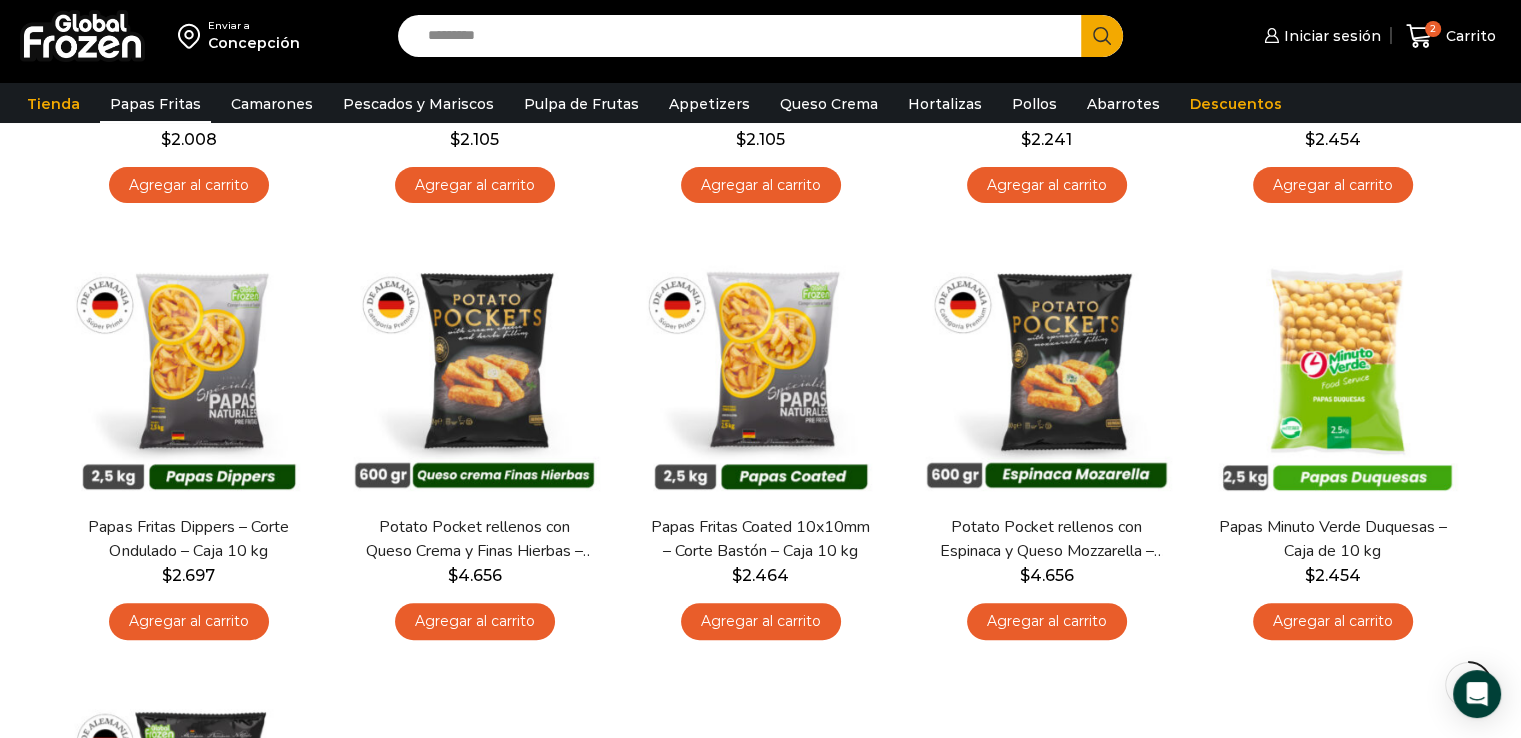 click on "Search input" at bounding box center (745, 36) 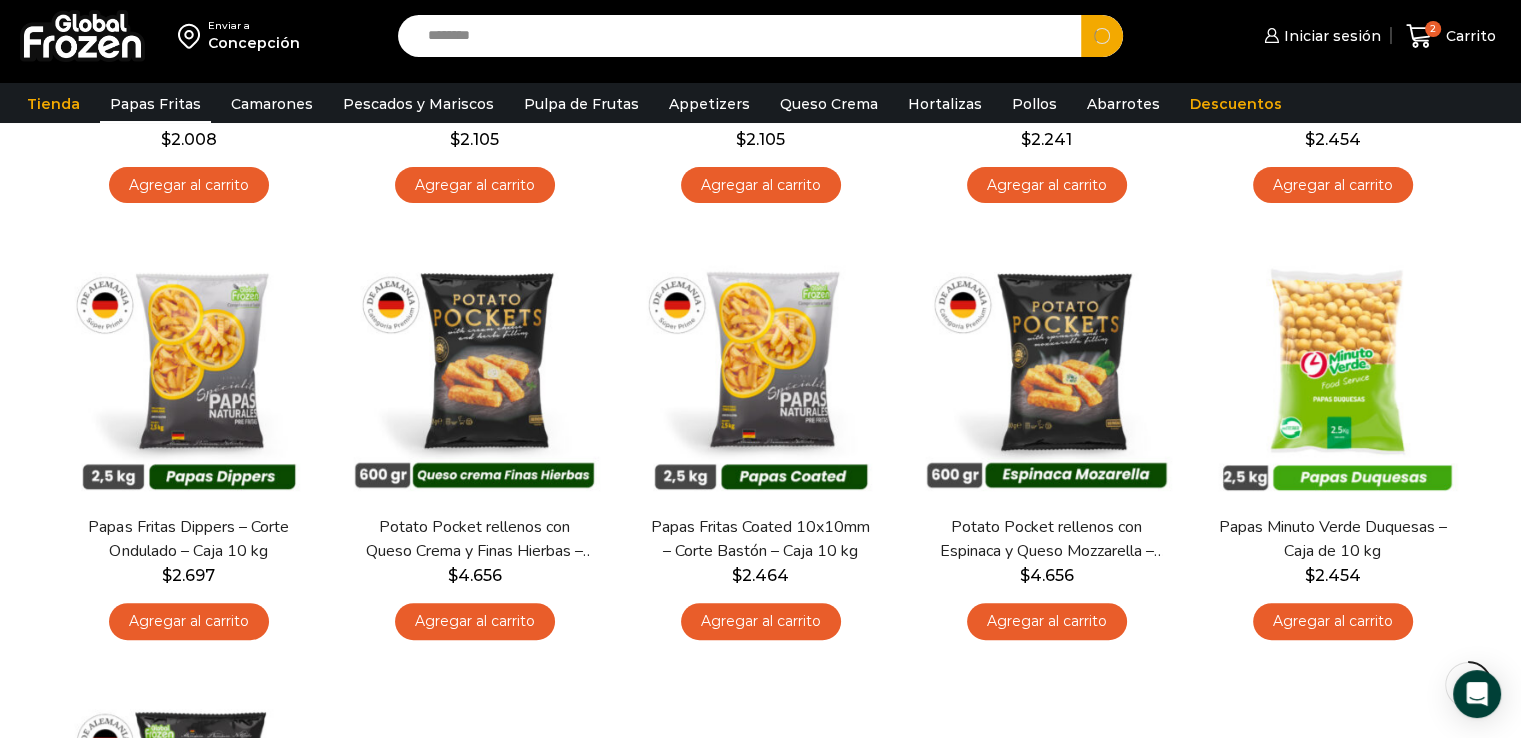 type on "********" 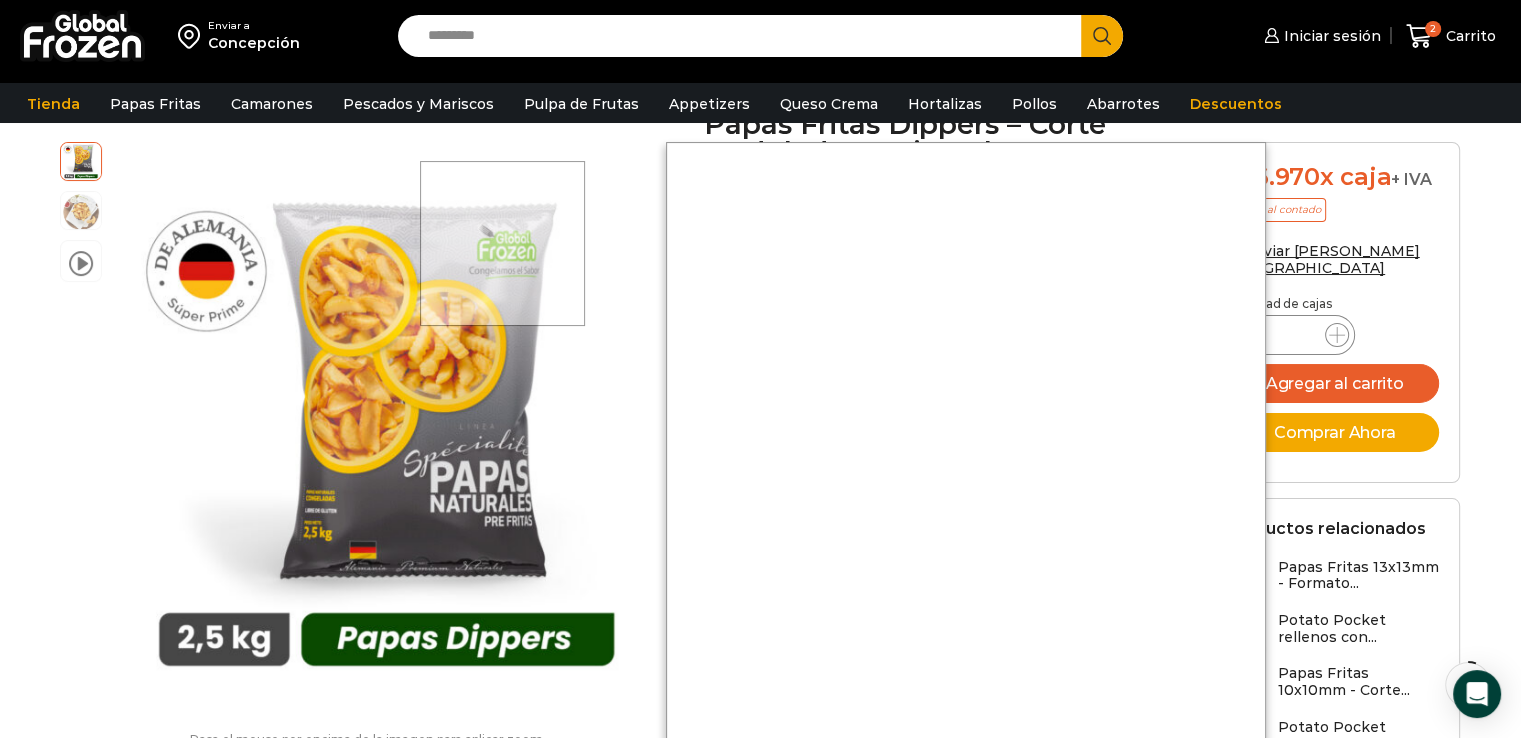 scroll, scrollTop: 131, scrollLeft: 0, axis: vertical 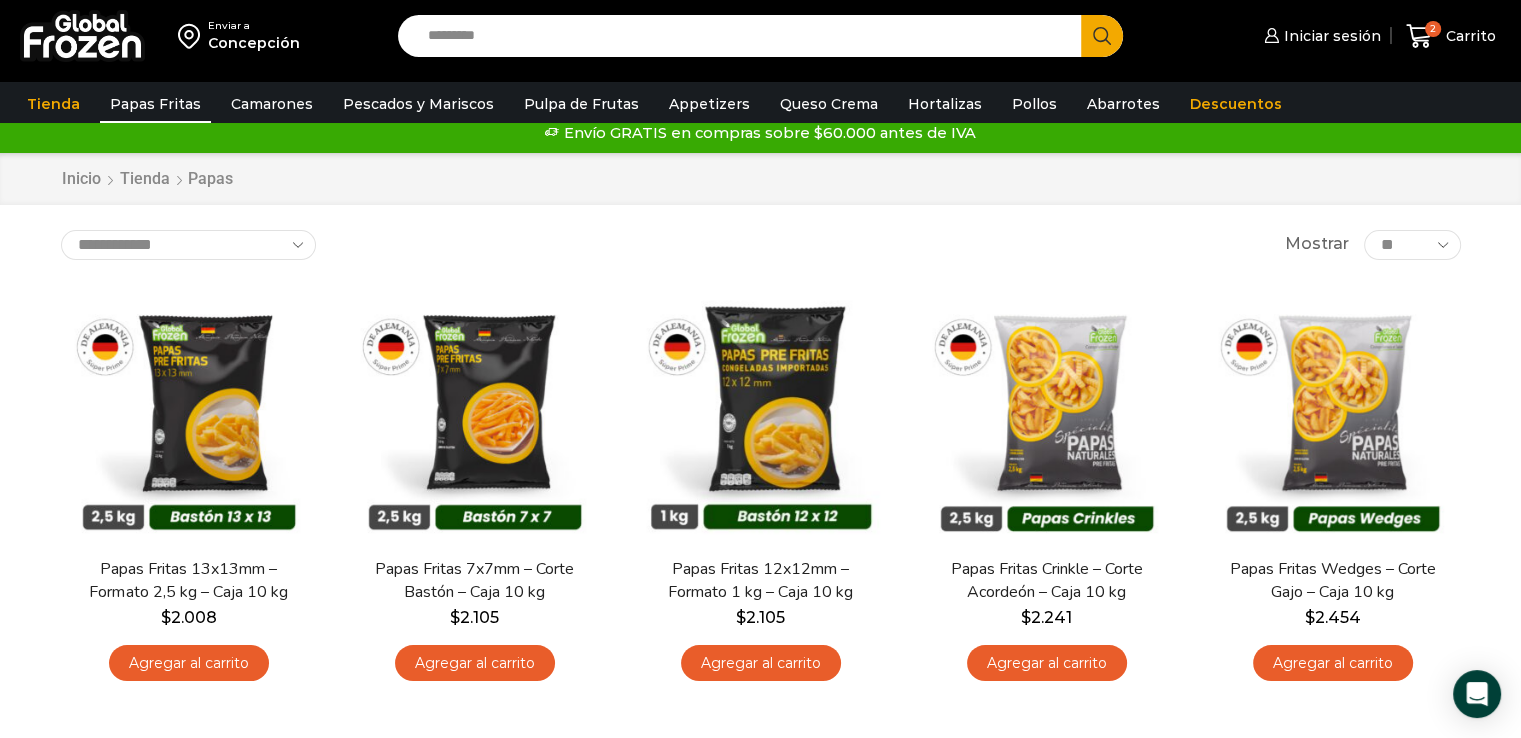 click on "Search input" at bounding box center (745, 36) 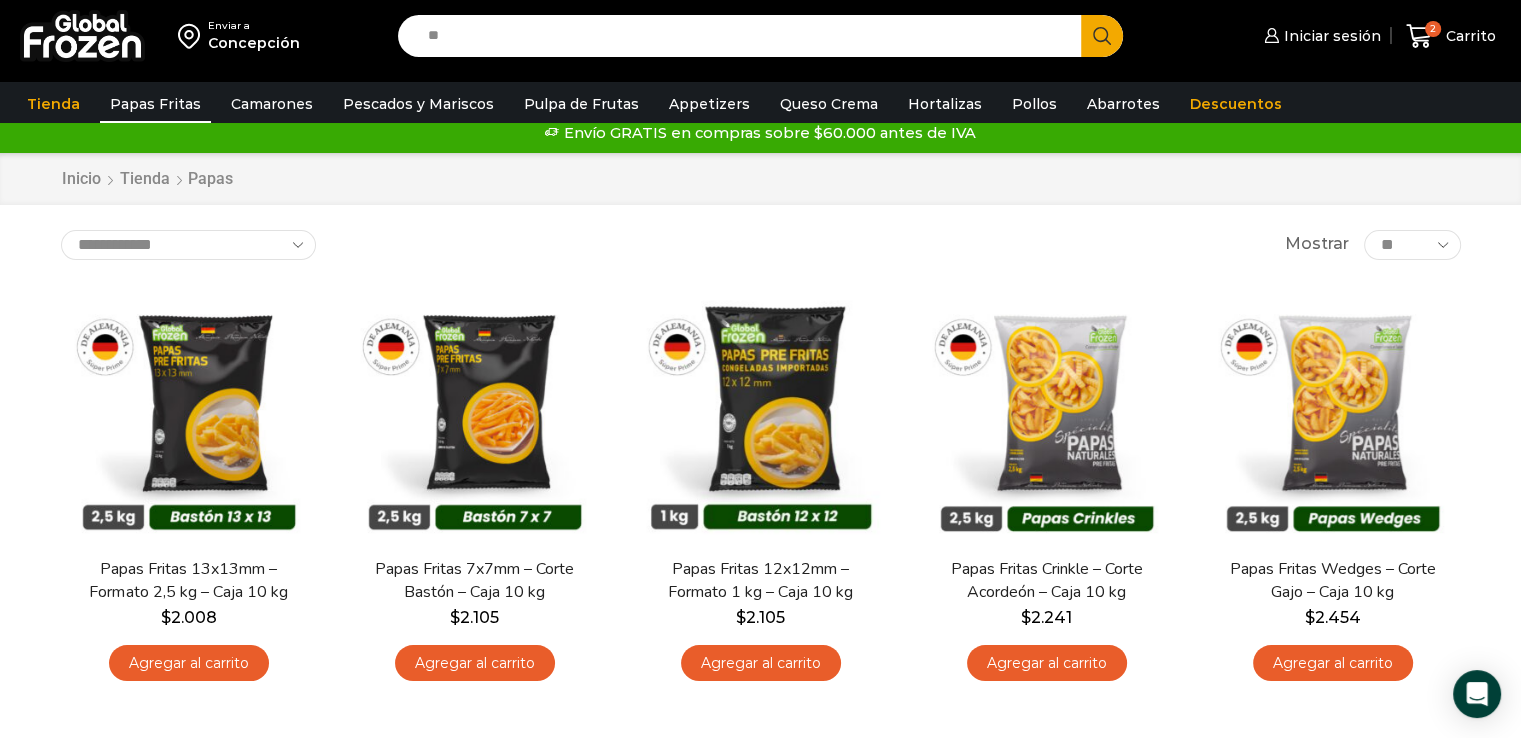 type on "*" 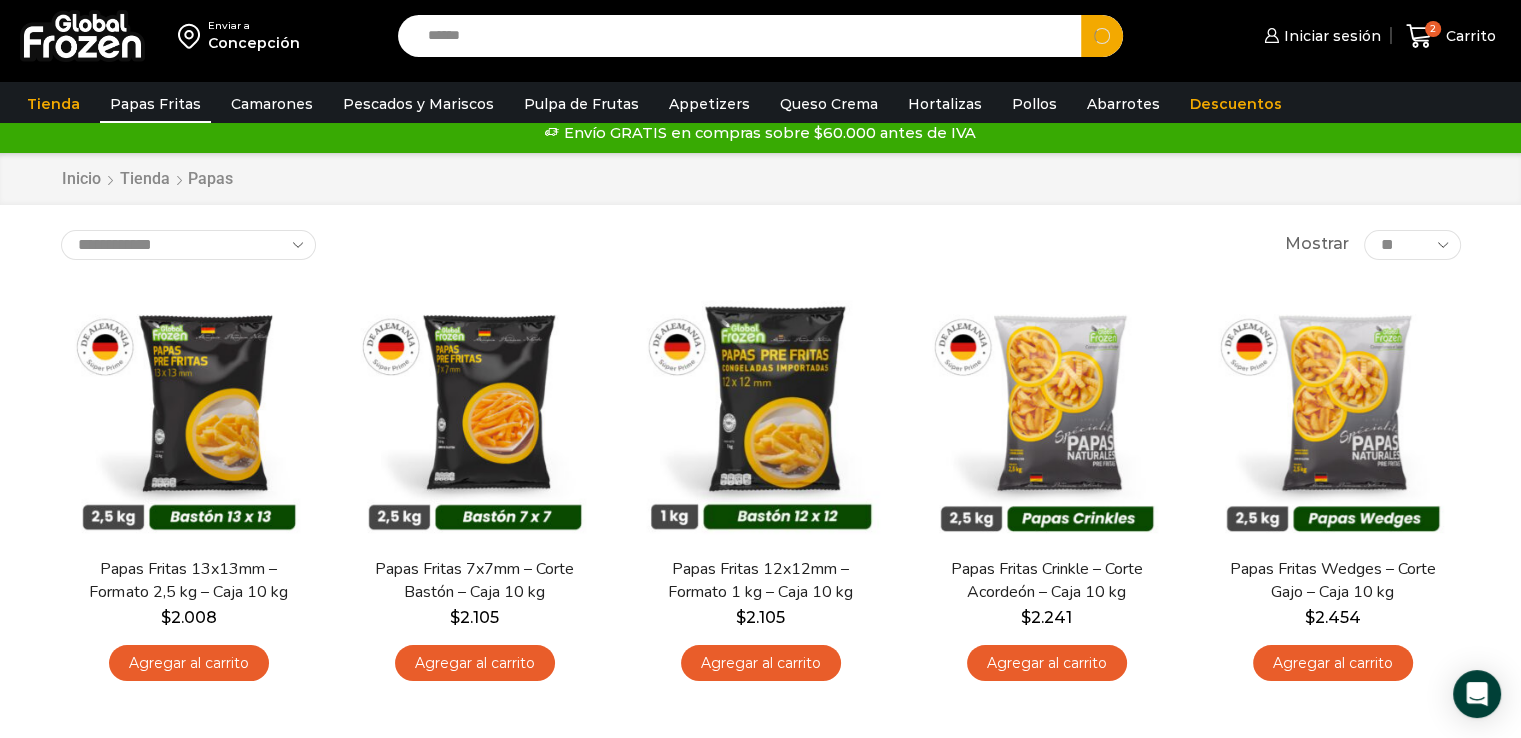 type on "******" 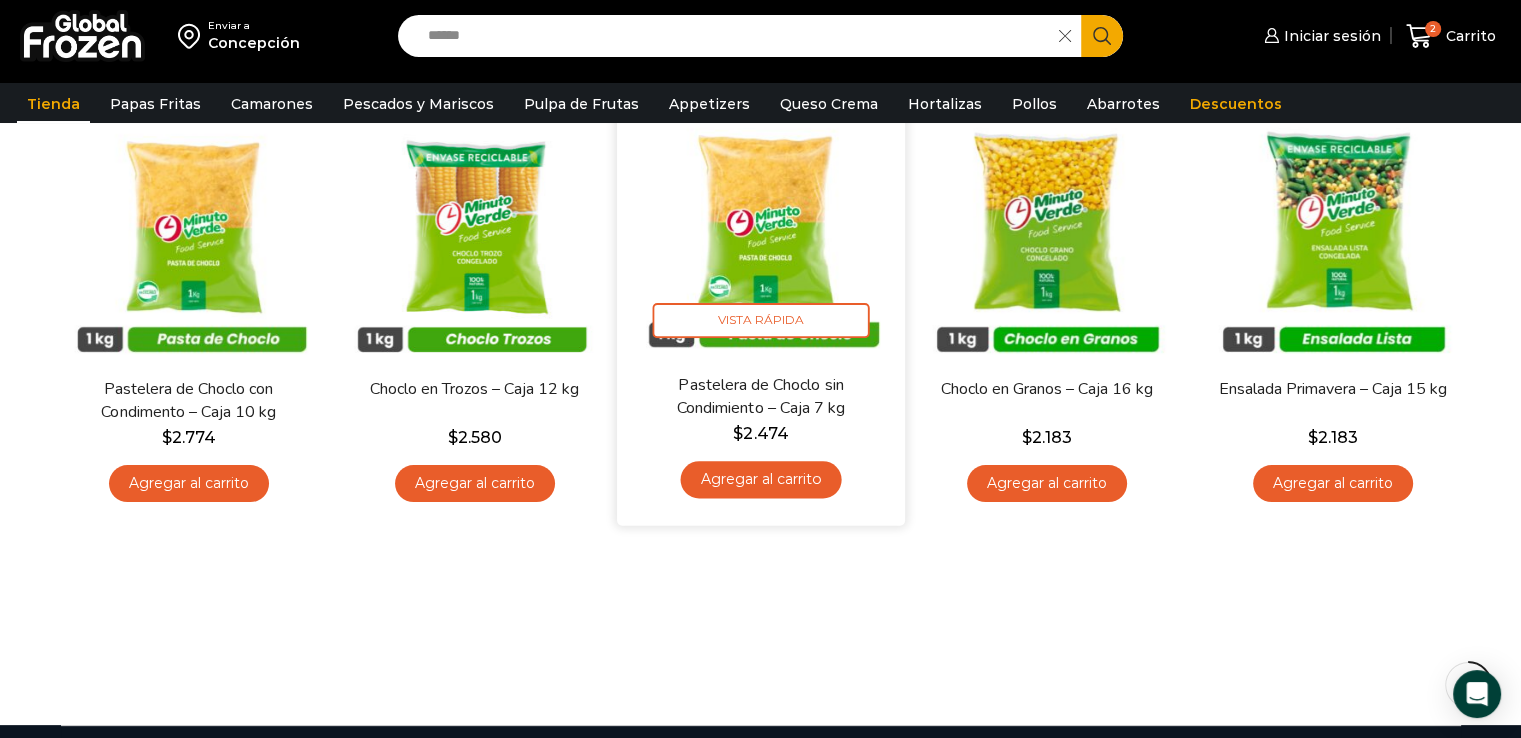 scroll, scrollTop: 244, scrollLeft: 0, axis: vertical 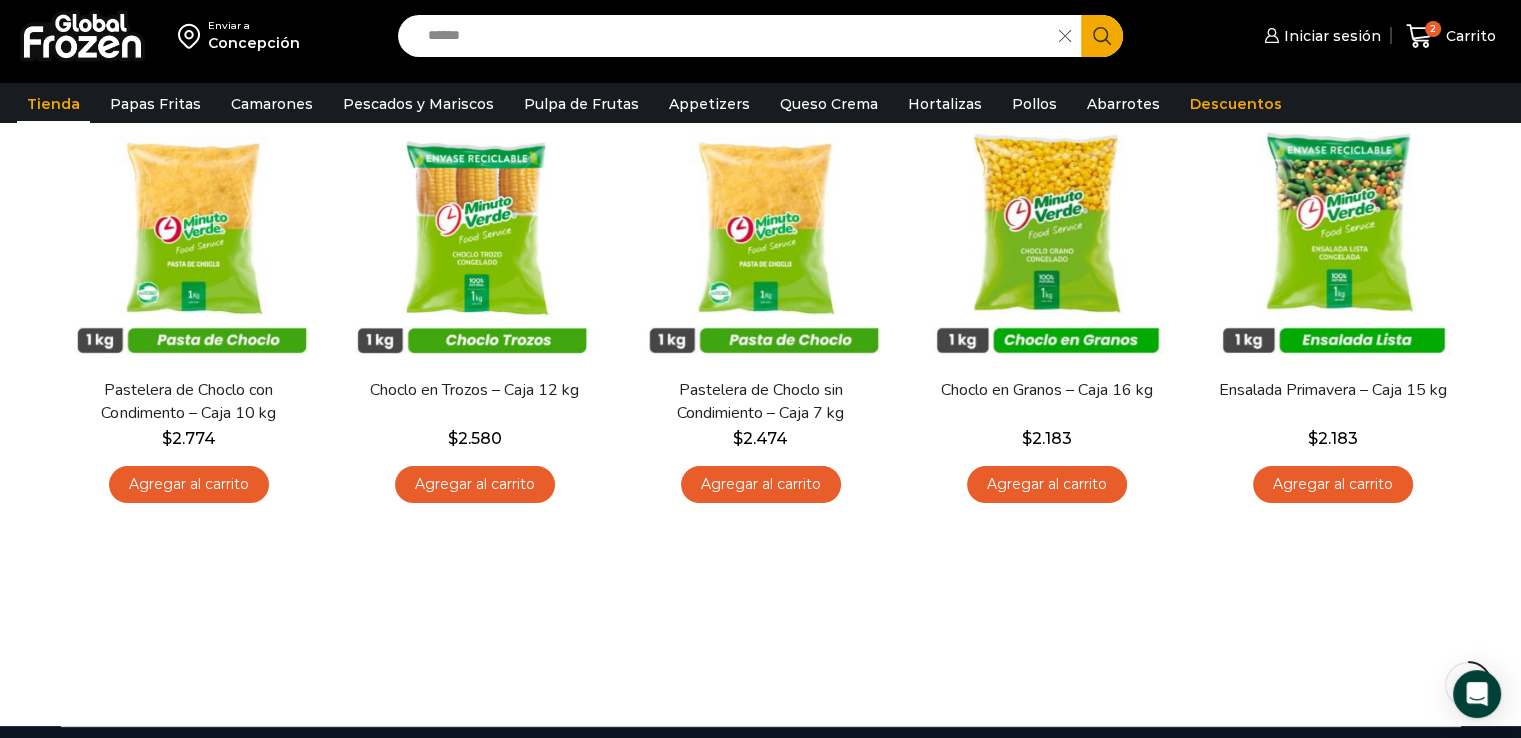 click on "******" at bounding box center [734, 36] 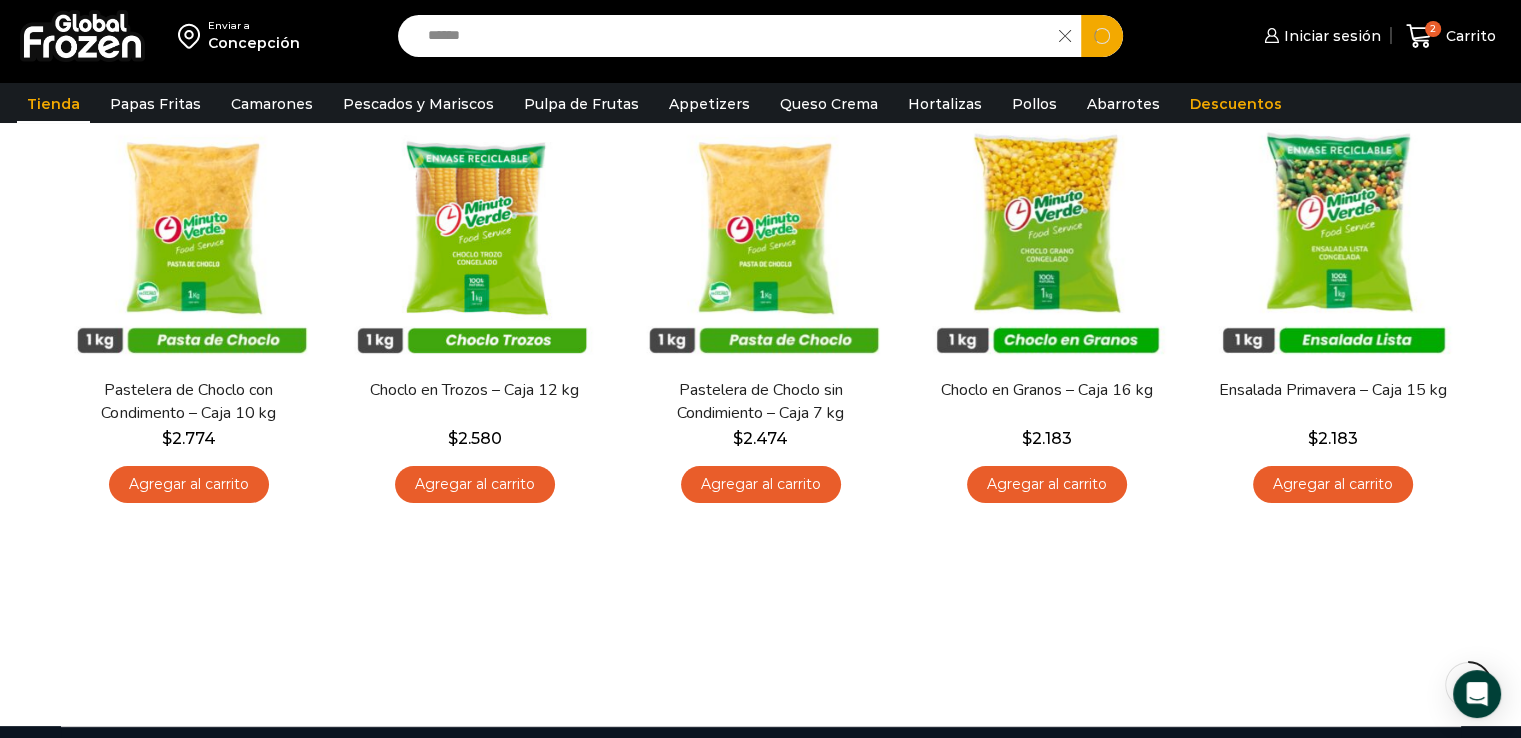 click on "******" at bounding box center [734, 36] 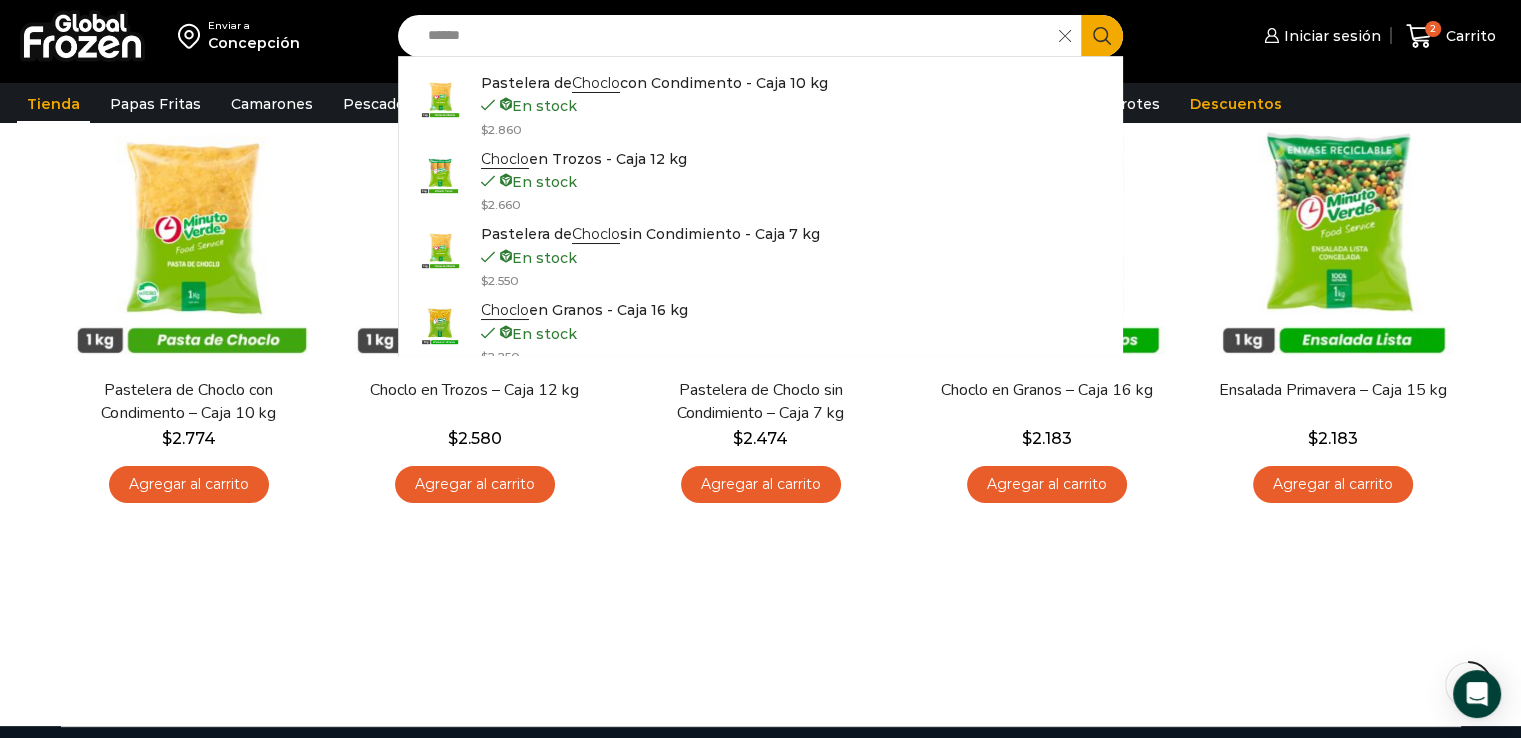 click on "******" at bounding box center [734, 36] 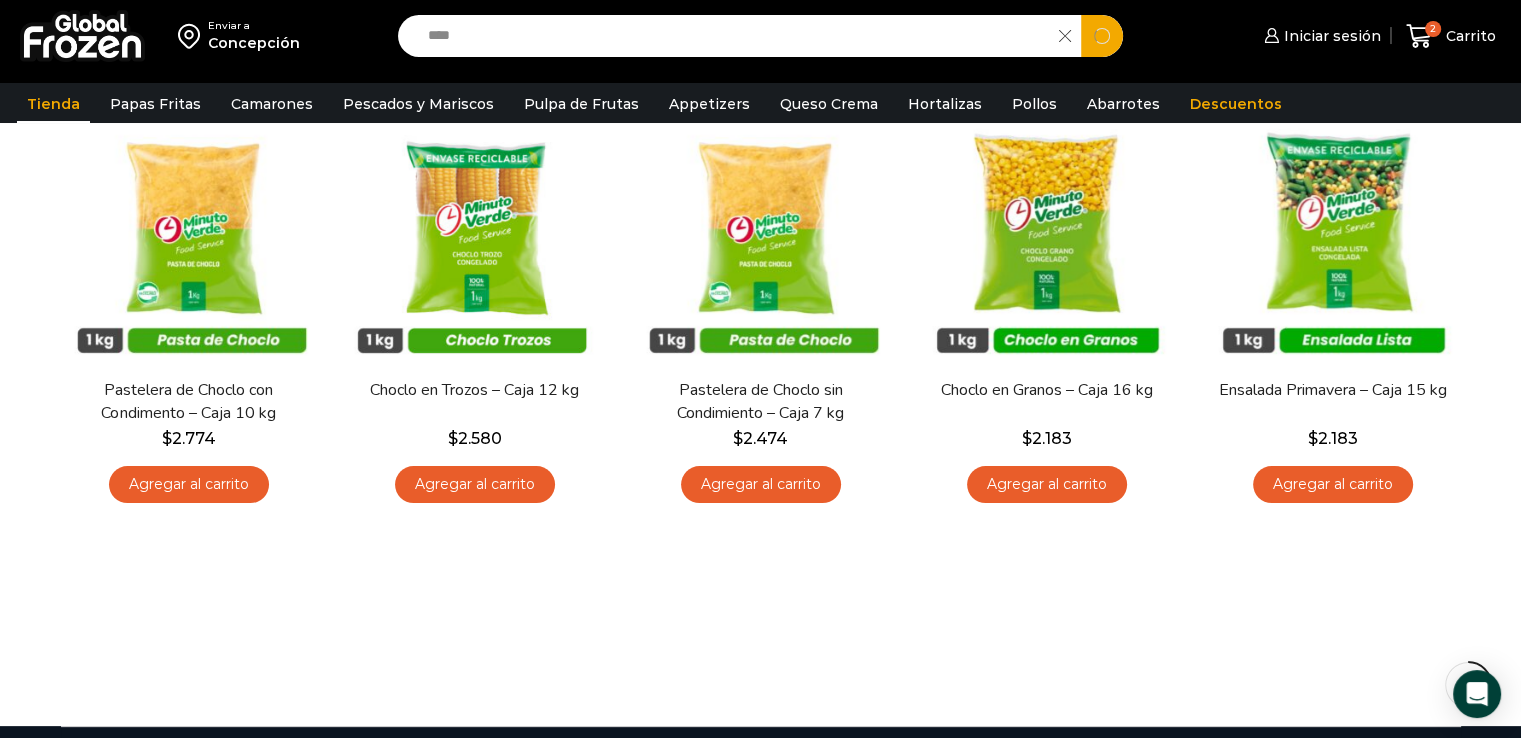 type on "****" 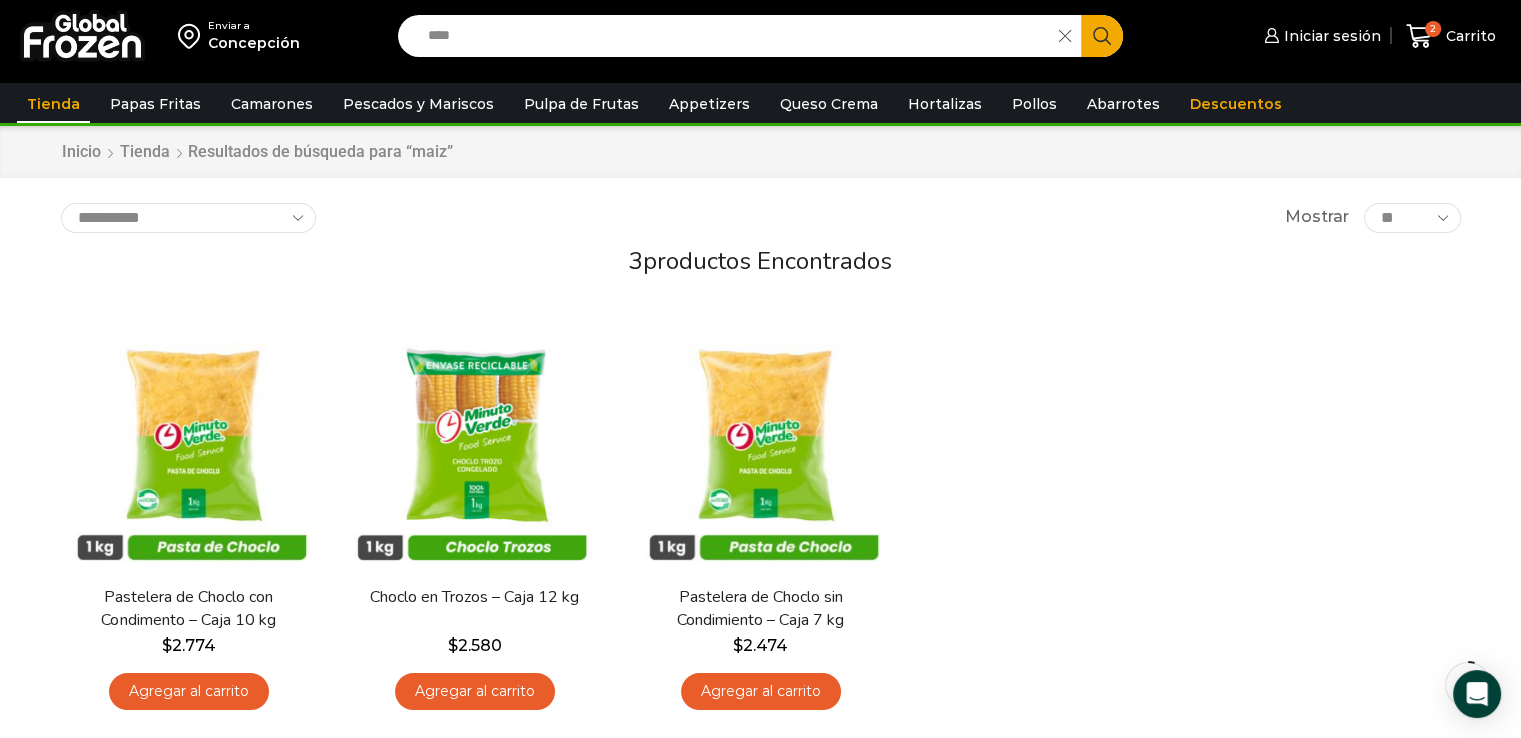 scroll, scrollTop: 41, scrollLeft: 0, axis: vertical 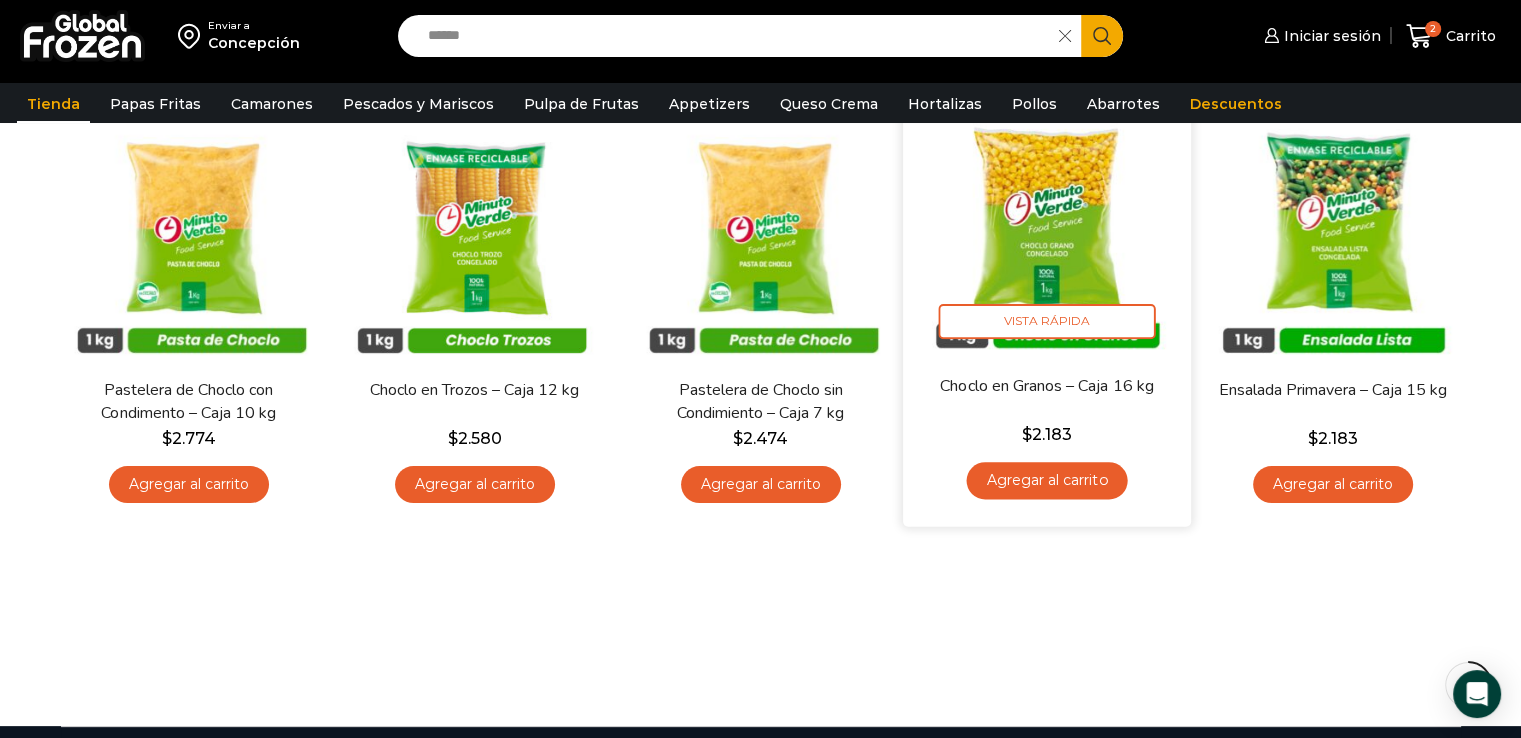 click on "Agregar al carrito" at bounding box center (1046, 480) 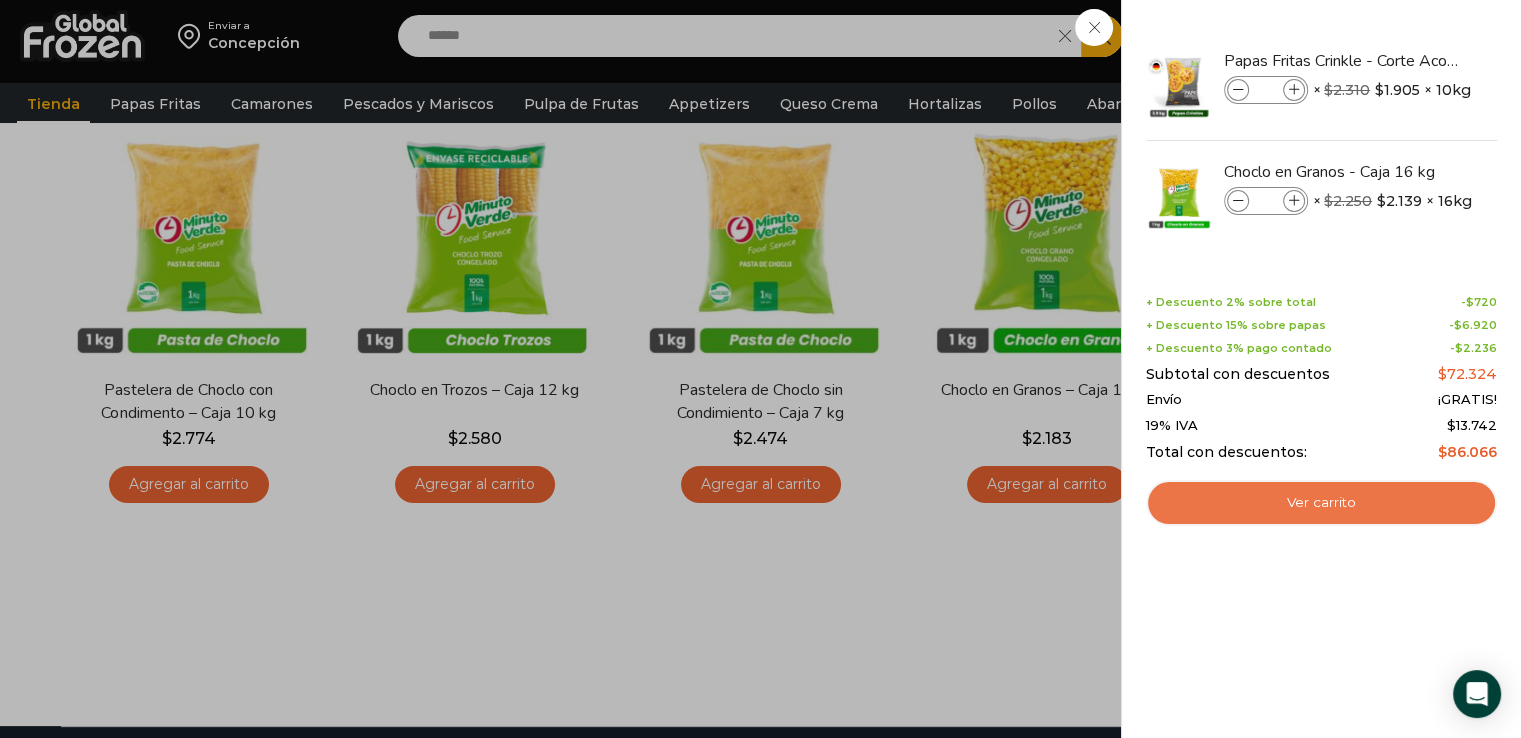 click on "Ver carrito" at bounding box center (1321, 503) 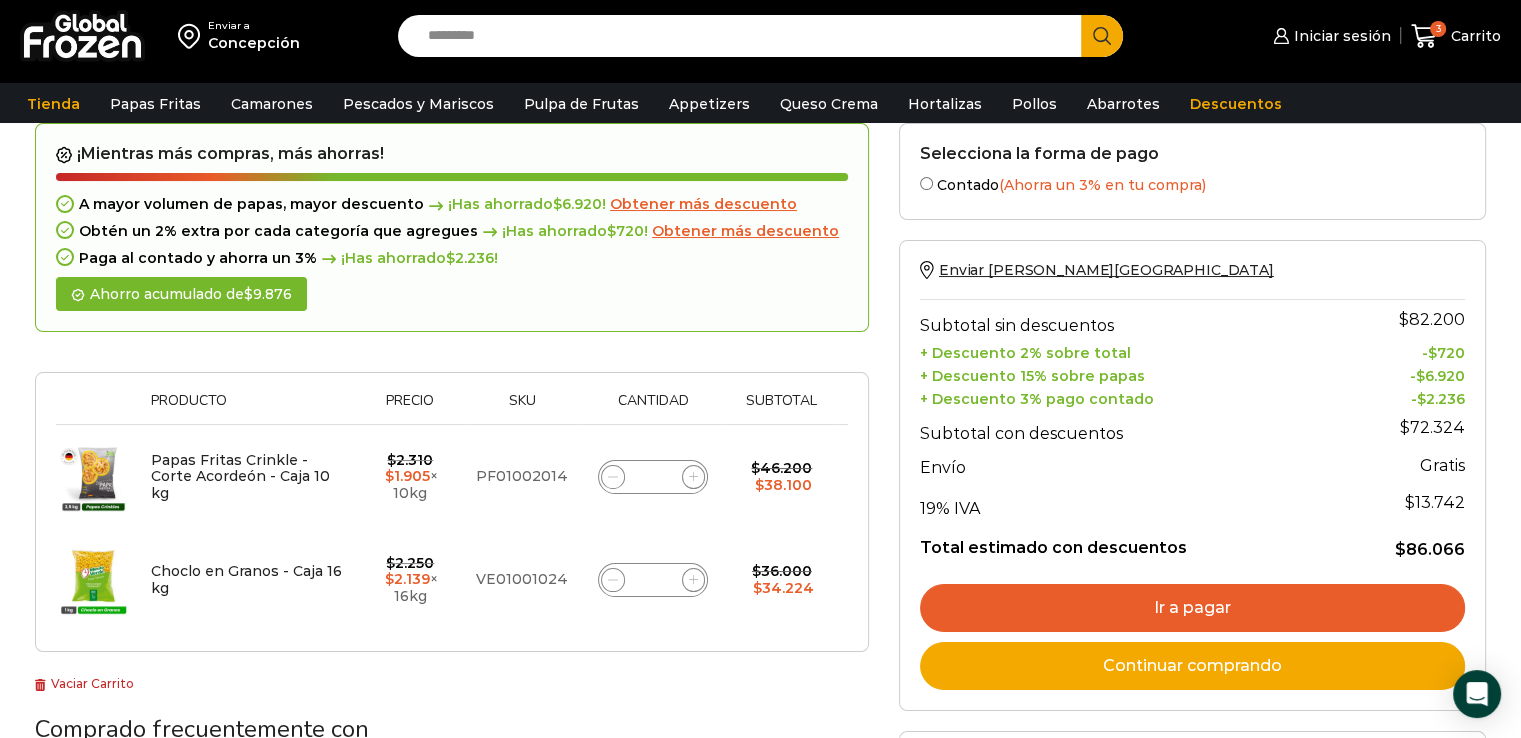 scroll, scrollTop: 83, scrollLeft: 0, axis: vertical 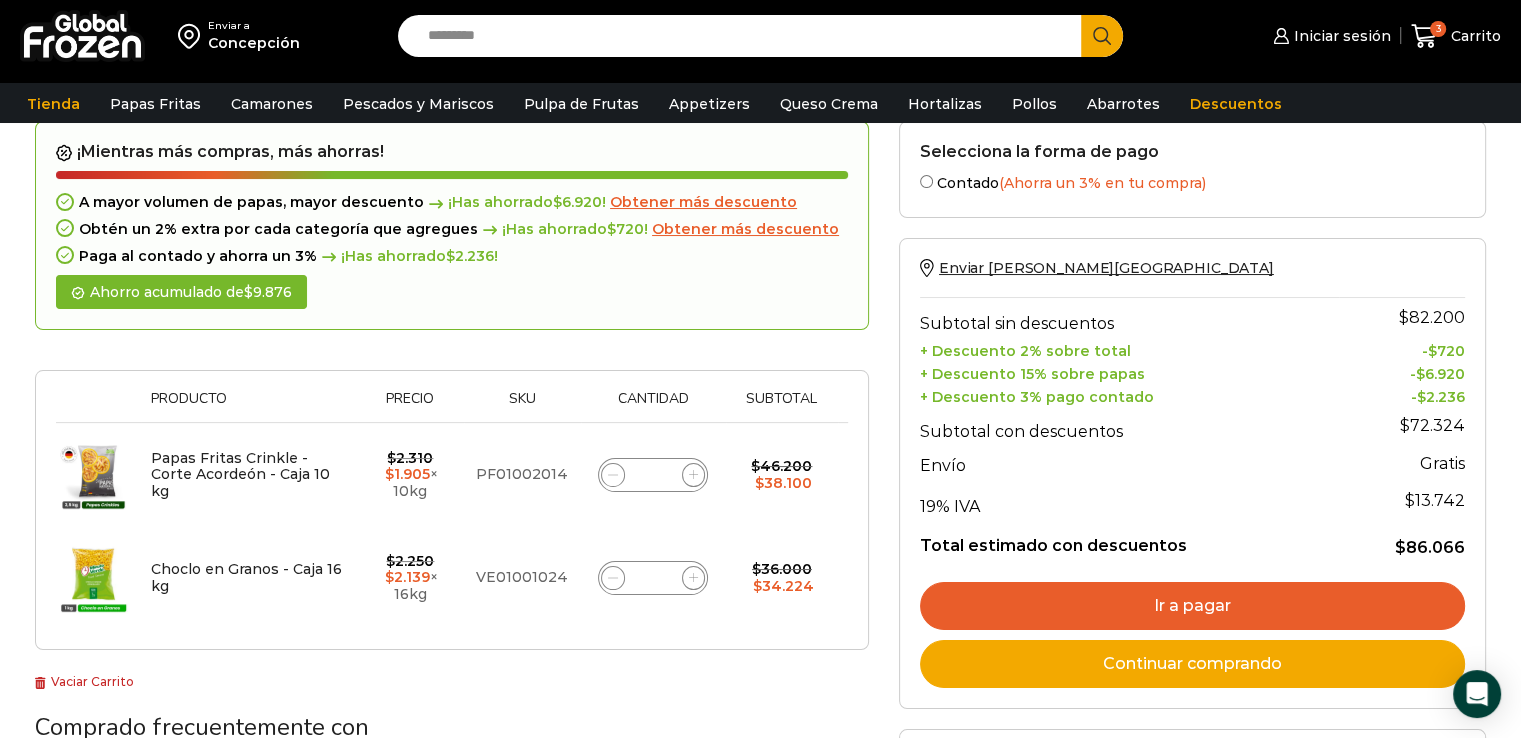 click on "Continuar comprando" at bounding box center [1192, 664] 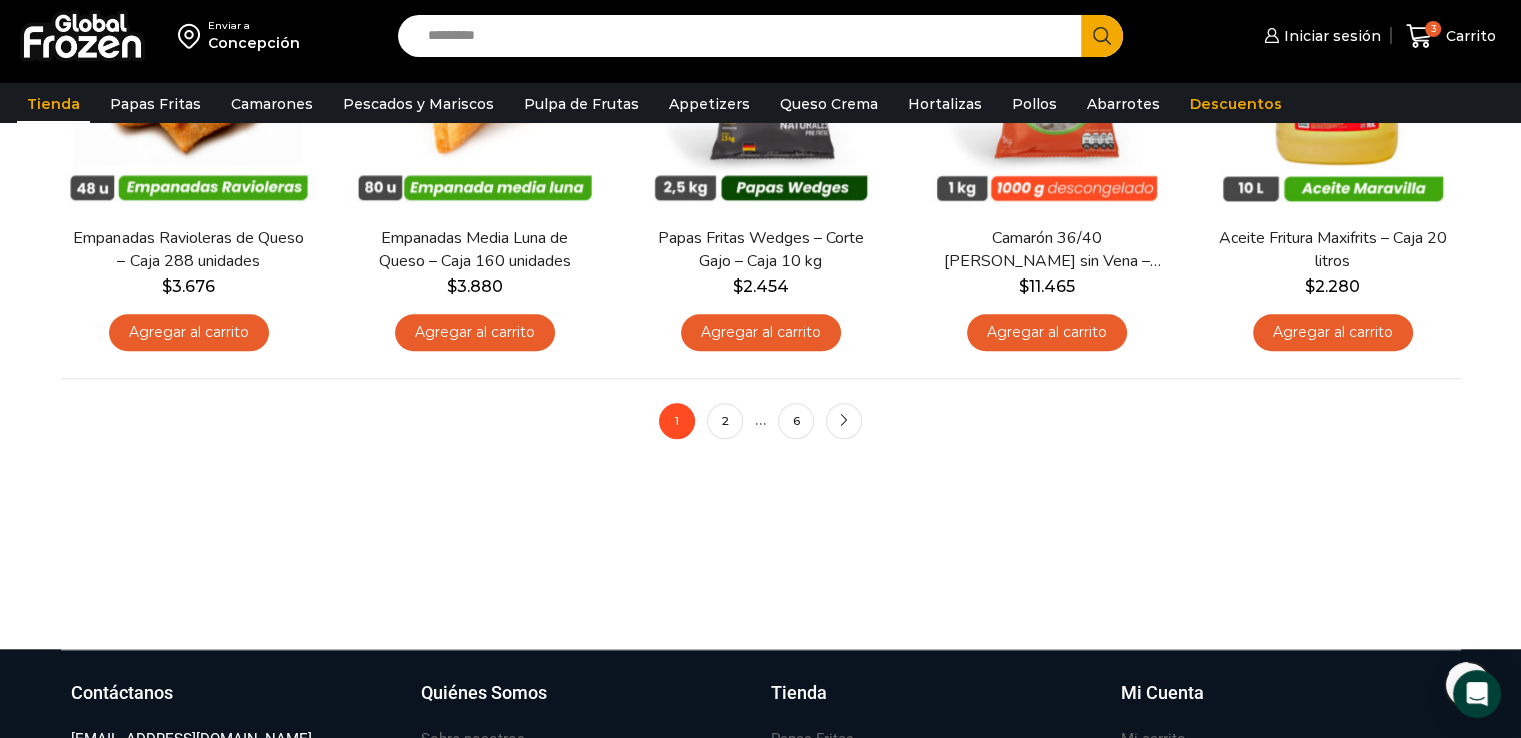 scroll, scrollTop: 1650, scrollLeft: 0, axis: vertical 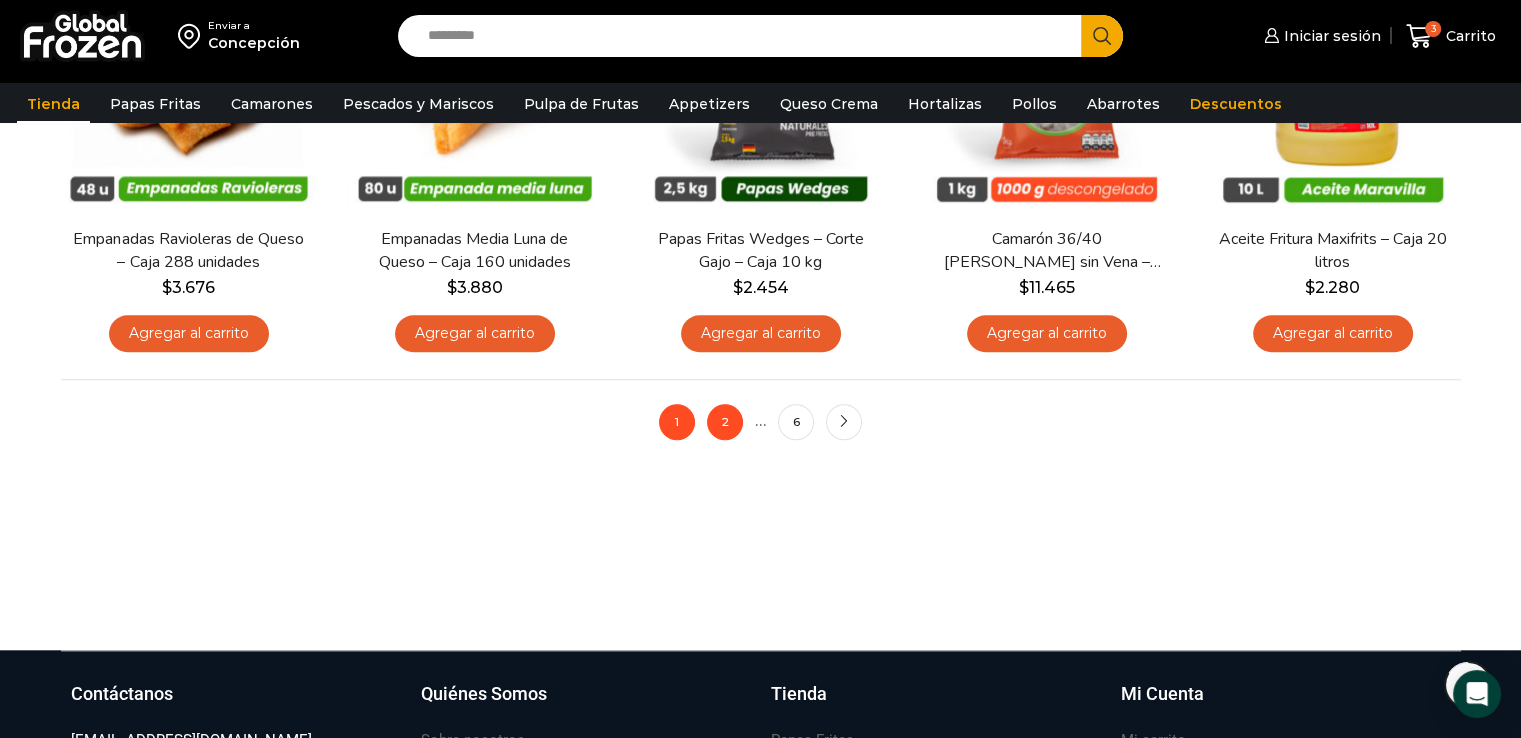 click on "2" at bounding box center (725, 422) 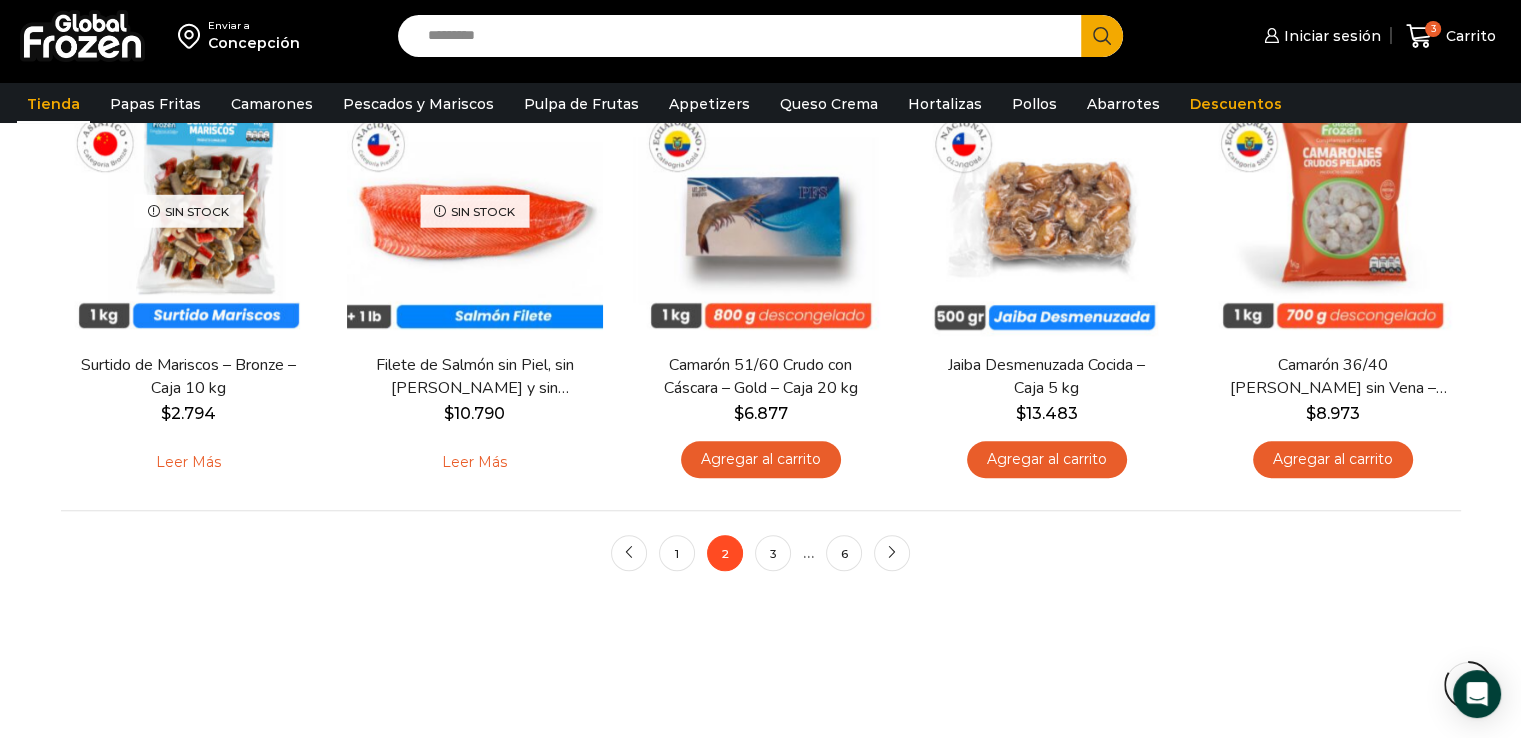 scroll, scrollTop: 1664, scrollLeft: 0, axis: vertical 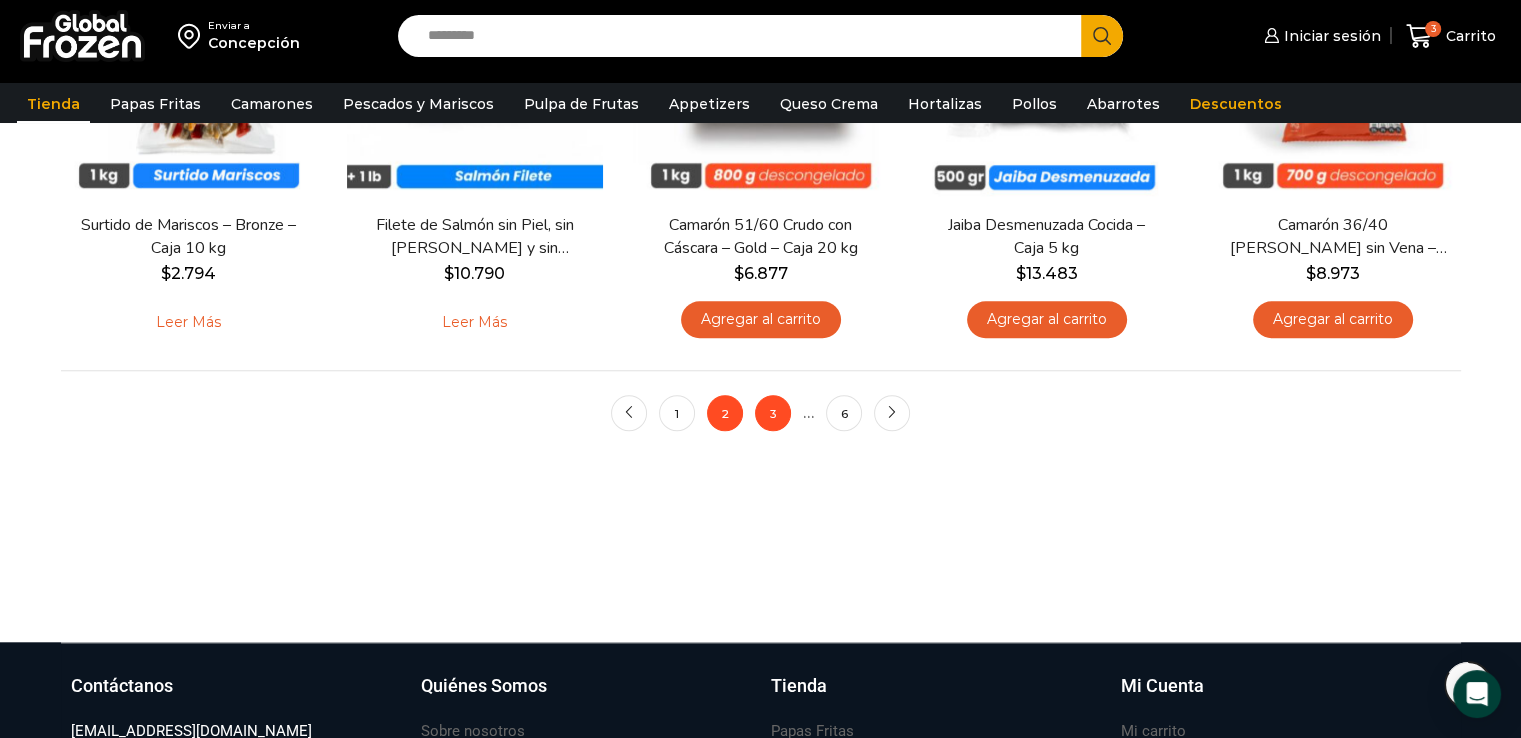 click on "3" at bounding box center (773, 413) 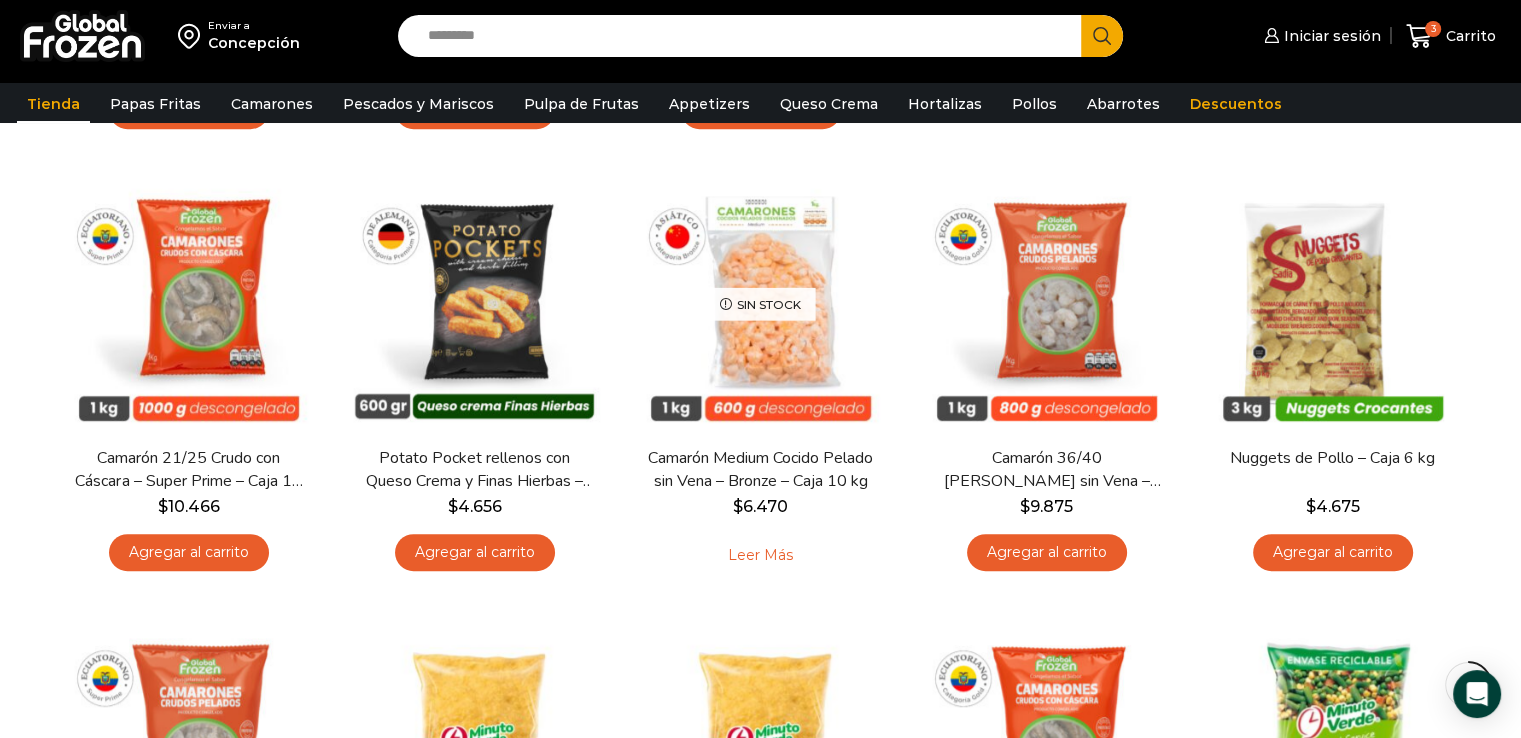 scroll, scrollTop: 1076, scrollLeft: 0, axis: vertical 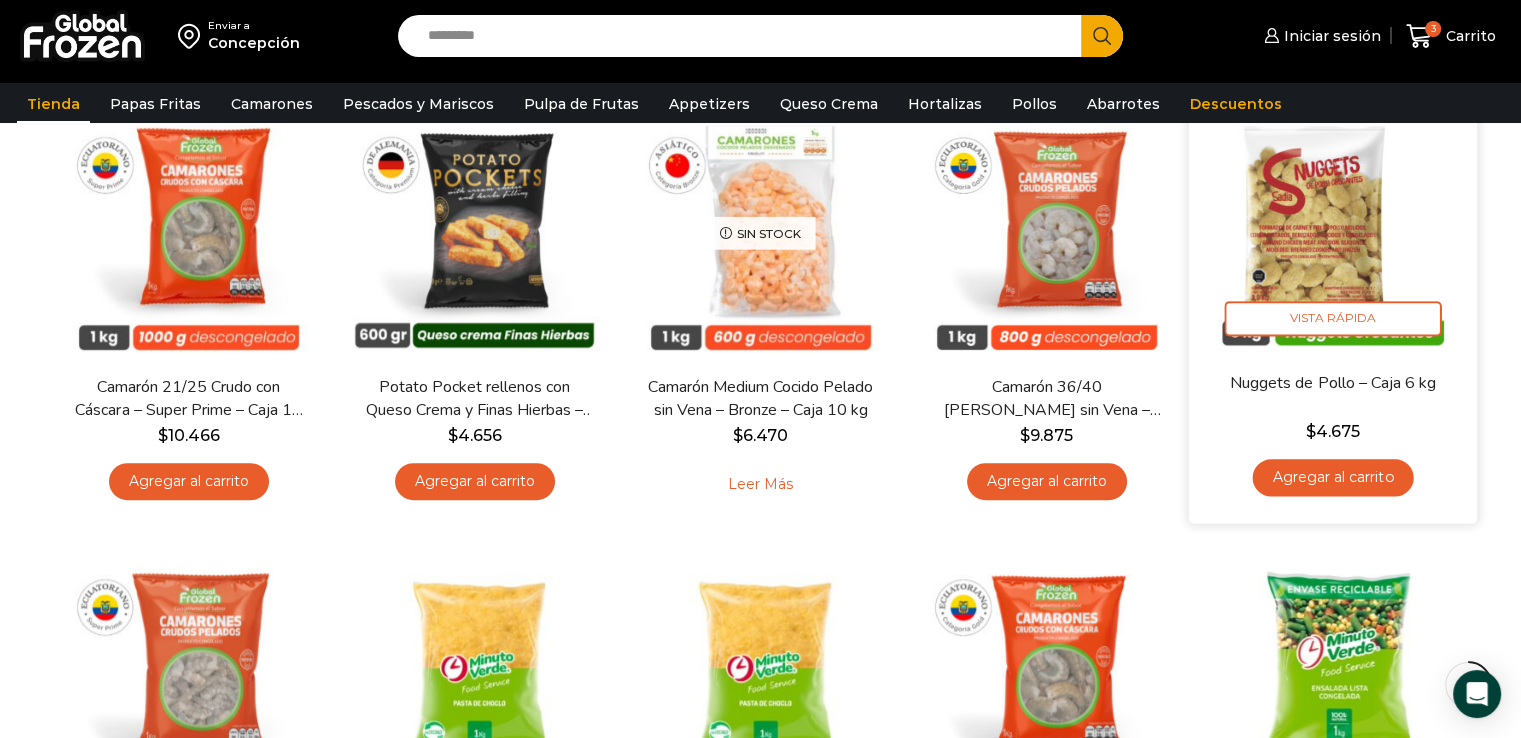 click on "Nuggets de Pollo – Caja 6 kg" at bounding box center [1332, 383] 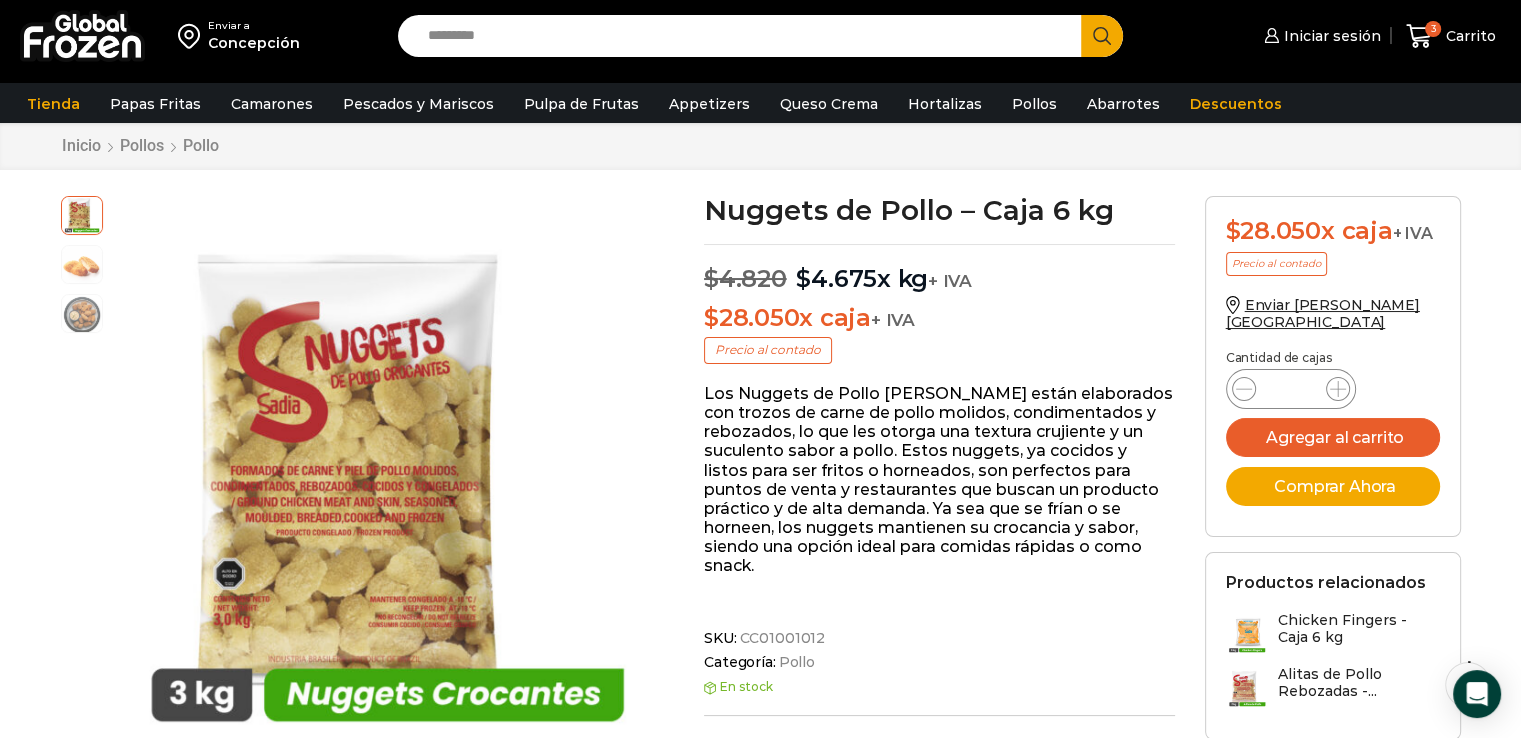 scroll, scrollTop: 39, scrollLeft: 0, axis: vertical 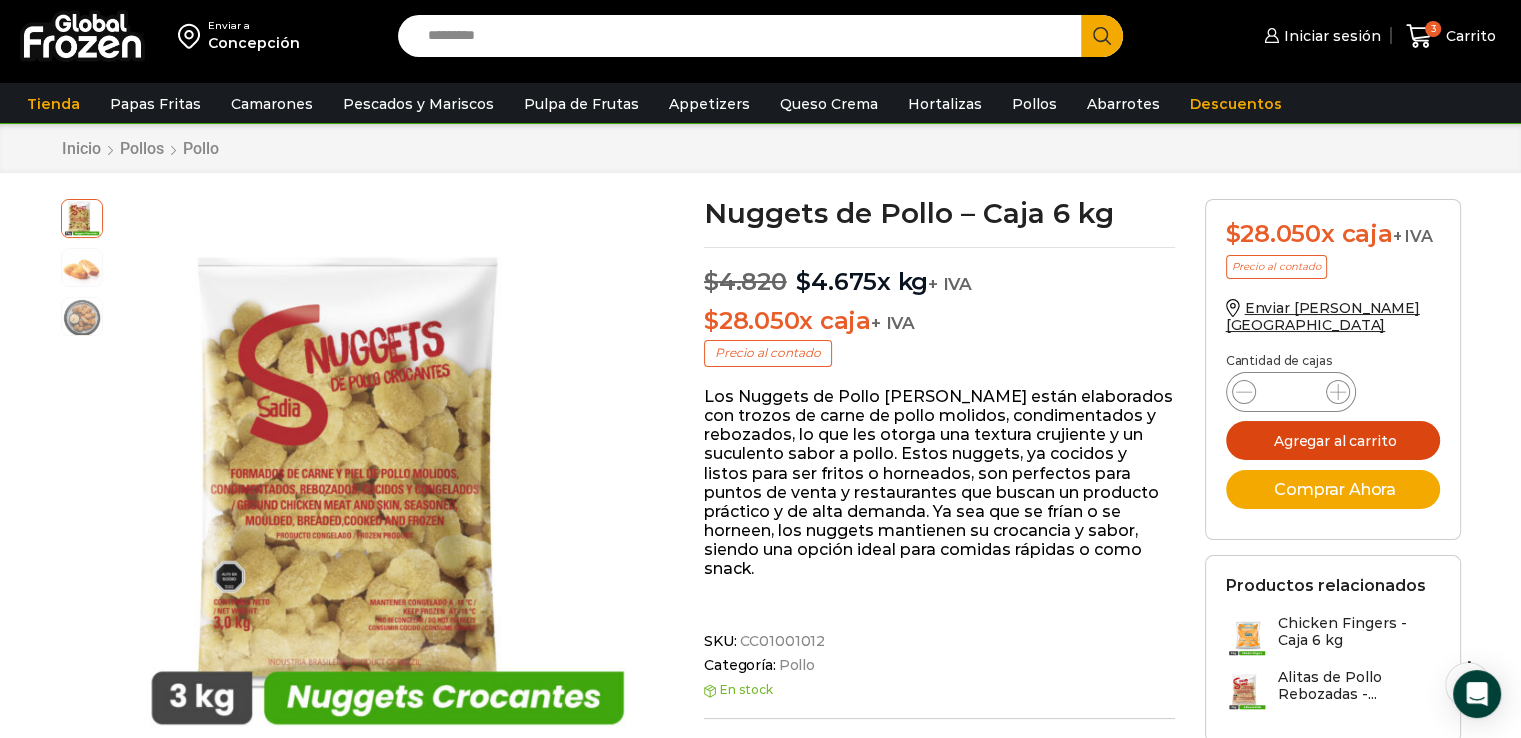 click on "Agregar al carrito" at bounding box center (1333, 440) 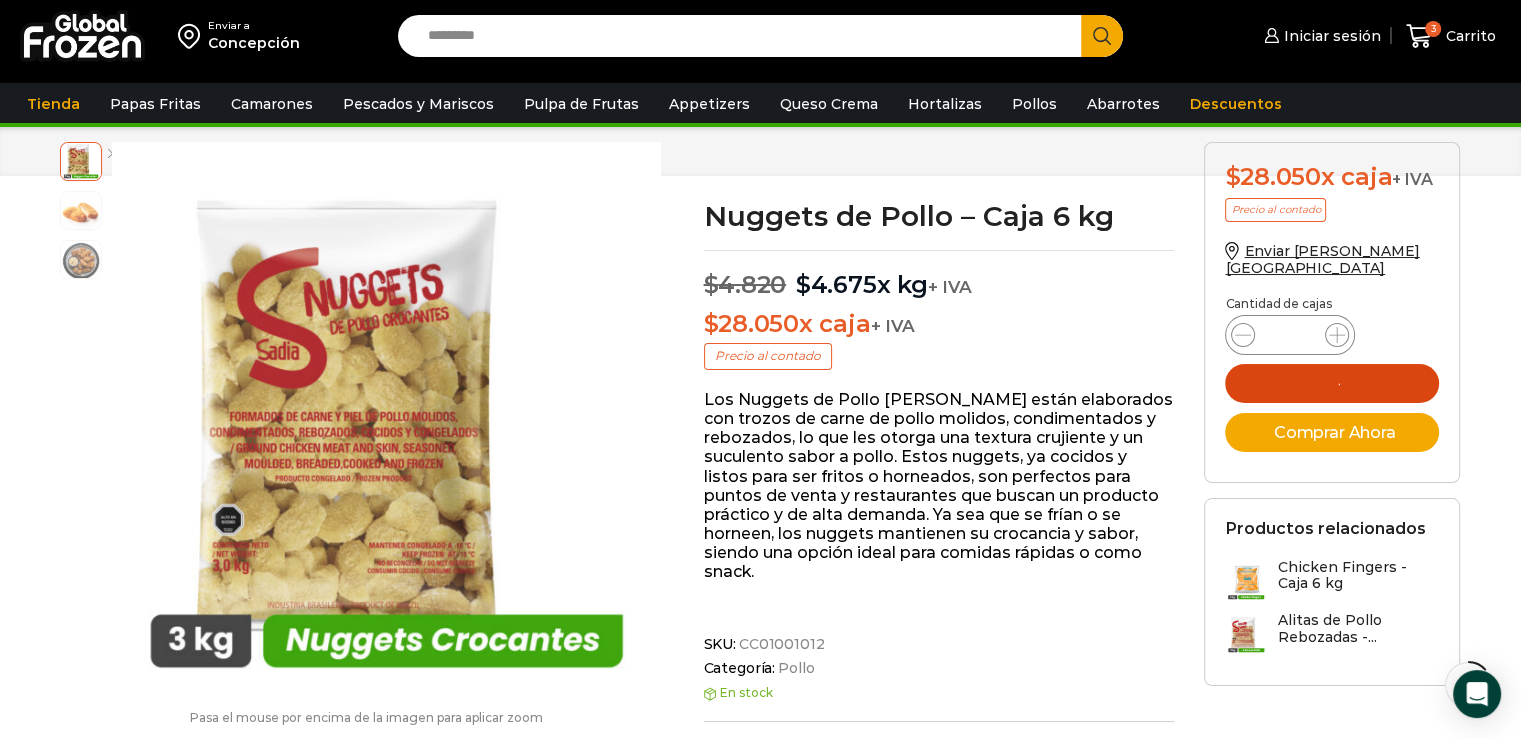 scroll, scrollTop: 0, scrollLeft: 0, axis: both 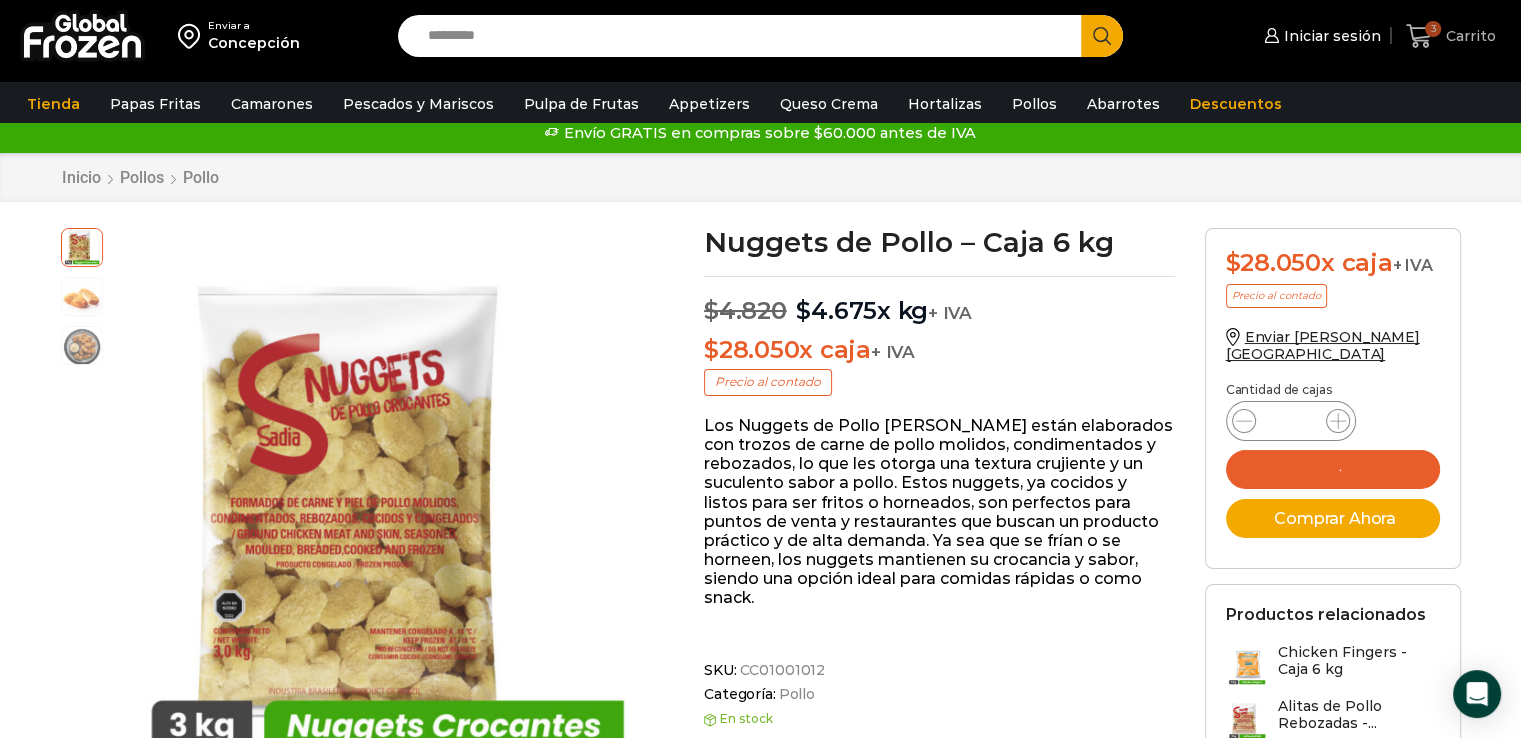 click 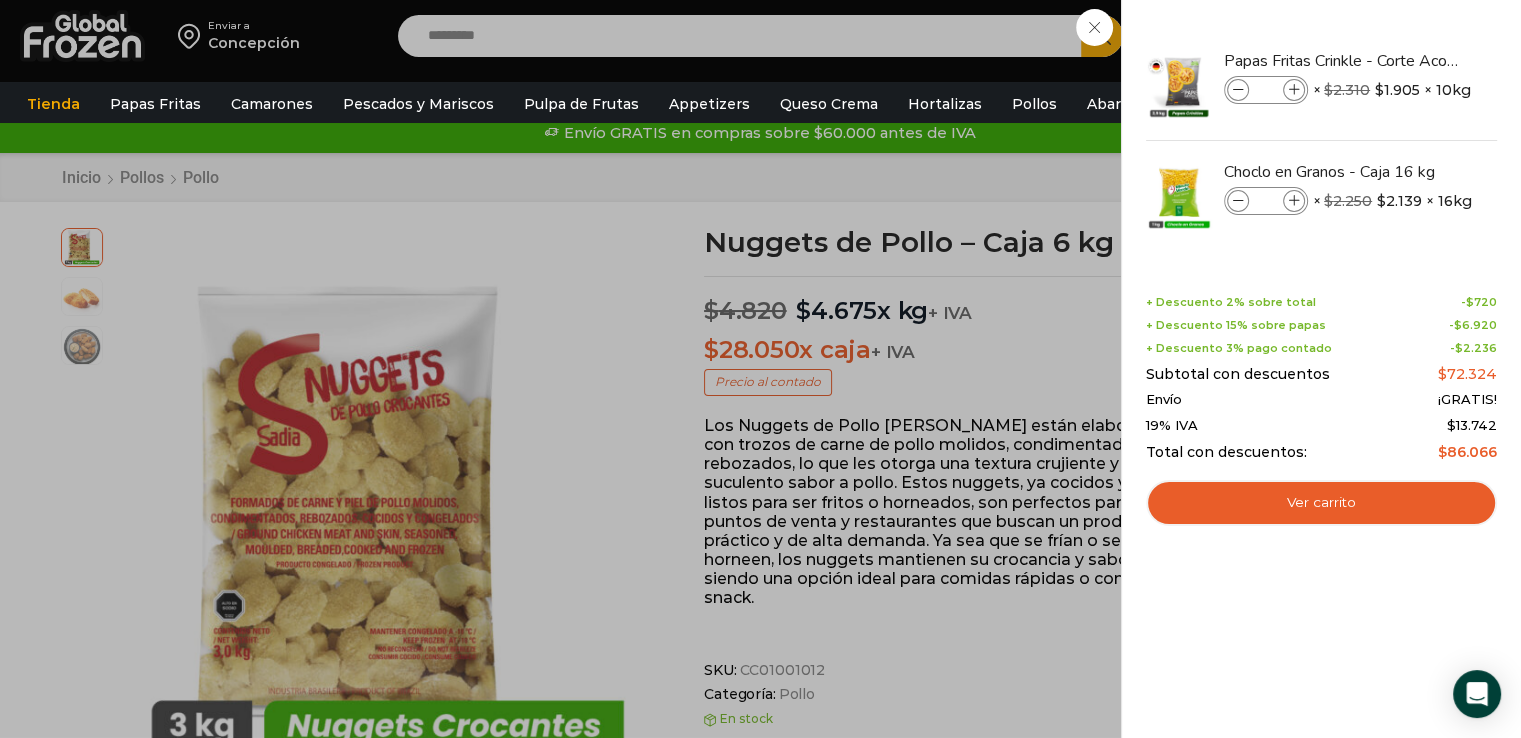 click on "3
Carrito
3
3
Shopping Cart
*
$" at bounding box center (1451, 36) 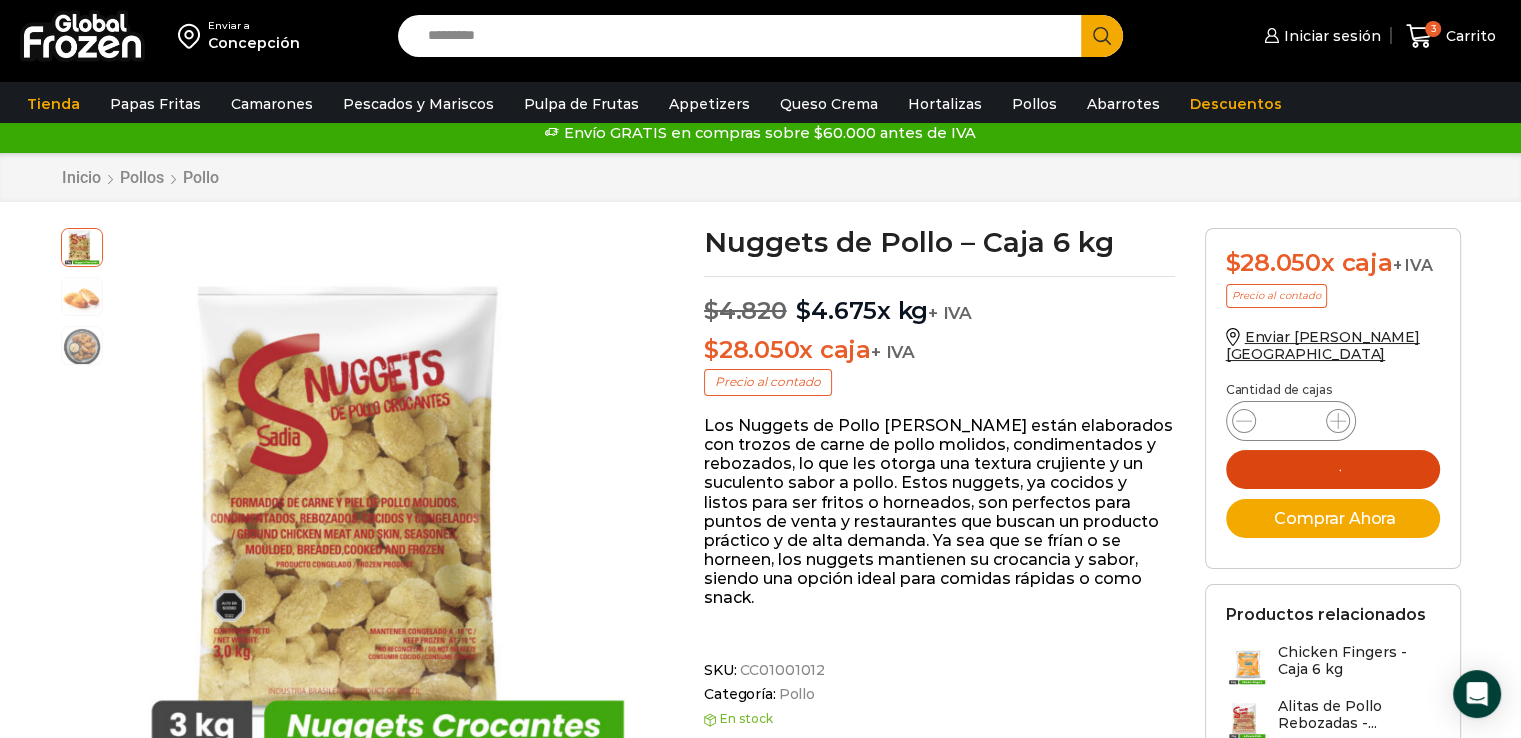 click on "Agregar al carrito" at bounding box center [1333, 469] 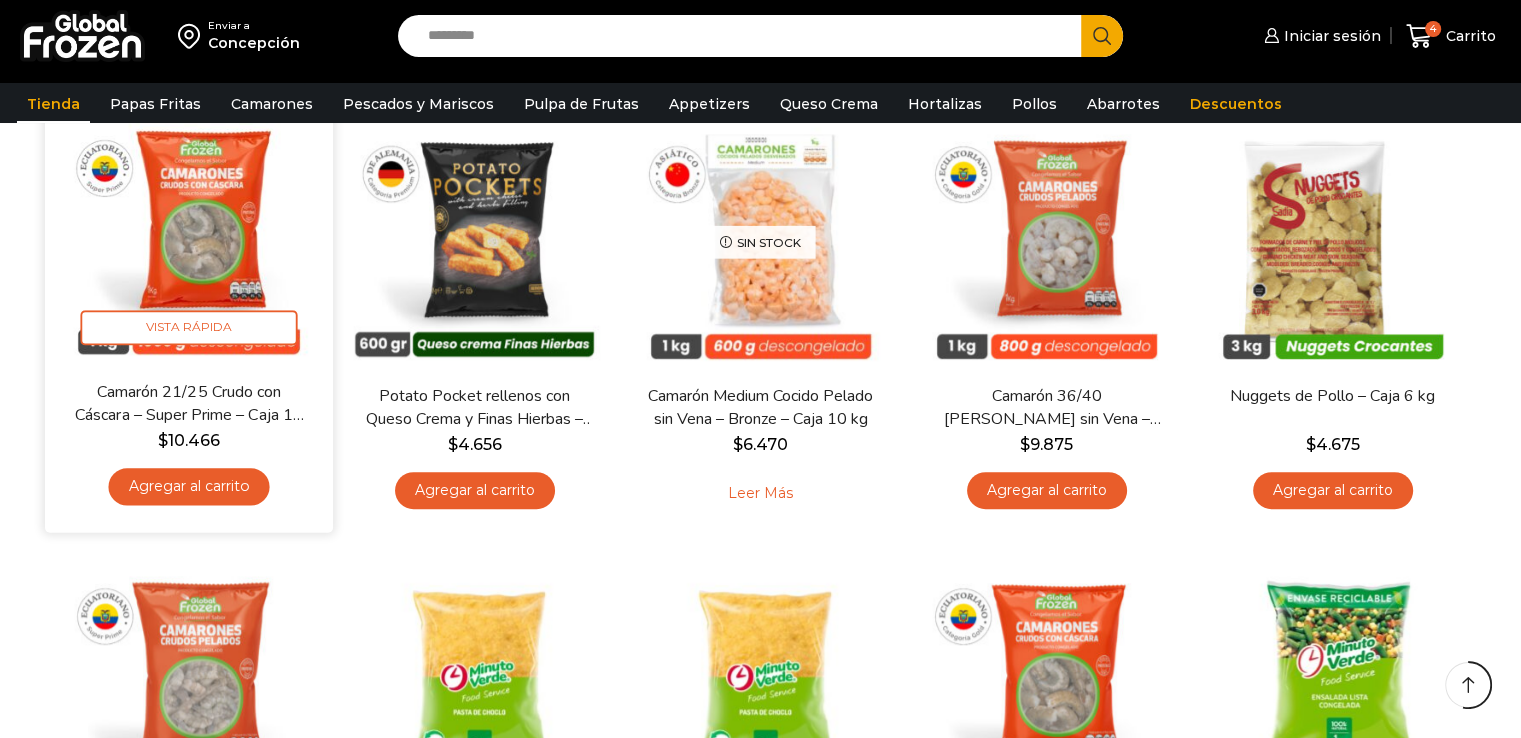scroll, scrollTop: 1076, scrollLeft: 0, axis: vertical 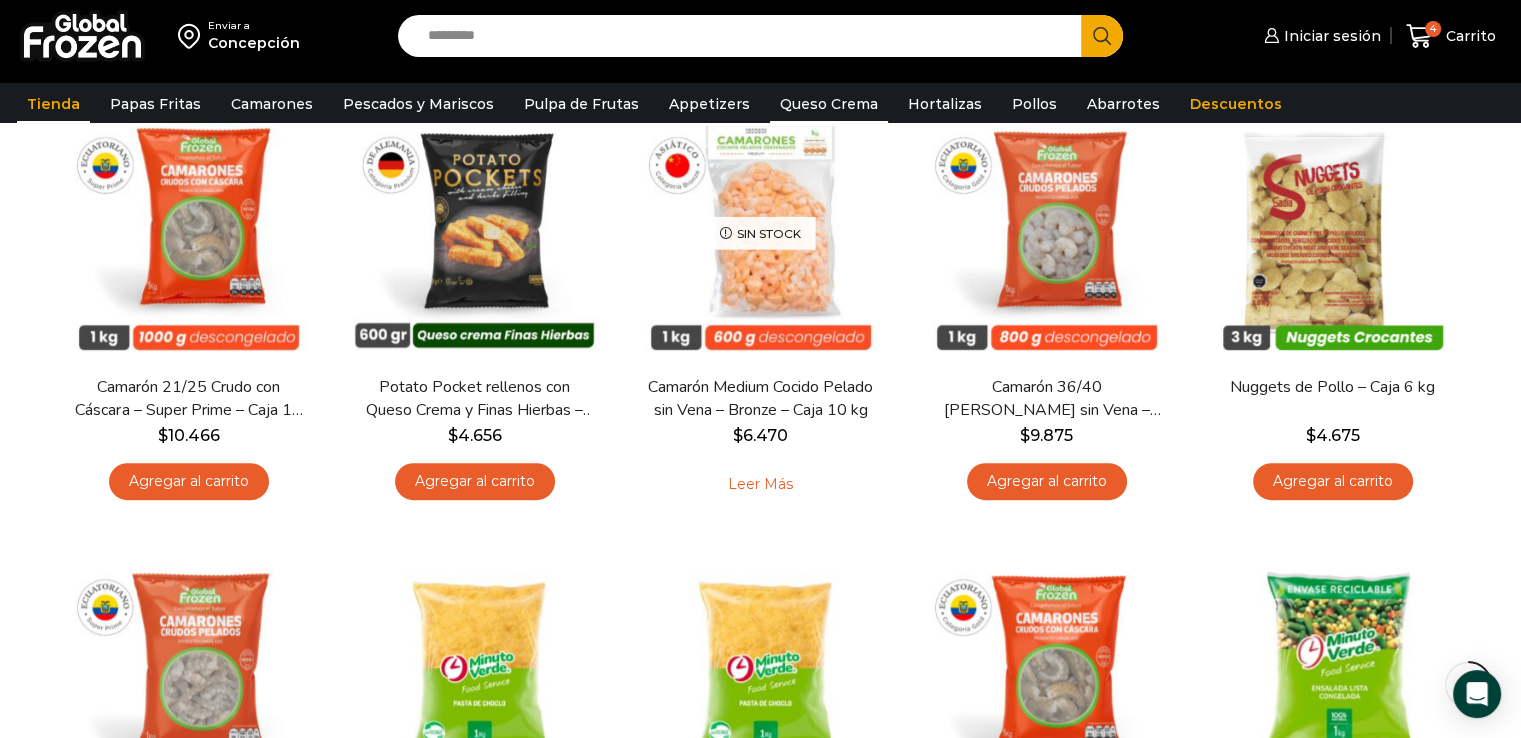 click on "Queso Crema" at bounding box center (829, 104) 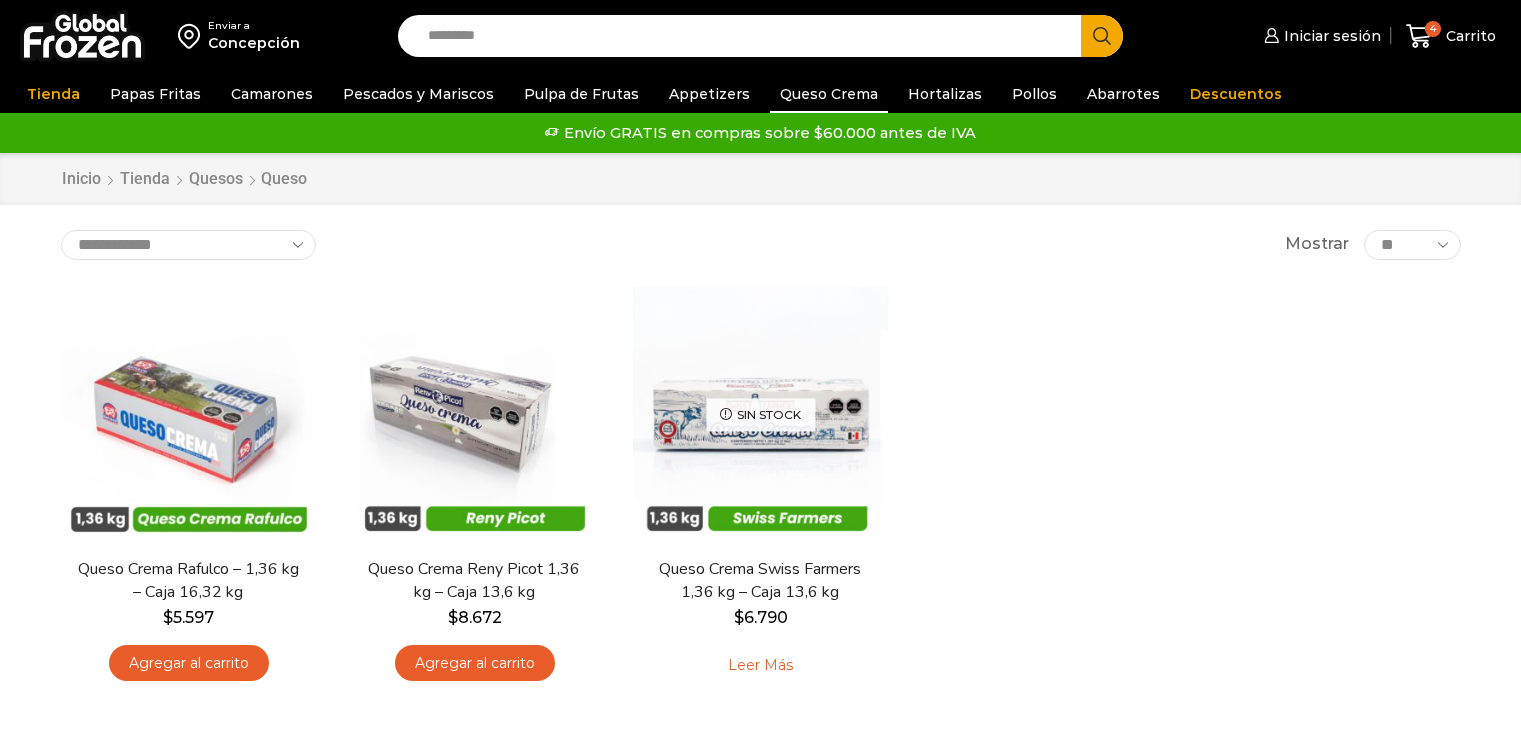 scroll, scrollTop: 0, scrollLeft: 0, axis: both 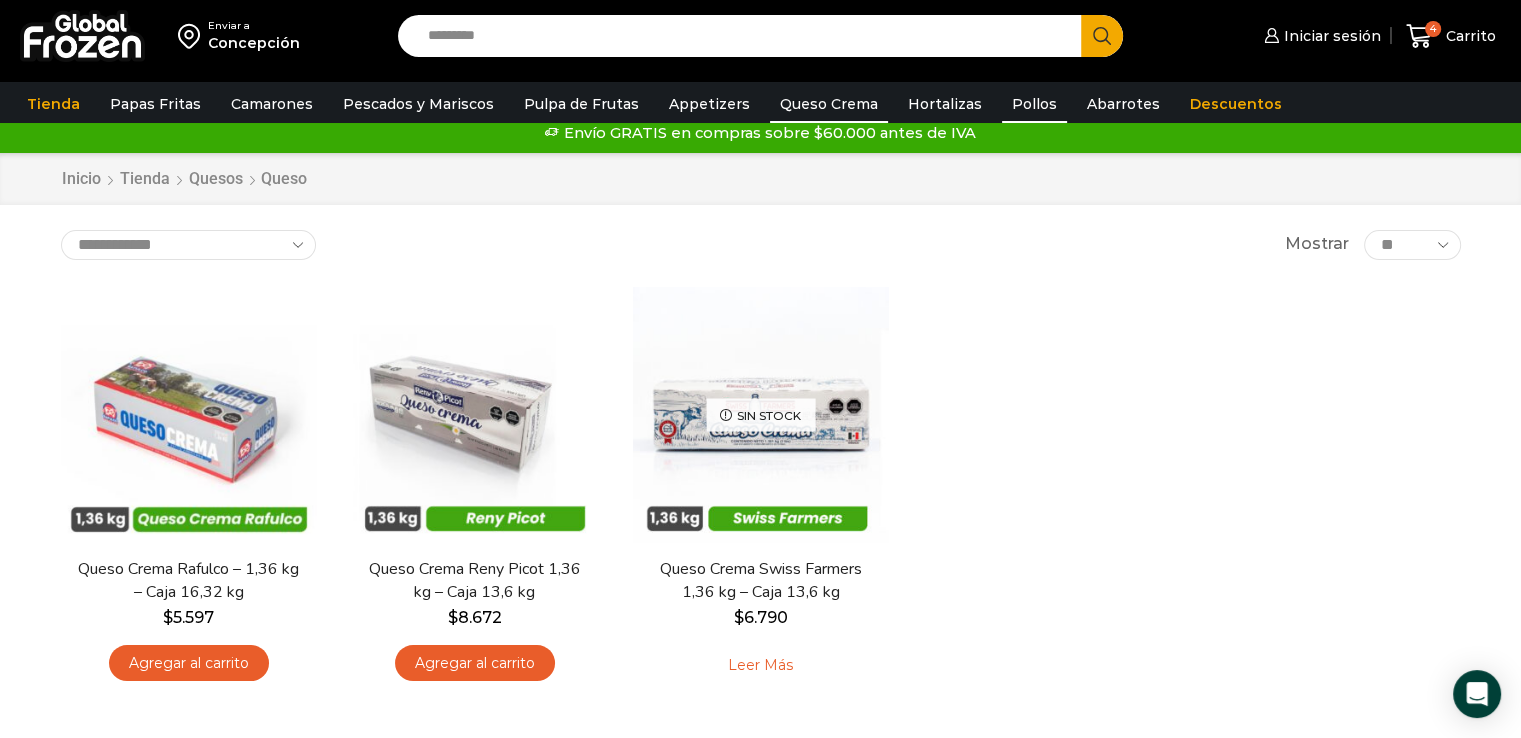 click on "Pollos" at bounding box center [1034, 104] 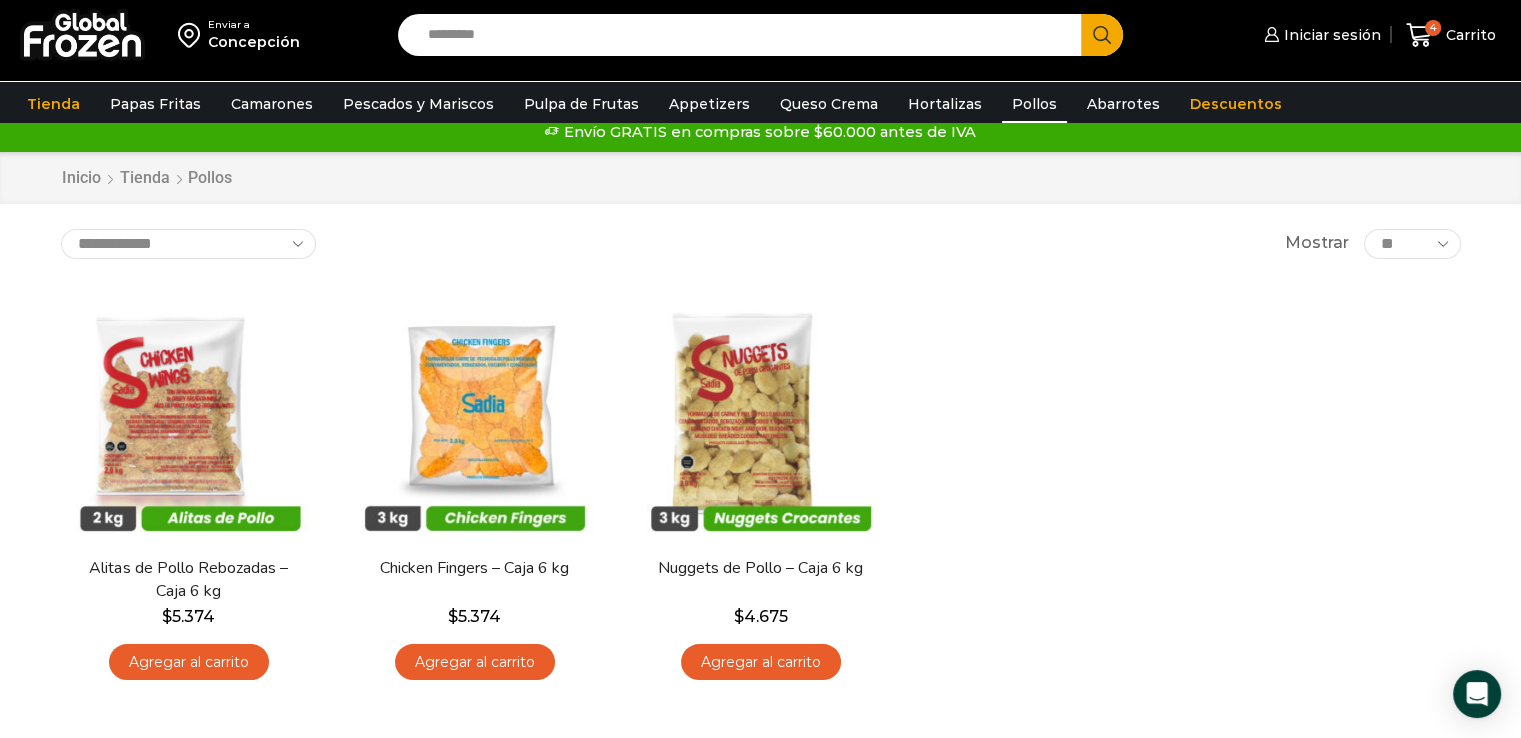scroll, scrollTop: 0, scrollLeft: 0, axis: both 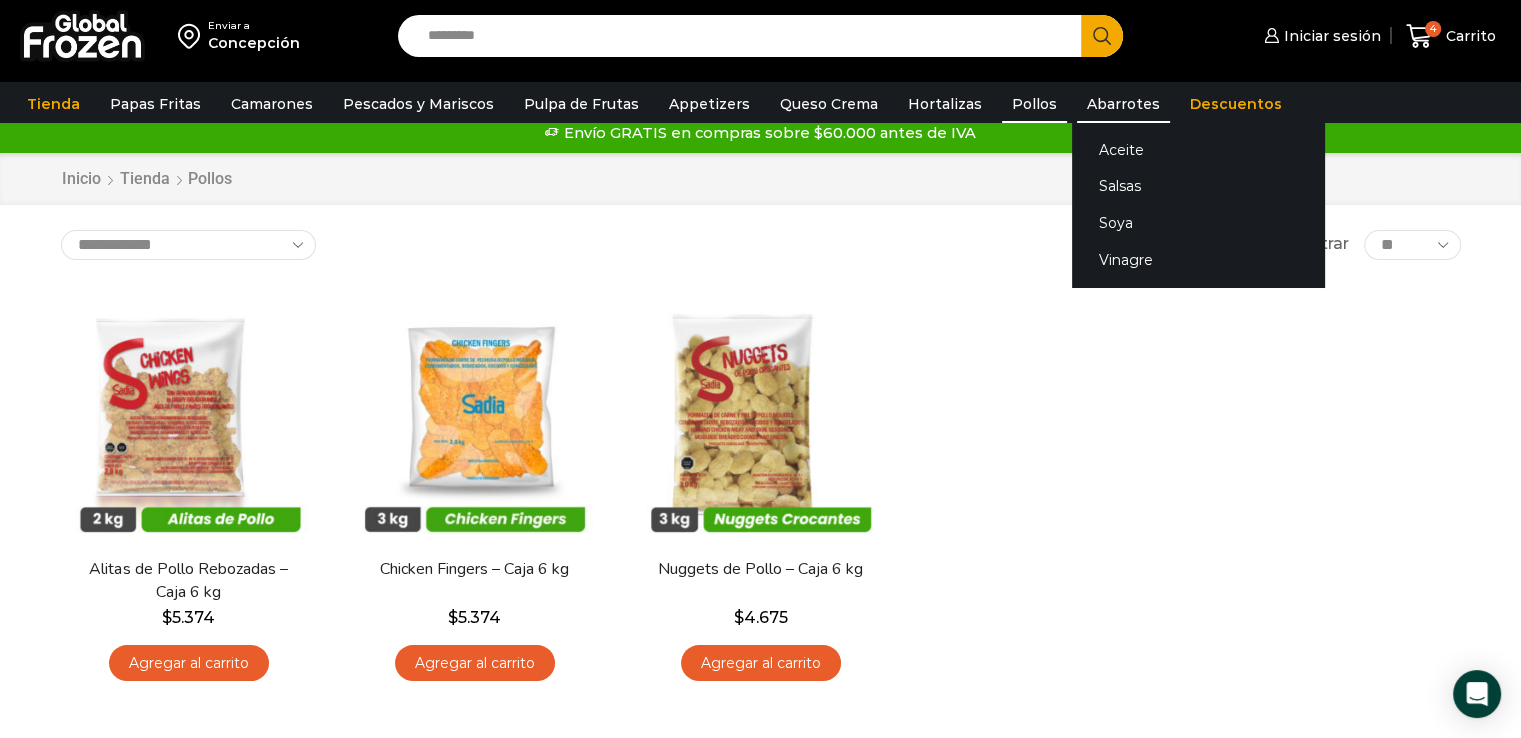 click on "Abarrotes" at bounding box center [1123, 104] 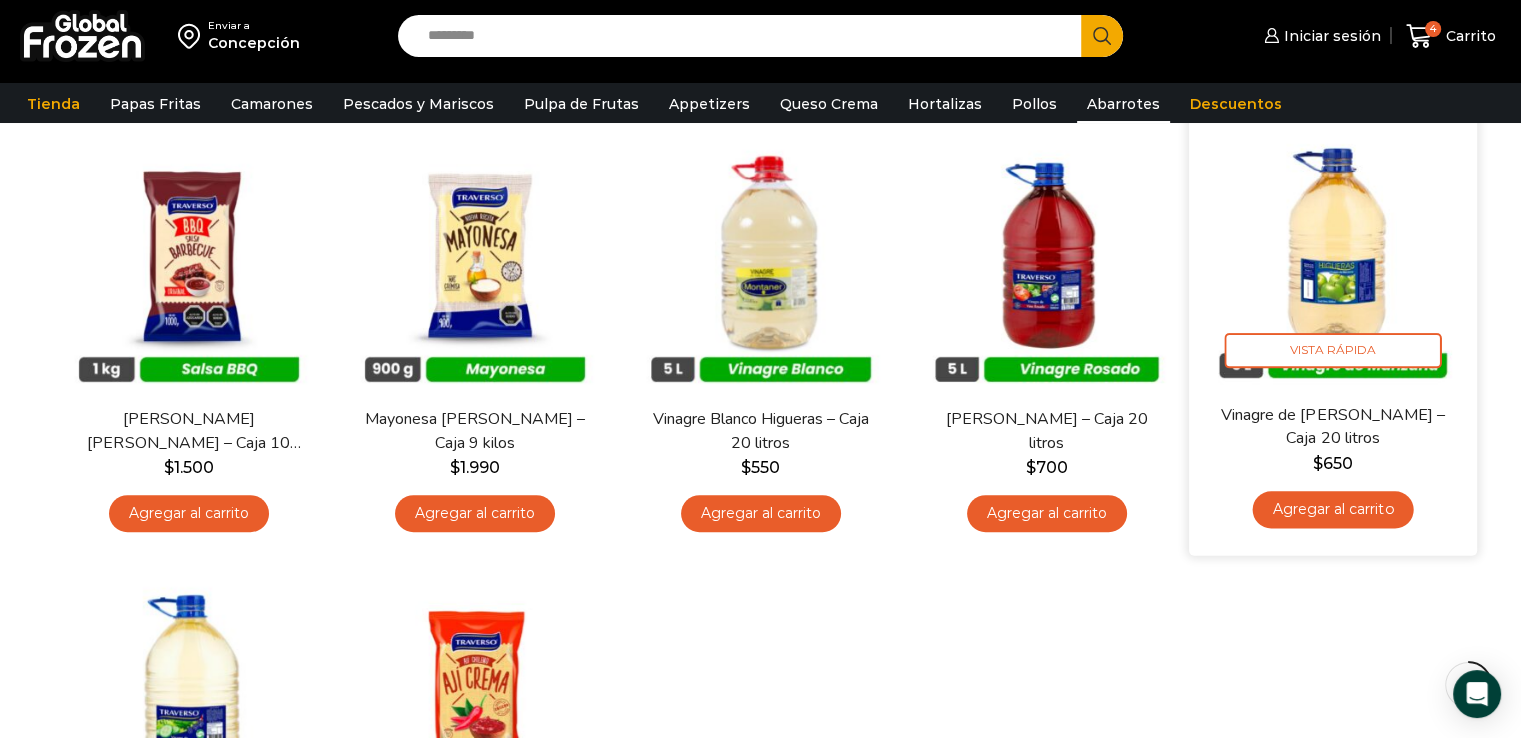 scroll, scrollTop: 595, scrollLeft: 0, axis: vertical 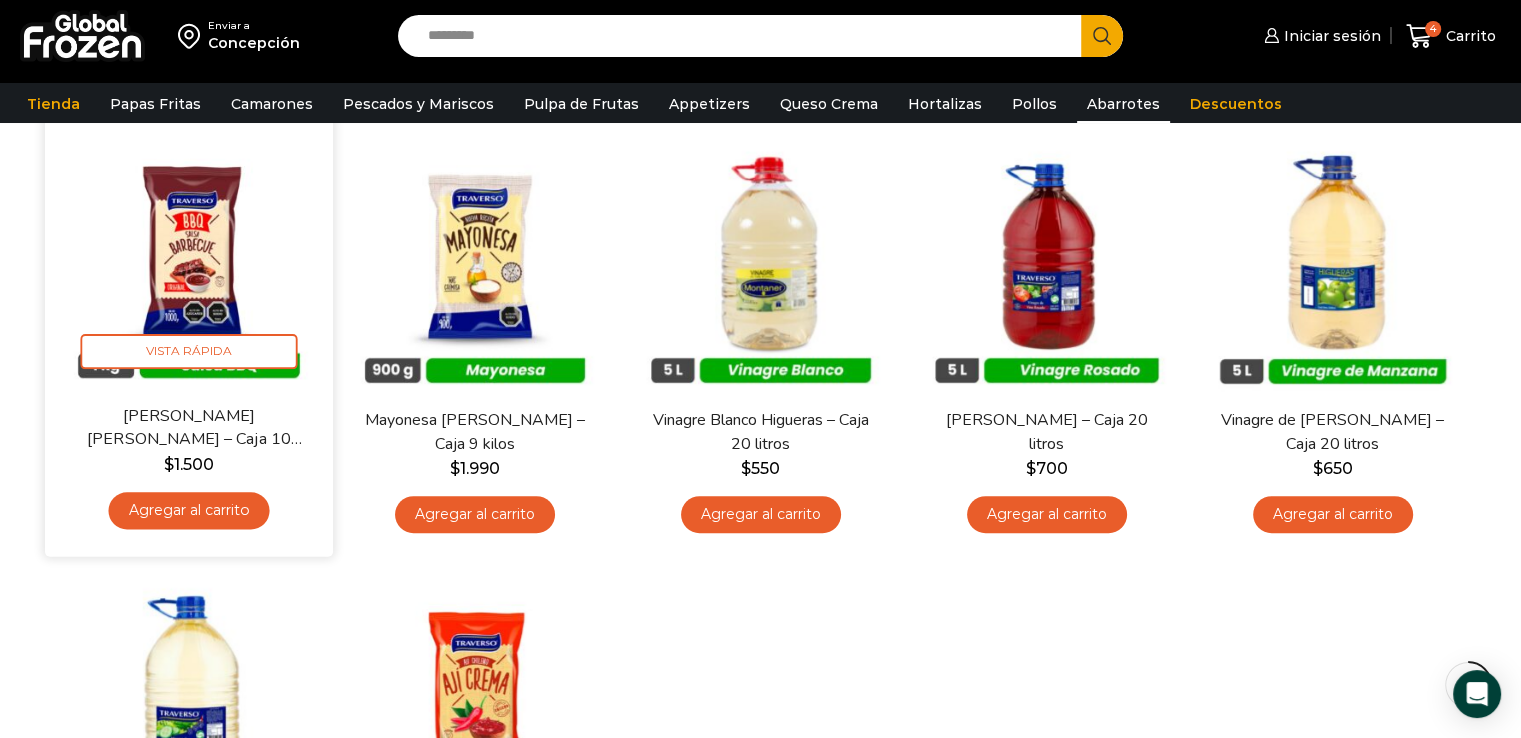 click on "Agregar al carrito" at bounding box center [188, 510] 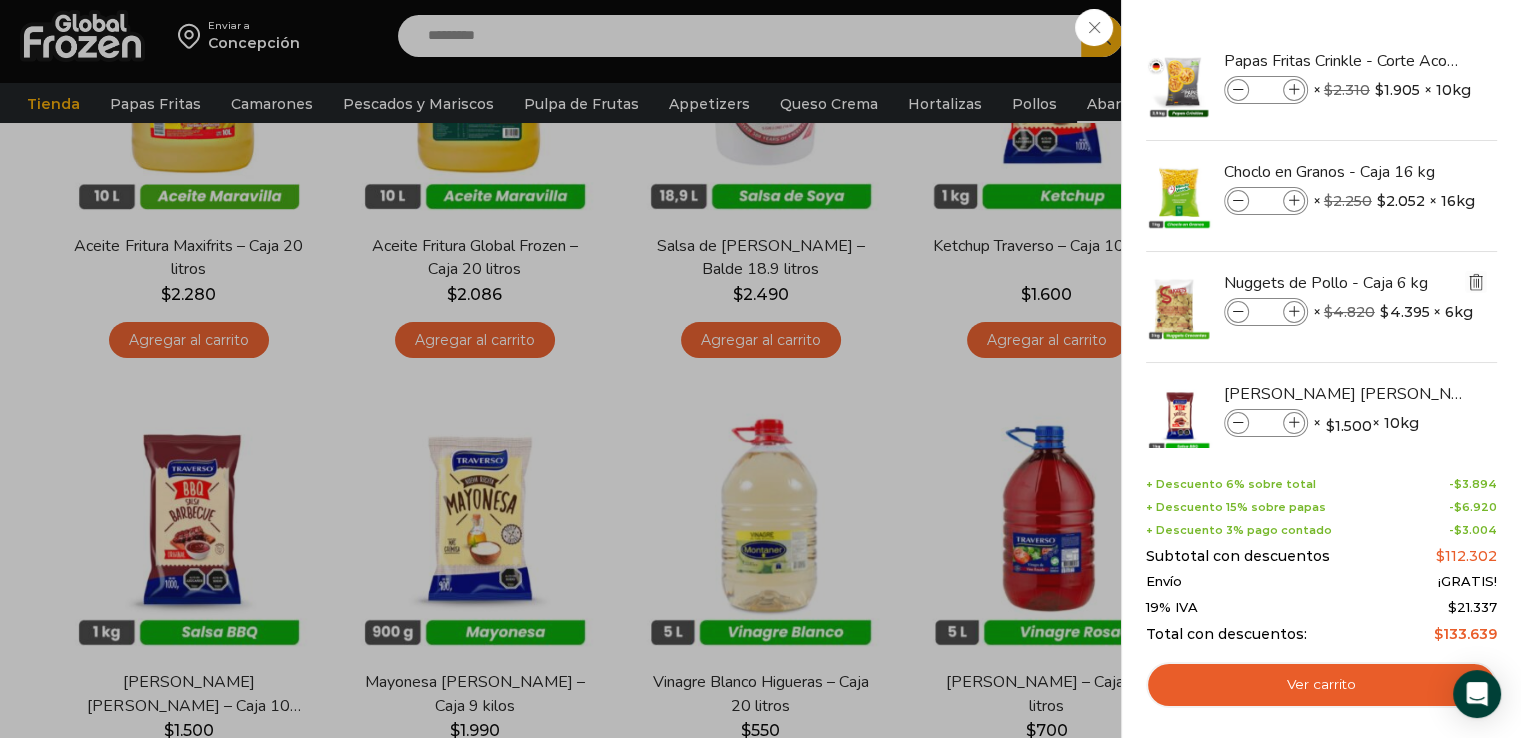 scroll, scrollTop: 332, scrollLeft: 0, axis: vertical 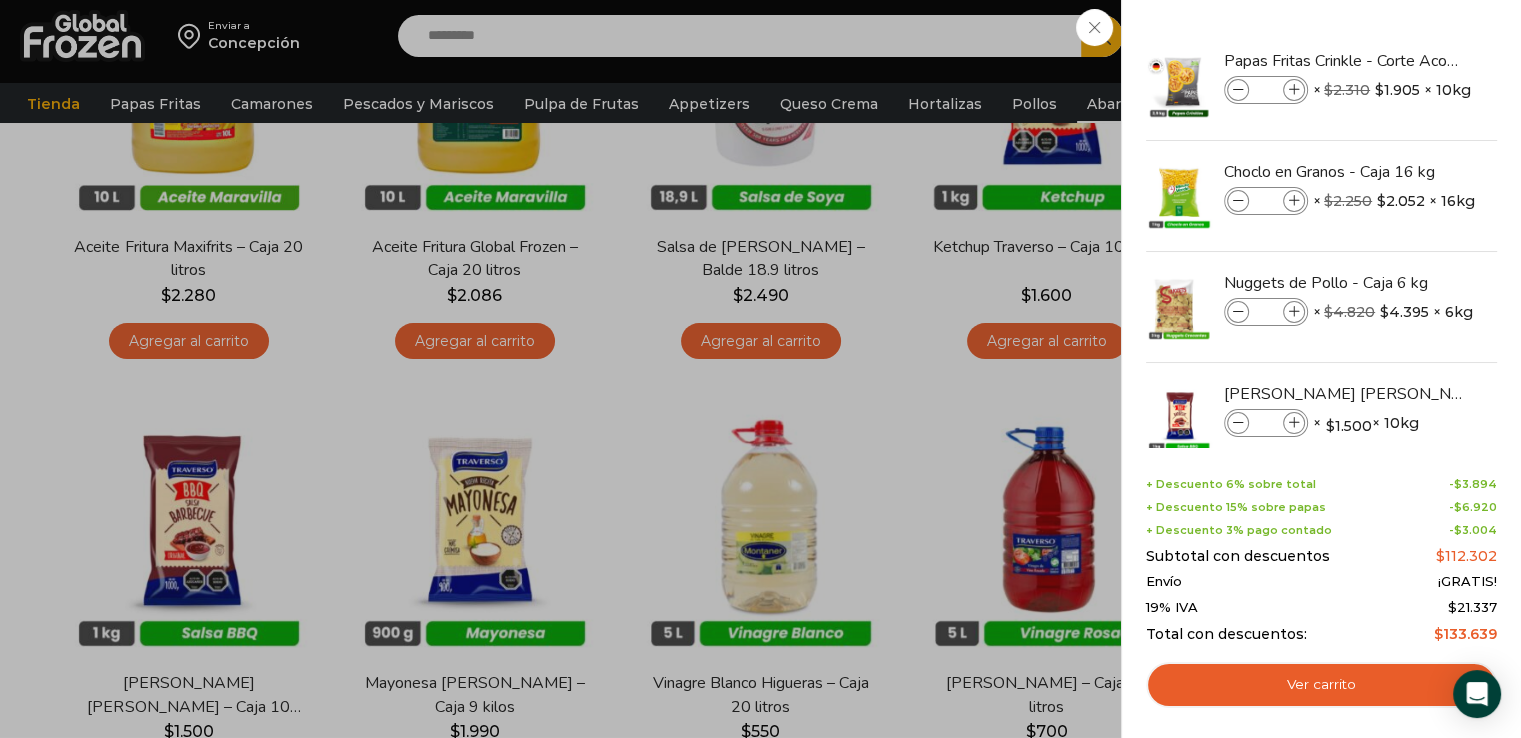 click on "5
Carrito
5
5
Shopping Cart
*" at bounding box center (1451, 36) 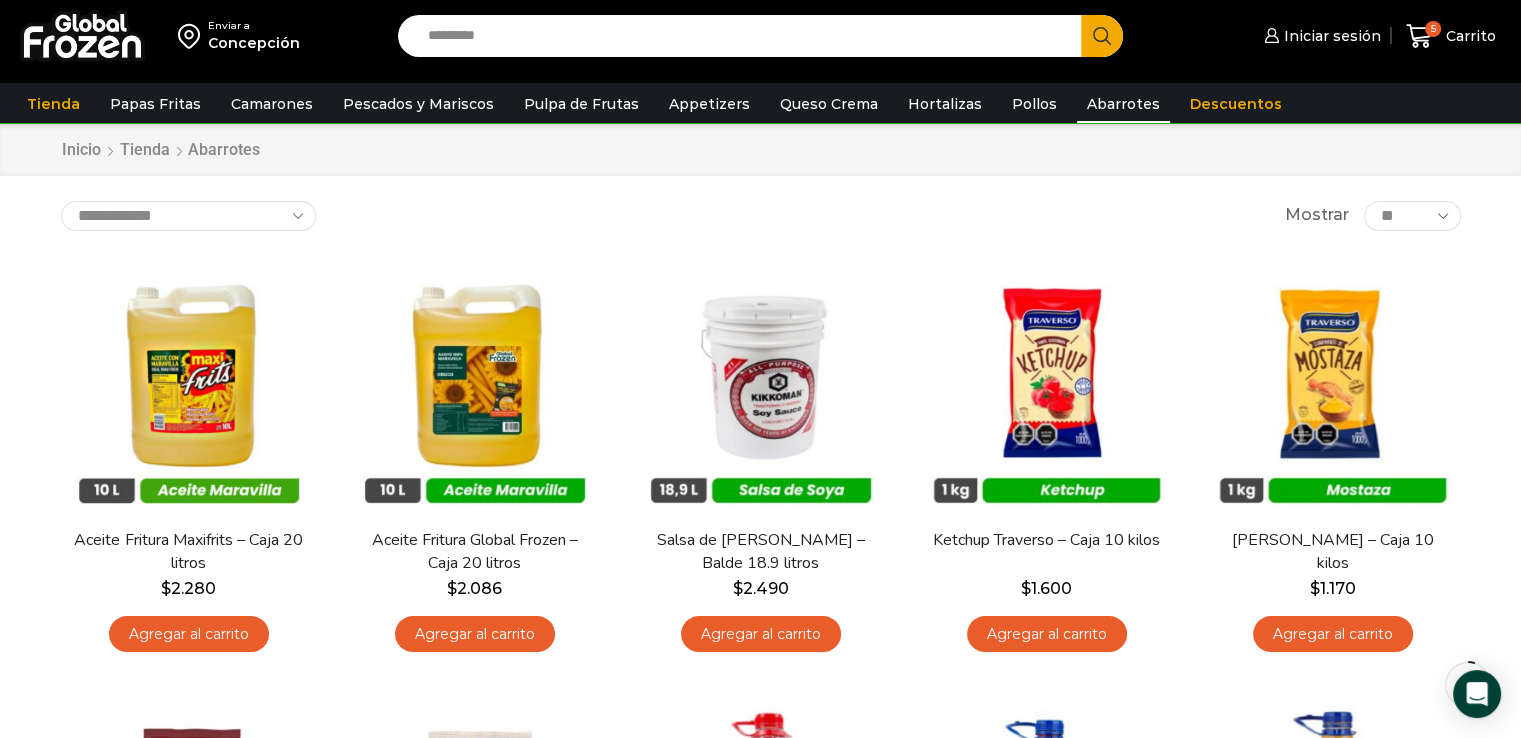 scroll, scrollTop: 0, scrollLeft: 0, axis: both 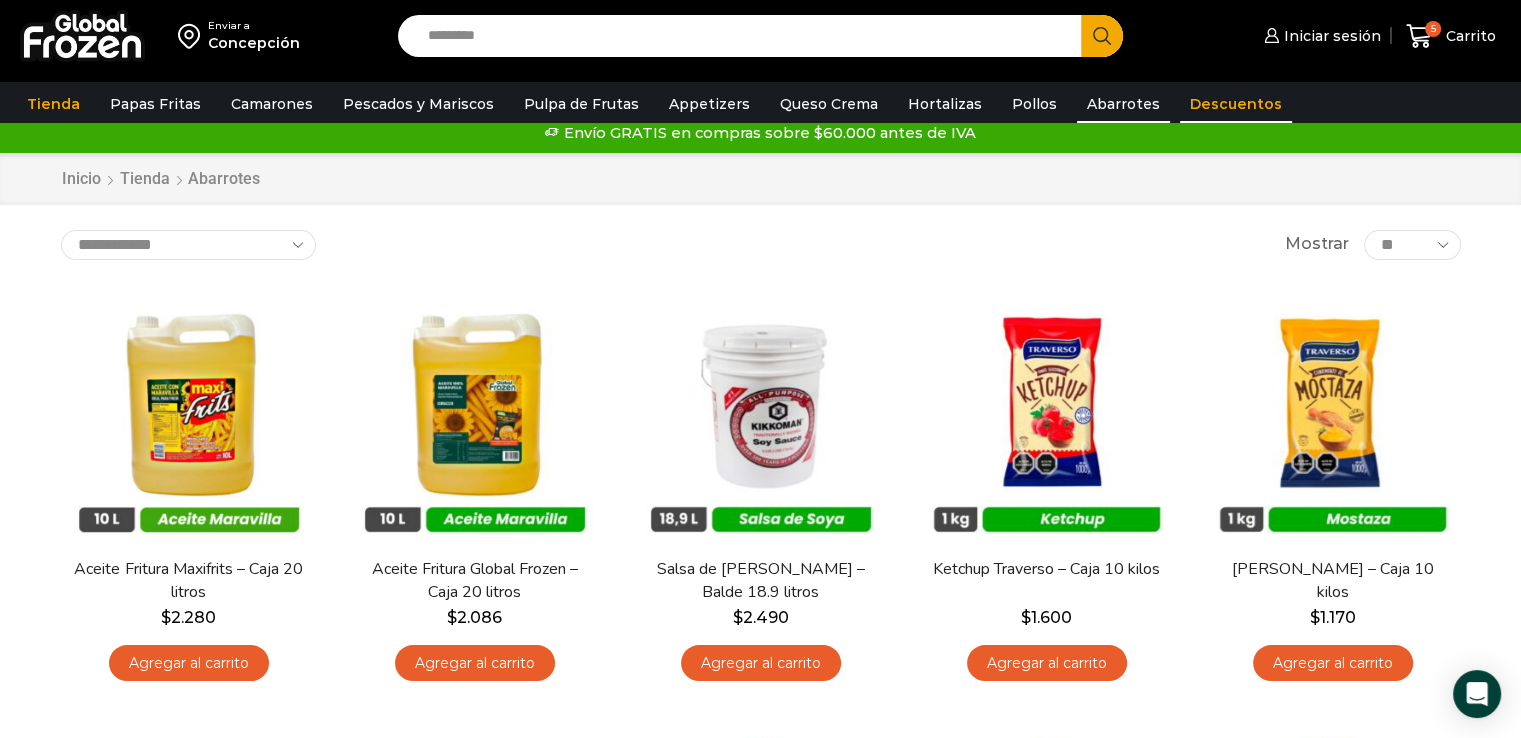 click on "Descuentos" at bounding box center (1236, 104) 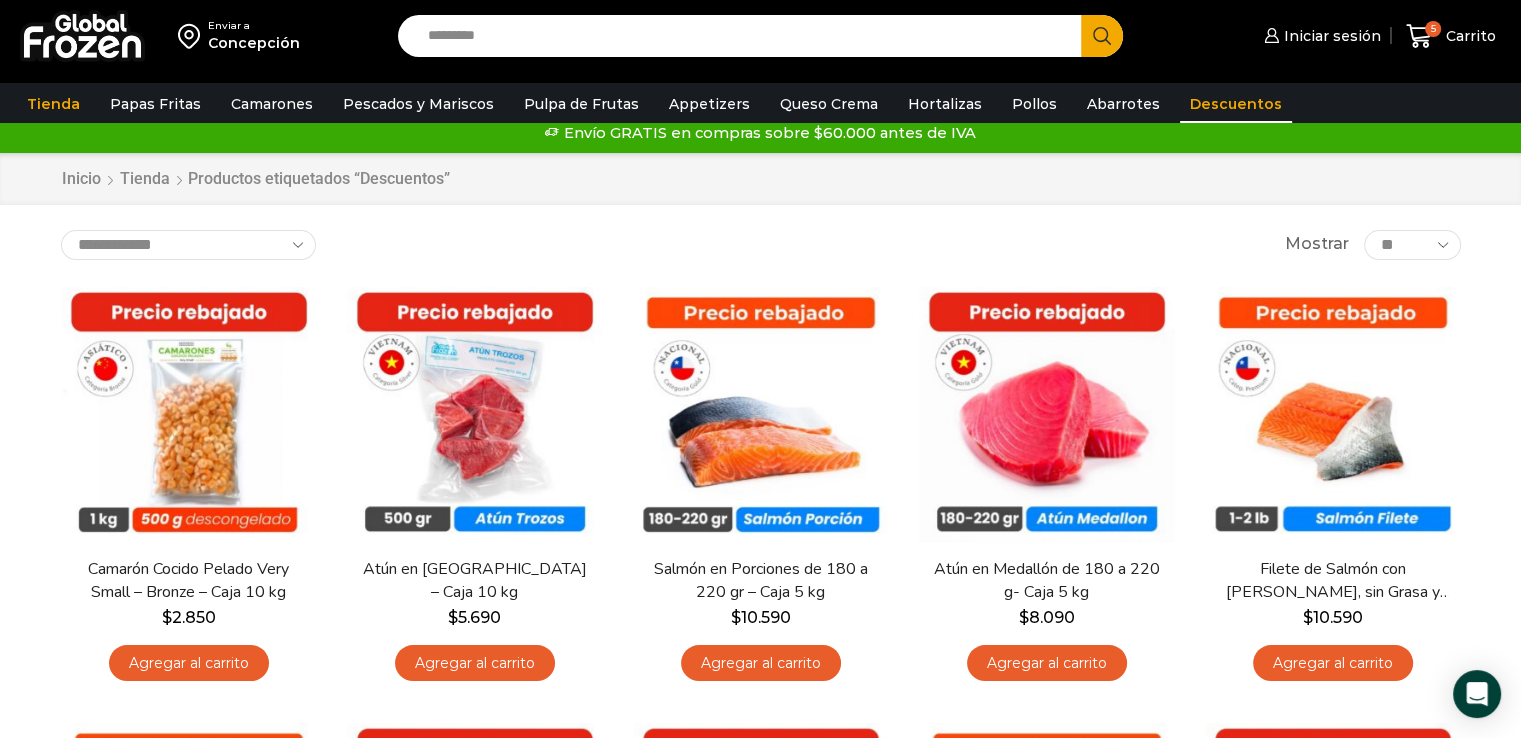 scroll, scrollTop: 9, scrollLeft: 0, axis: vertical 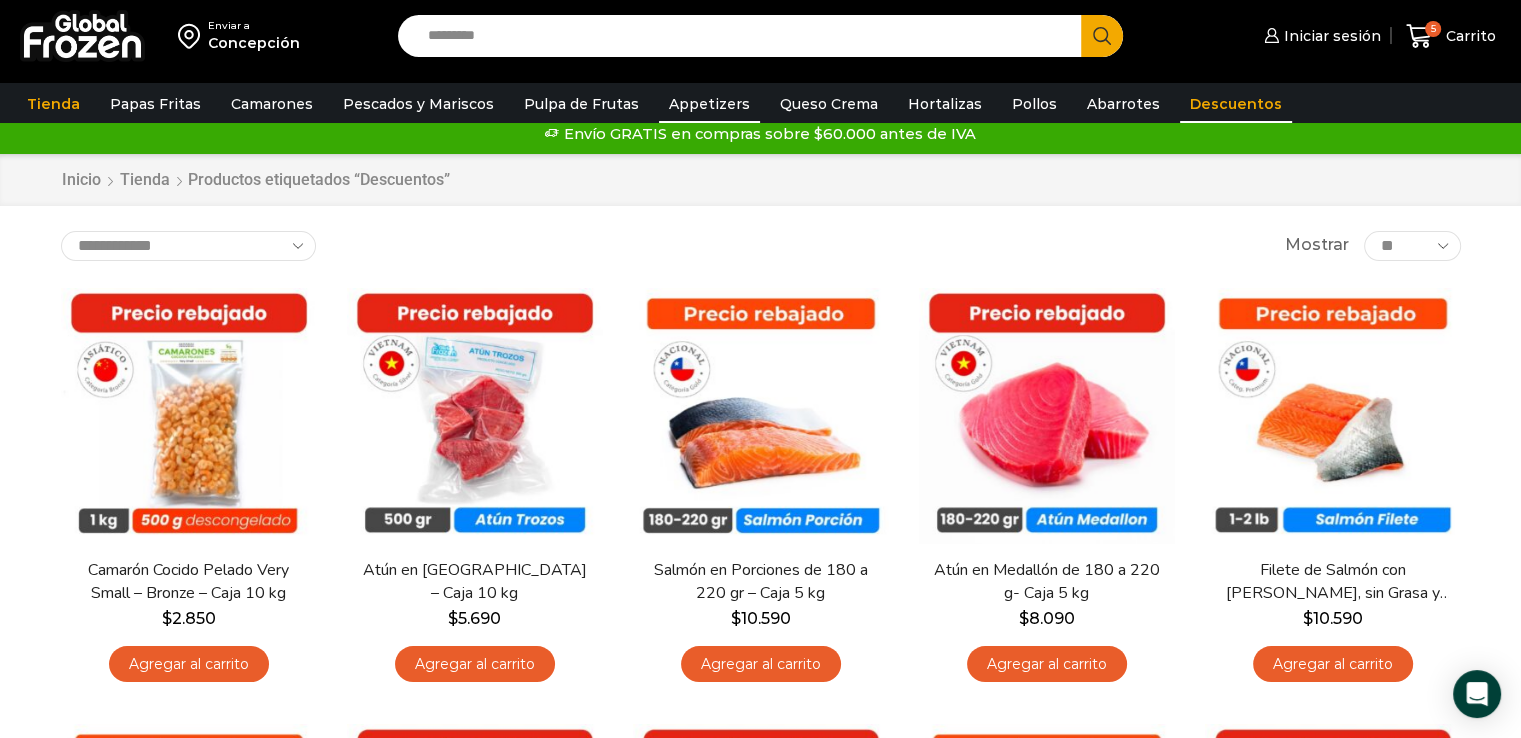 click on "Appetizers" at bounding box center (709, 104) 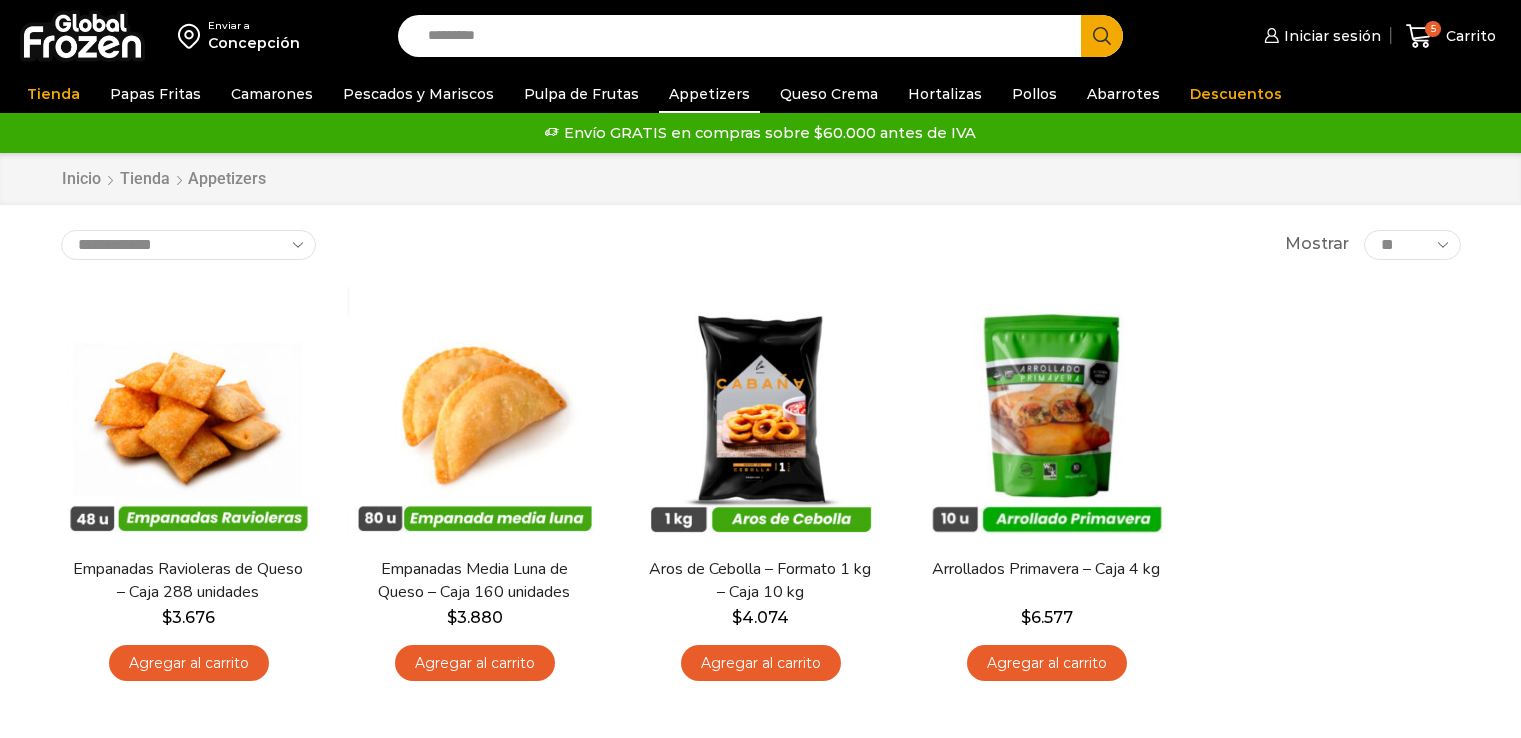 scroll, scrollTop: 0, scrollLeft: 0, axis: both 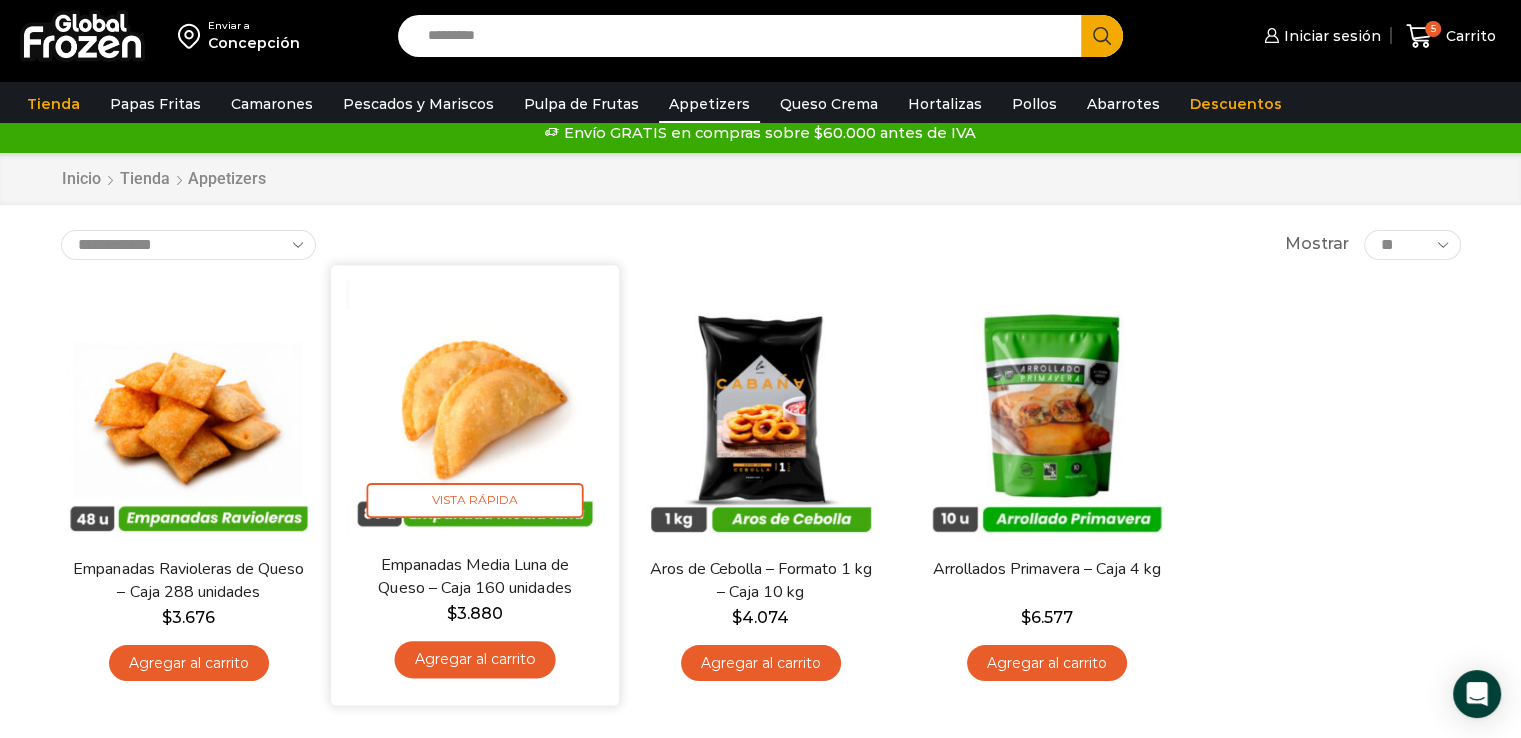 click on "$ 3.880" at bounding box center [475, 613] 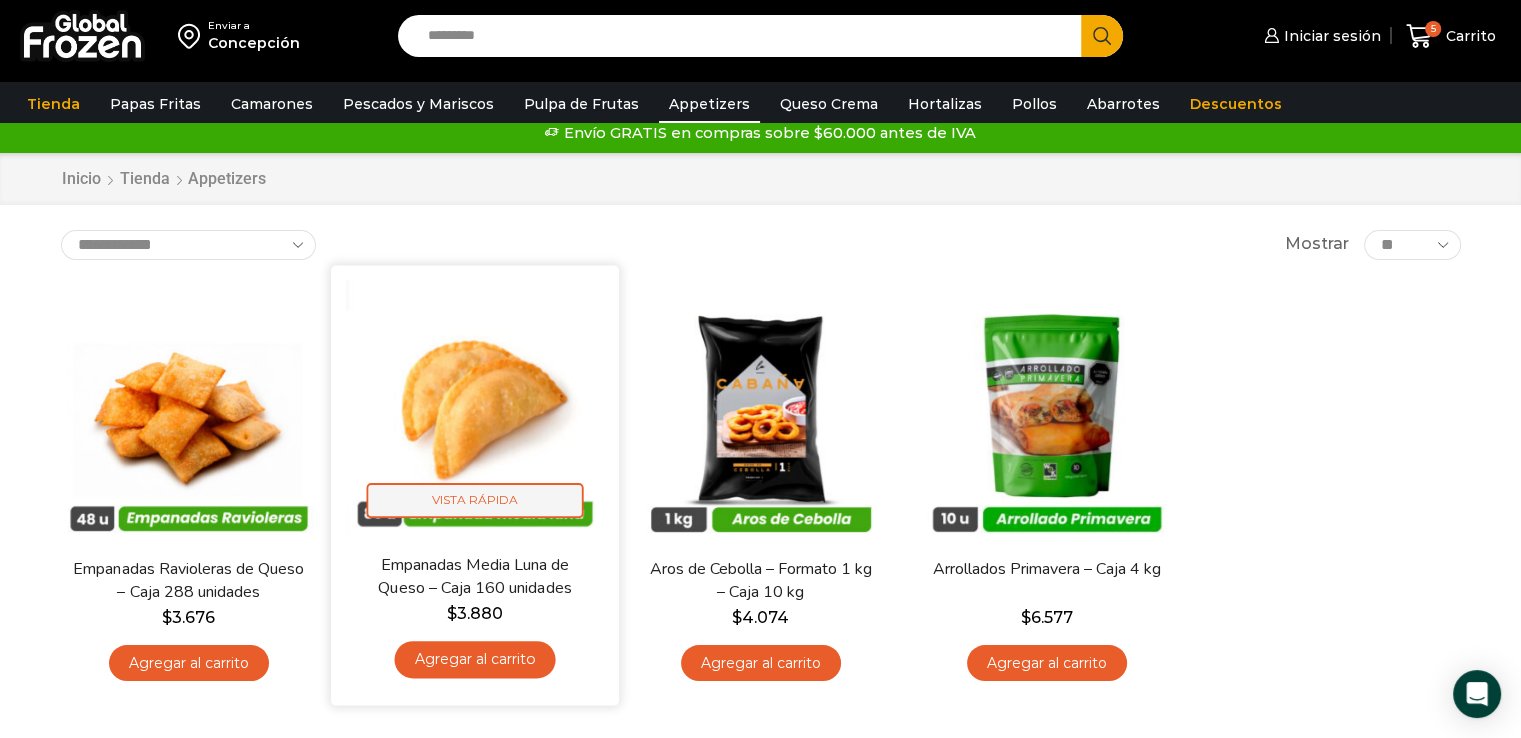 click on "Vista Rápida" at bounding box center (474, 500) 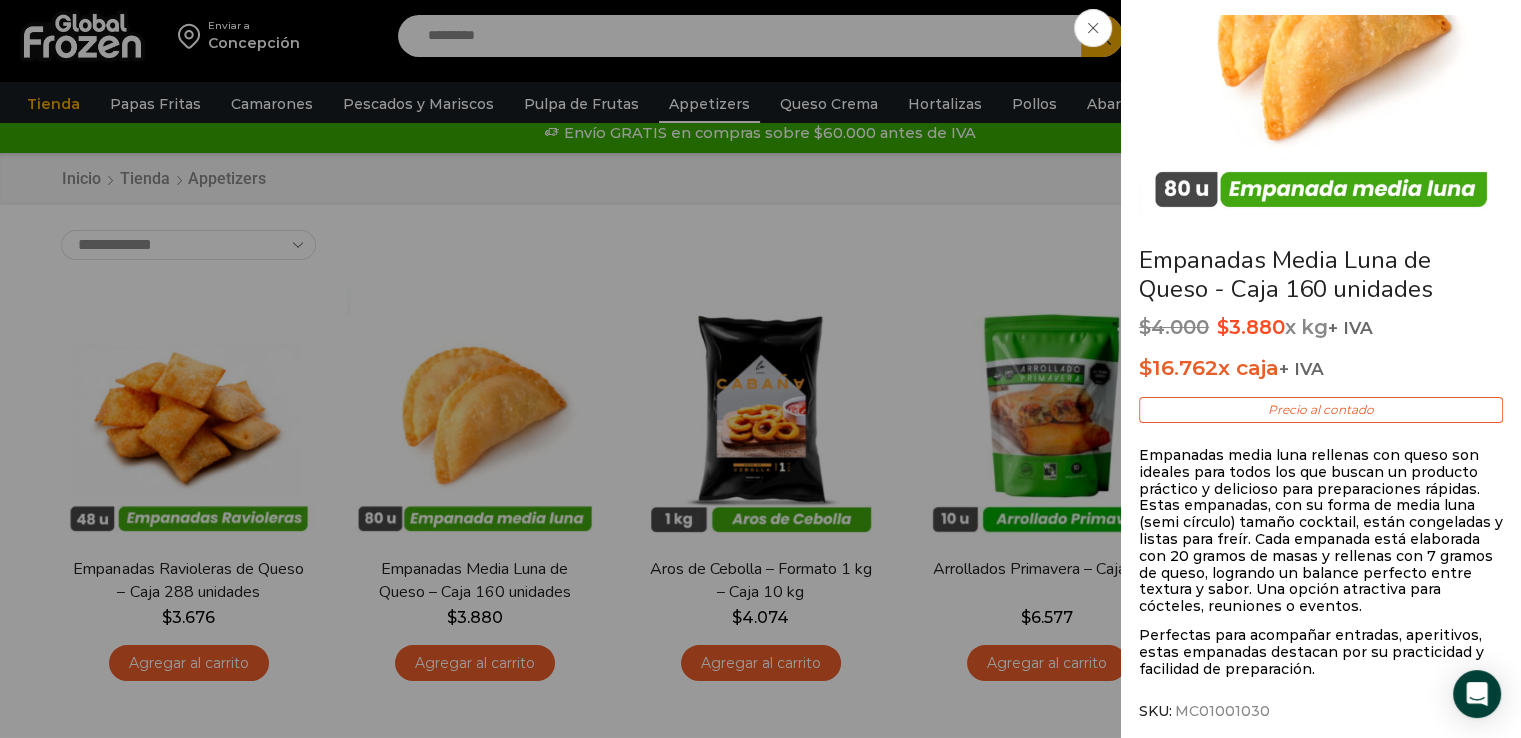 scroll, scrollTop: 164, scrollLeft: 0, axis: vertical 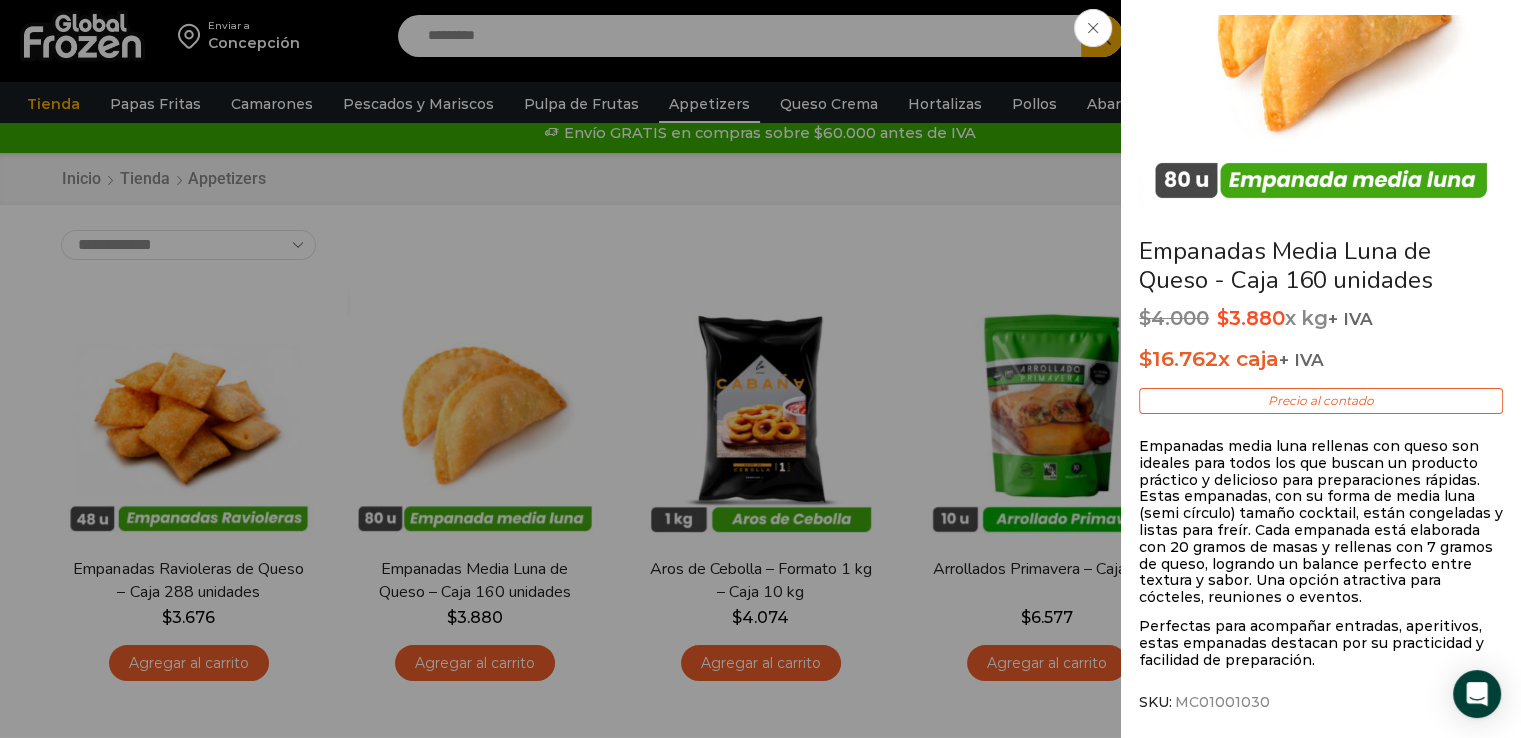 click on "Empanadas Media Luna de Queso - Caja 160 unidades
$ 4.000   El precio original era: $4.000. $ 3.880 El precio actual es: $3.880.  x kg  + IVA
$ 16.762  x caja  + IVA
Precio al contado
Empanadas media luna rellenas con queso son ideales para todos los que buscan un producto práctico y delicioso para preparaciones rápidas. Estas empanadas, con su forma de media luna (semi círculo) tamaño cocktail, están congeladas y listas para freír. Cada empanada está elaborada con 20 gramos de masas y rellenas con 7 gramos de queso, logrando un balance perfecto entre textura y sabor. Una opción atractiva para cócteles, reuniones o eventos.
$" at bounding box center [760, 0] 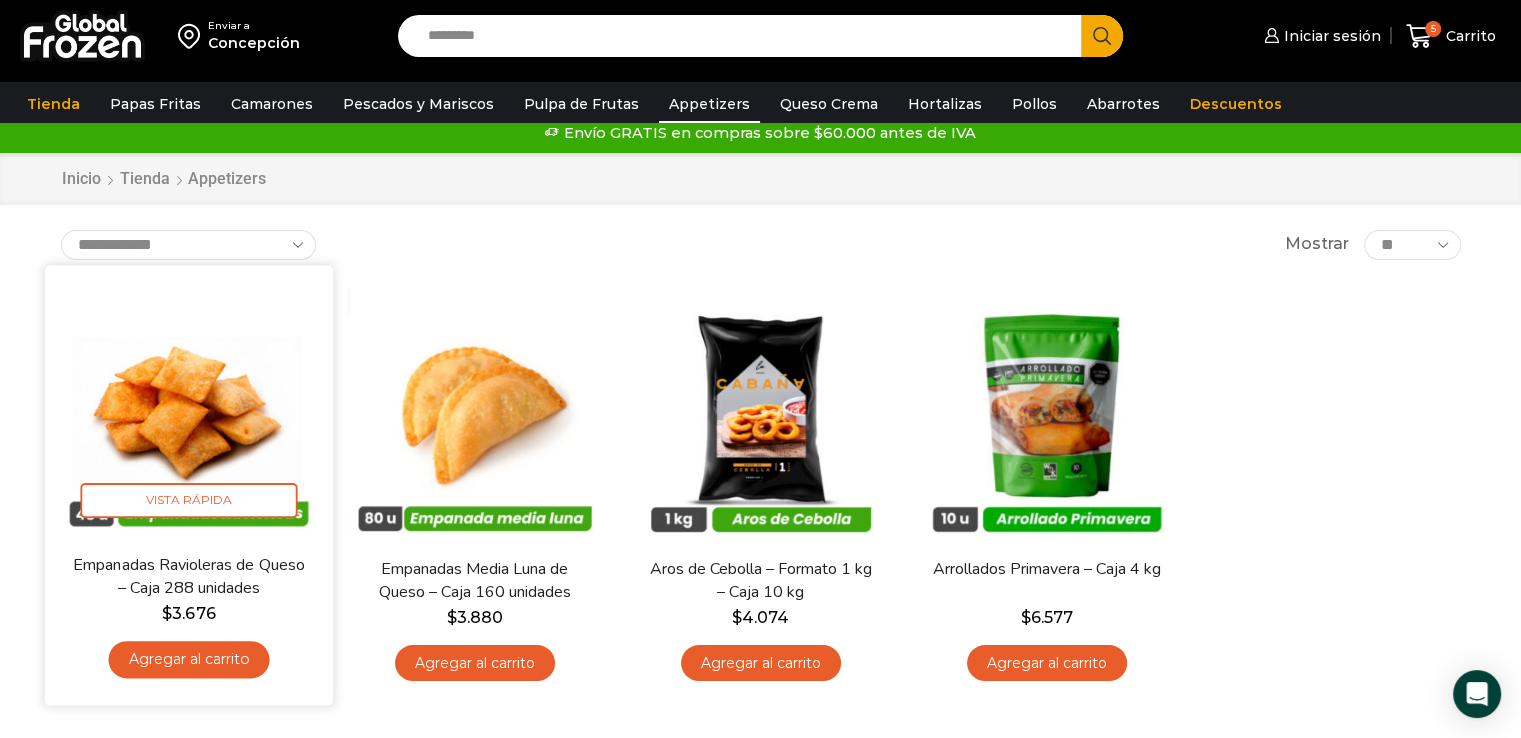 click at bounding box center (189, 409) 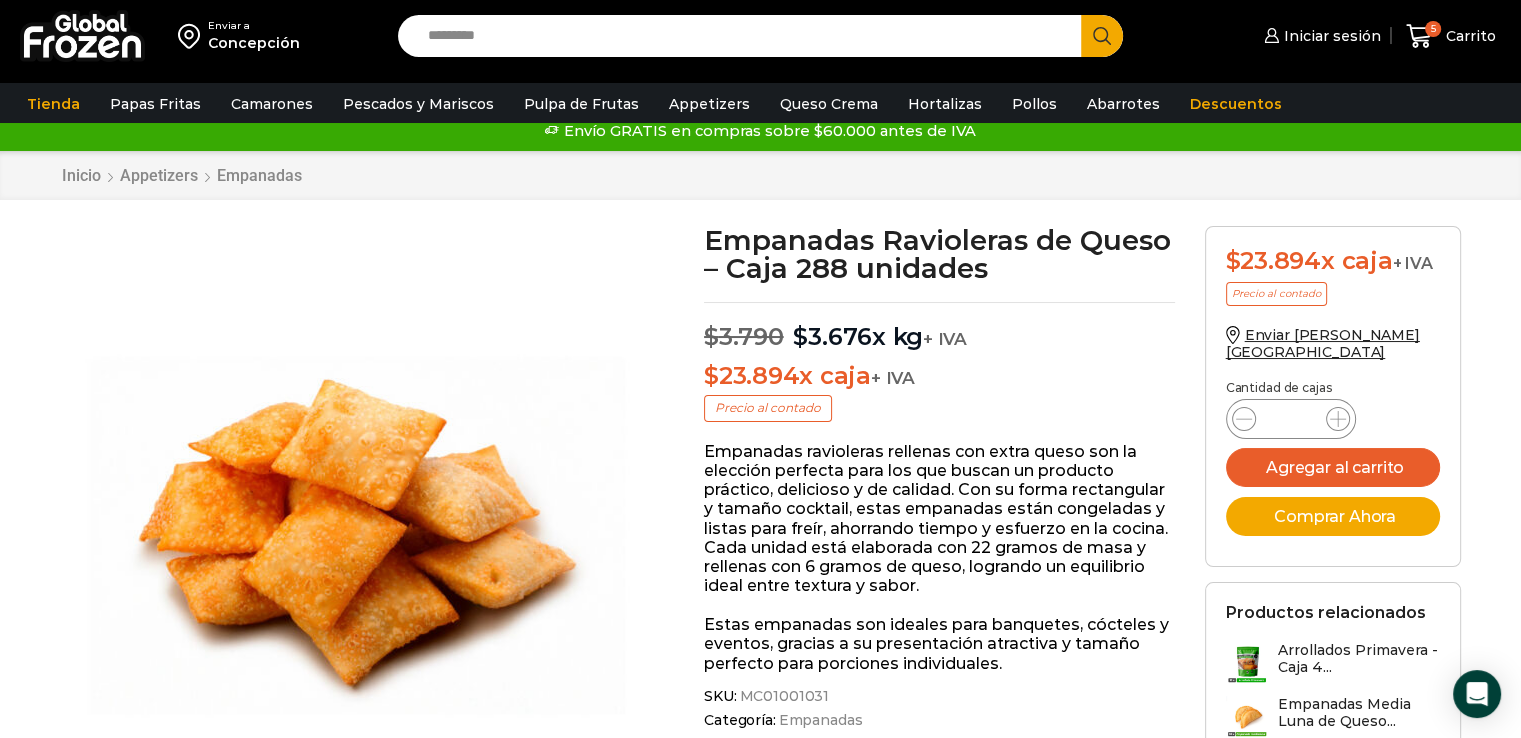 scroll, scrollTop: 0, scrollLeft: 0, axis: both 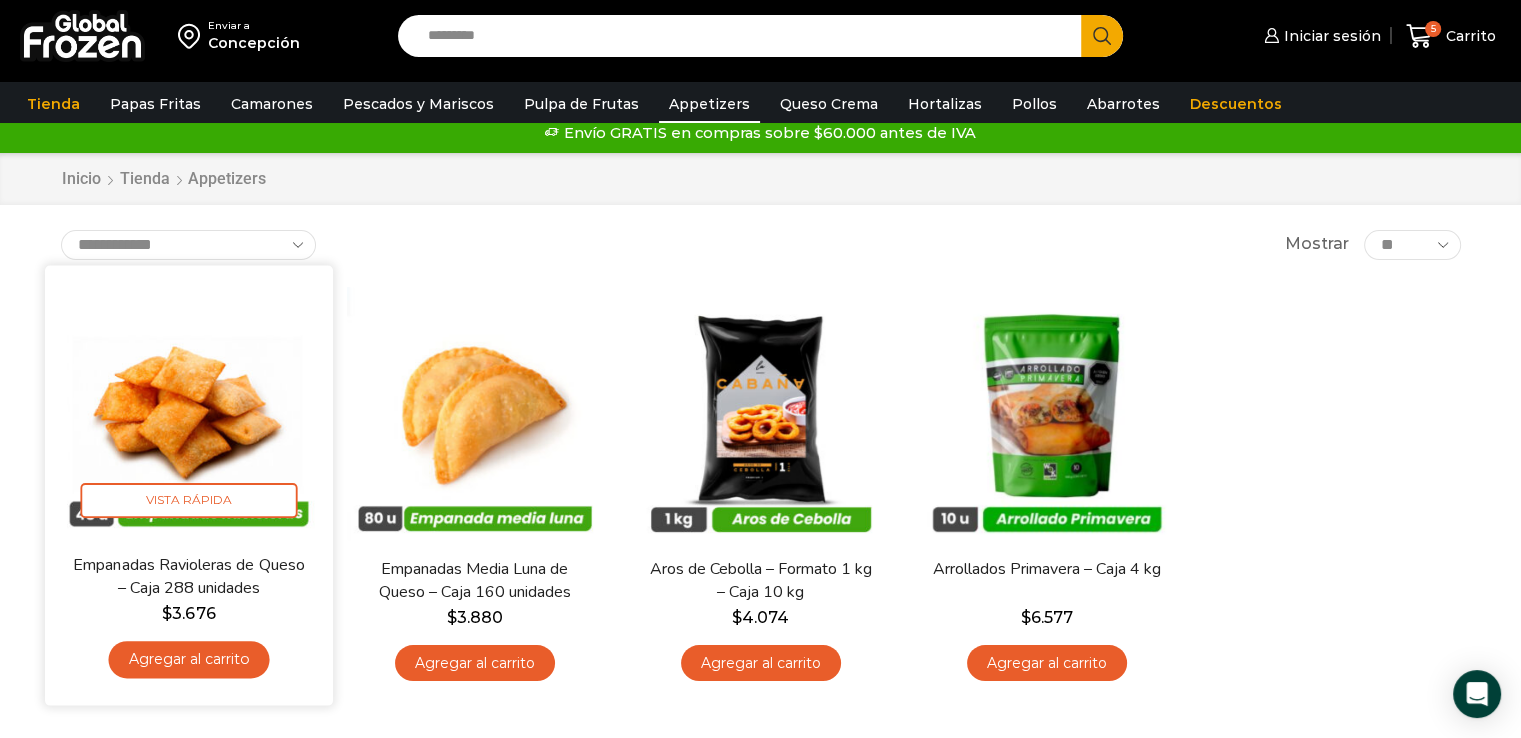 click at bounding box center (189, 409) 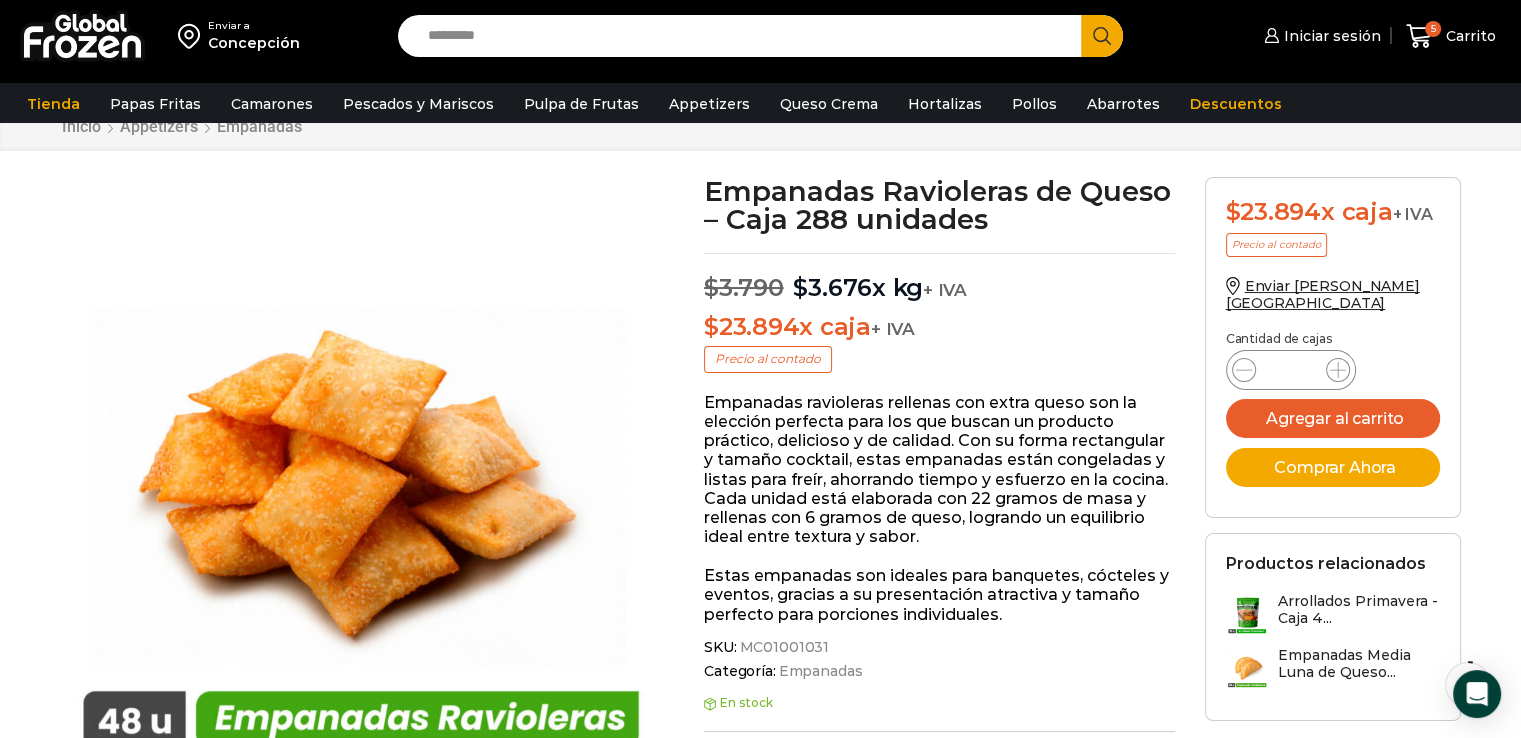scroll, scrollTop: 64, scrollLeft: 0, axis: vertical 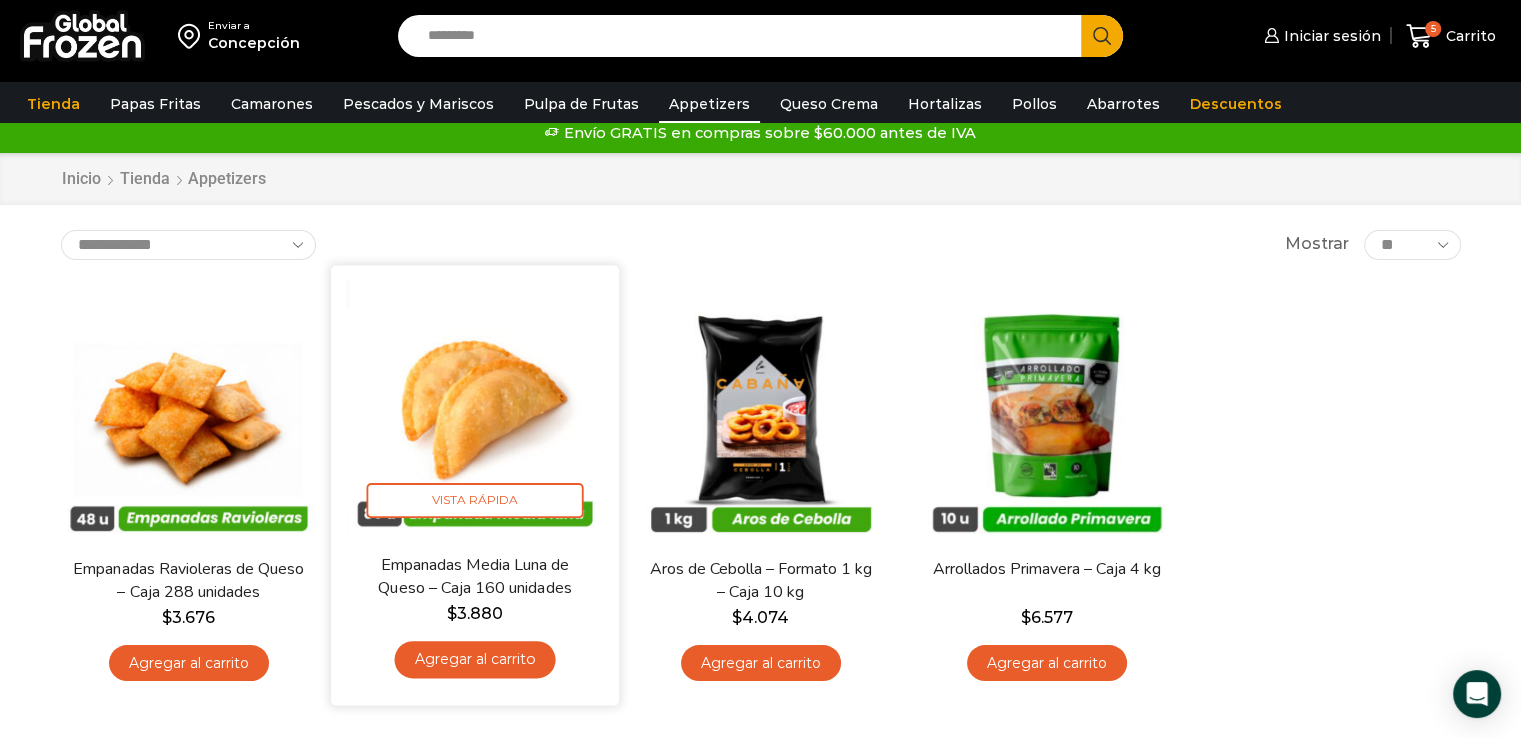 click at bounding box center (475, 409) 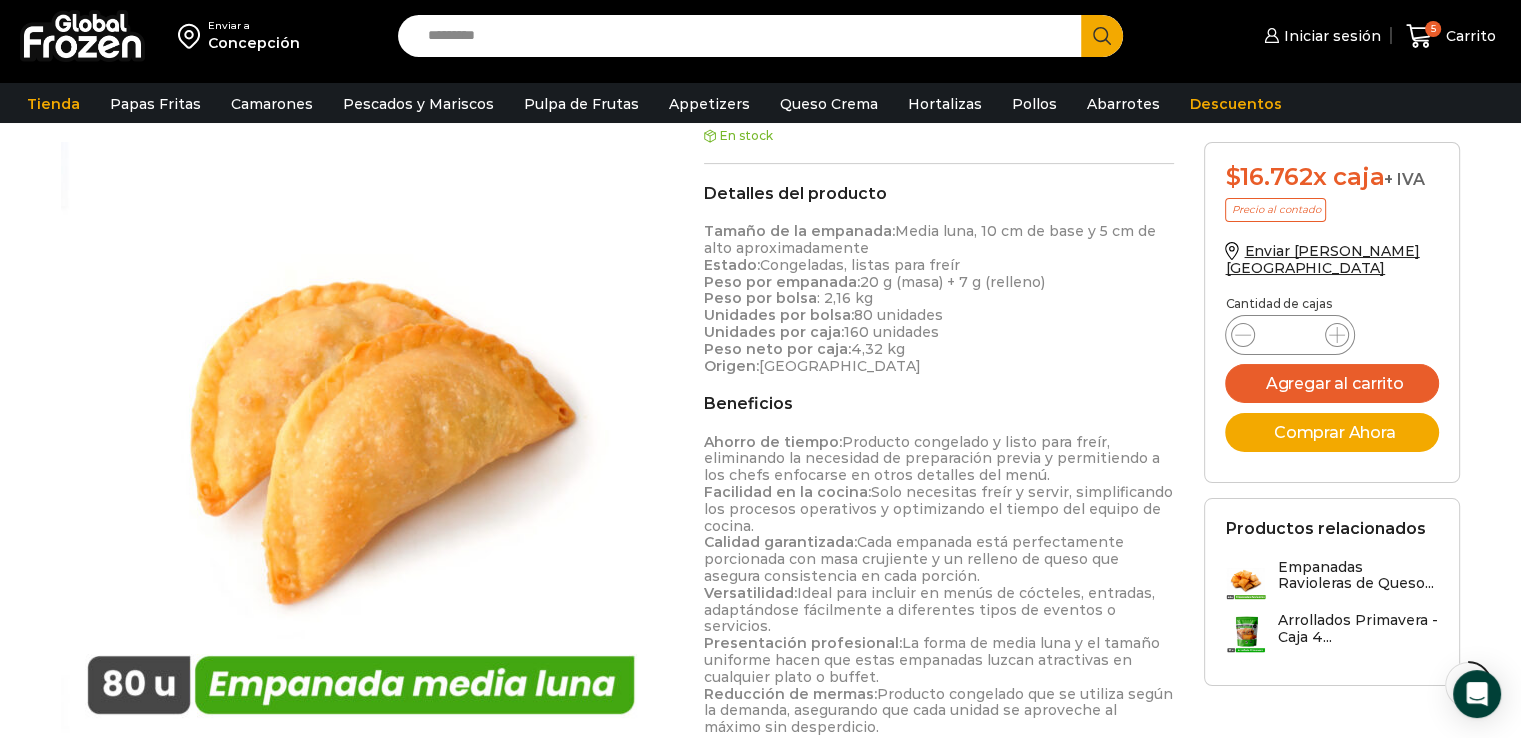scroll, scrollTop: 649, scrollLeft: 0, axis: vertical 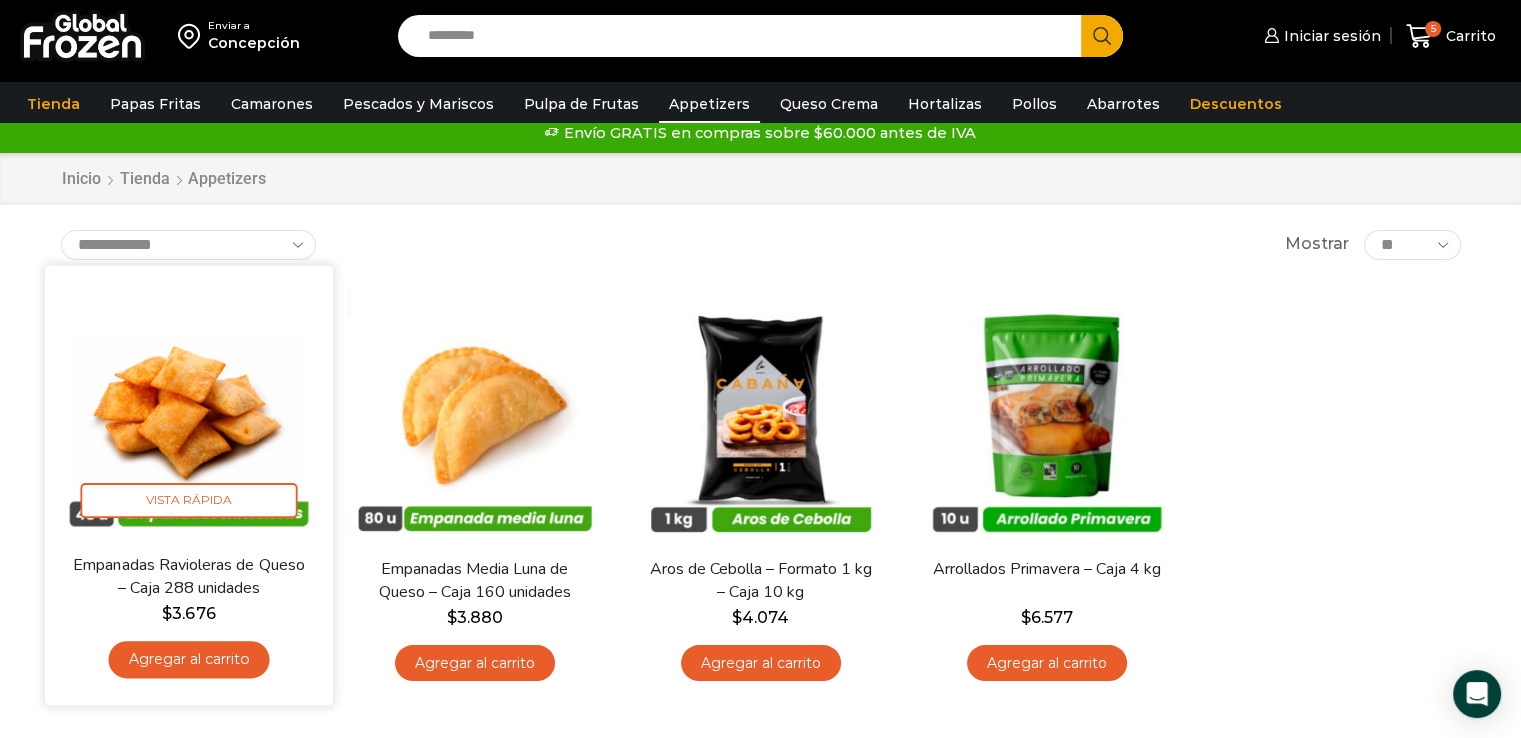 click at bounding box center (189, 409) 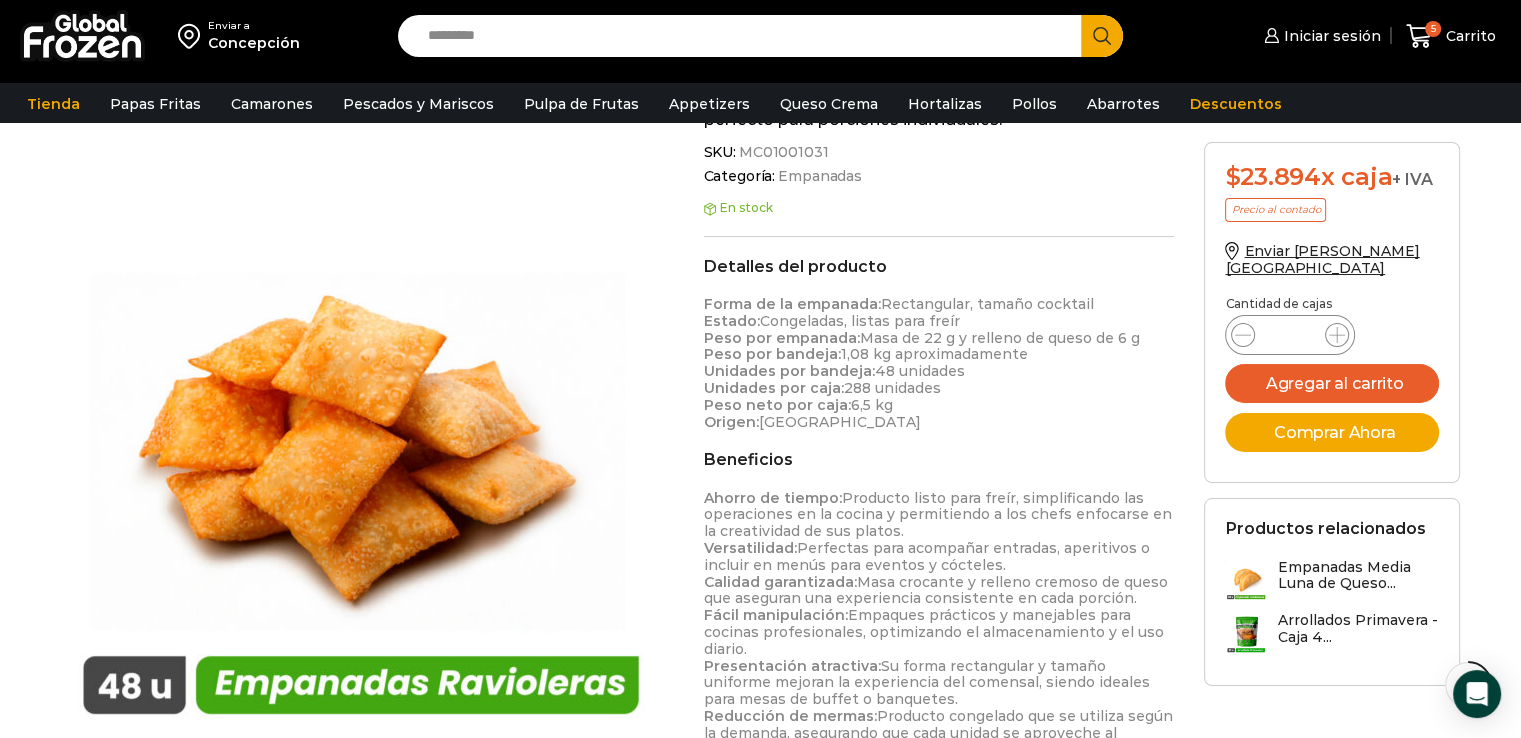scroll, scrollTop: 0, scrollLeft: 0, axis: both 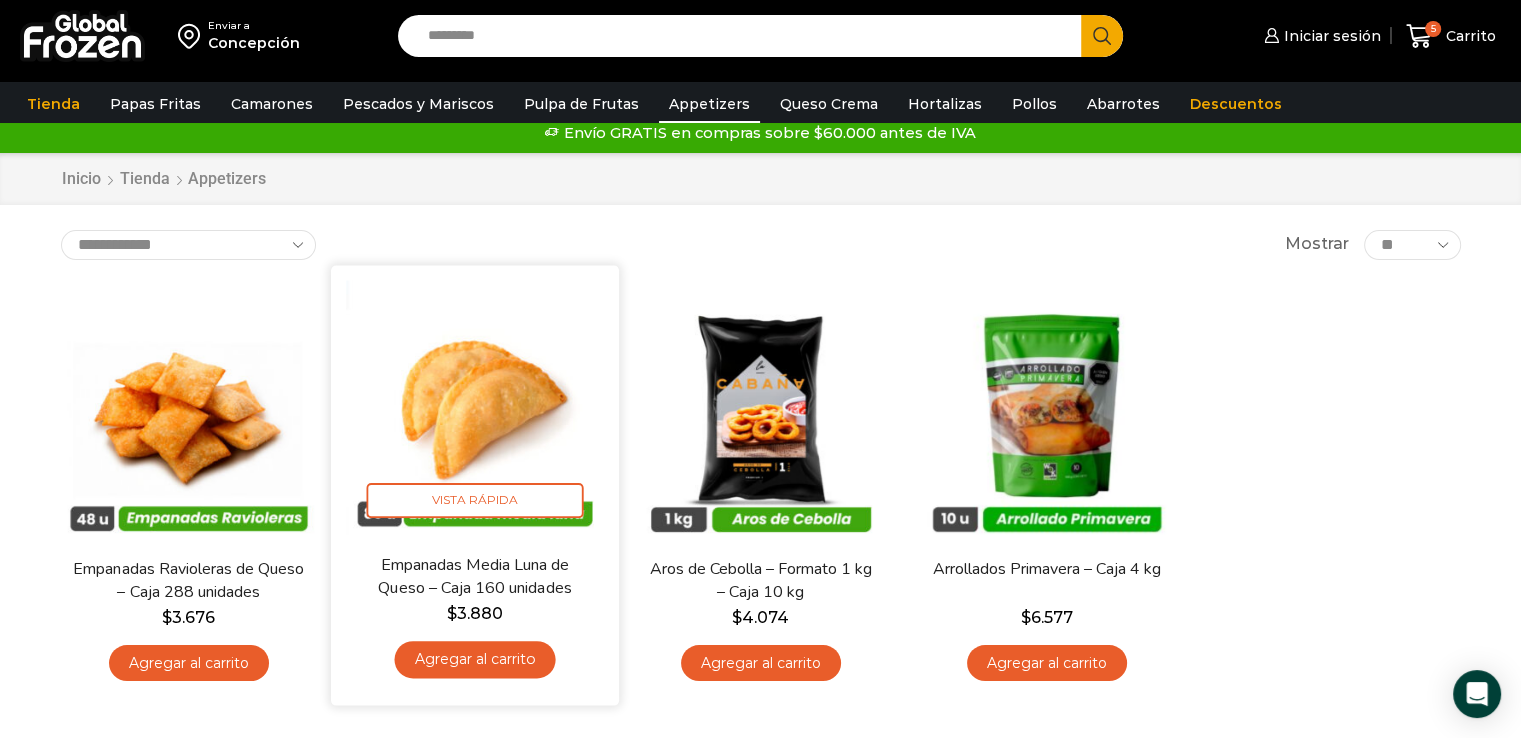 click at bounding box center (475, 409) 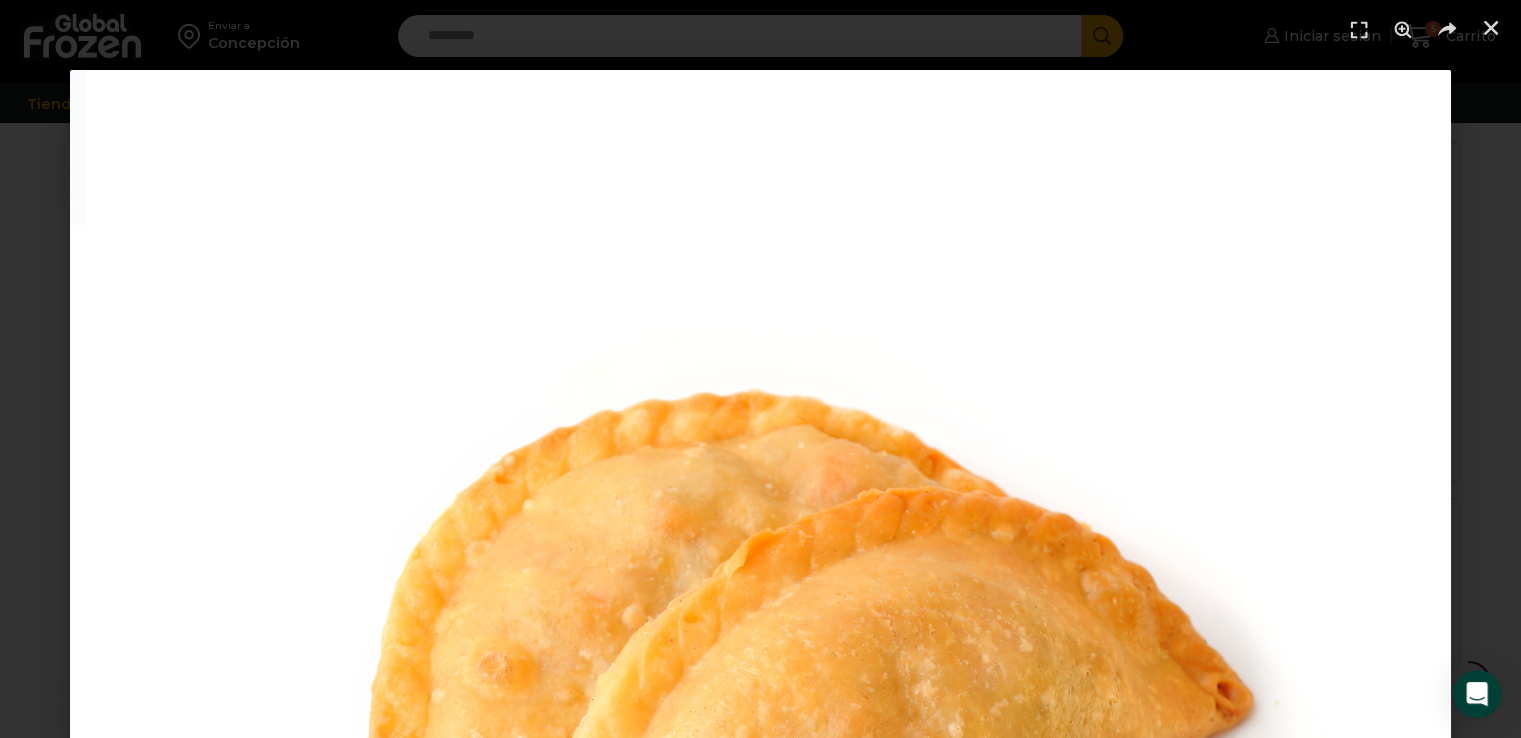 scroll, scrollTop: 416, scrollLeft: 0, axis: vertical 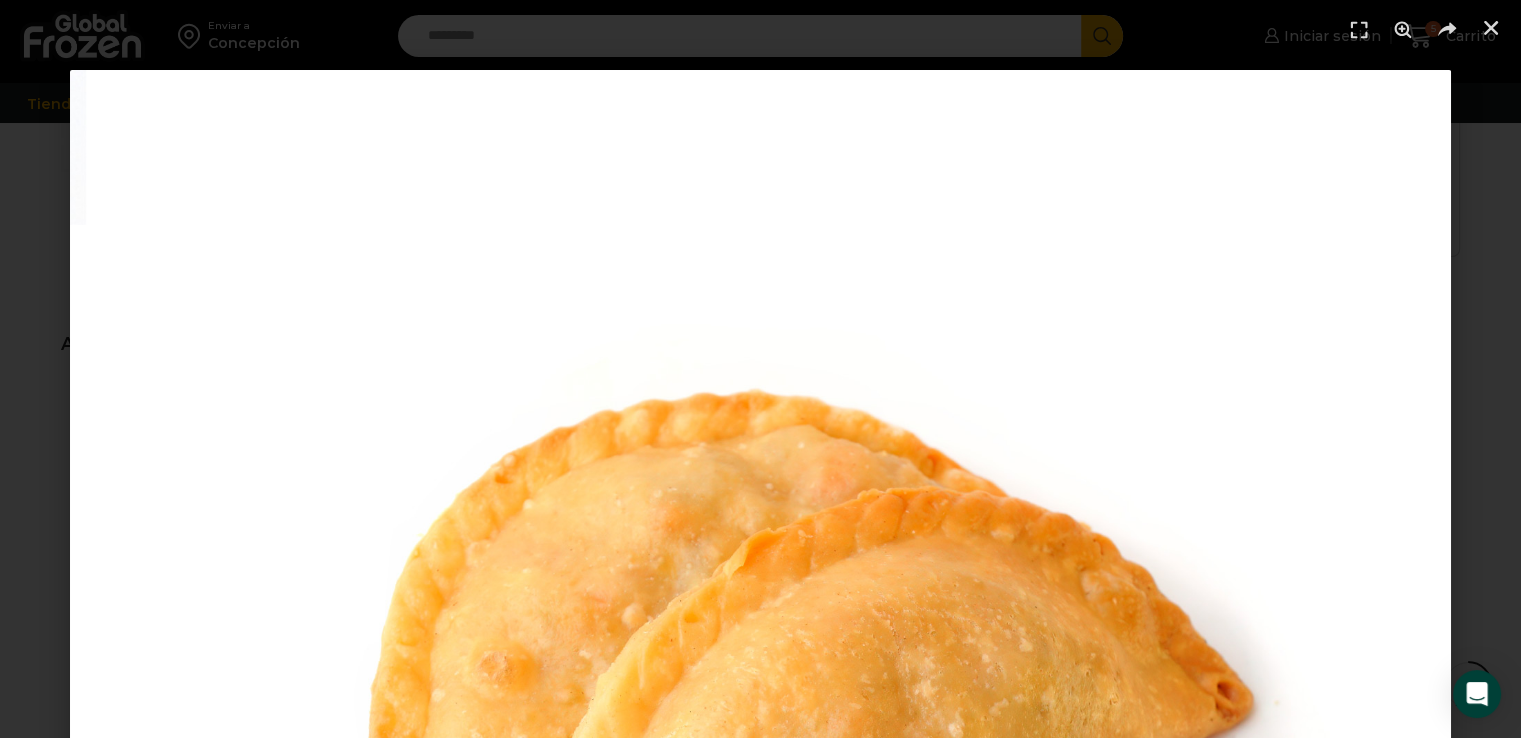 click at bounding box center (760, 760) 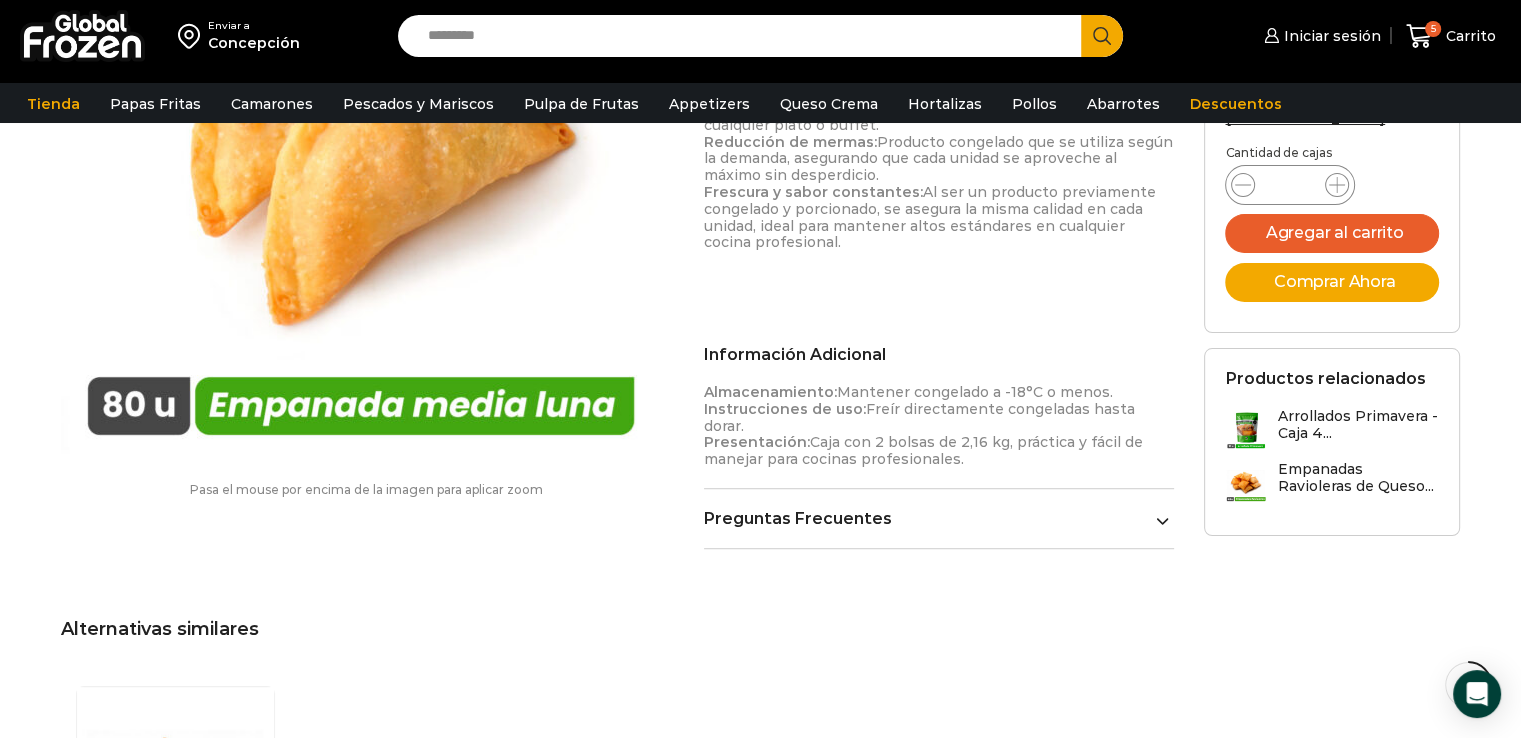 scroll, scrollTop: 1207, scrollLeft: 0, axis: vertical 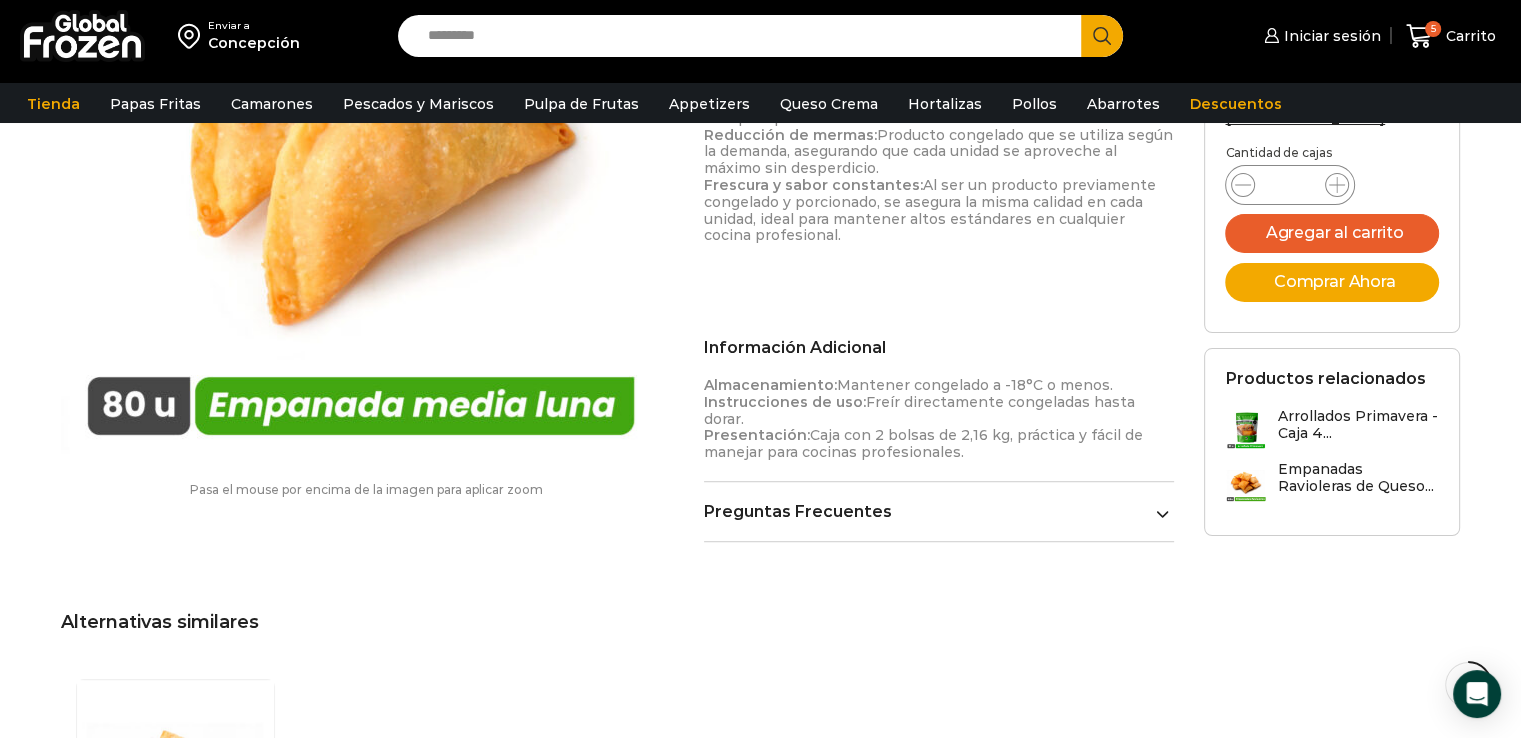 click on "Preguntas Frecuentes" at bounding box center (939, 511) 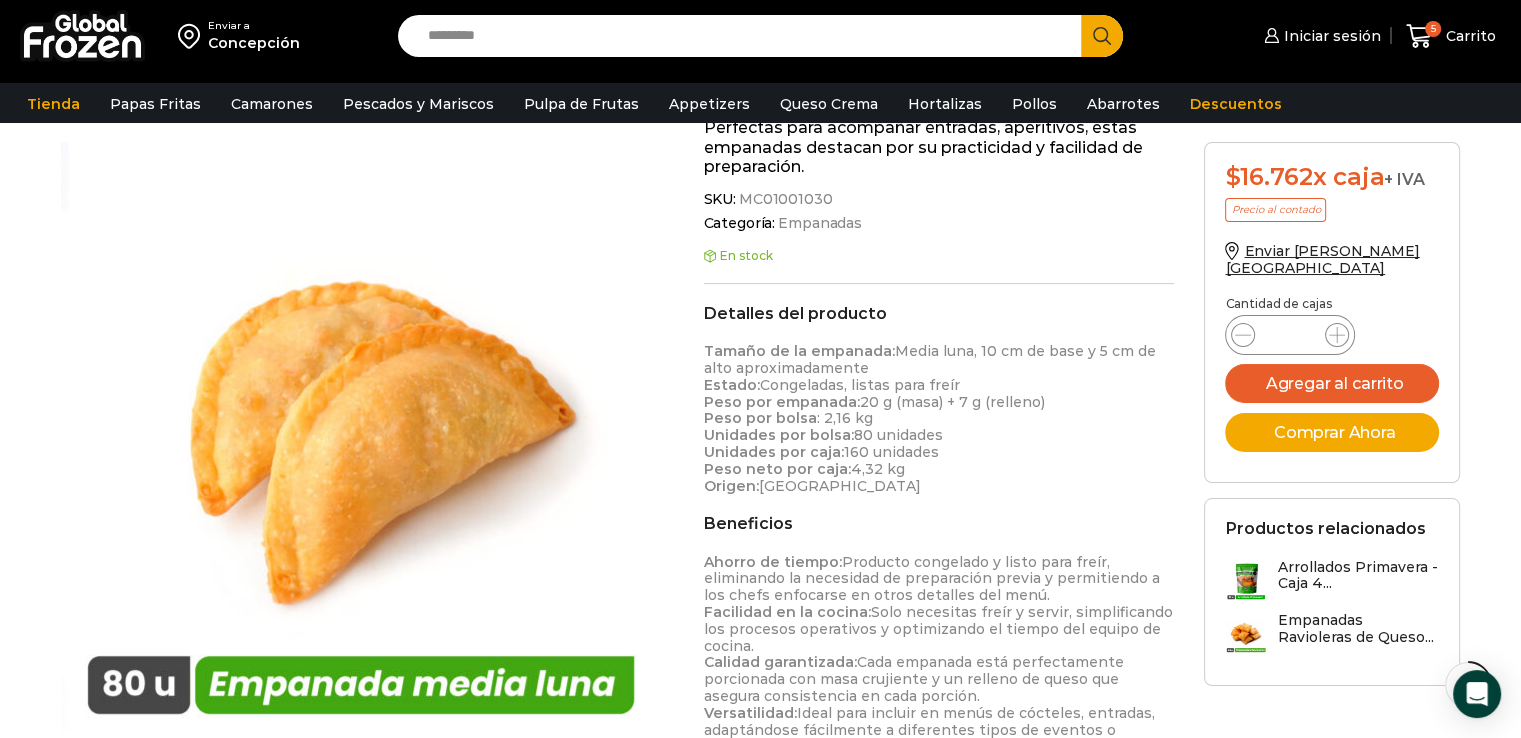 scroll, scrollTop: 536, scrollLeft: 0, axis: vertical 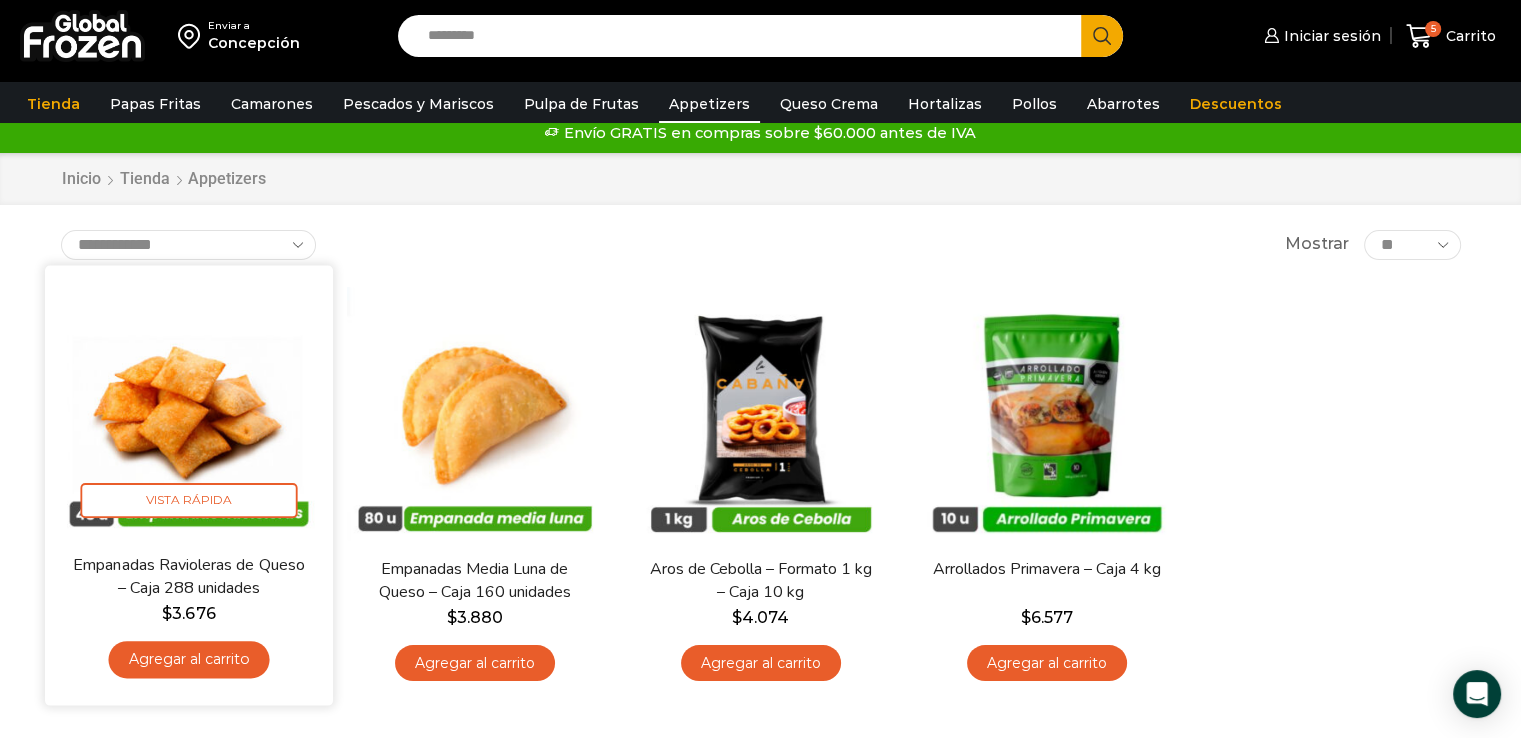 click at bounding box center (189, 409) 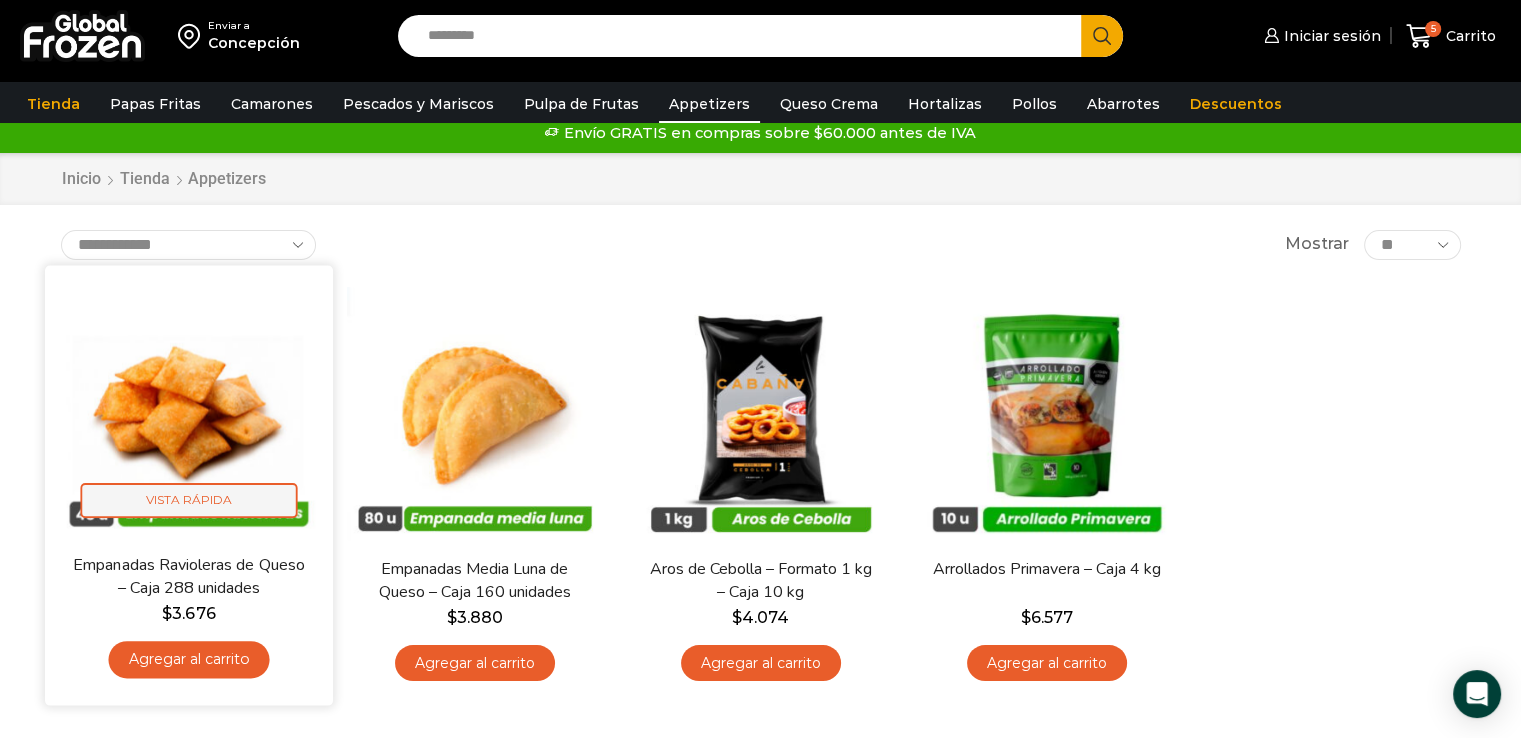 click on "Vista Rápida" at bounding box center (188, 500) 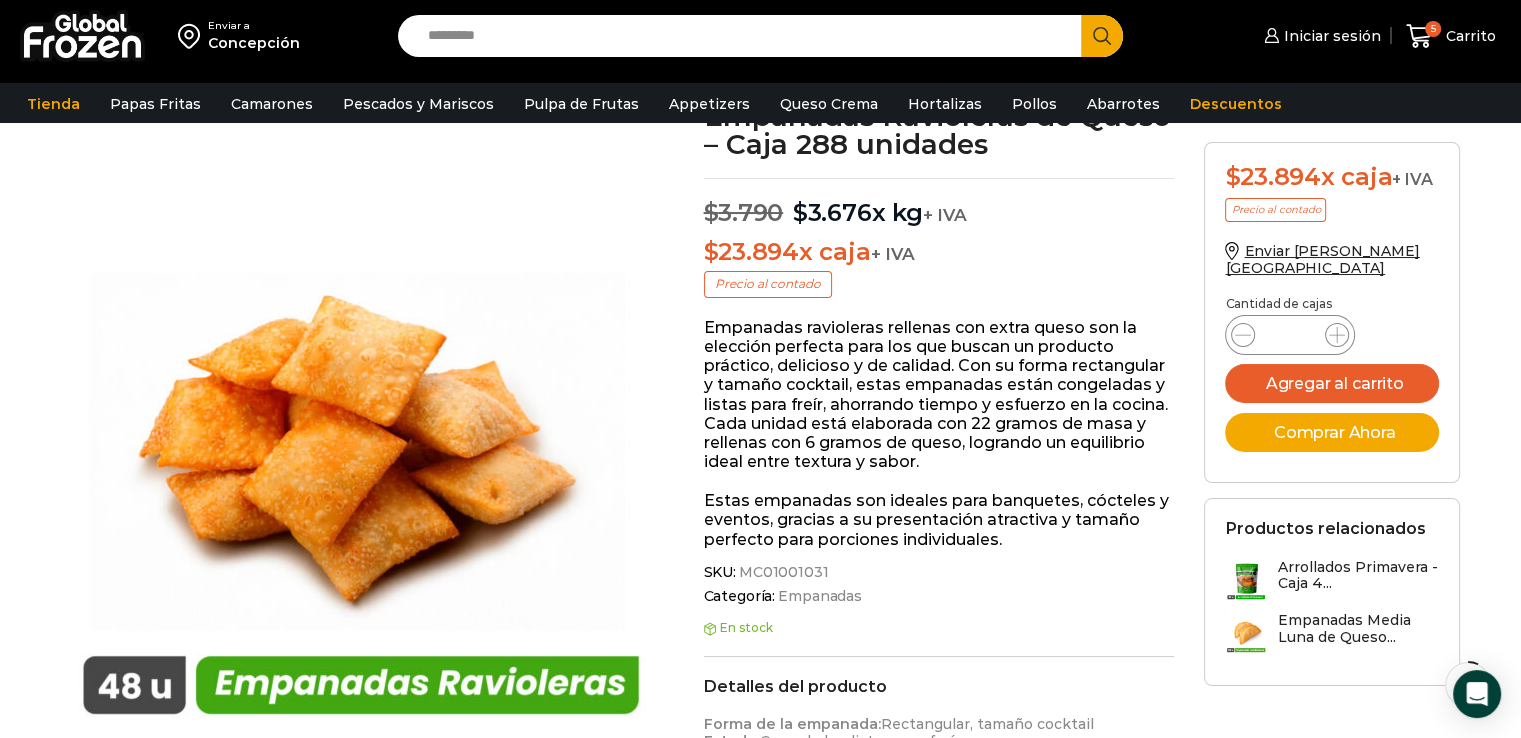 scroll, scrollTop: 0, scrollLeft: 0, axis: both 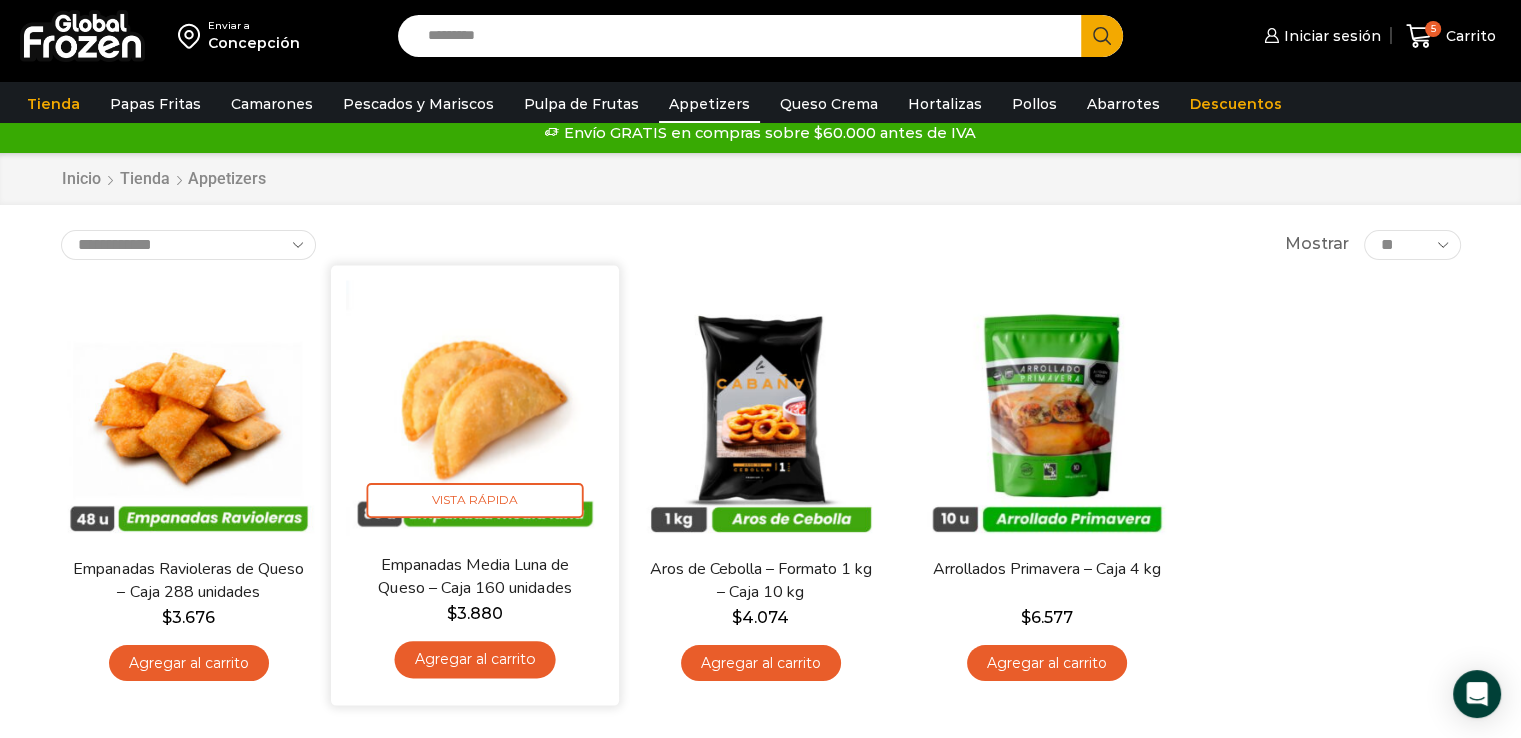 click at bounding box center [475, 409] 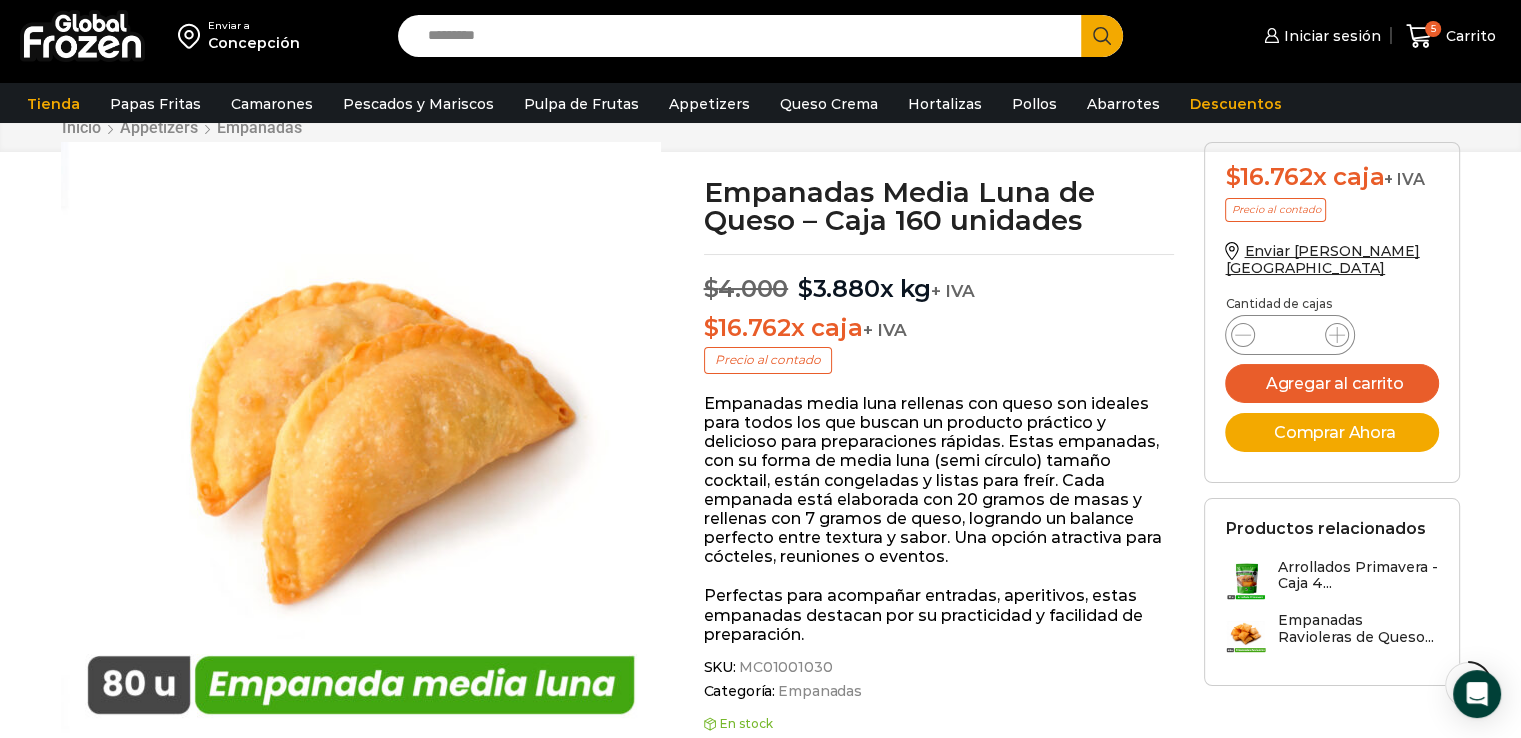 scroll, scrollTop: 0, scrollLeft: 0, axis: both 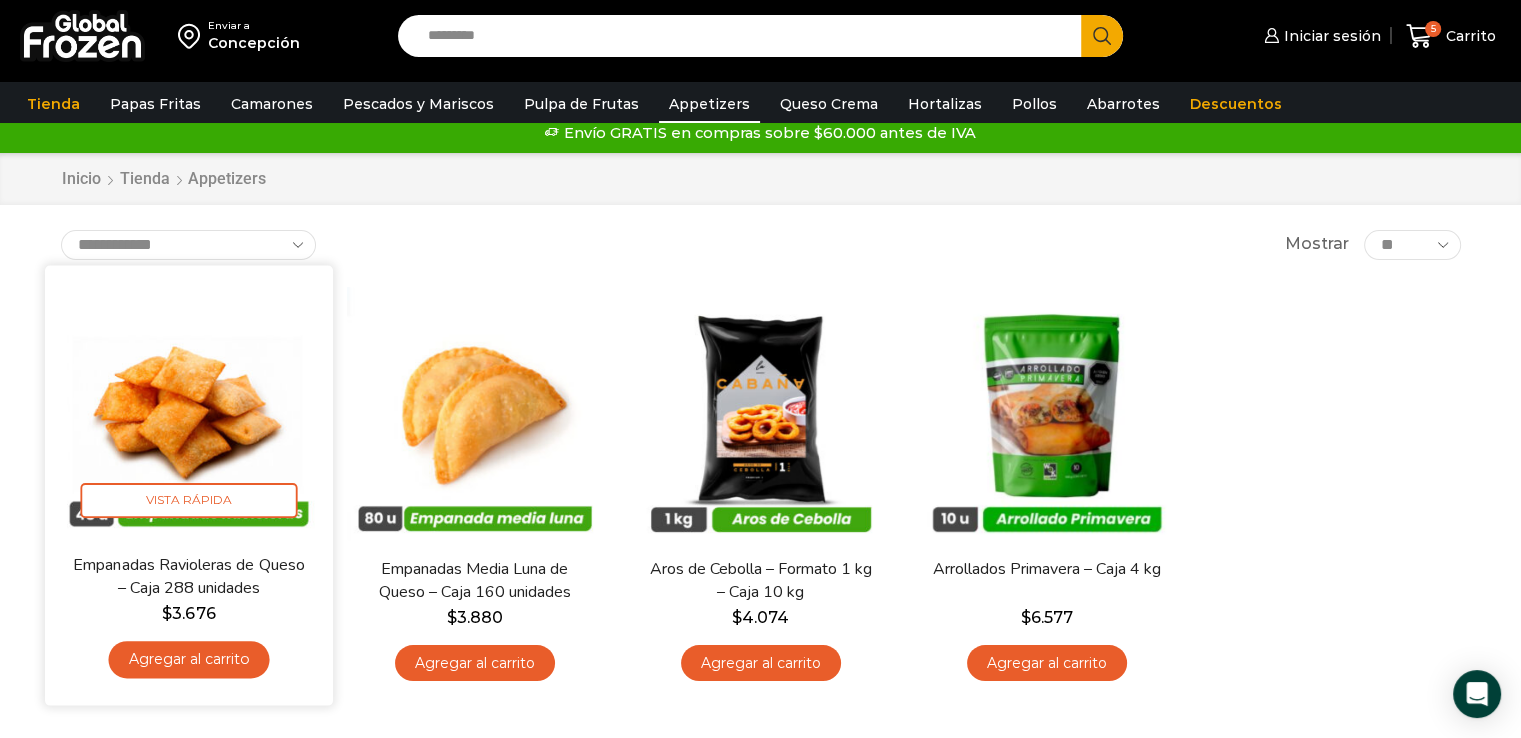 click at bounding box center (189, 409) 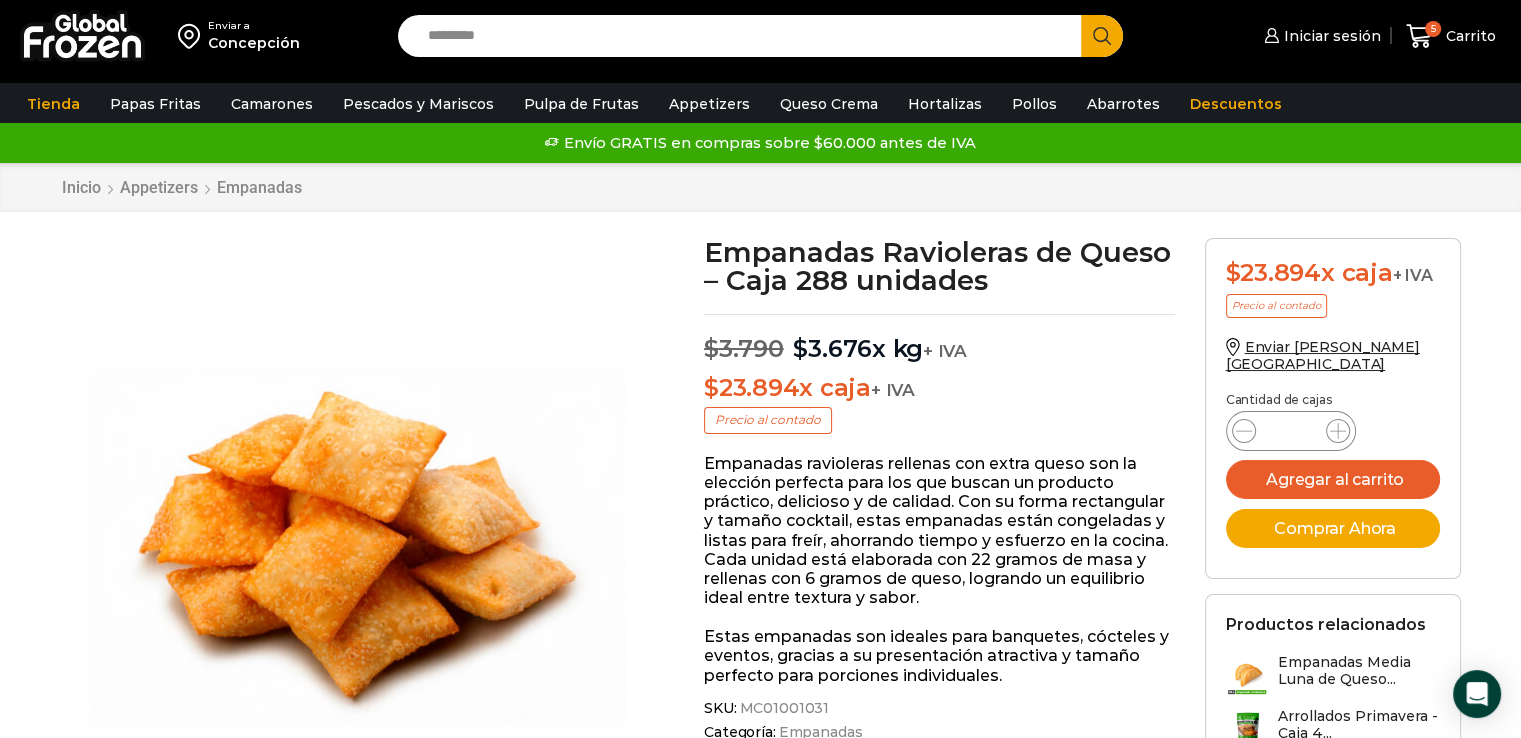 scroll, scrollTop: 0, scrollLeft: 0, axis: both 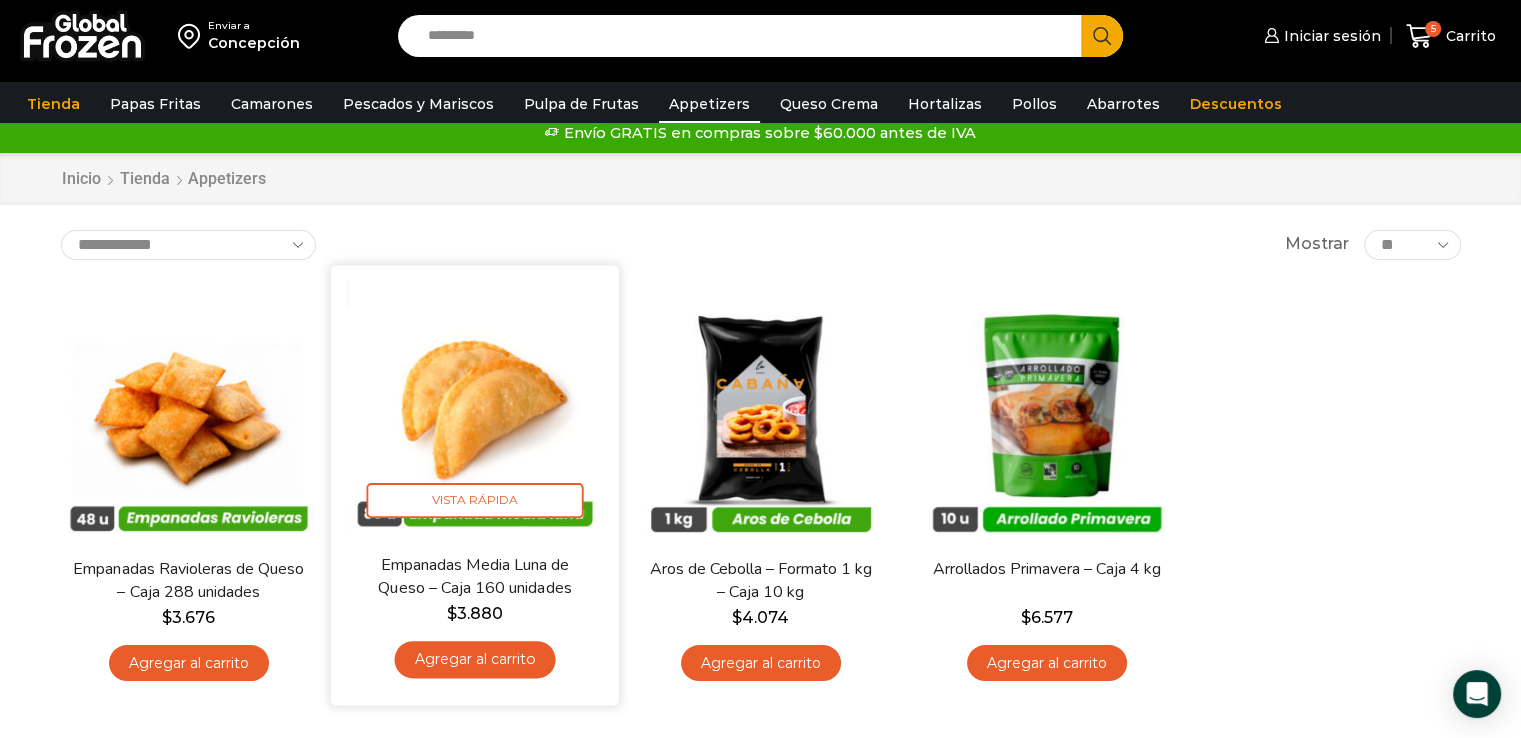 click on "Agregar al carrito" at bounding box center [474, 659] 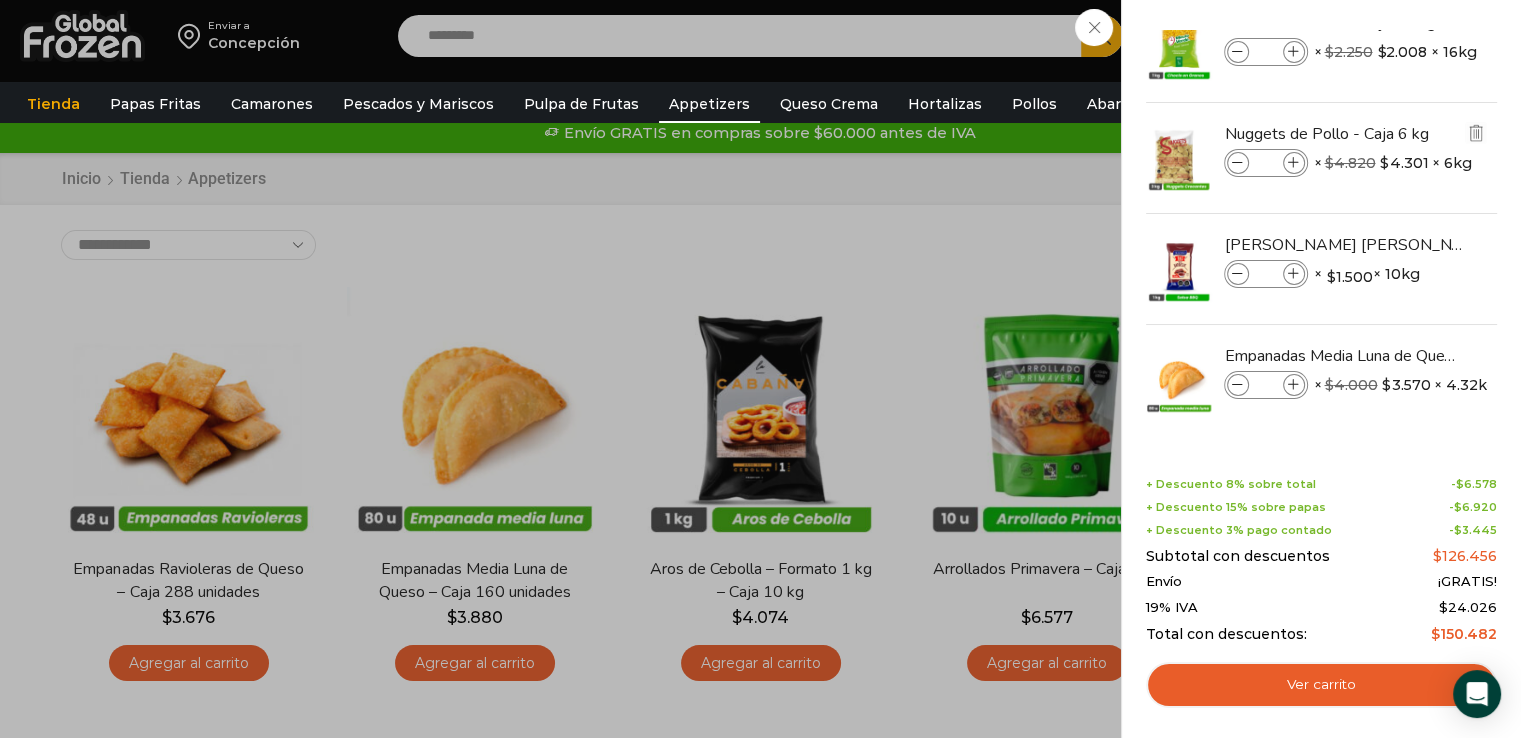 scroll, scrollTop: 150, scrollLeft: 0, axis: vertical 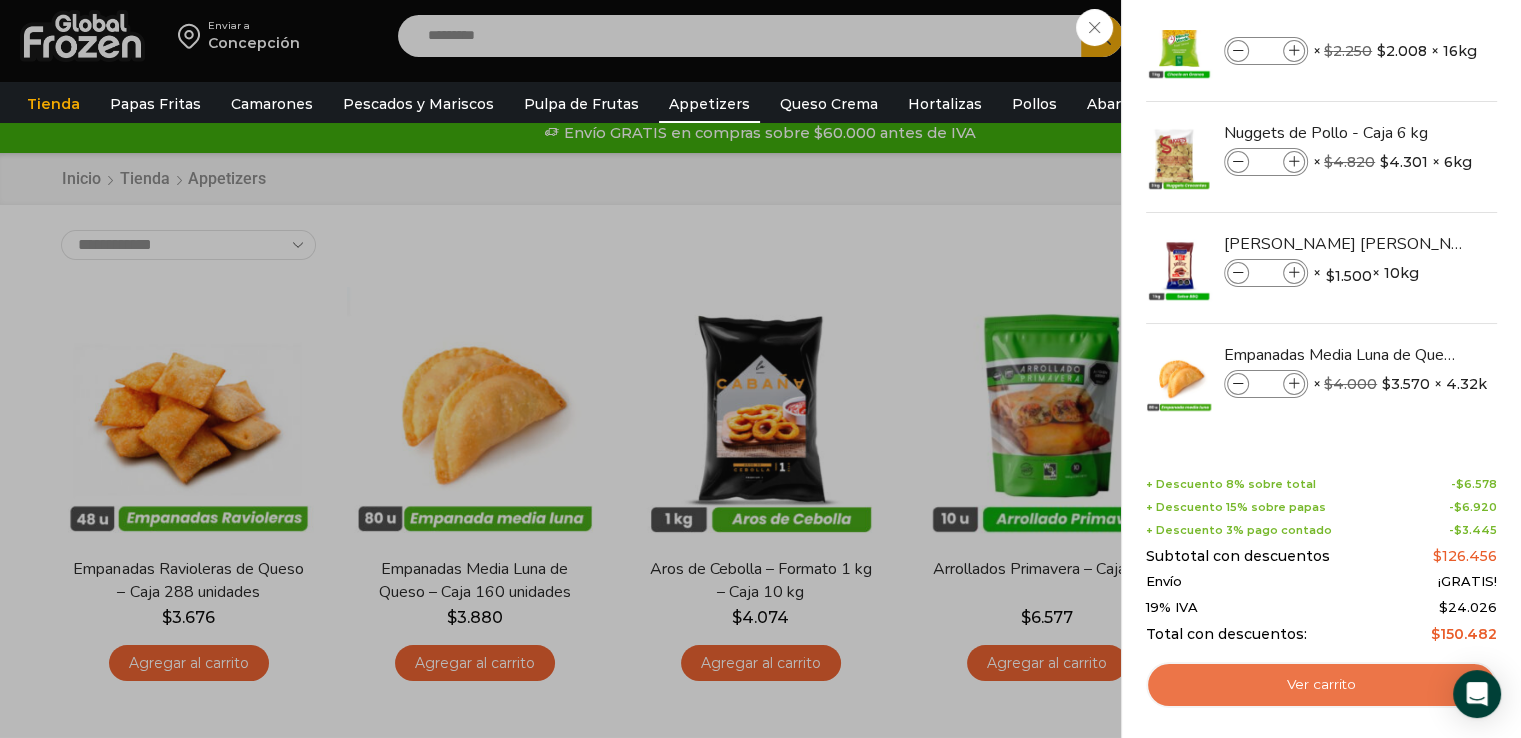 click on "Ver carrito" at bounding box center (1321, 685) 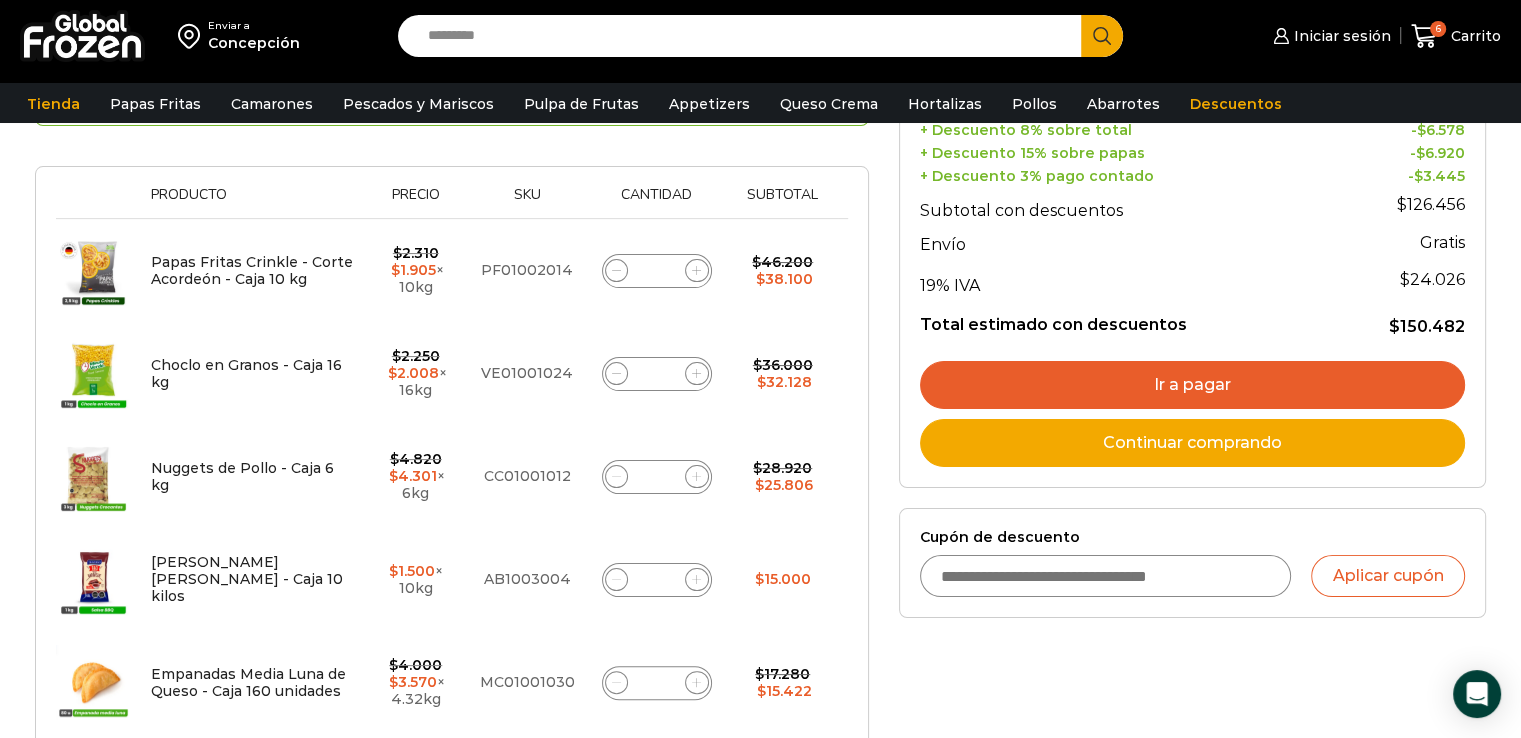 scroll, scrollTop: 306, scrollLeft: 0, axis: vertical 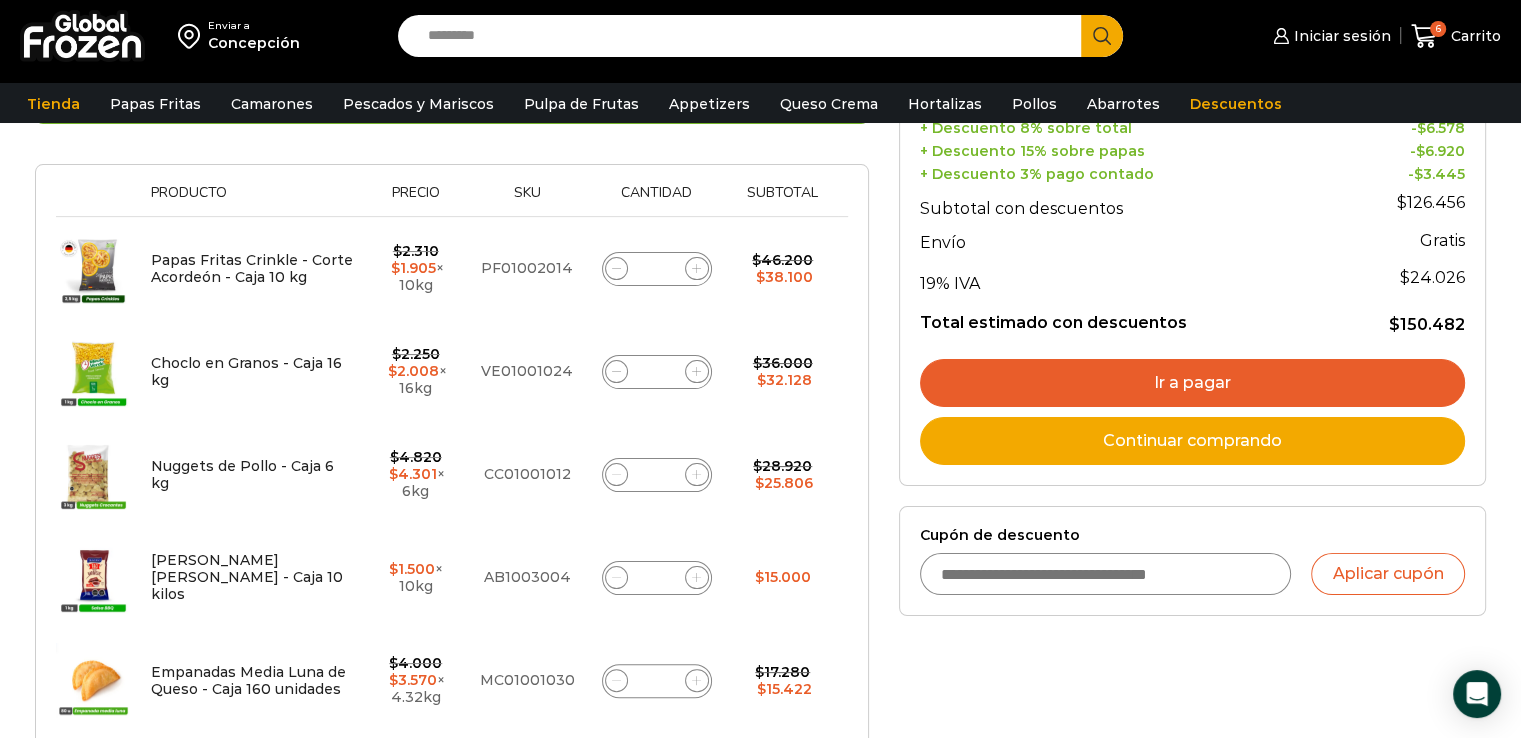 click at bounding box center [617, 475] 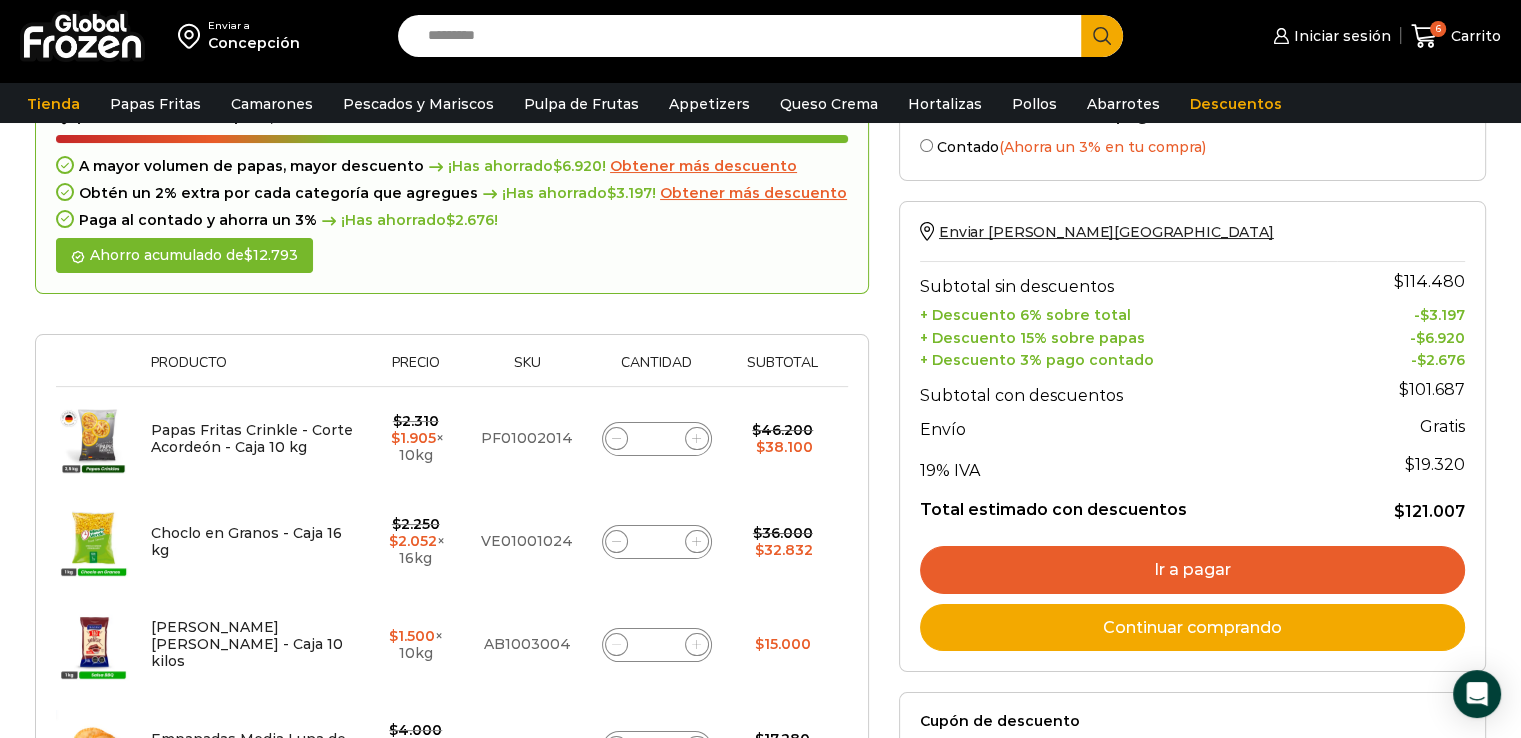 scroll, scrollTop: 196, scrollLeft: 0, axis: vertical 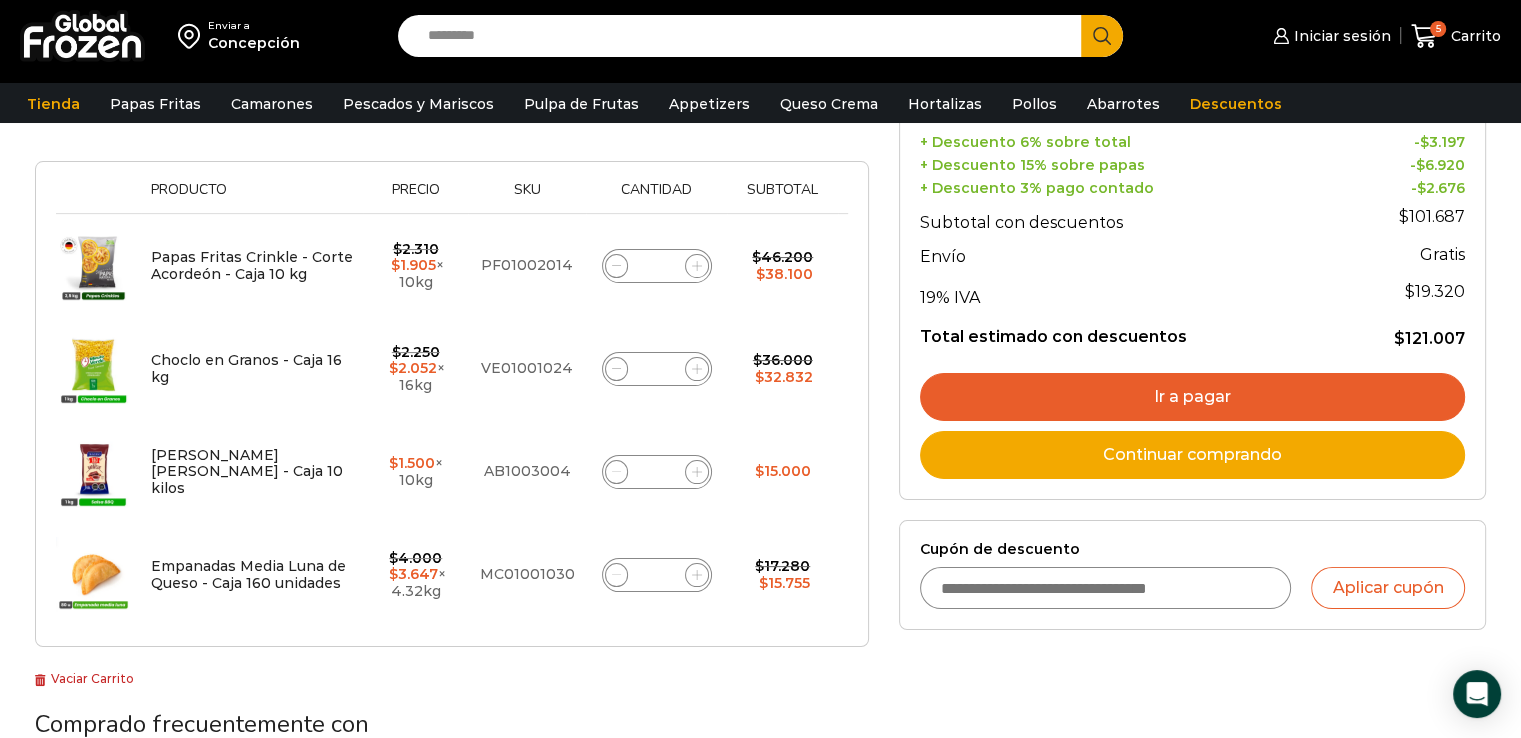 click 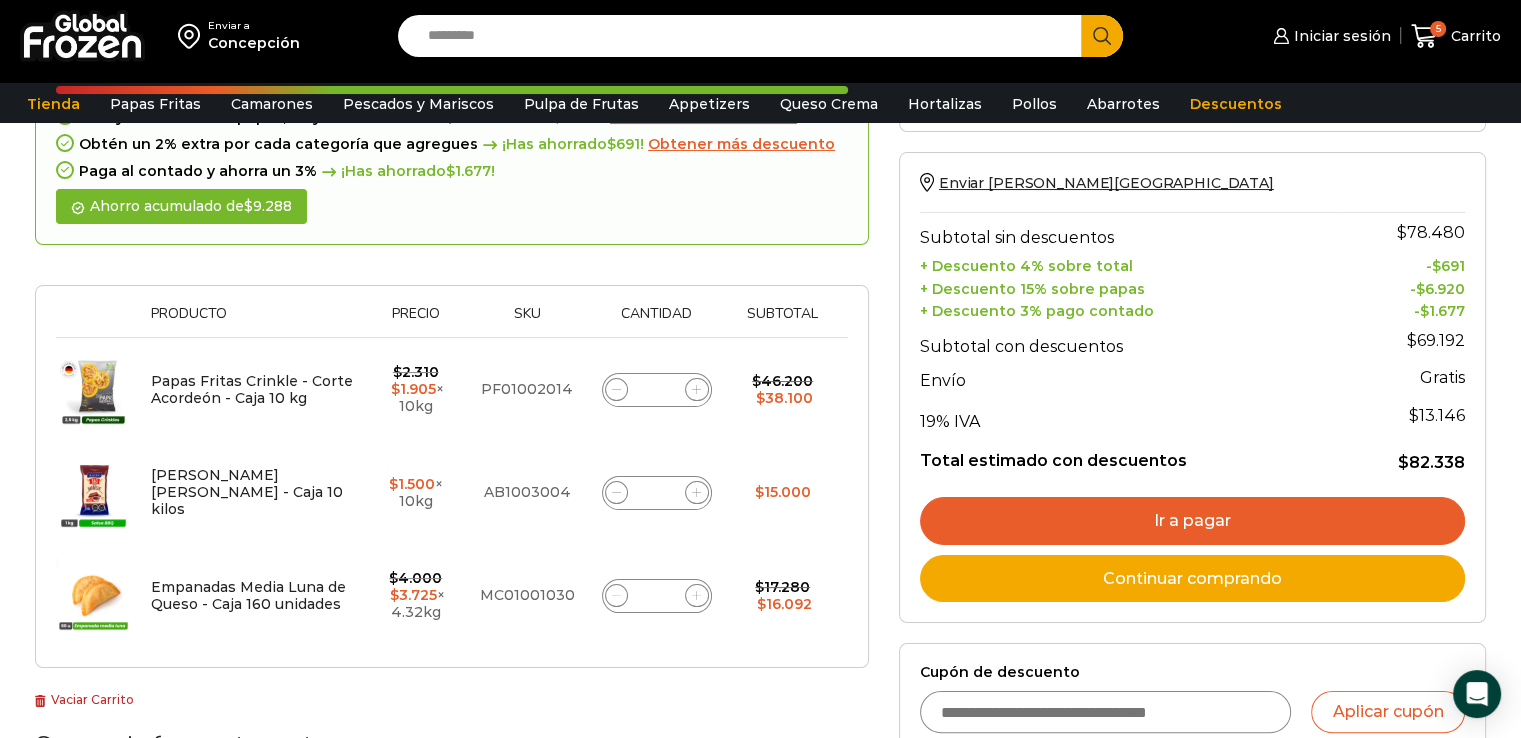 scroll, scrollTop: 244, scrollLeft: 0, axis: vertical 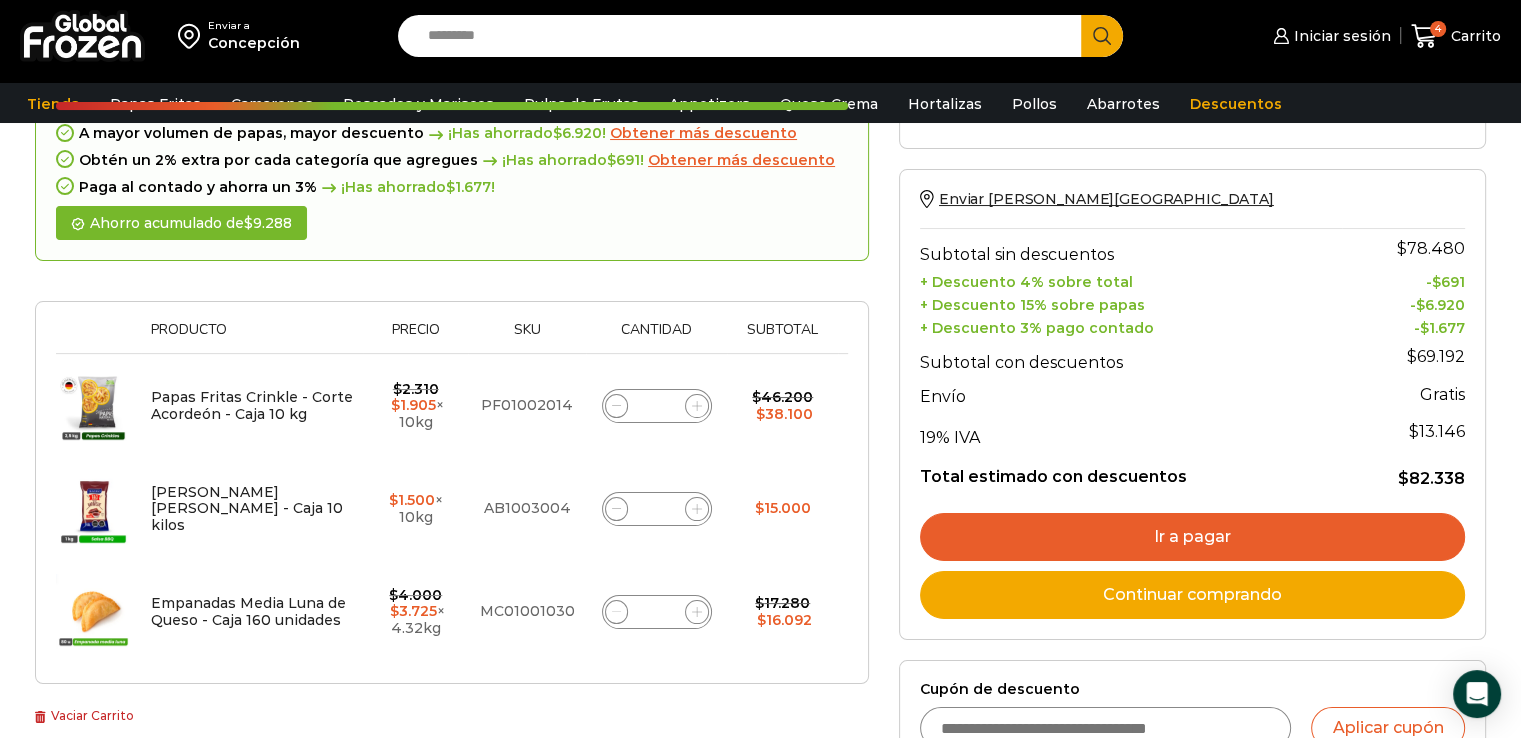 click on "Empanadas Media Luna de Queso - Caja 160 unidades cantidad
*" at bounding box center [657, 612] 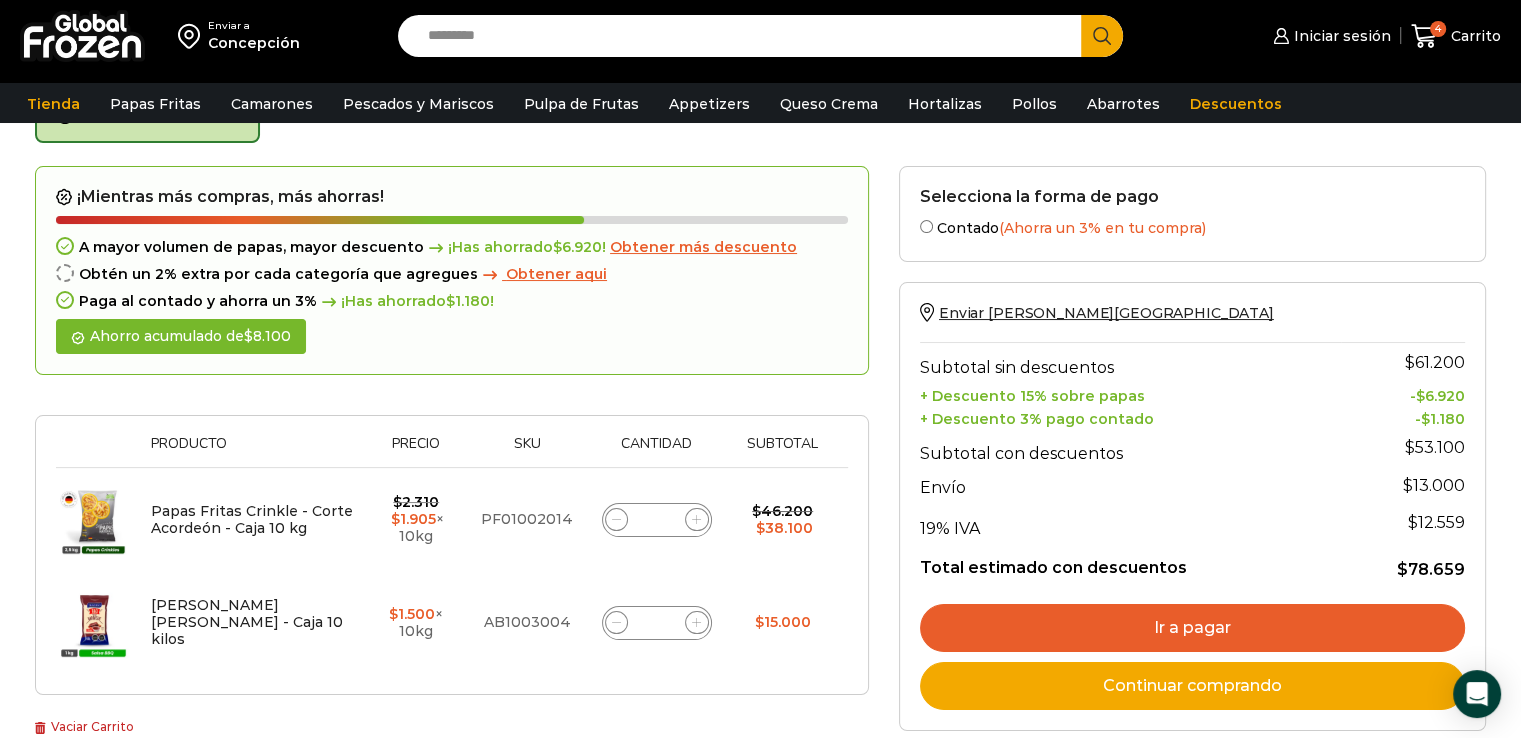 scroll, scrollTop: 0, scrollLeft: 0, axis: both 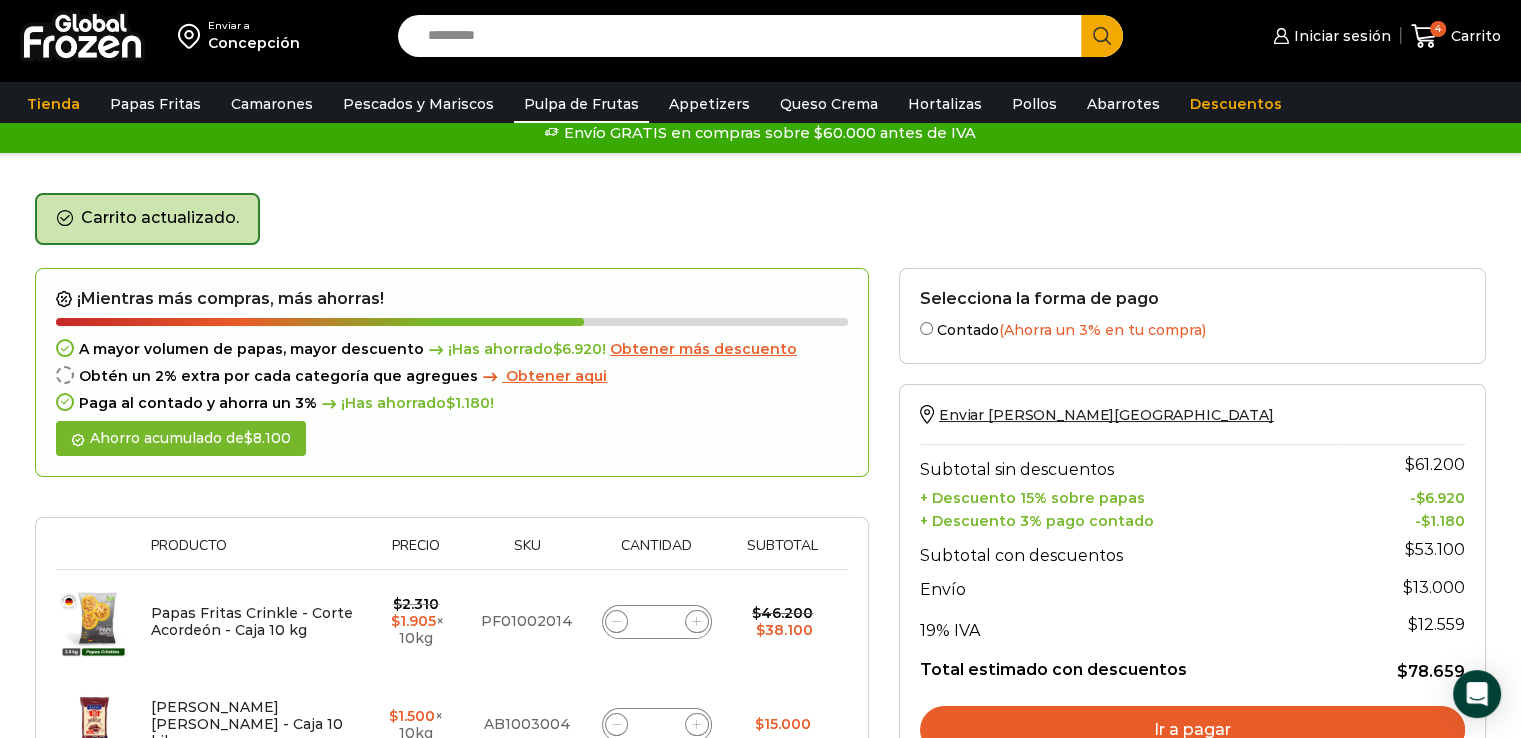 click on "Pulpa de Frutas" at bounding box center [581, 104] 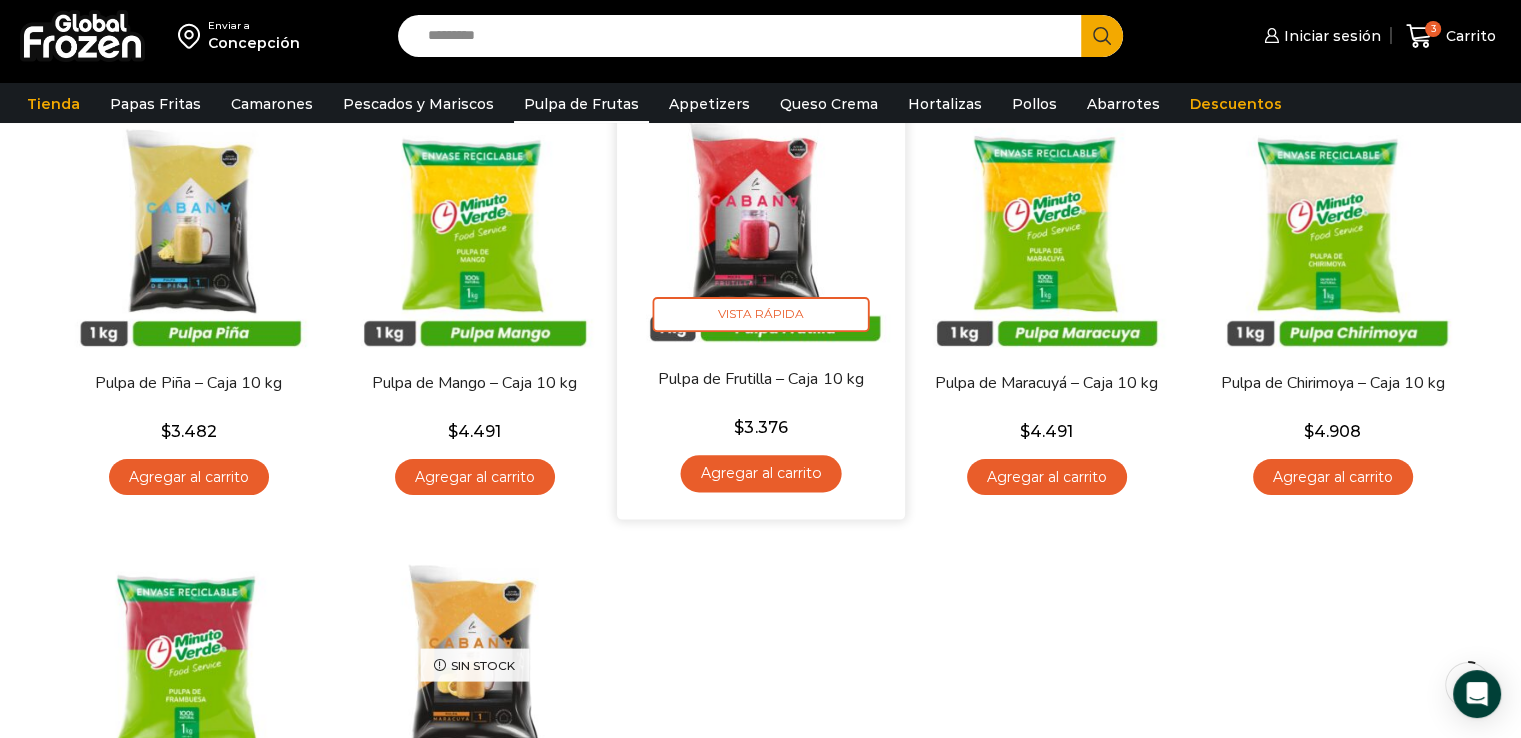 scroll, scrollTop: 0, scrollLeft: 0, axis: both 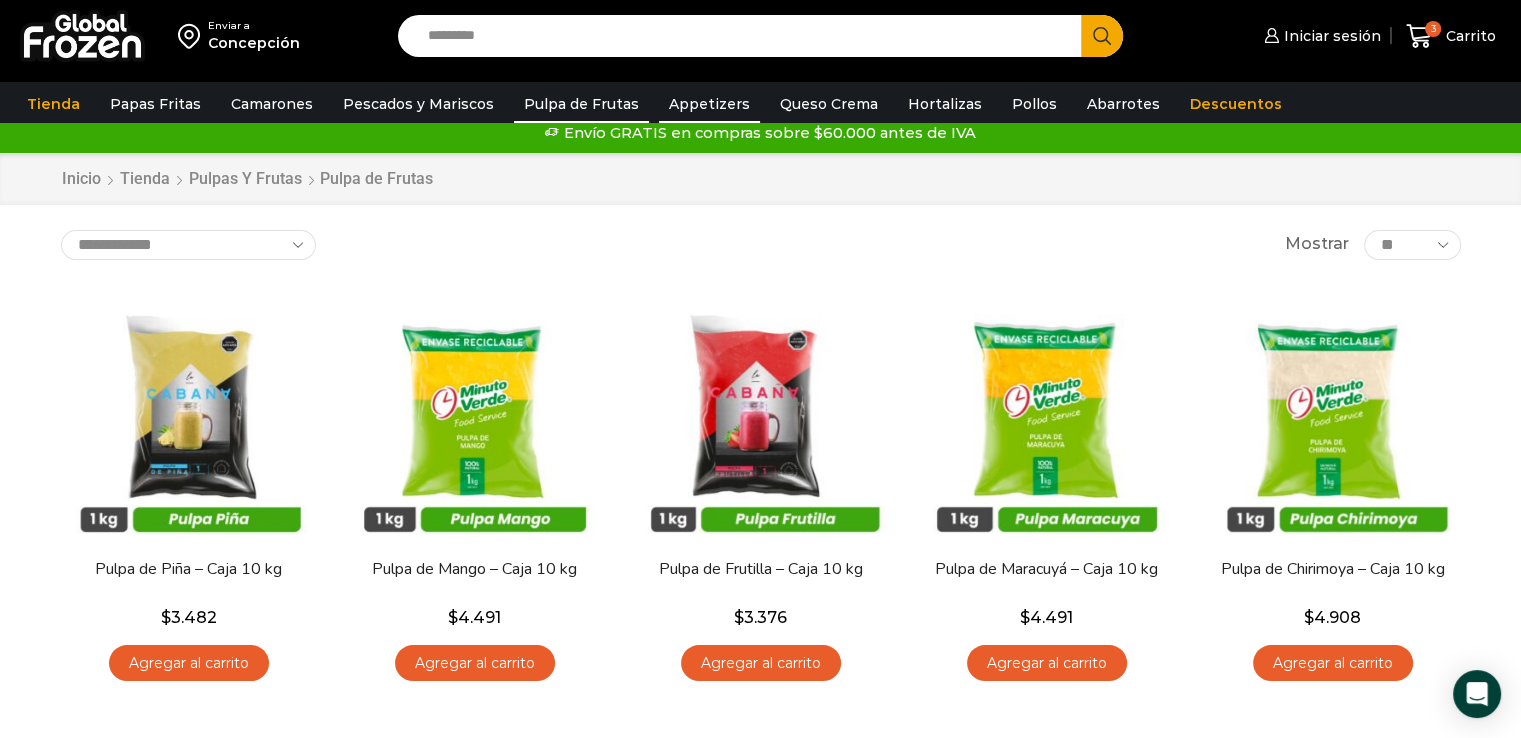 click on "Appetizers" at bounding box center [709, 104] 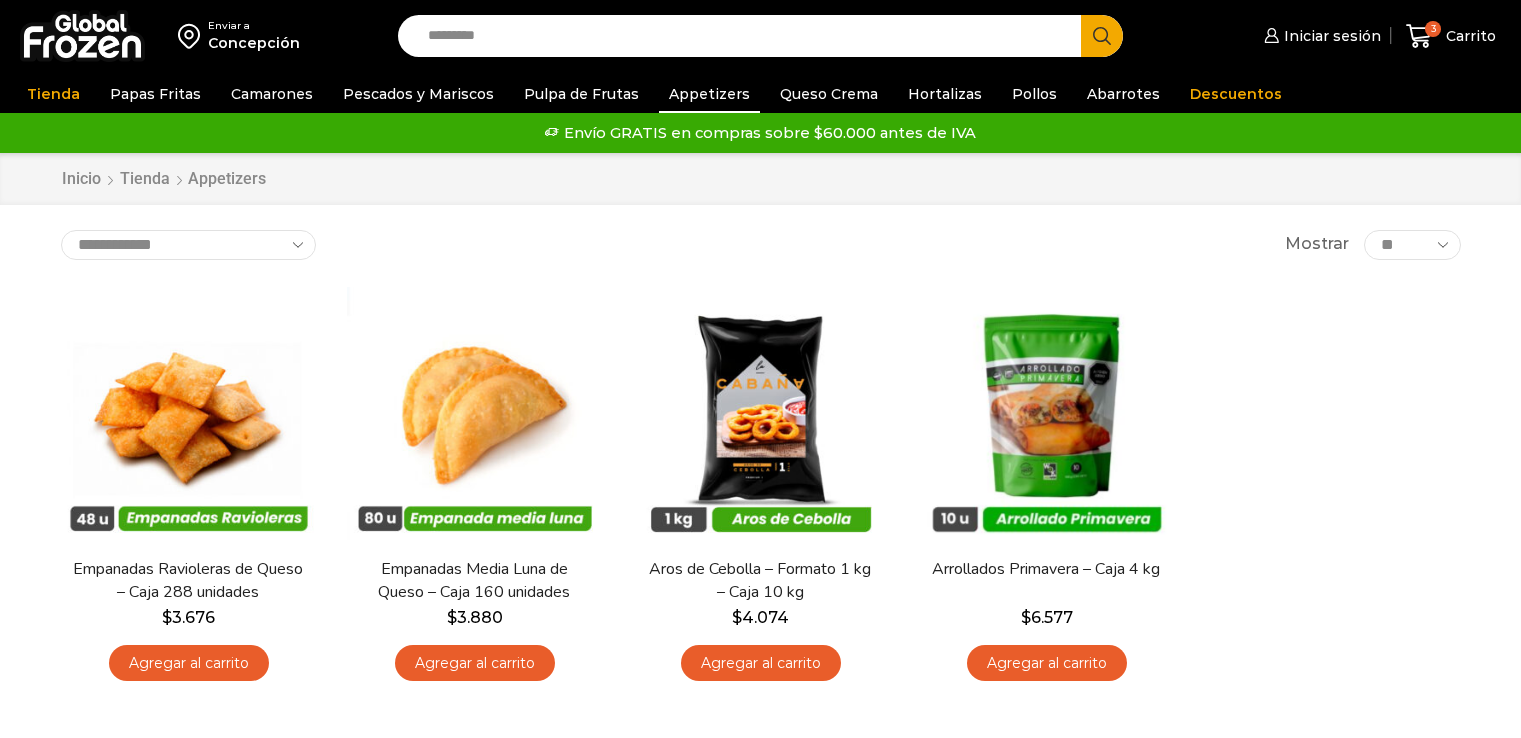 scroll, scrollTop: 0, scrollLeft: 0, axis: both 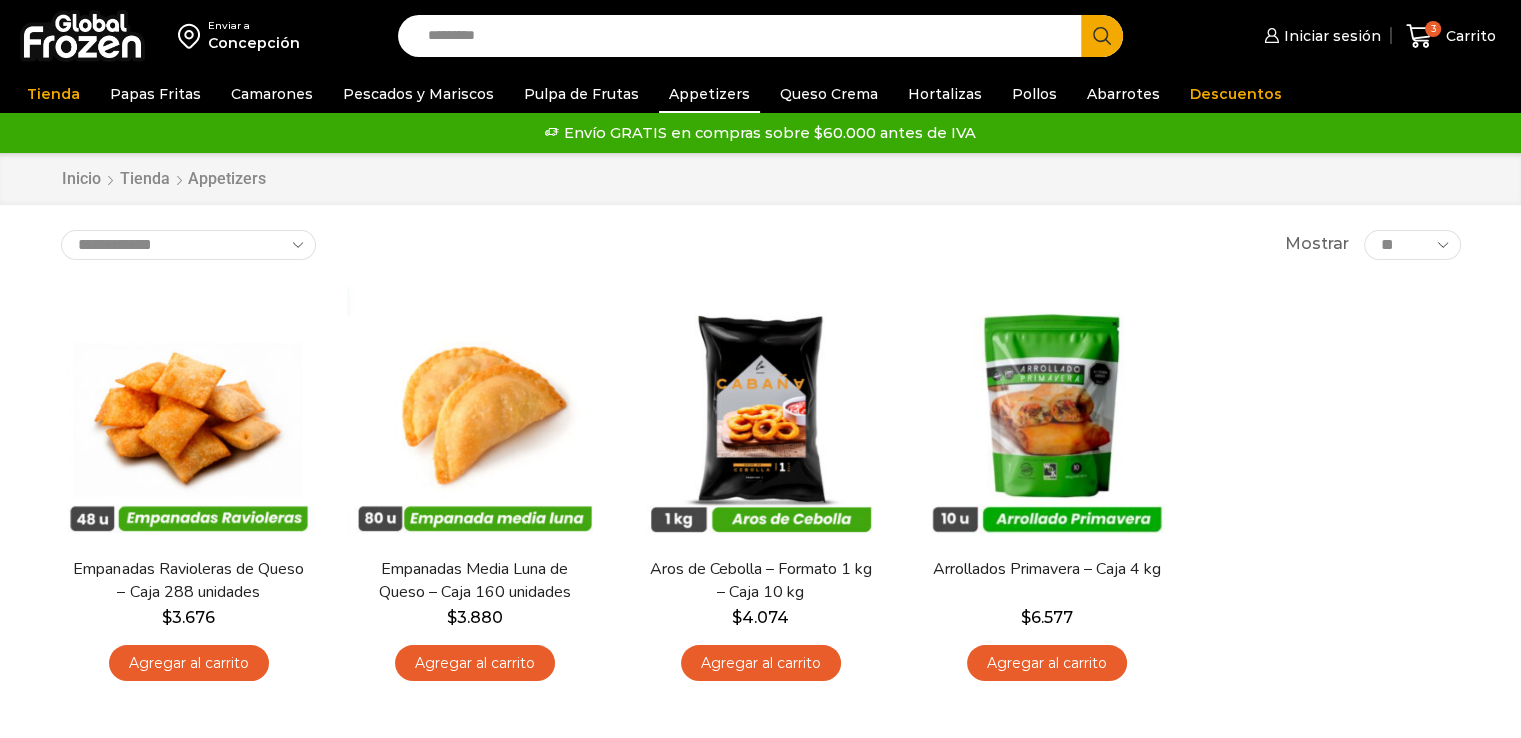 click on "Queso Crema" at bounding box center [829, 94] 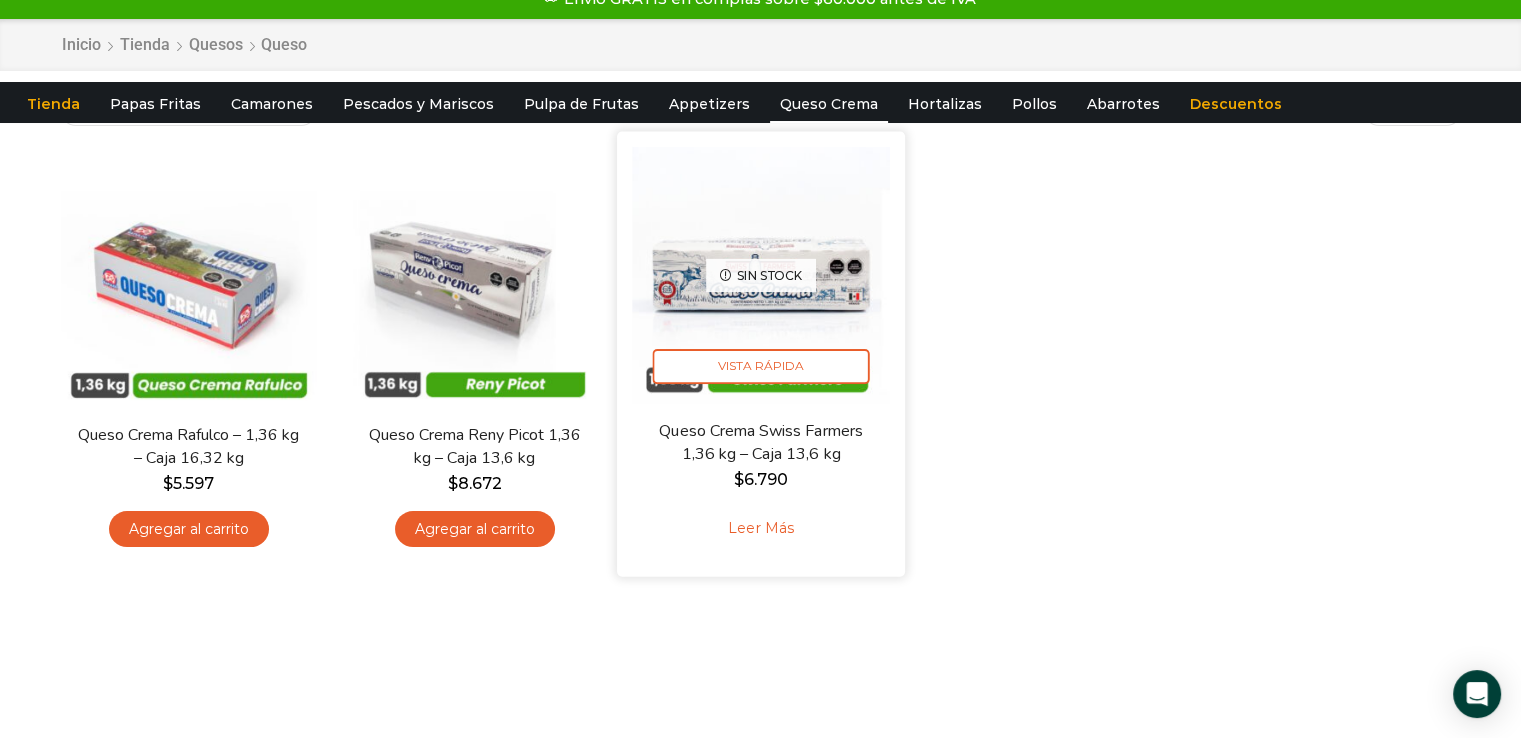 scroll, scrollTop: 0, scrollLeft: 0, axis: both 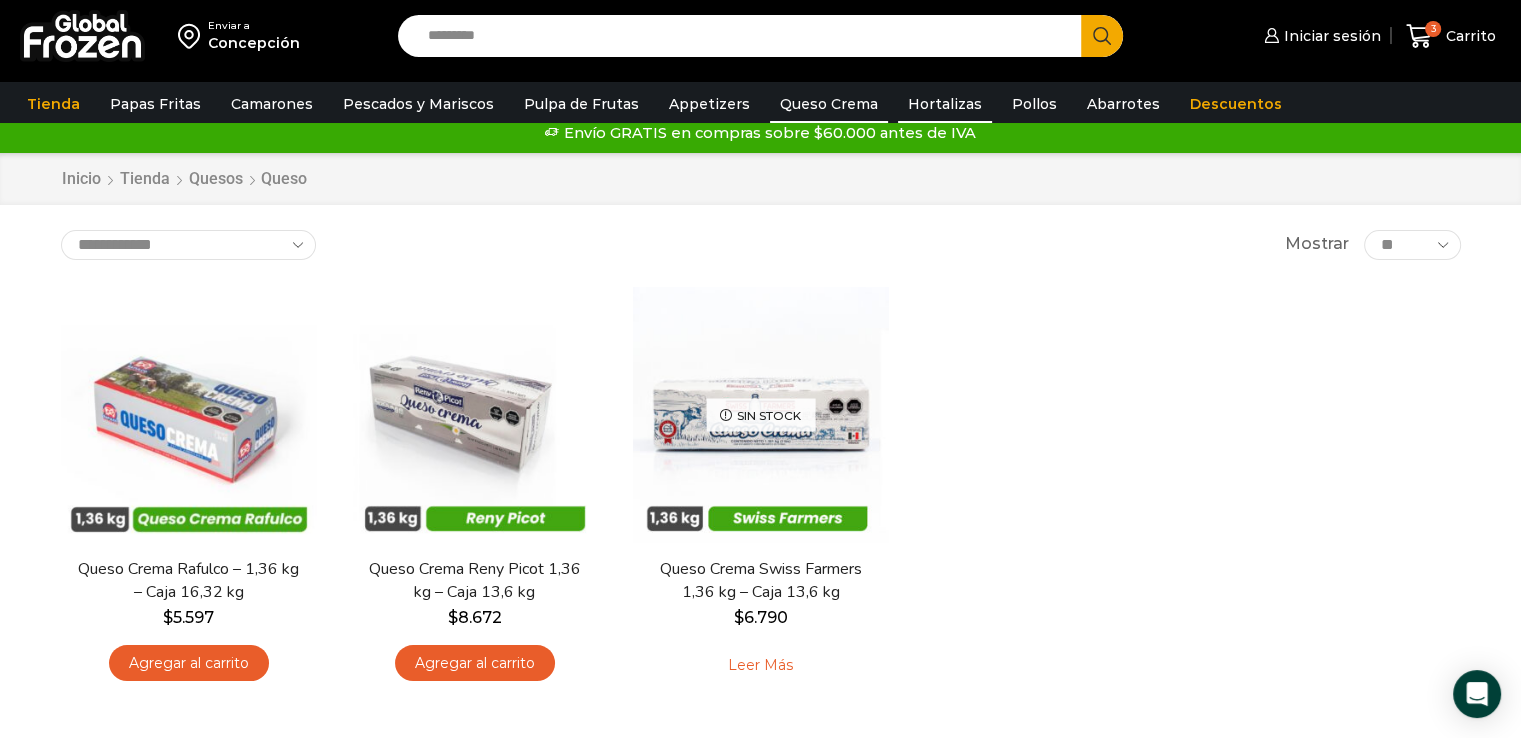 click on "Hortalizas" at bounding box center (945, 104) 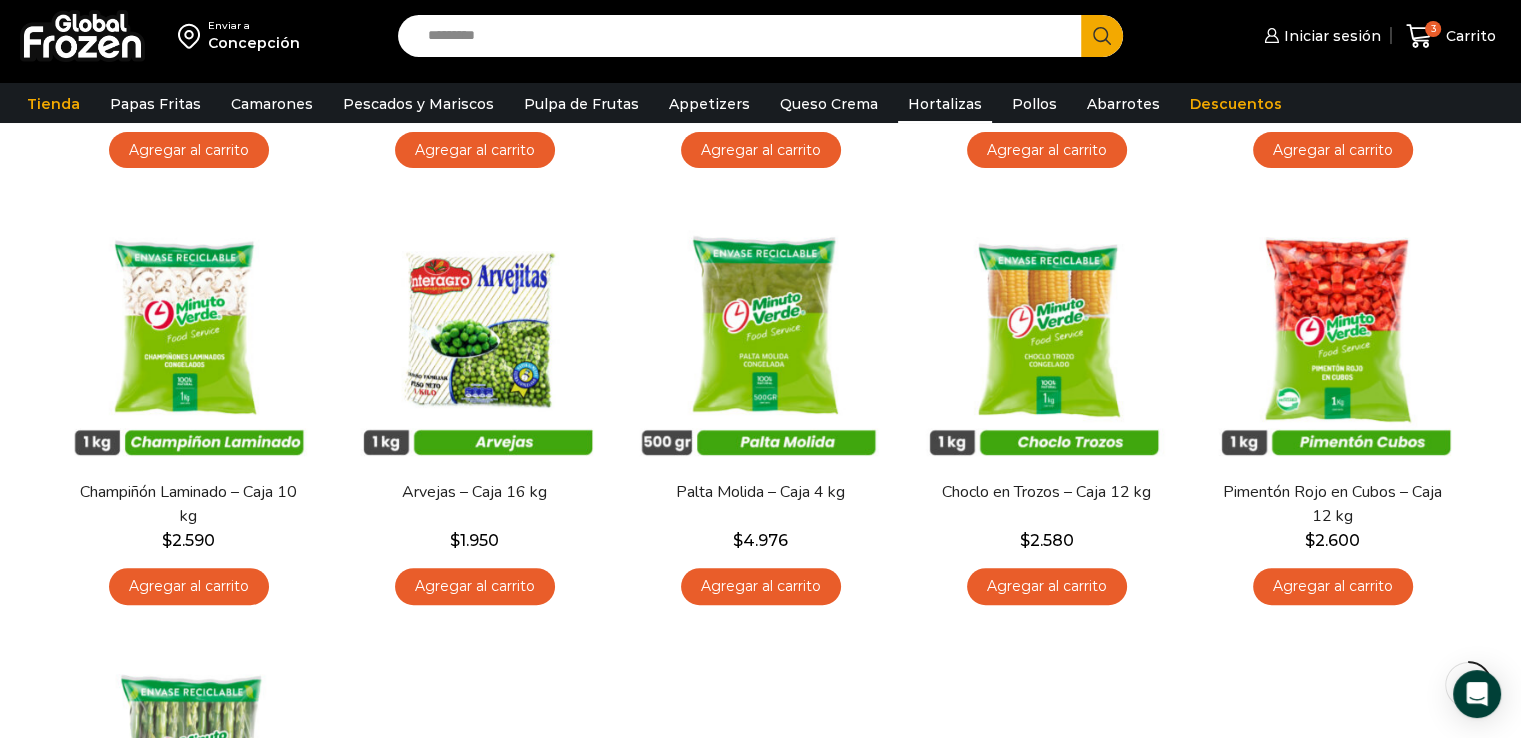 scroll, scrollTop: 526, scrollLeft: 0, axis: vertical 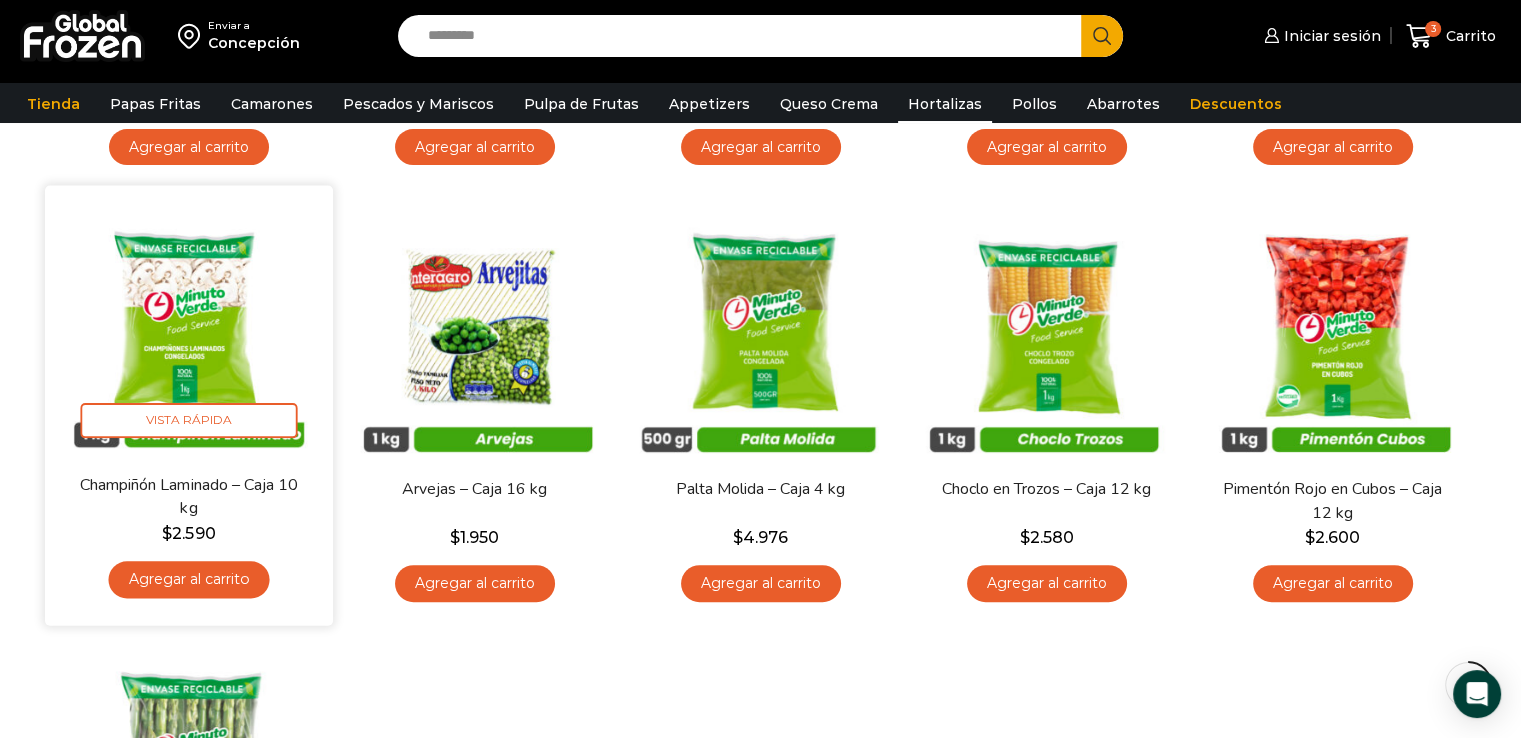 click on "Agregar al carrito" at bounding box center [188, 579] 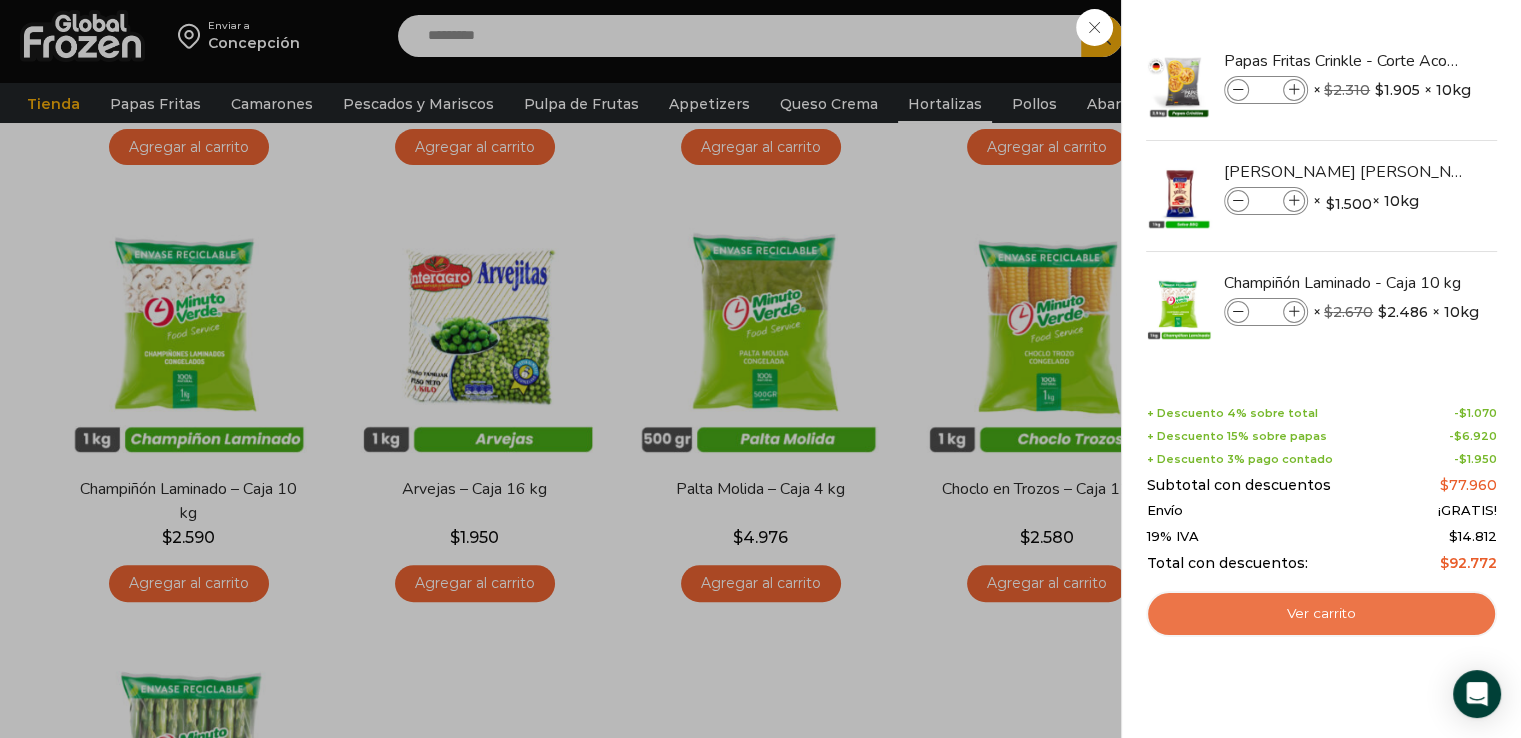 click on "Ver carrito" at bounding box center [1321, 614] 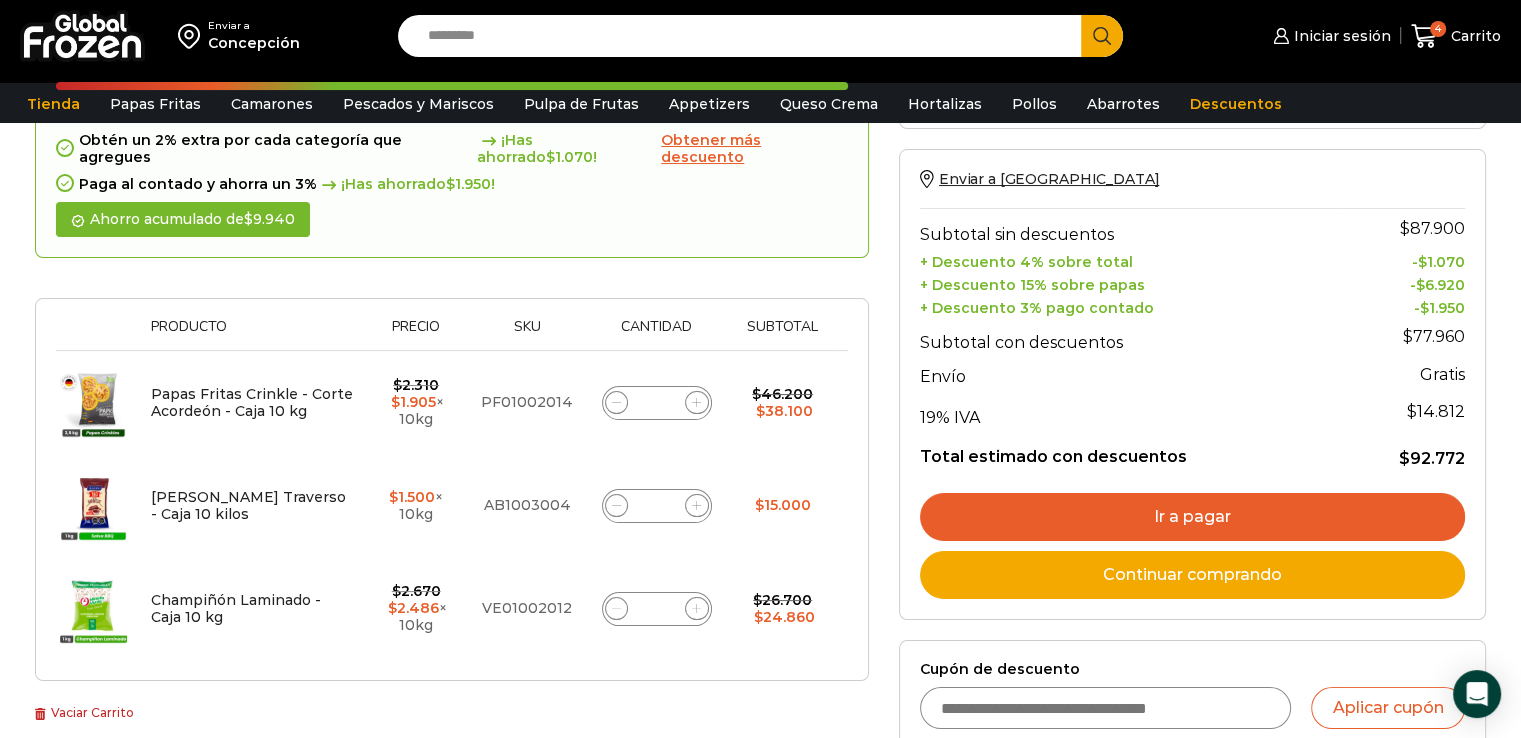 scroll, scrollTop: 175, scrollLeft: 0, axis: vertical 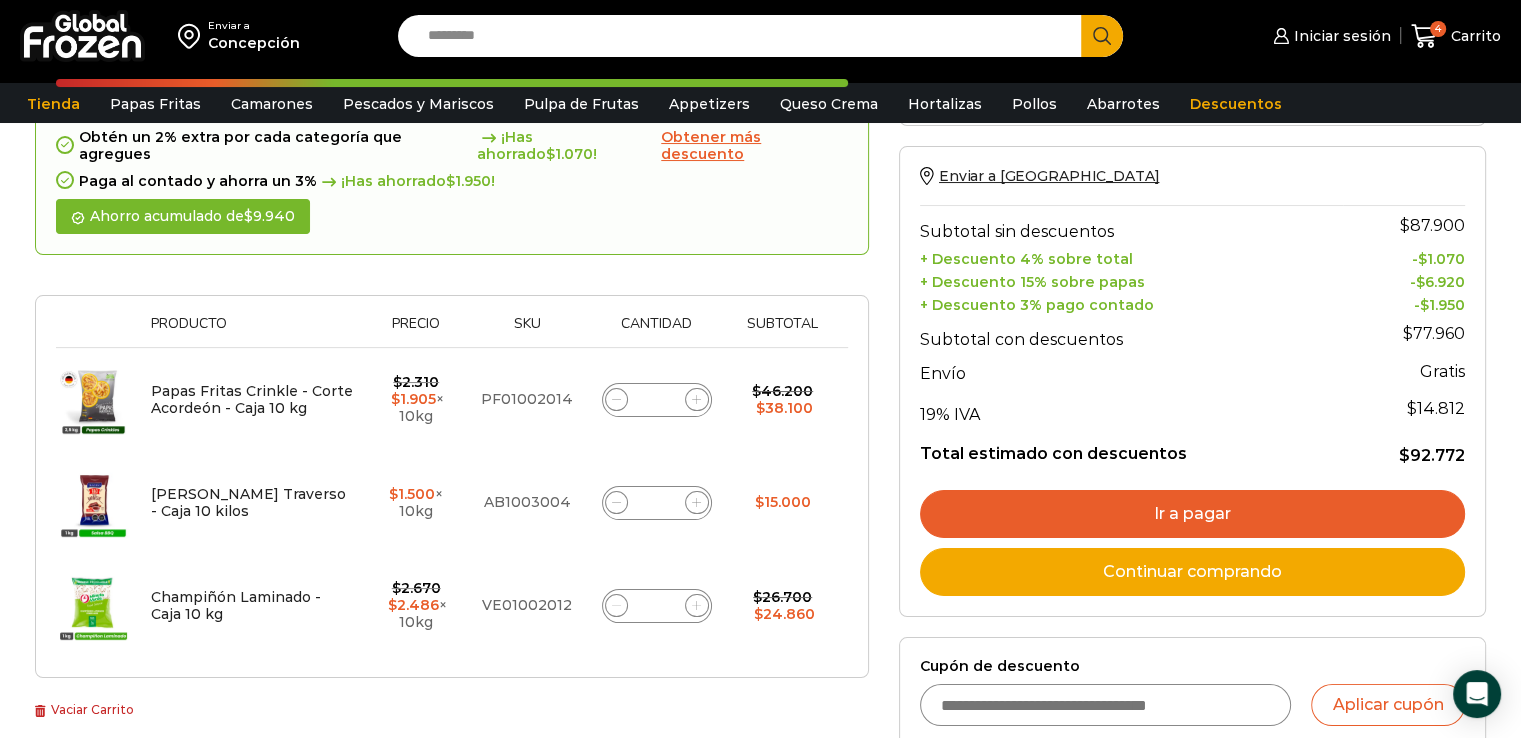 click at bounding box center (697, 606) 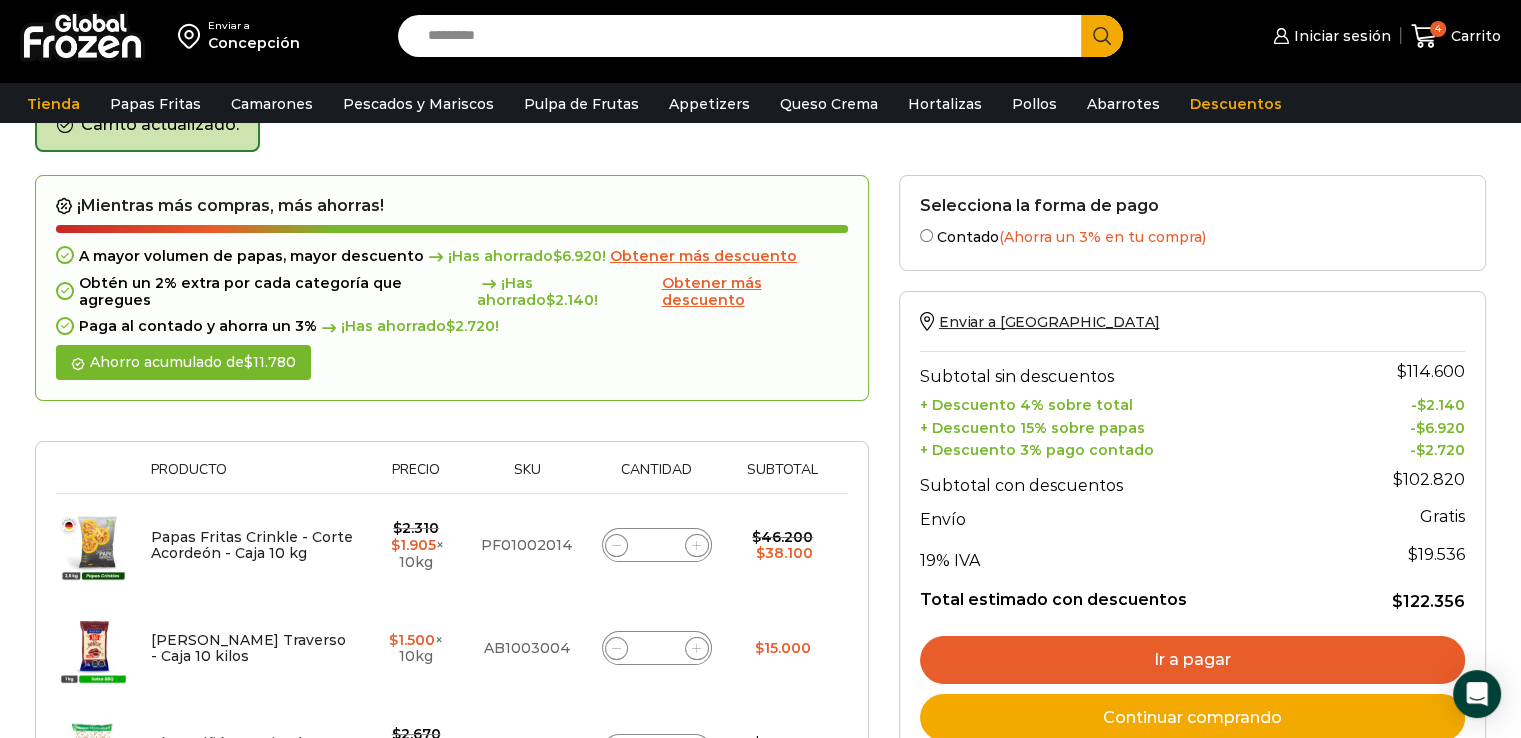 scroll, scrollTop: 135, scrollLeft: 0, axis: vertical 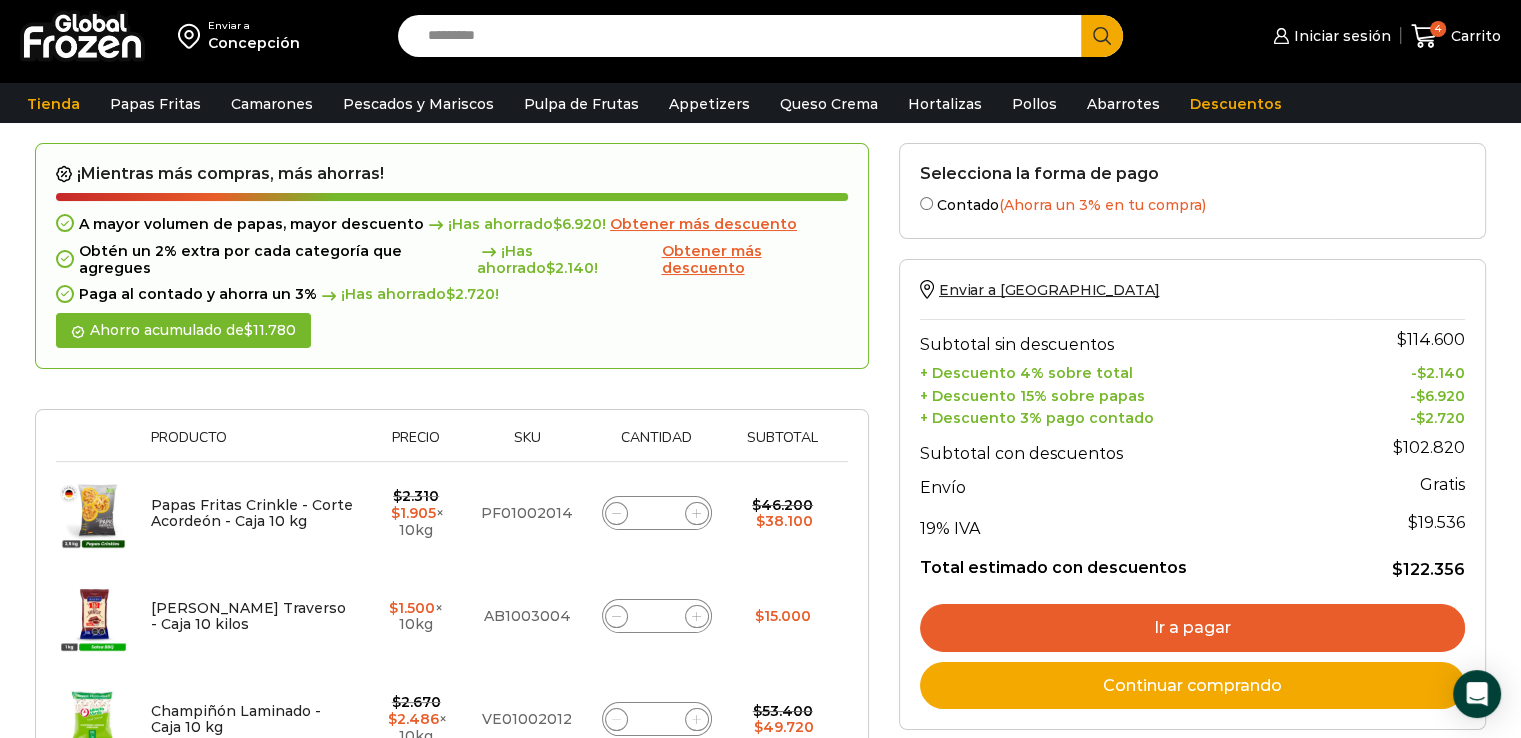 click 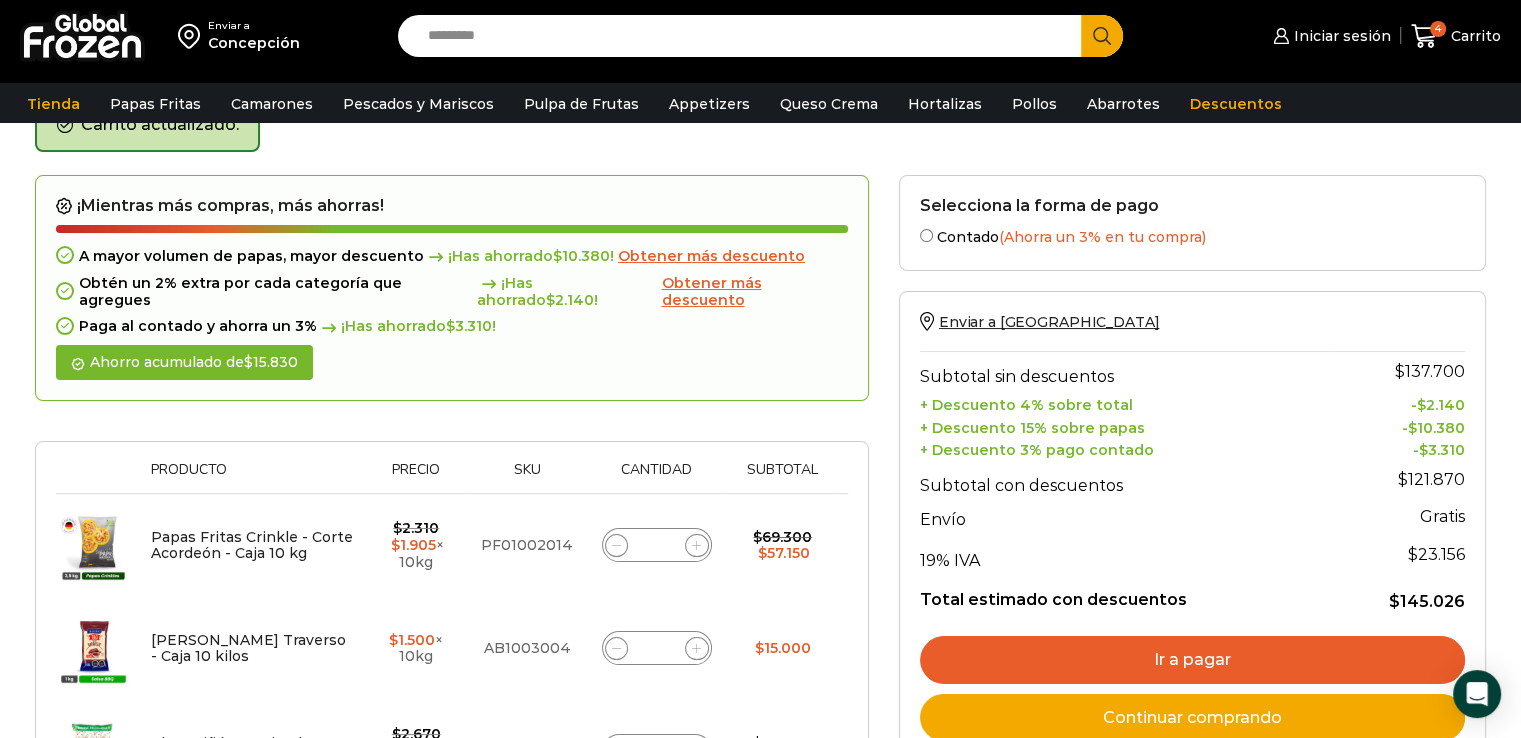 scroll, scrollTop: 102, scrollLeft: 0, axis: vertical 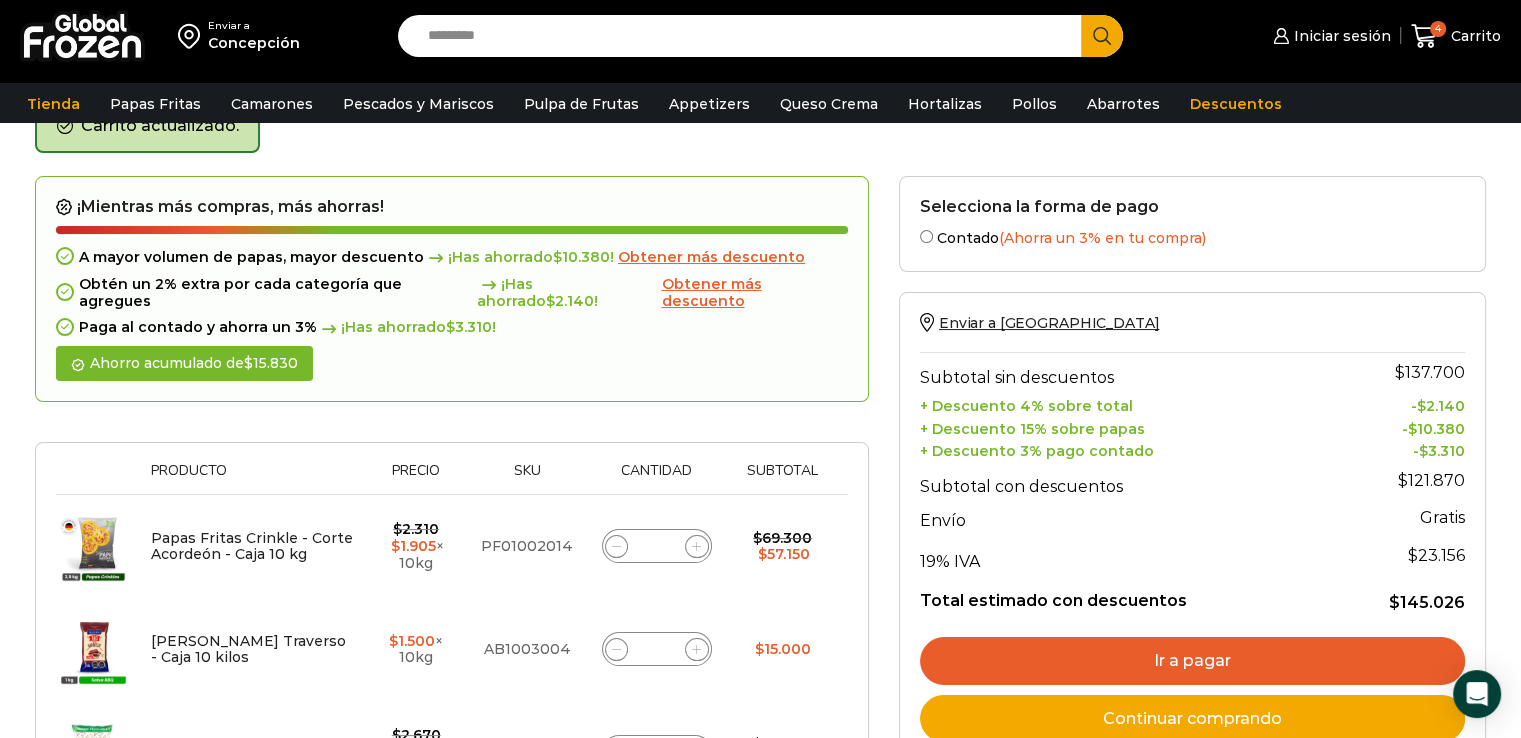 click 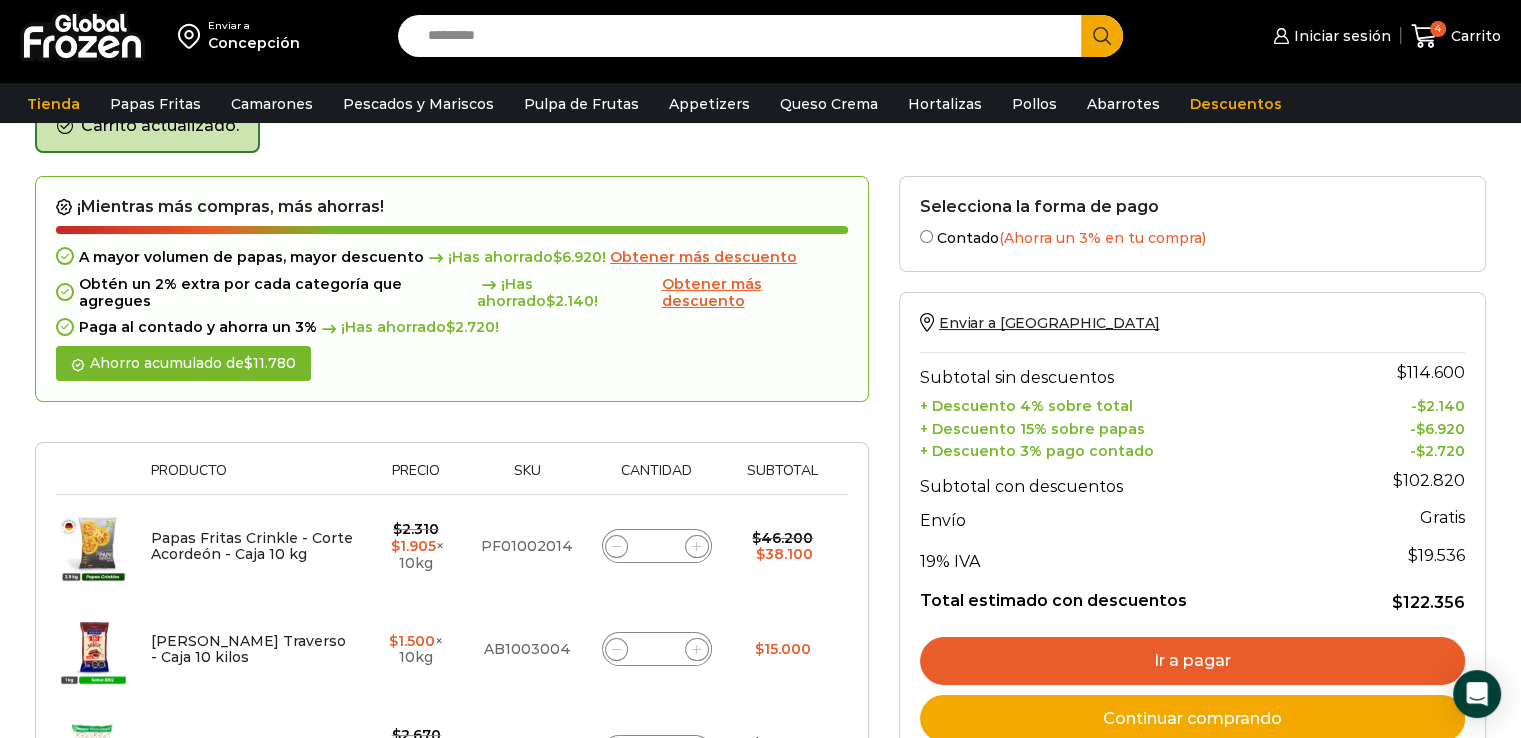 click 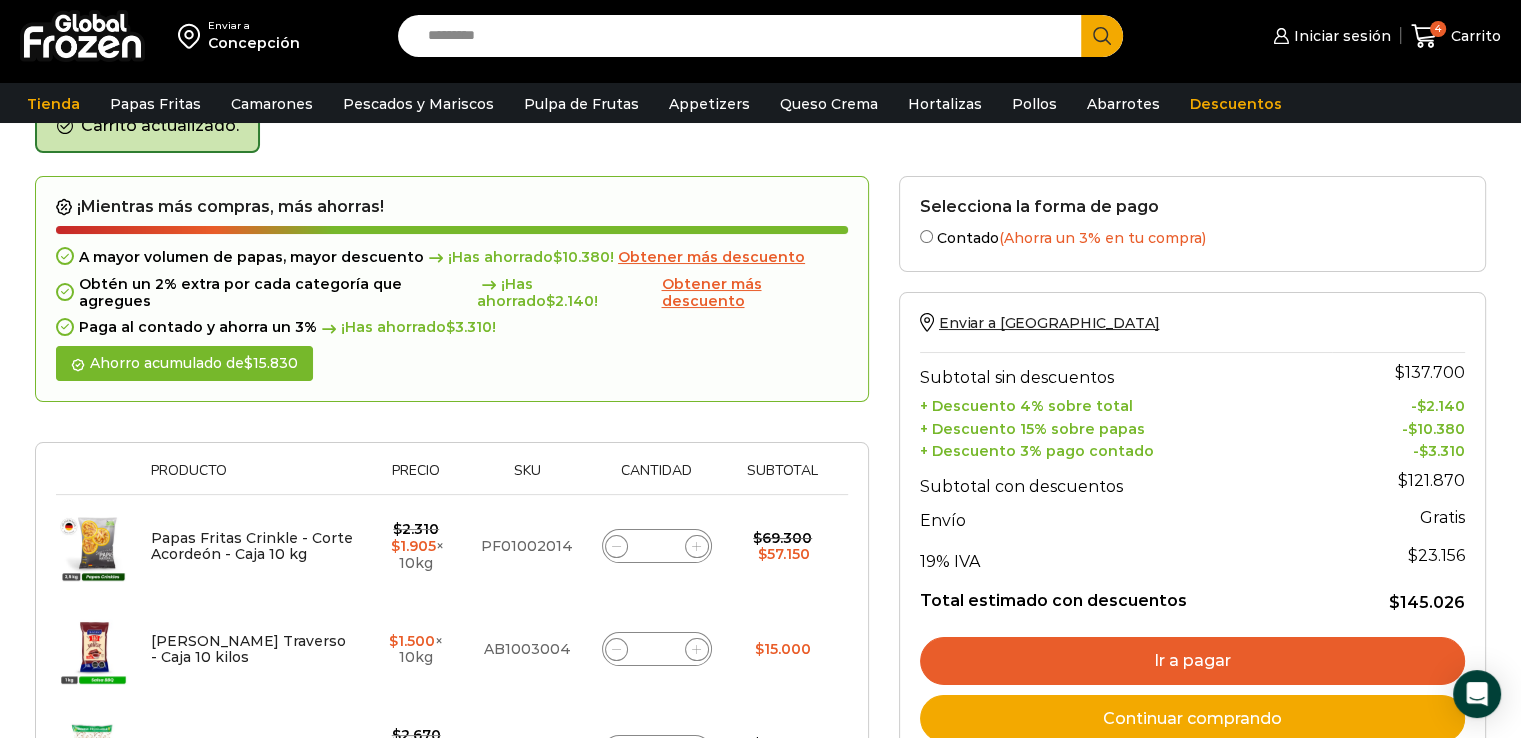 click 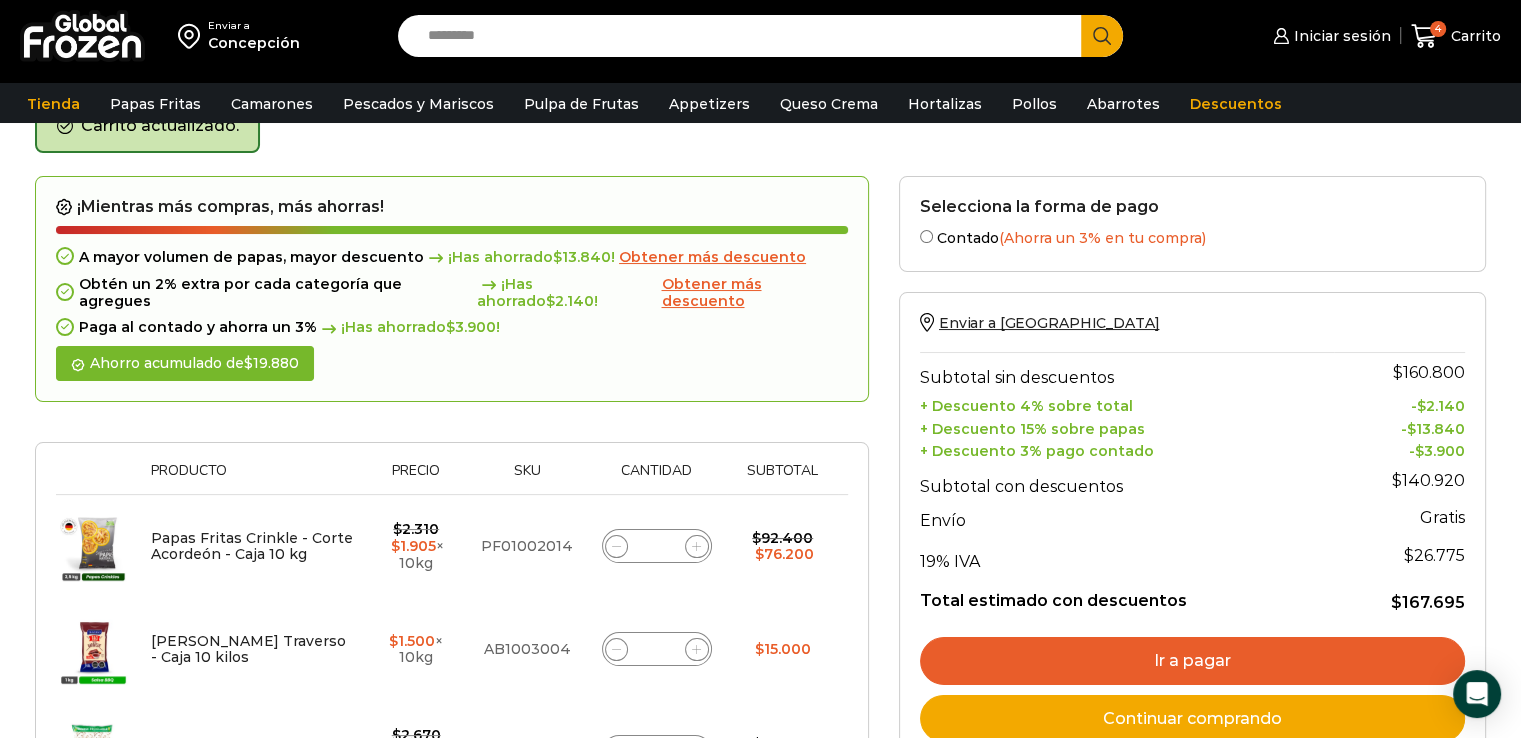 click 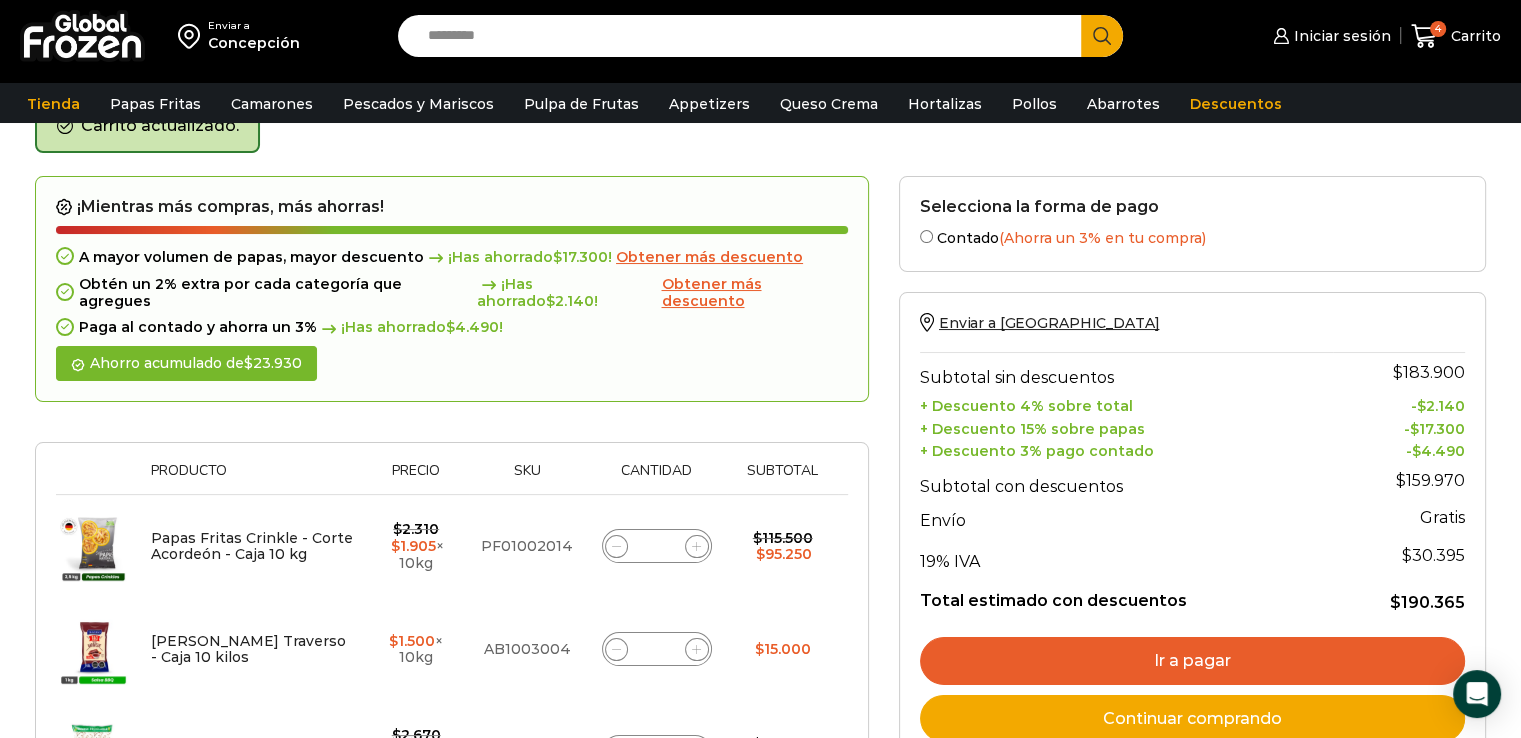 click at bounding box center (697, 650) 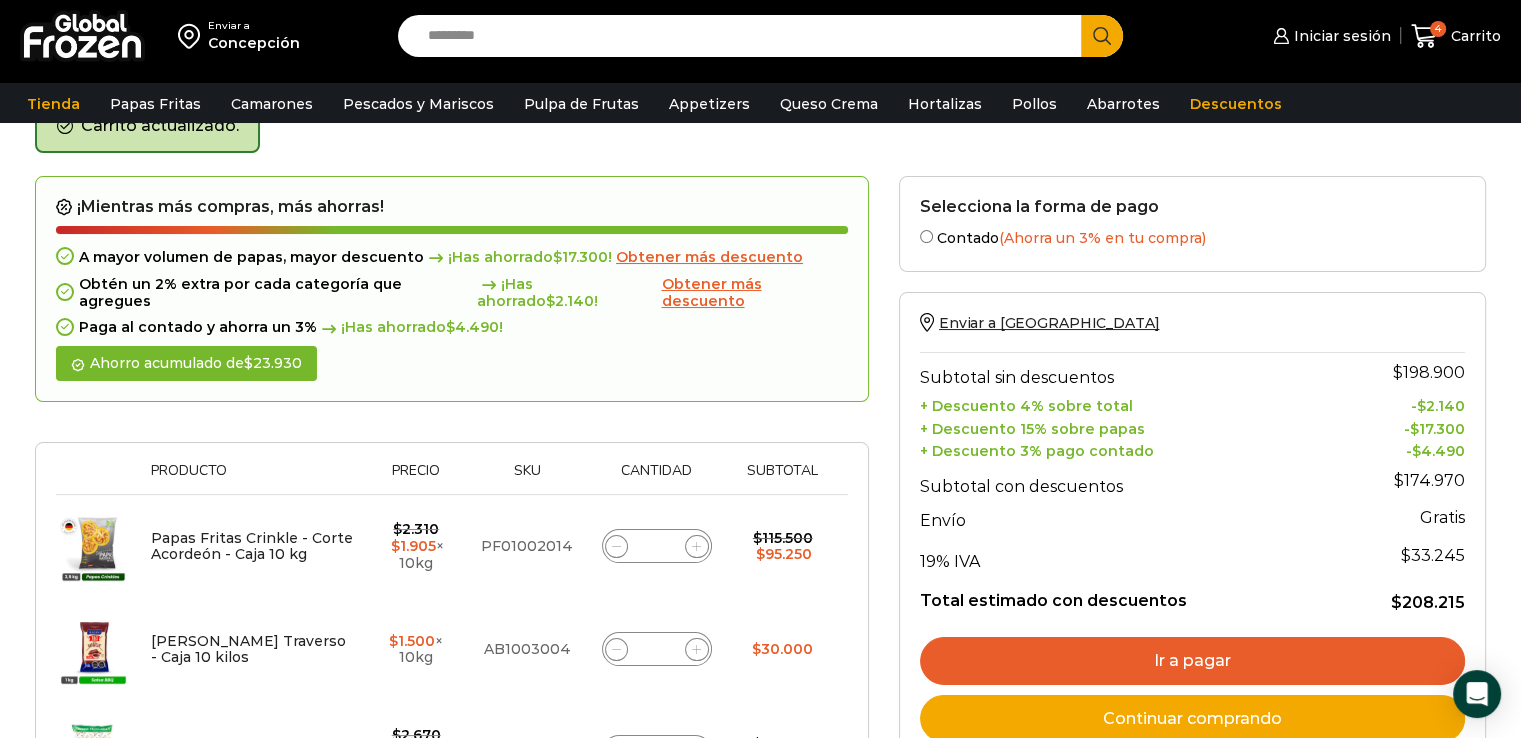 click at bounding box center (617, 650) 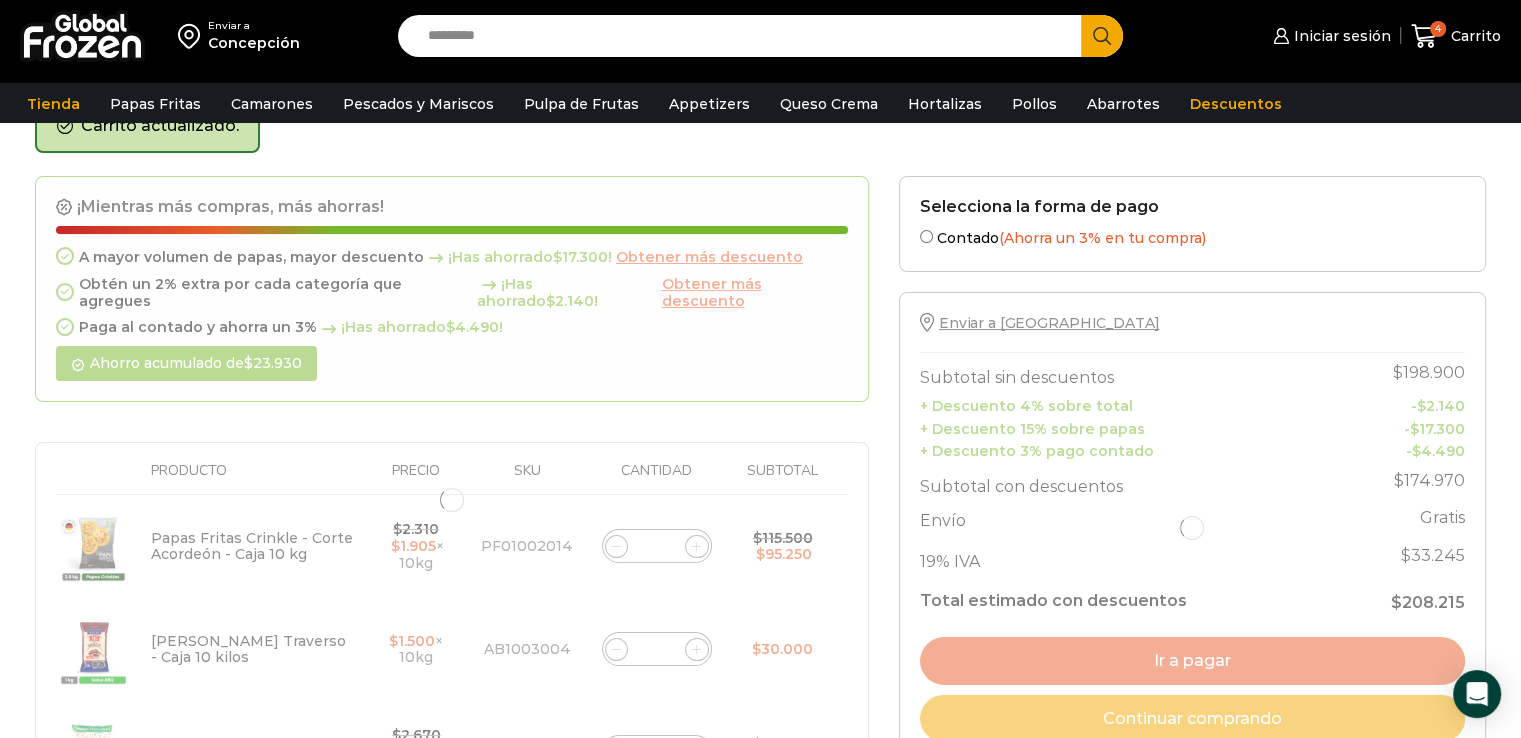 click at bounding box center [452, 500] 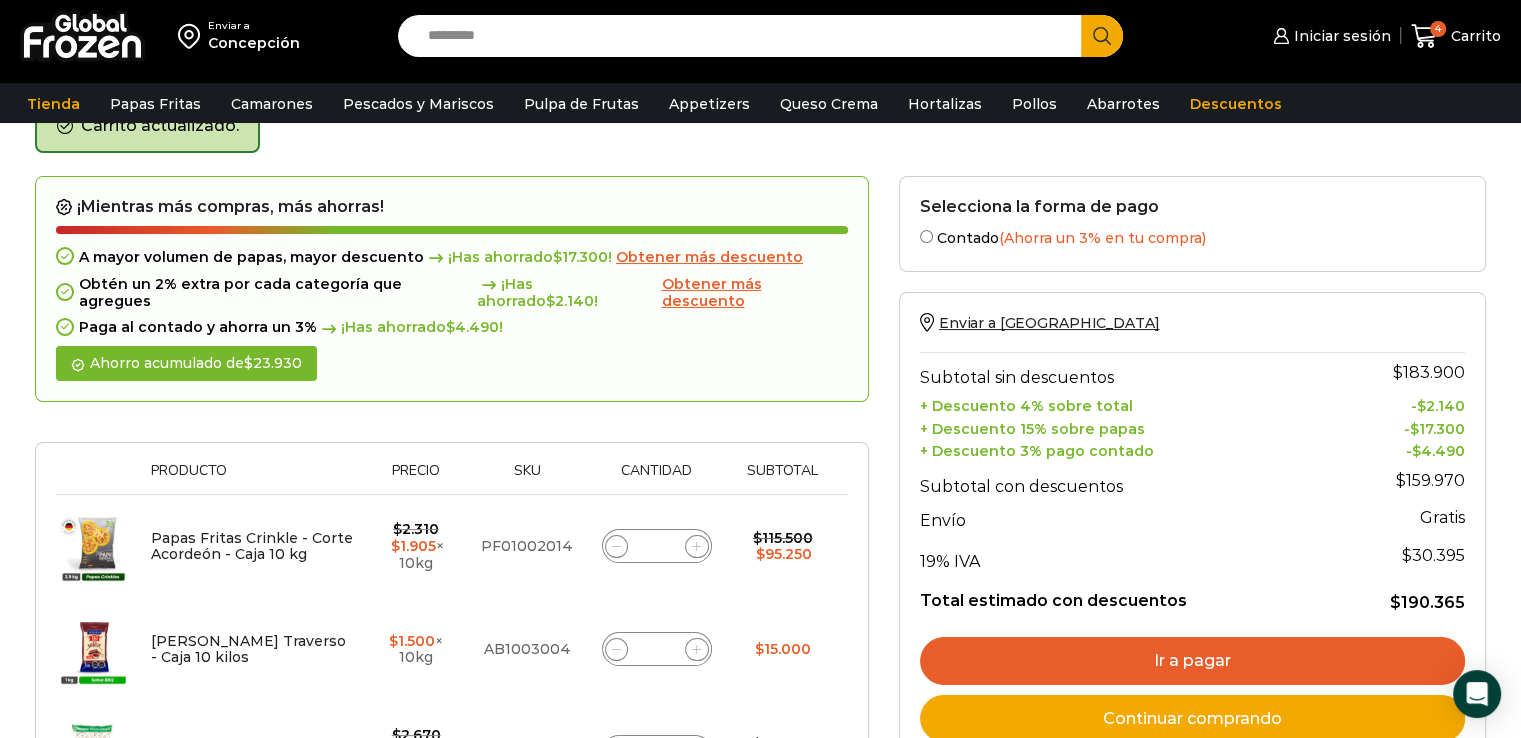click at bounding box center [617, 547] 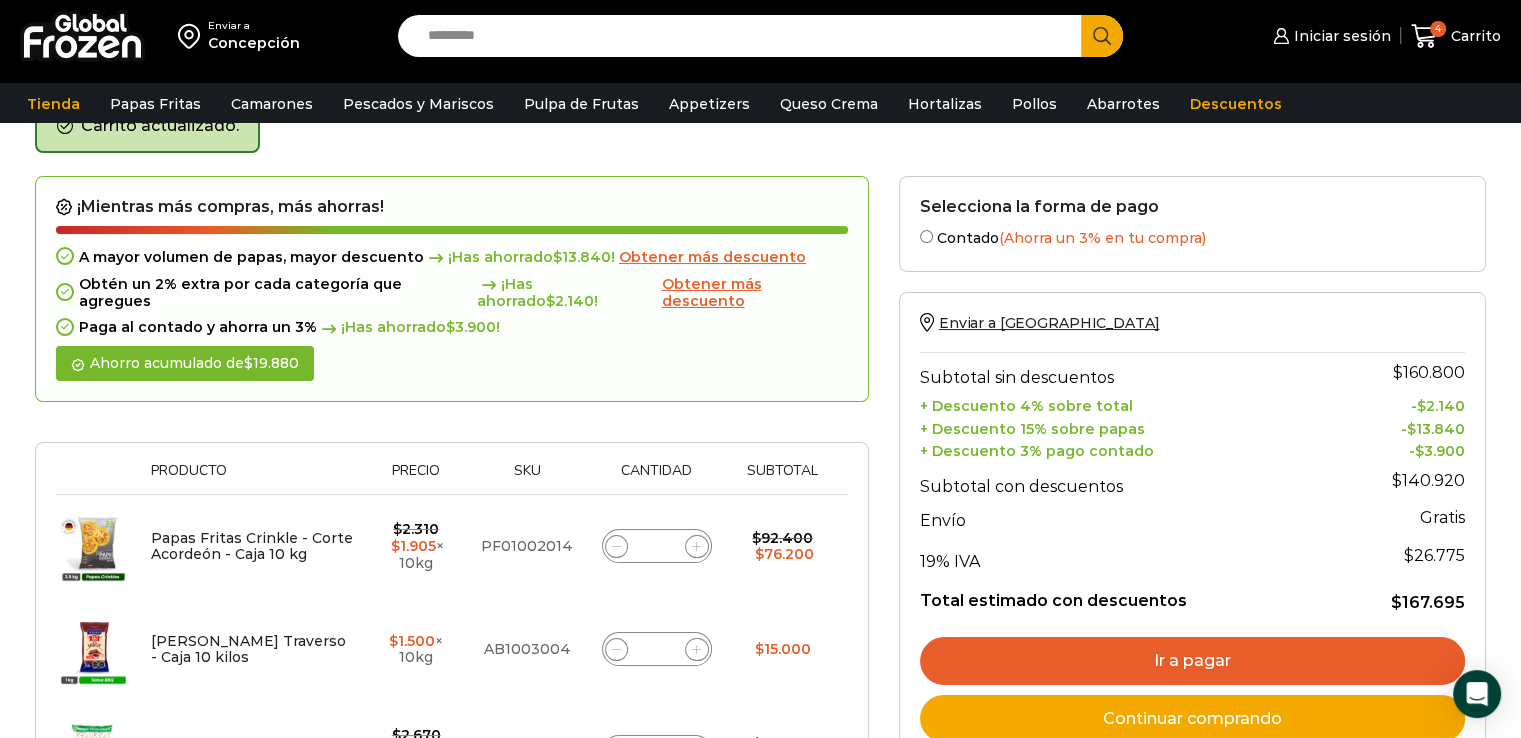 click 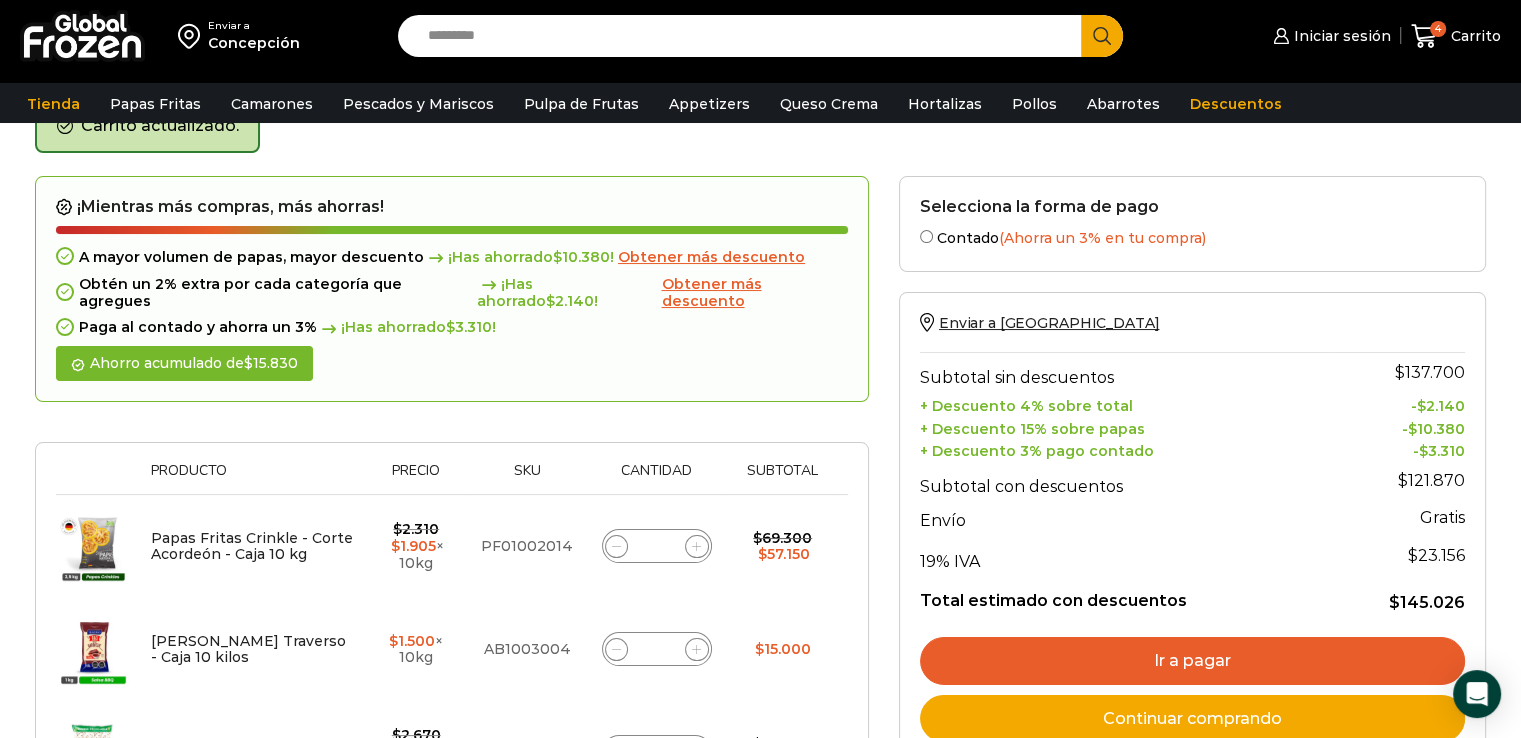 click 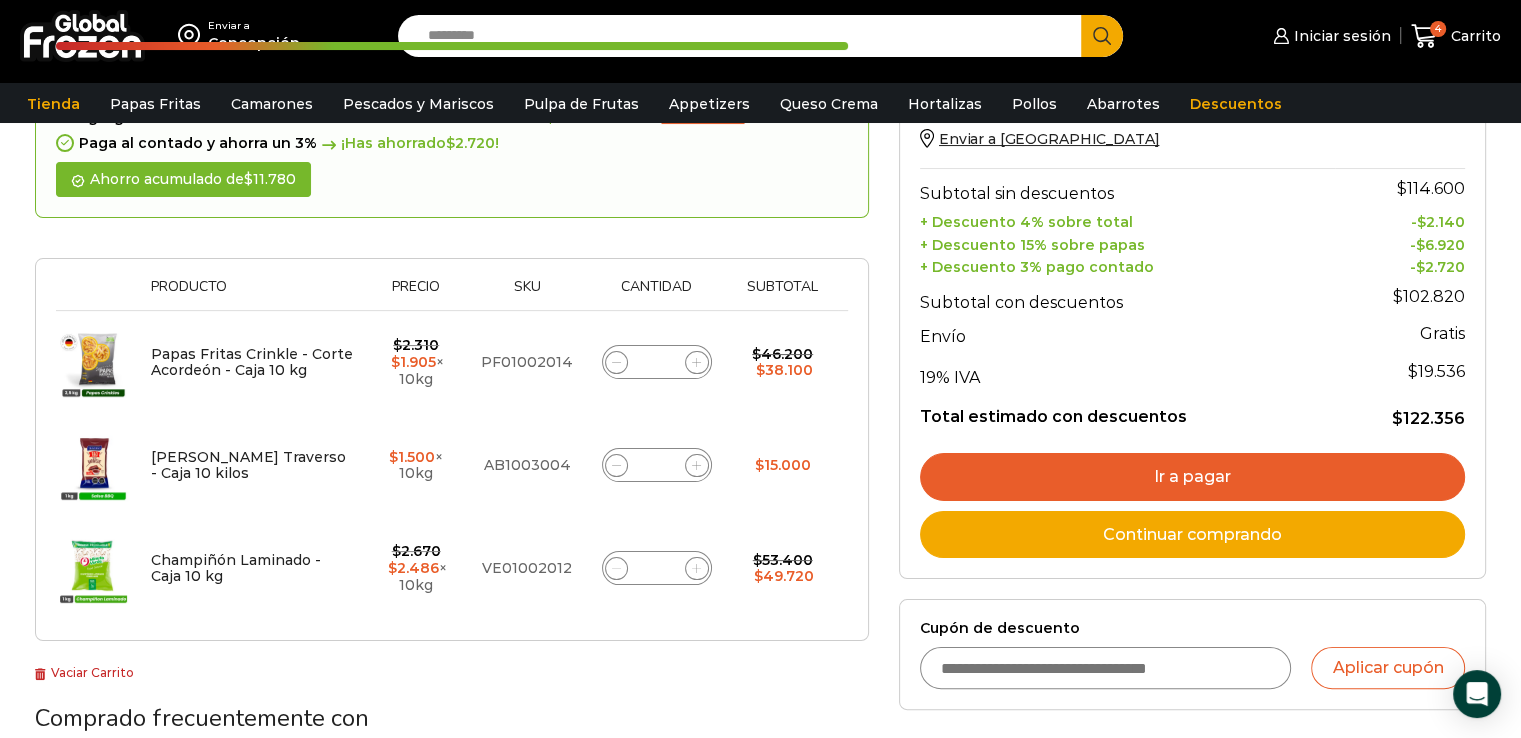 scroll, scrollTop: 290, scrollLeft: 0, axis: vertical 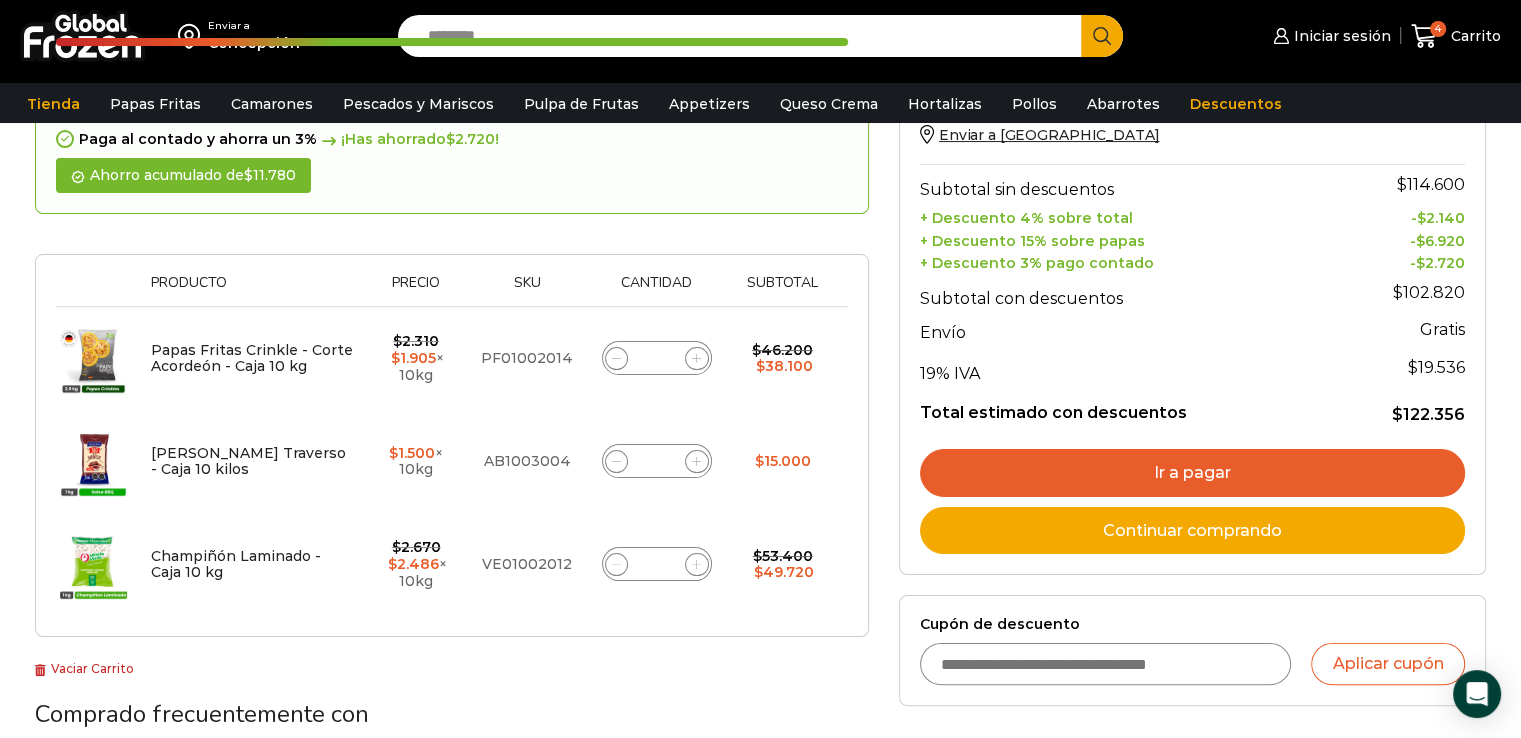 click at bounding box center (617, 565) 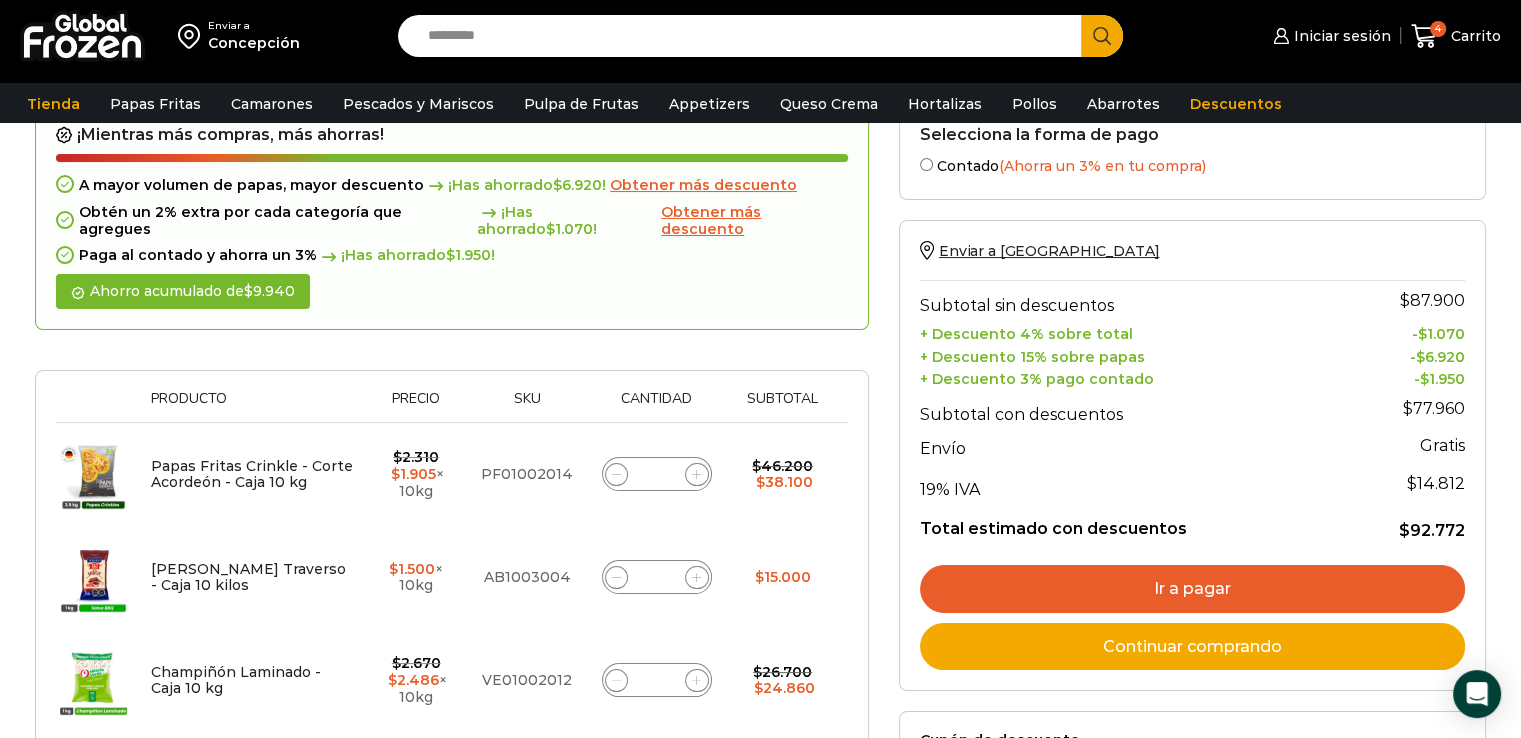 scroll, scrollTop: 177, scrollLeft: 0, axis: vertical 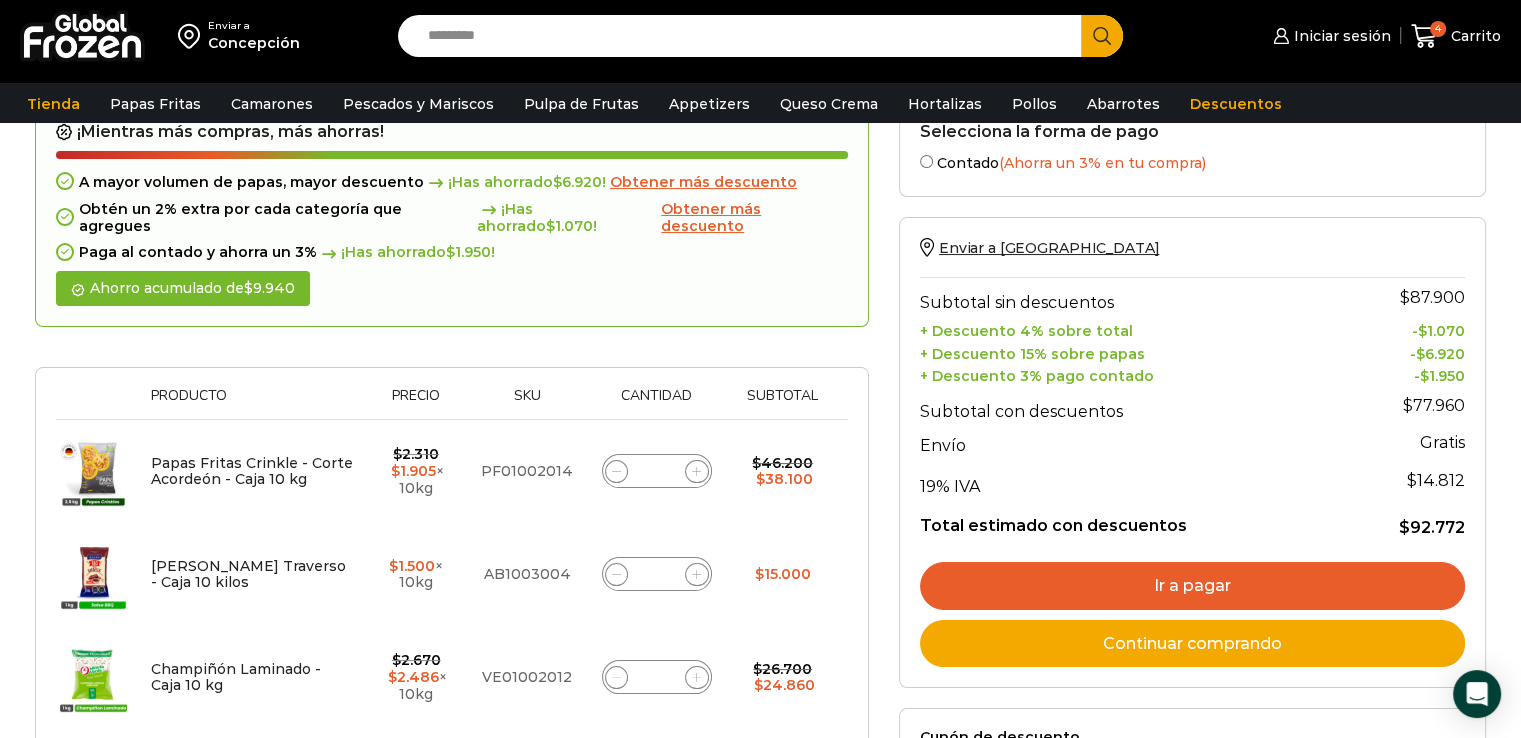 click on "Ir a pagar" at bounding box center [1192, 586] 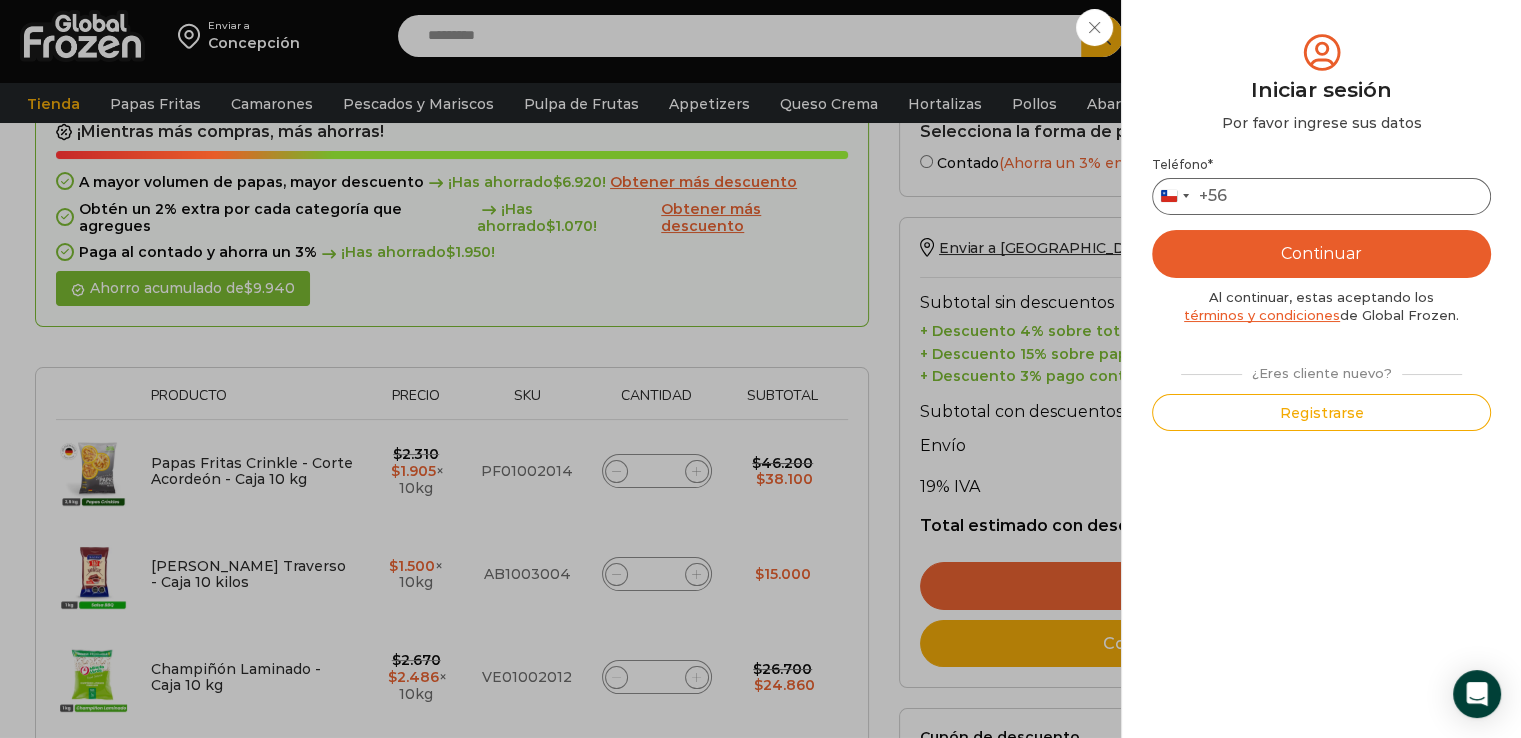click on "Teléfono
*" at bounding box center (1321, 196) 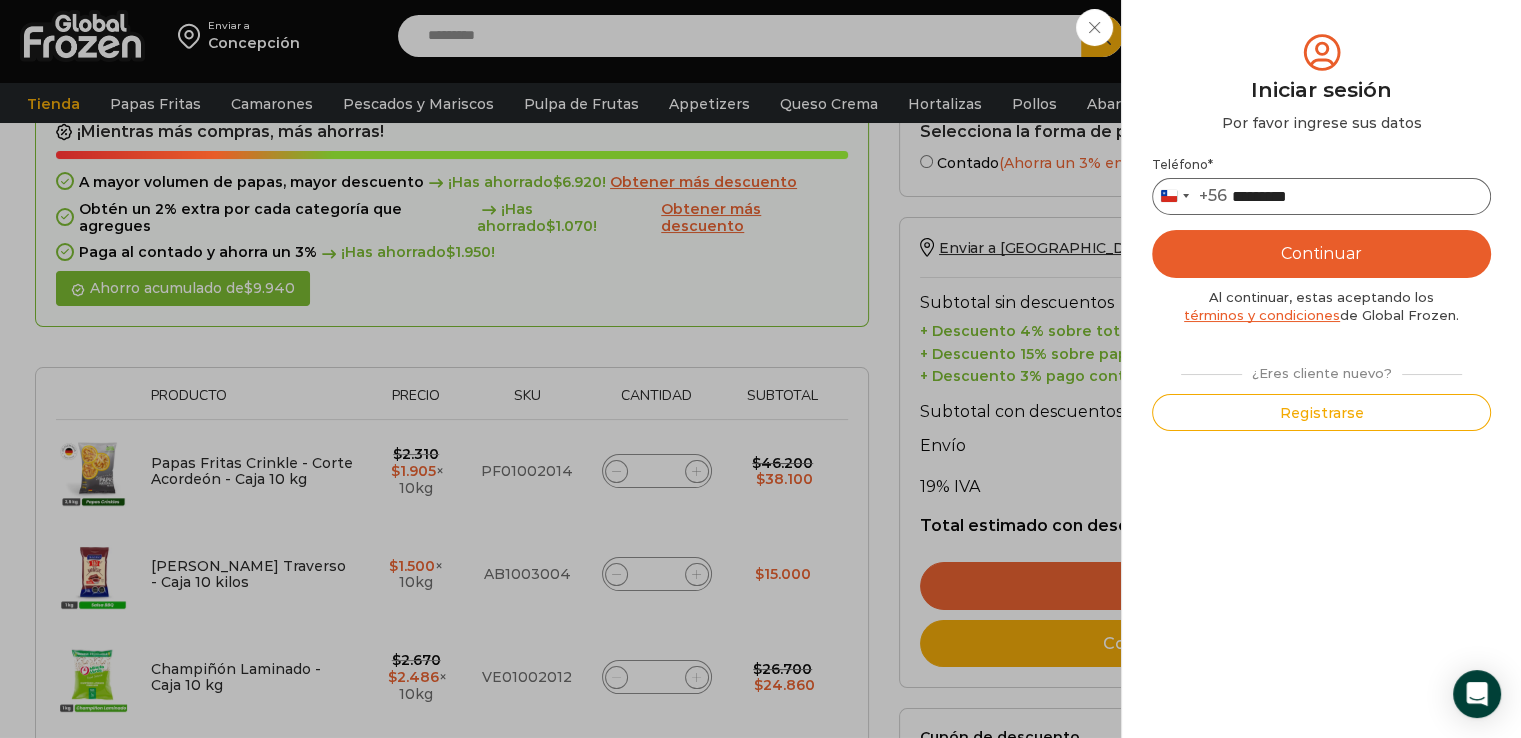 type on "*********" 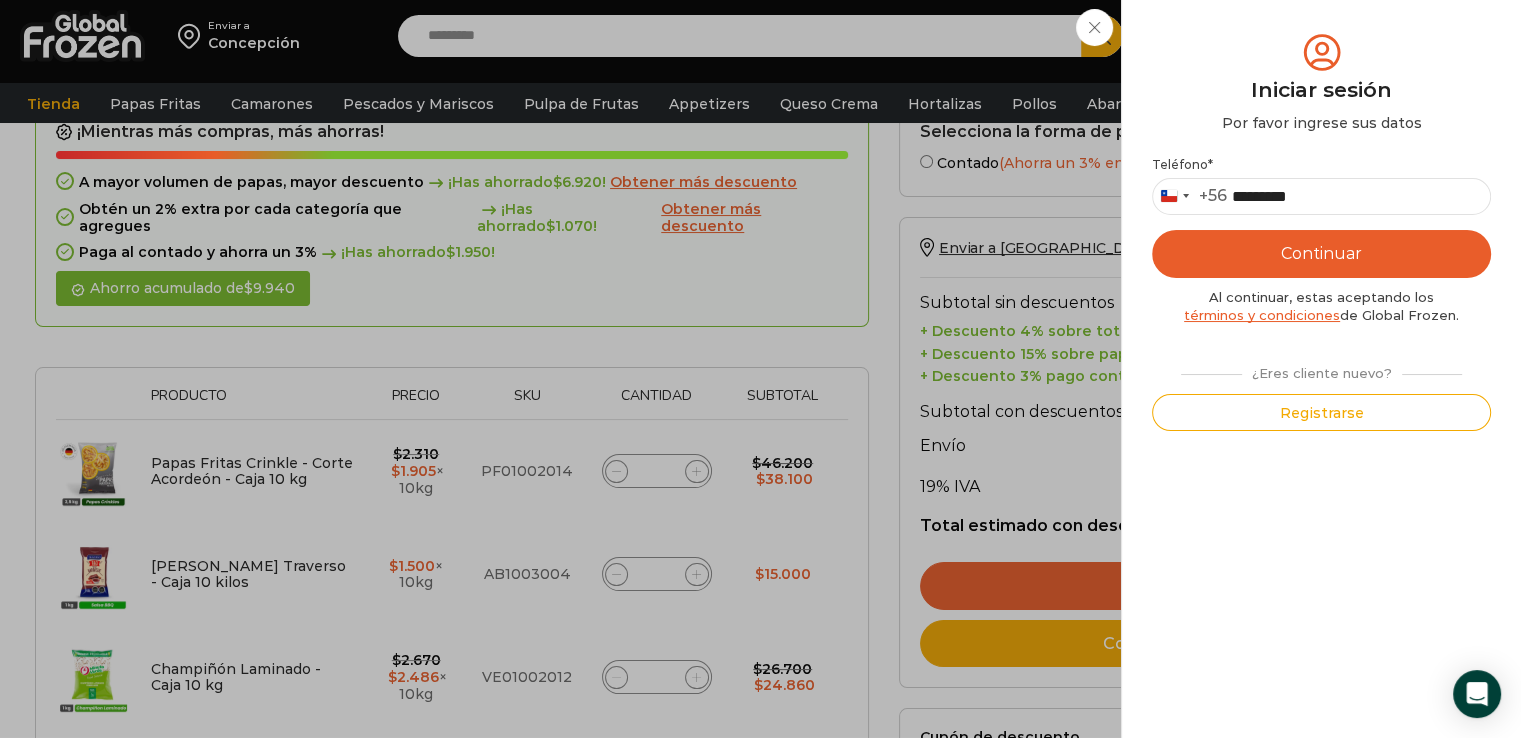 click on "Continuar" at bounding box center [1321, 254] 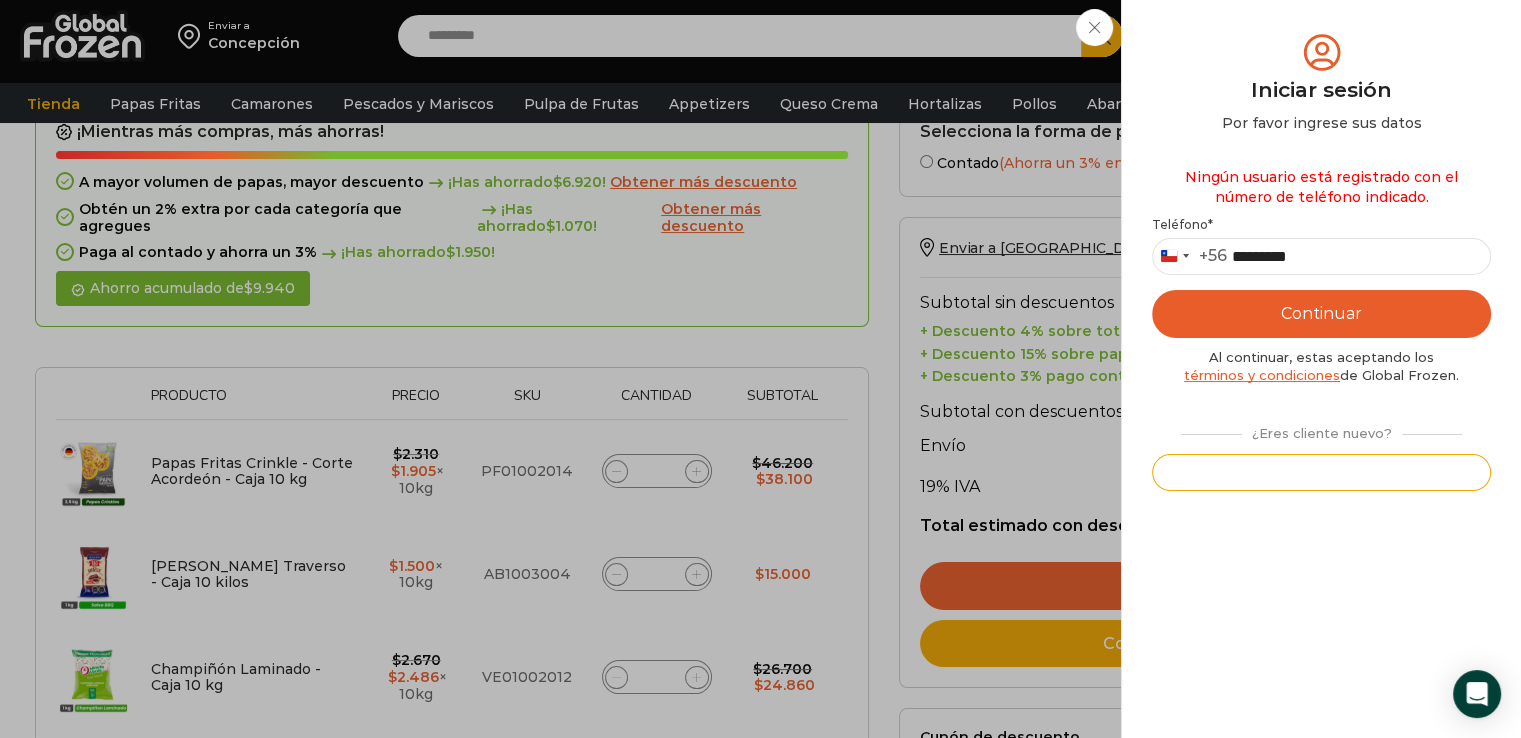 click on "Registrarse" at bounding box center (1321, 472) 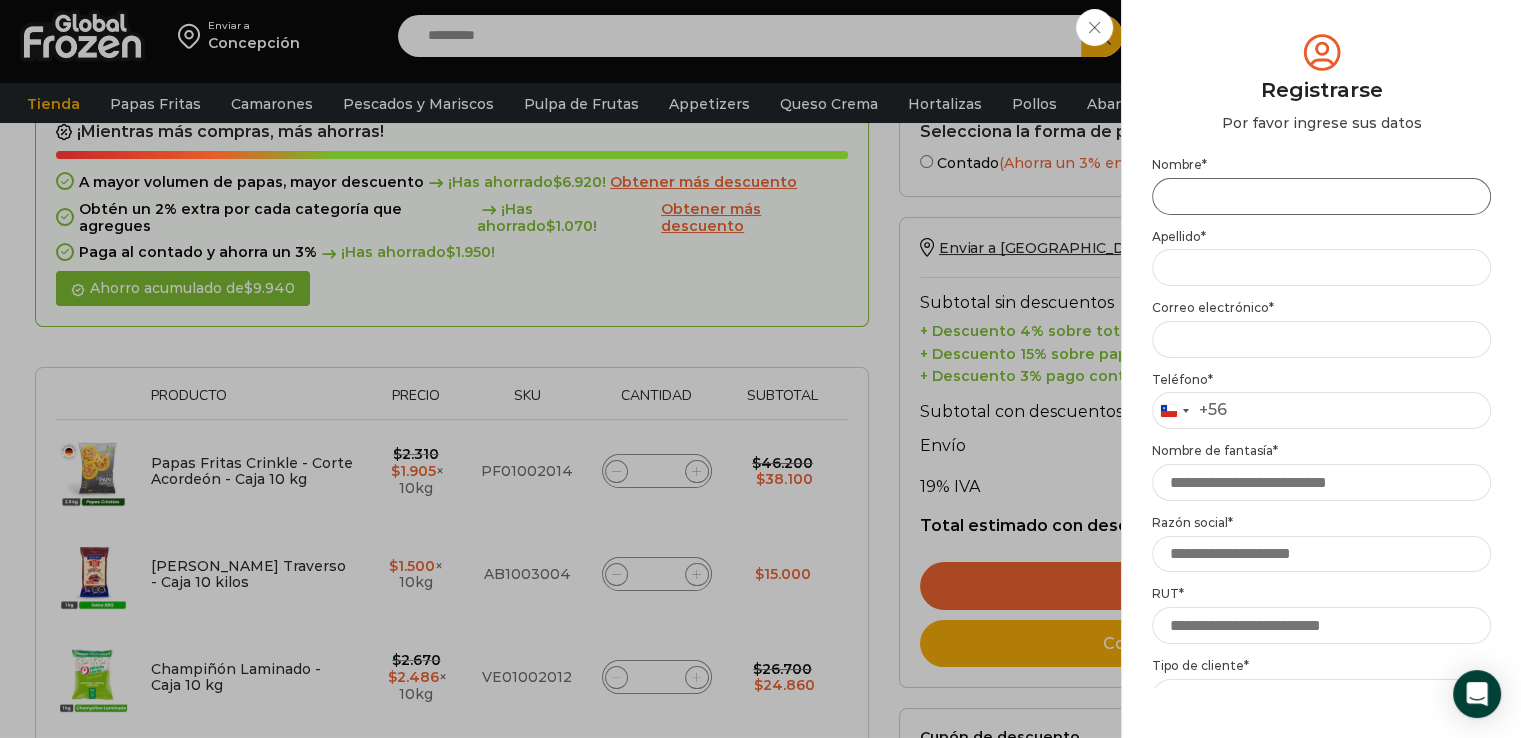 click on "Nombre  *" at bounding box center (1321, 196) 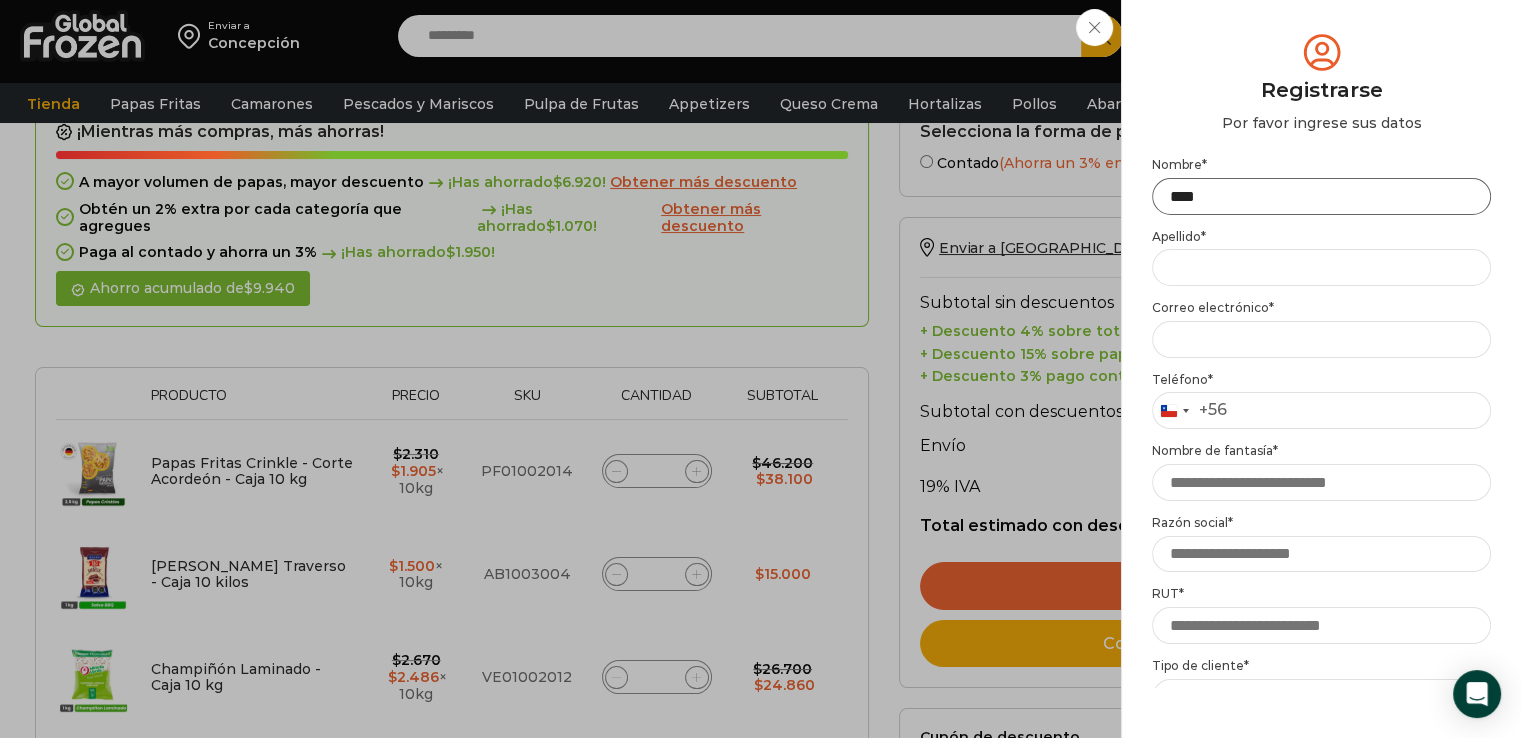 type on "****" 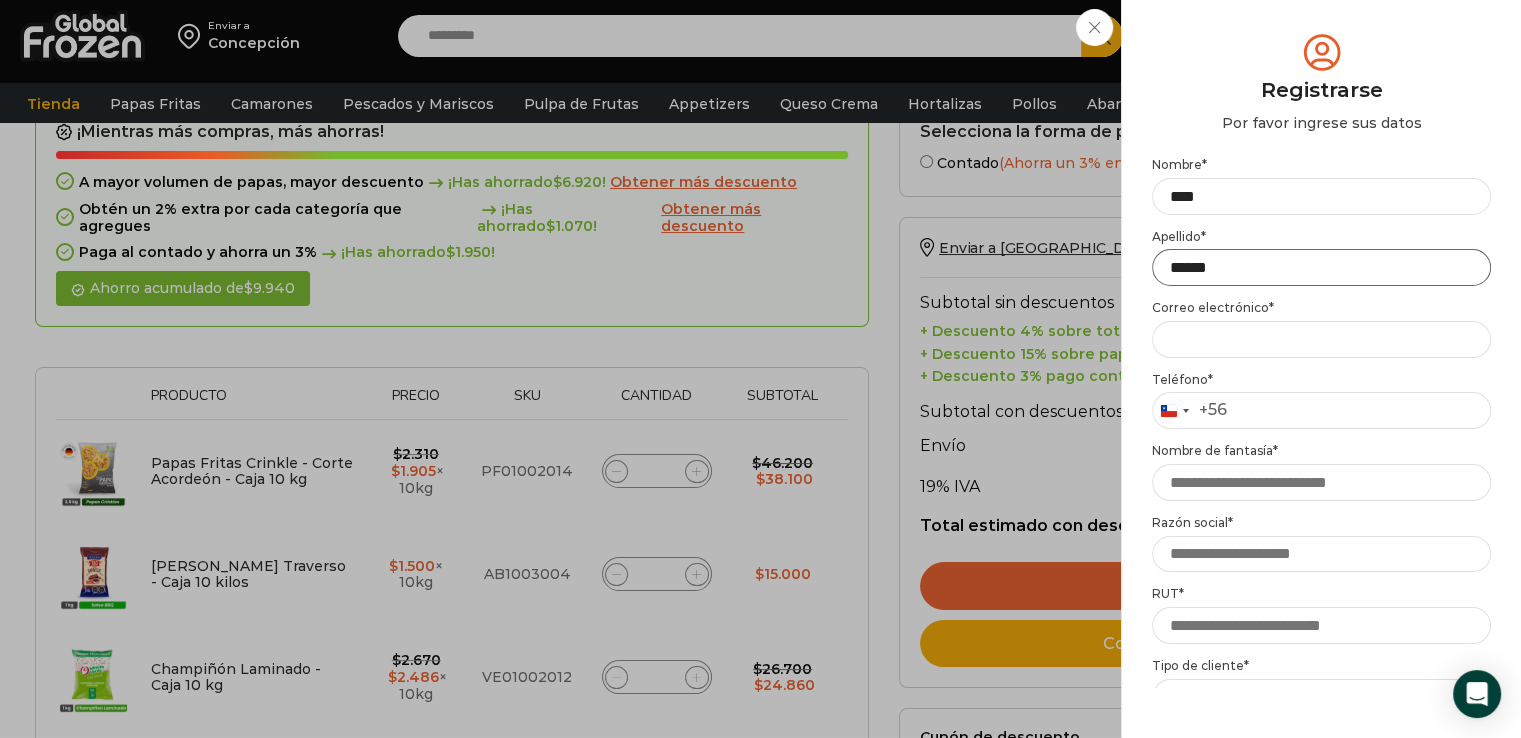 type on "******" 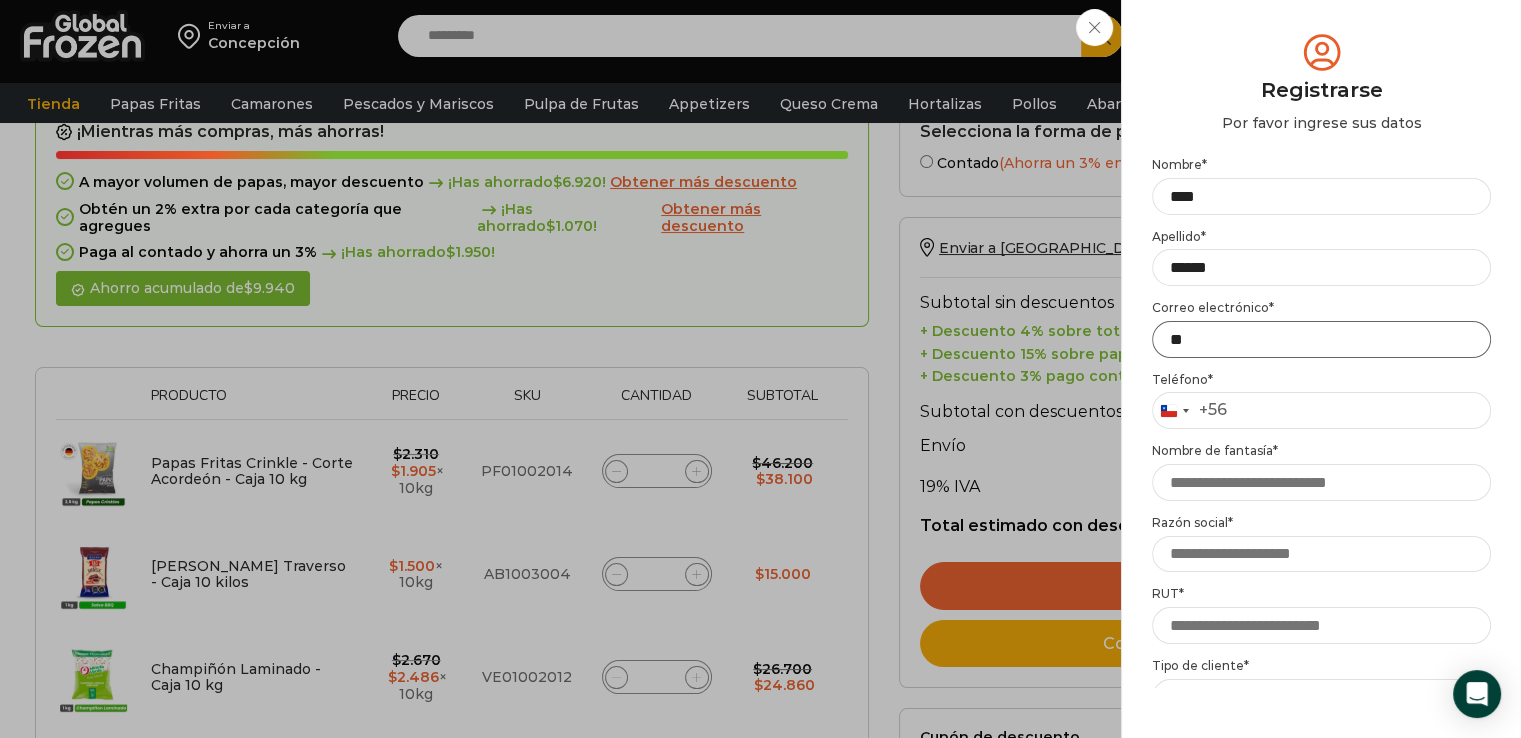 type on "*" 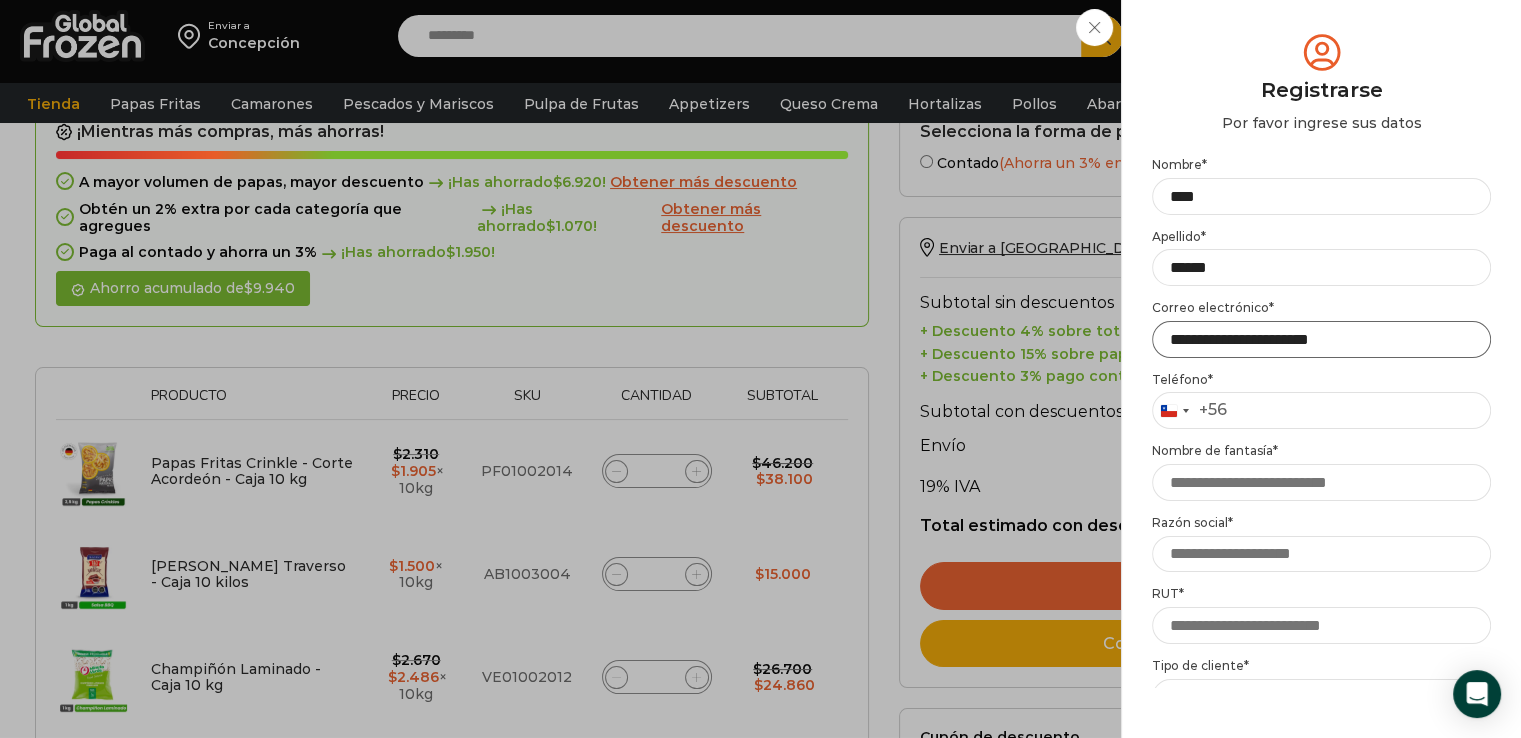 type on "**********" 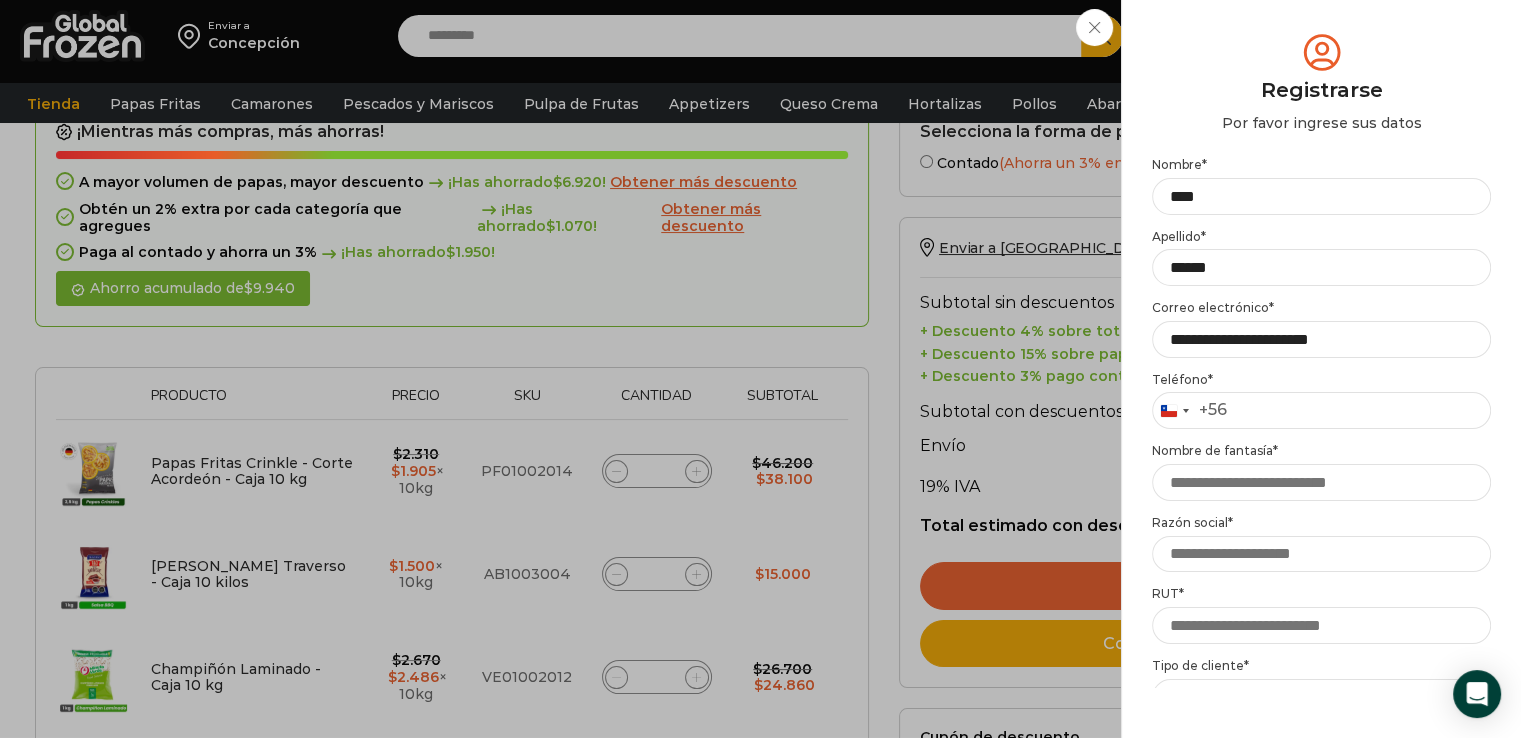 type 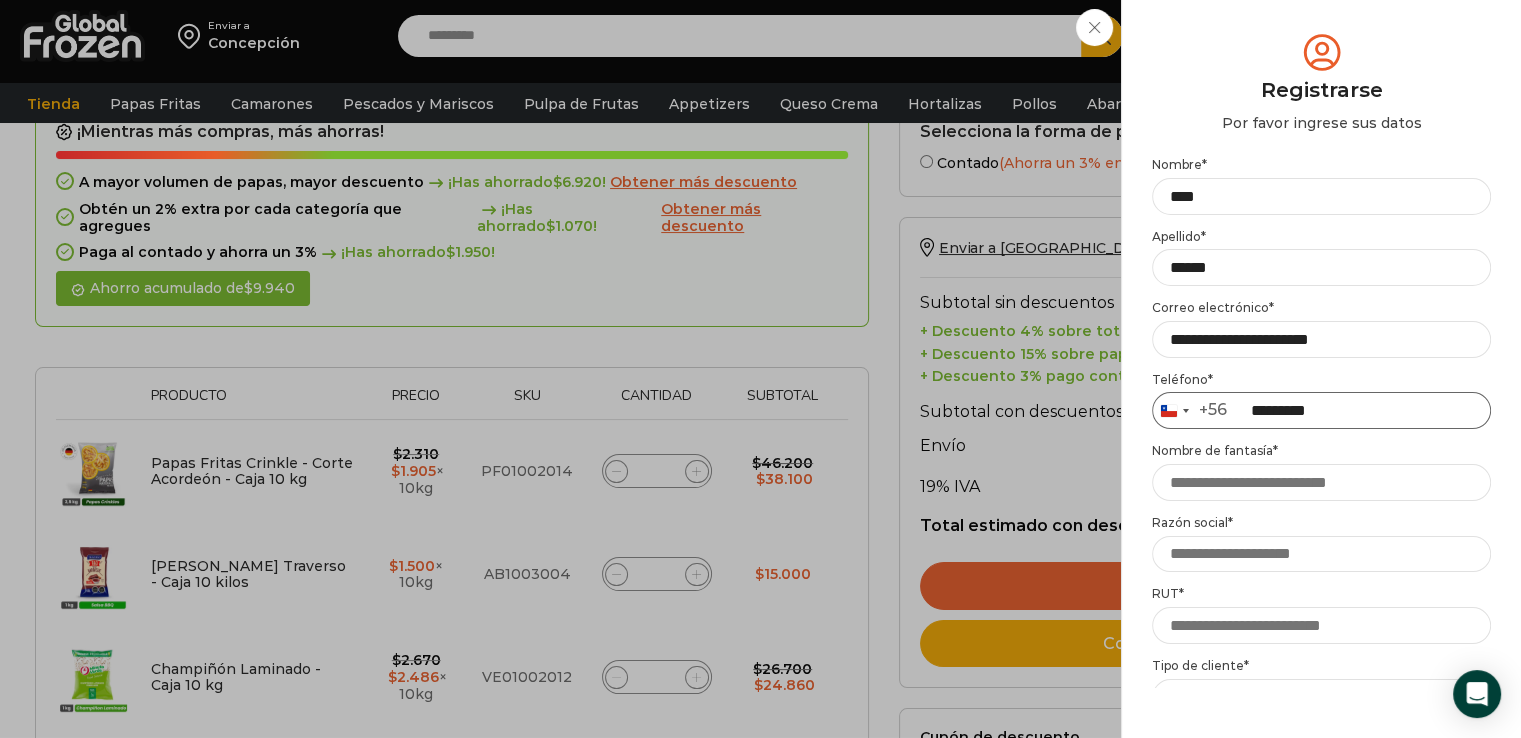 type on "*********" 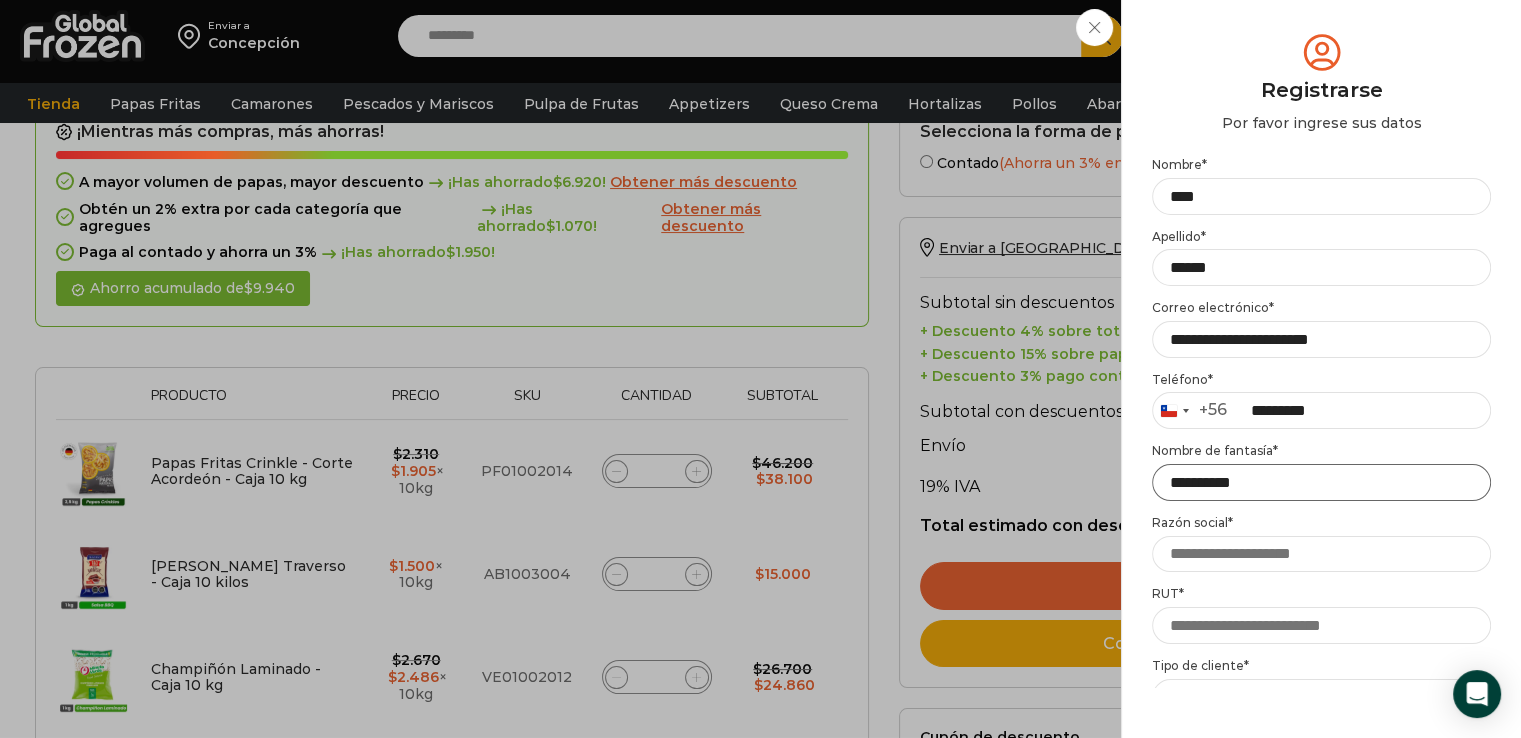 type on "**********" 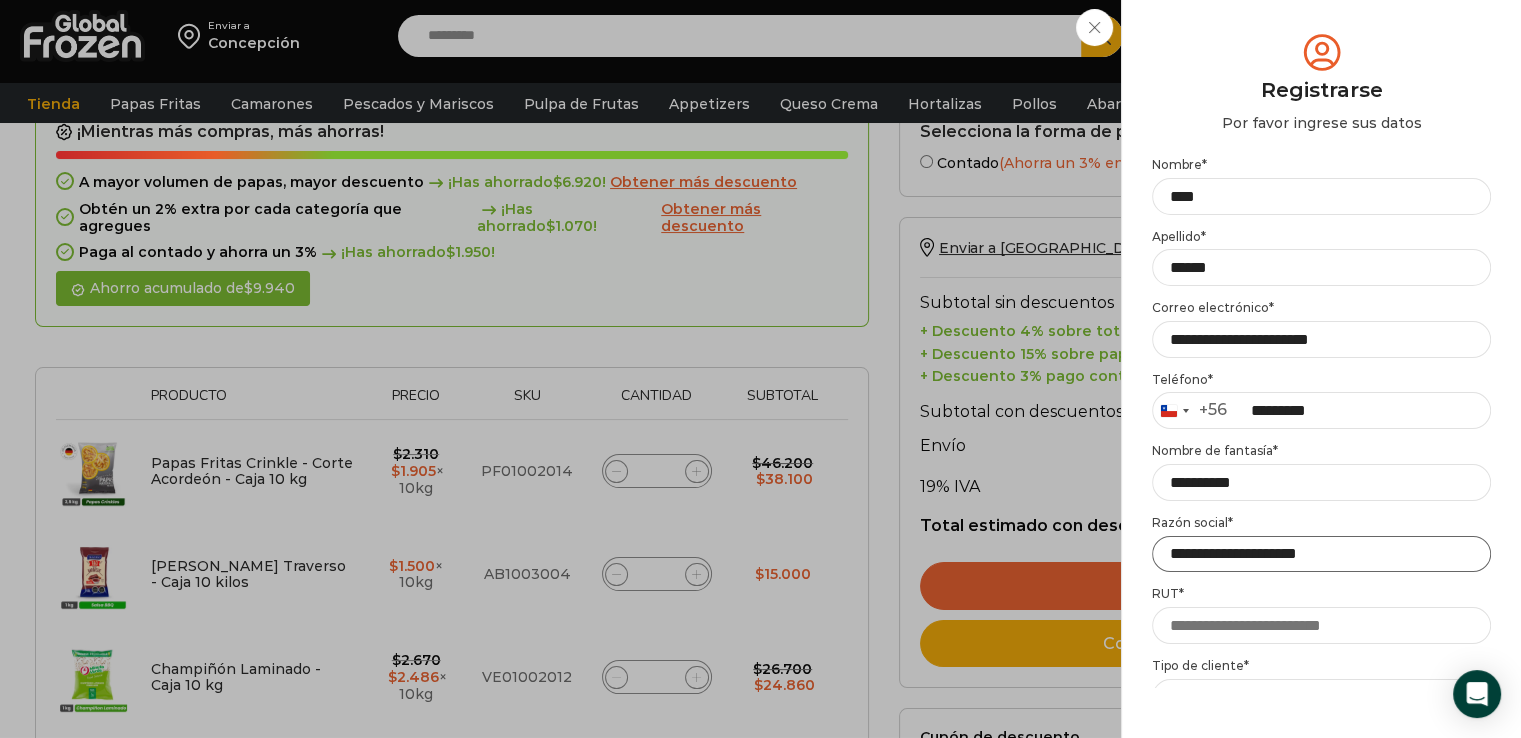 type on "**********" 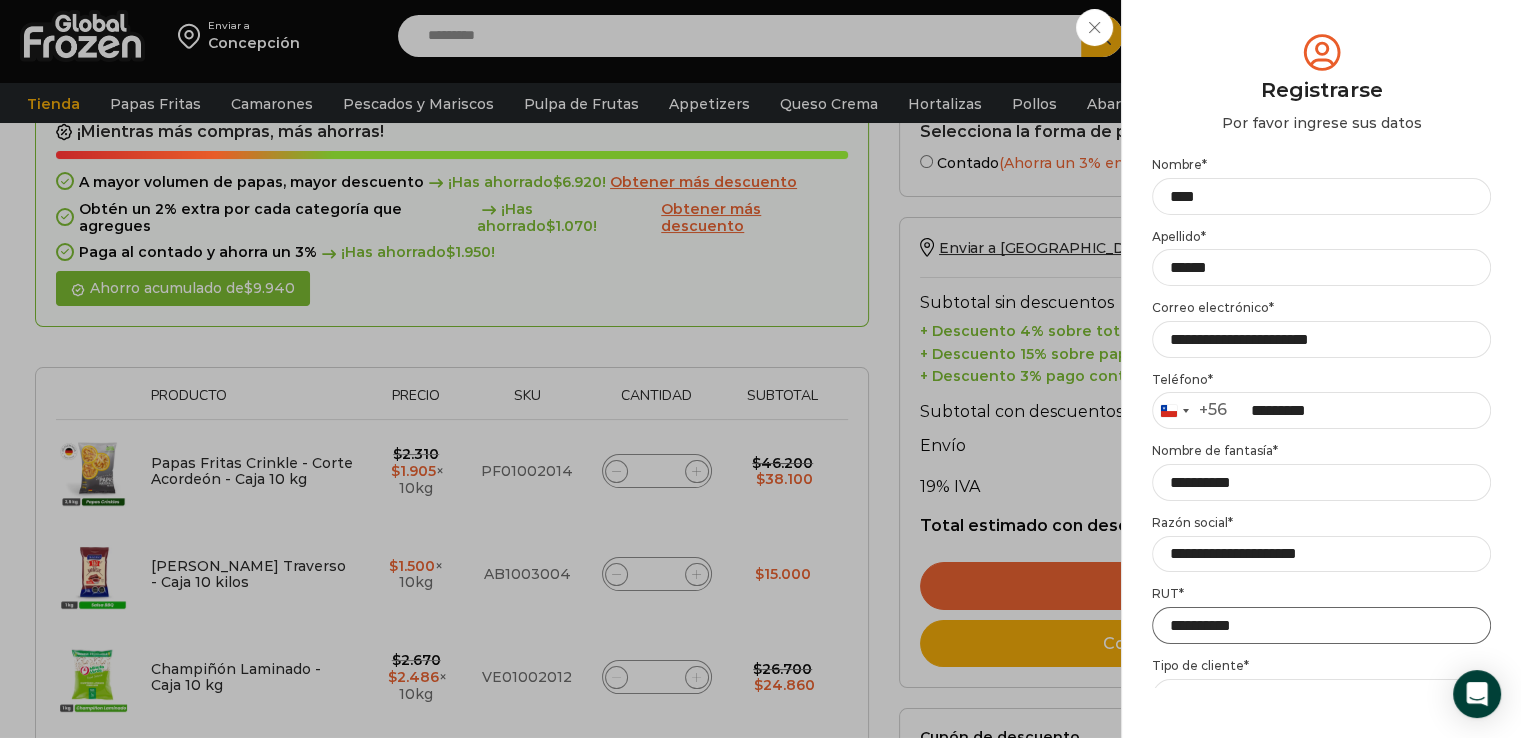 type on "**********" 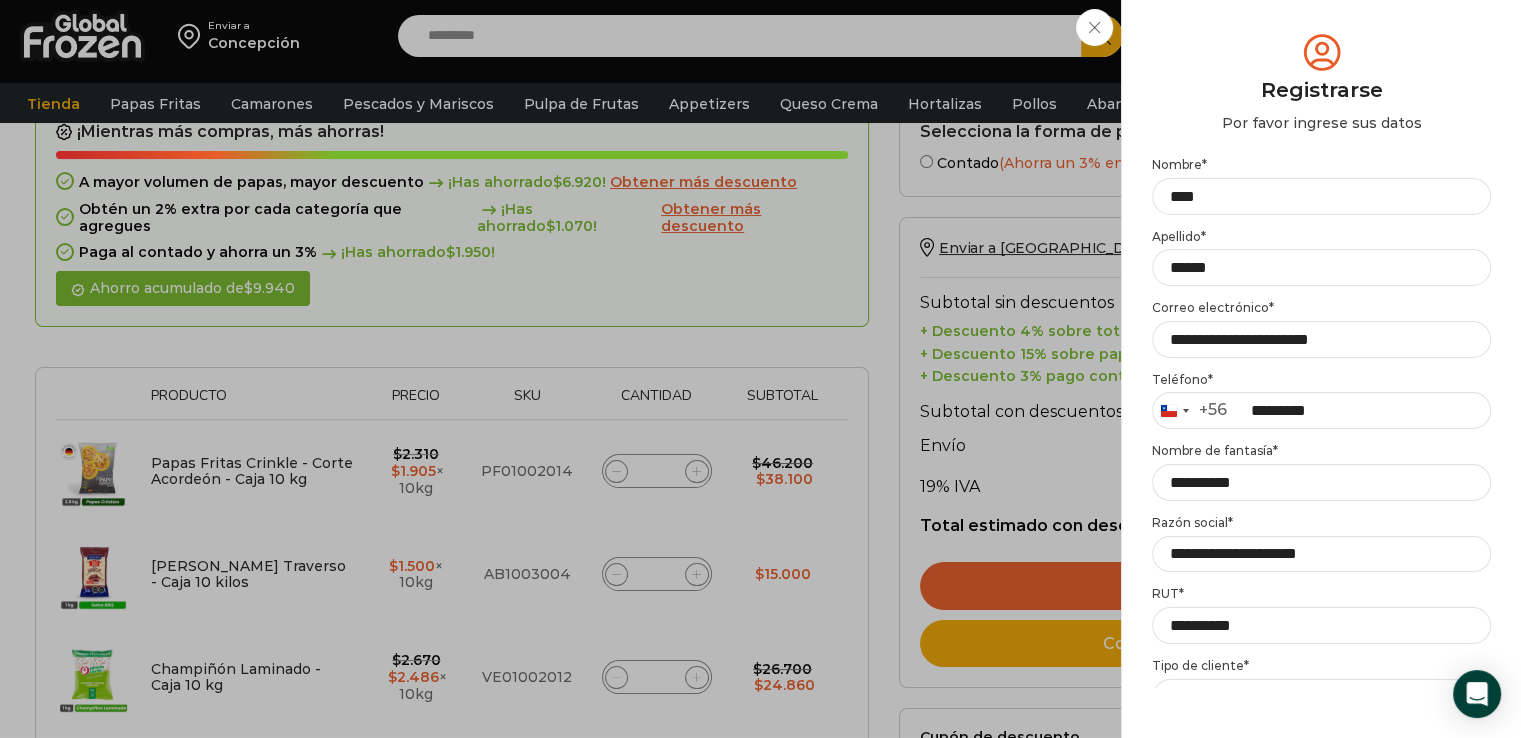 scroll, scrollTop: 28, scrollLeft: 0, axis: vertical 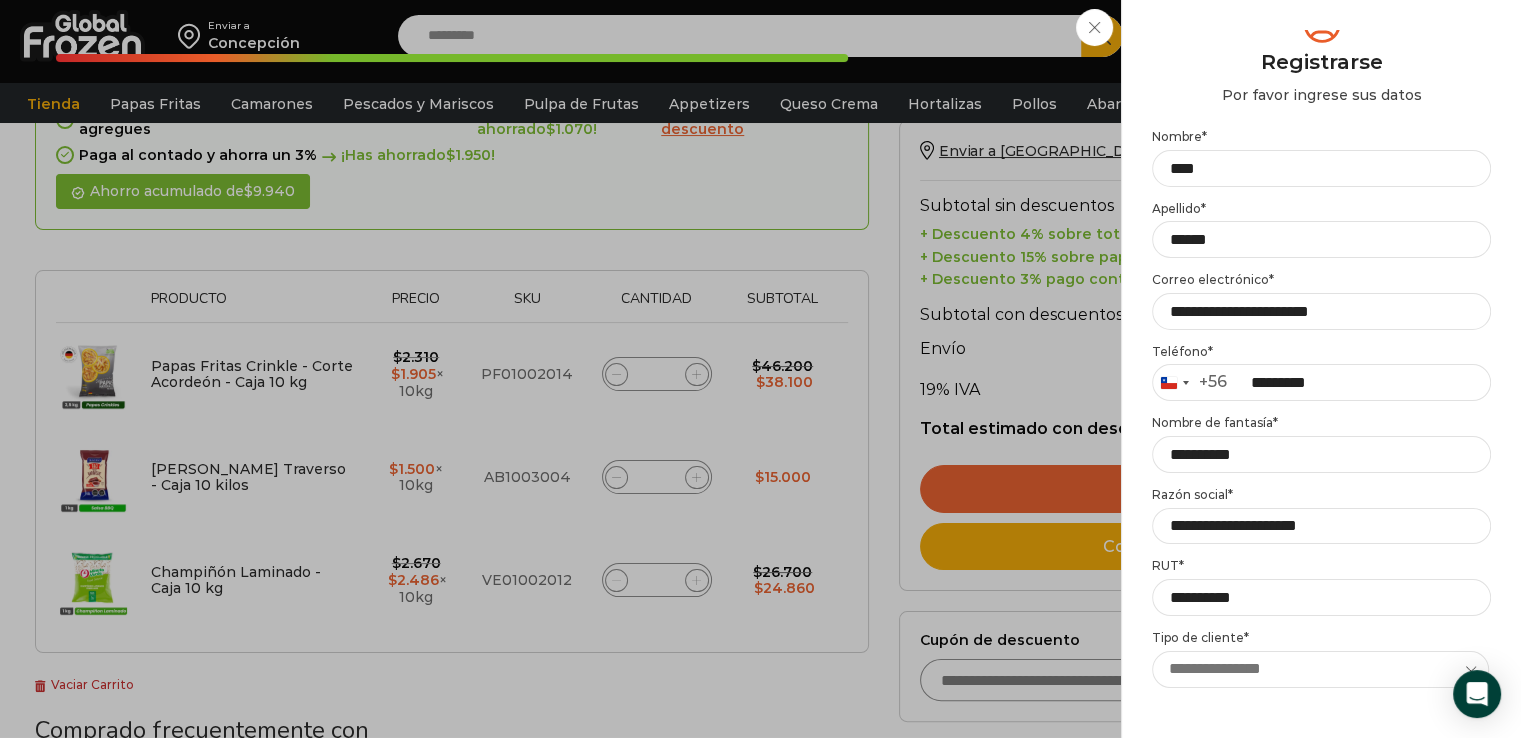 click on "**********" at bounding box center [1320, 669] 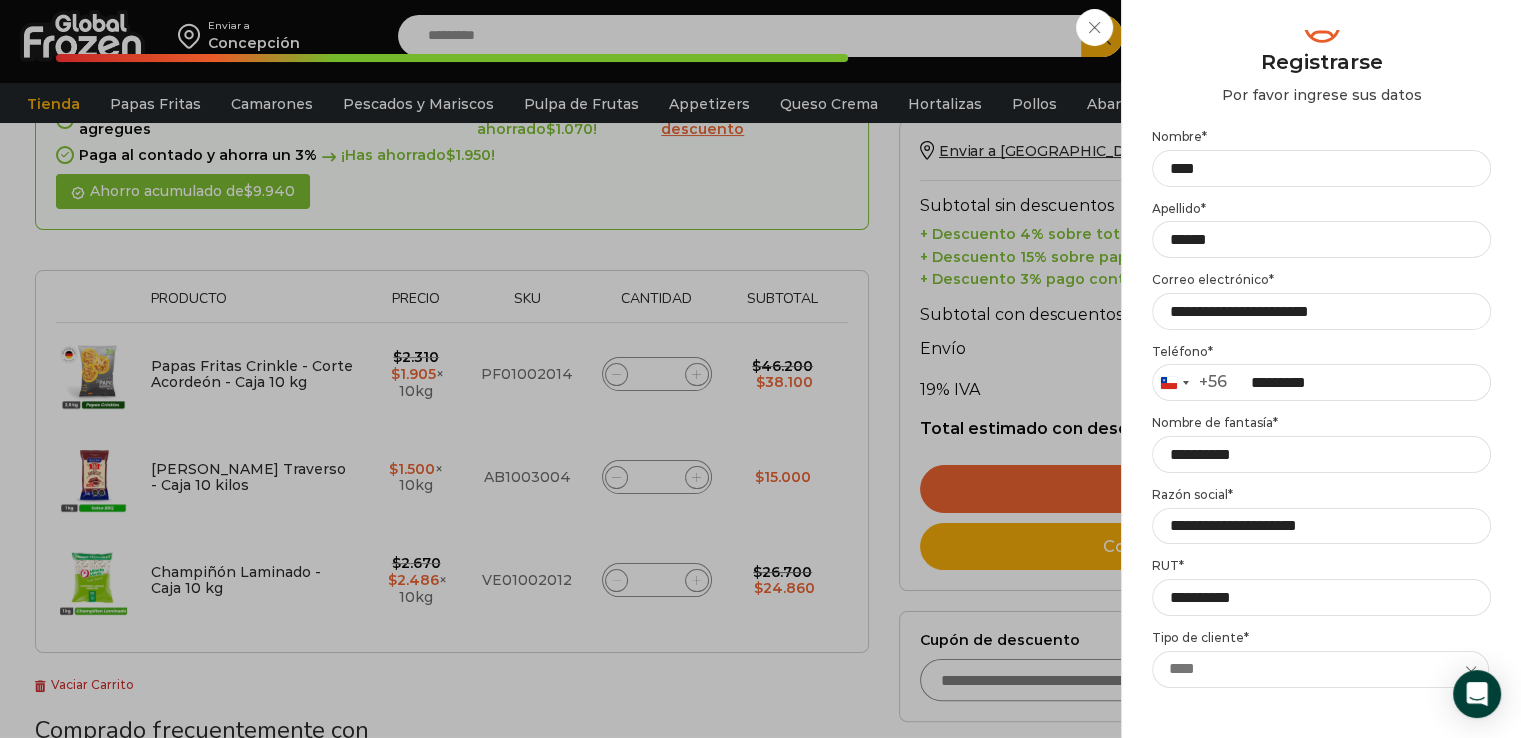 click on "**********" at bounding box center [1320, 669] 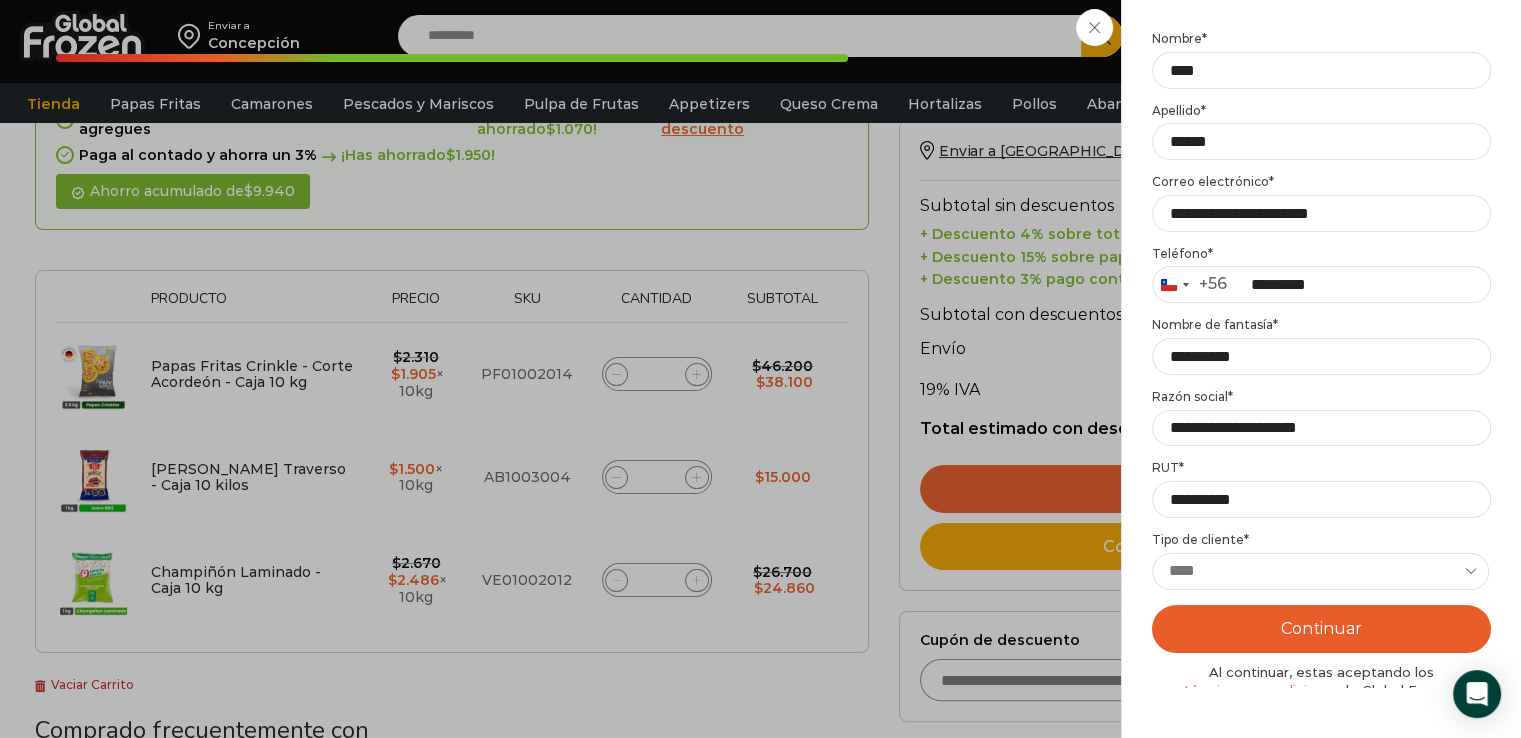 scroll, scrollTop: 172, scrollLeft: 0, axis: vertical 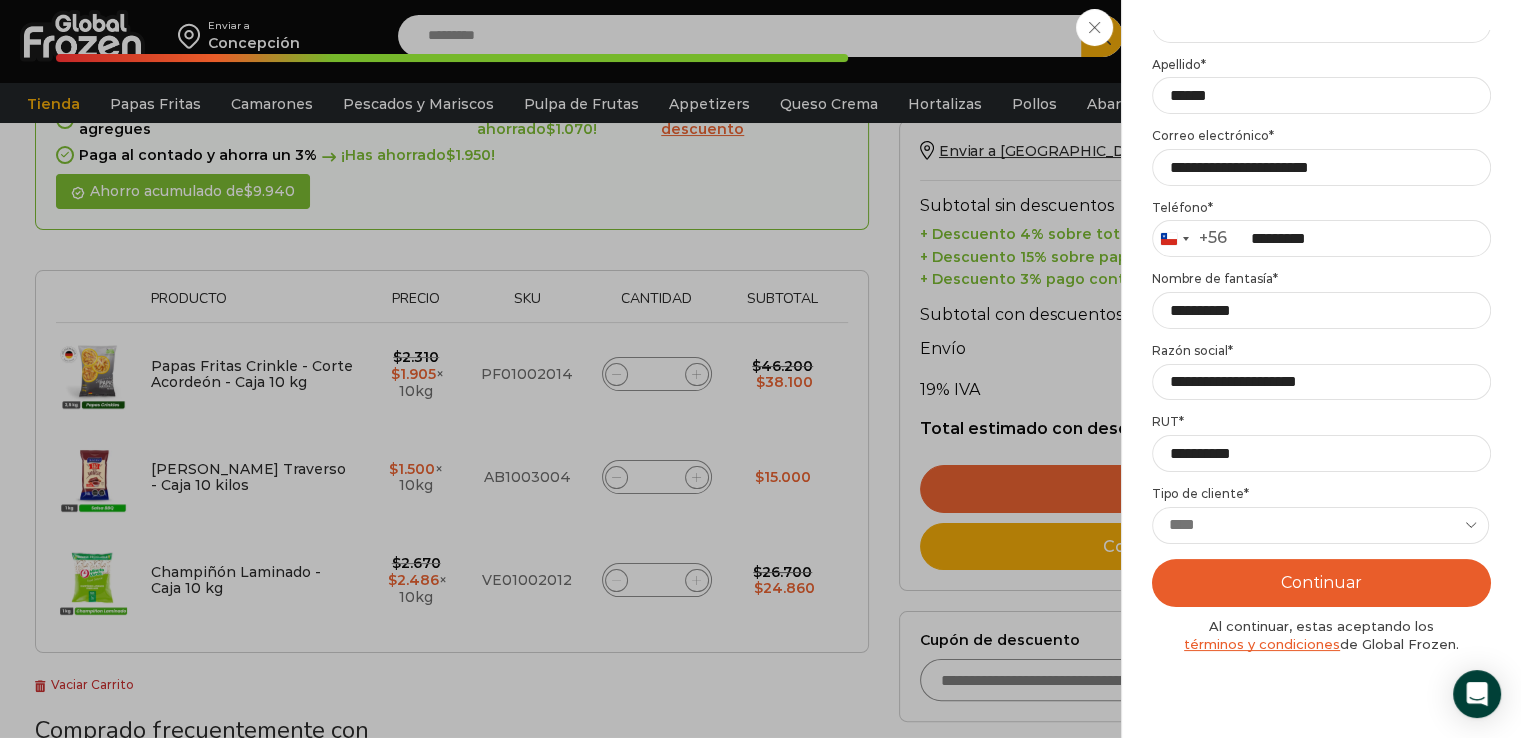 click on "**********" at bounding box center [1320, 525] 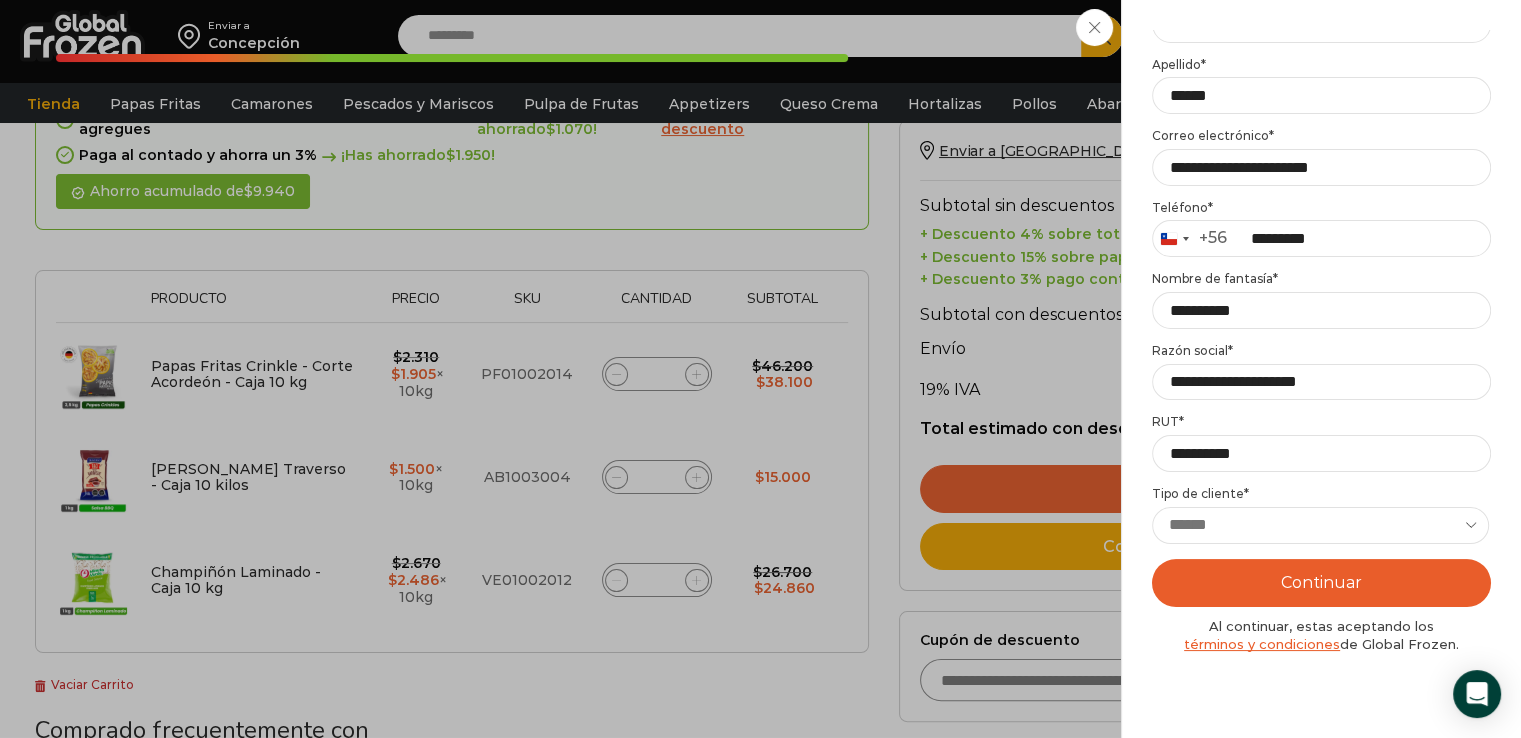 click on "**********" at bounding box center [1320, 525] 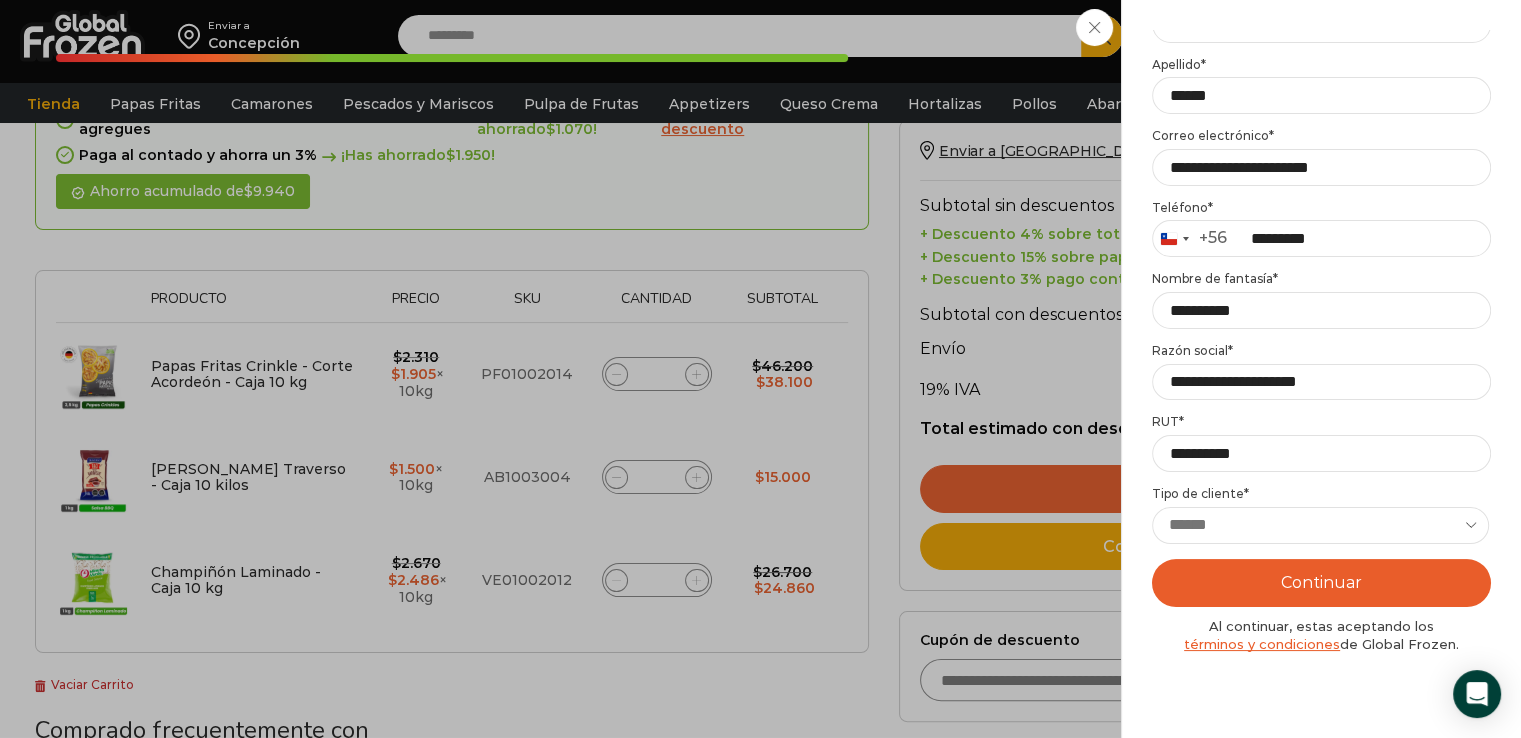 click on "Continuar" at bounding box center (1321, 583) 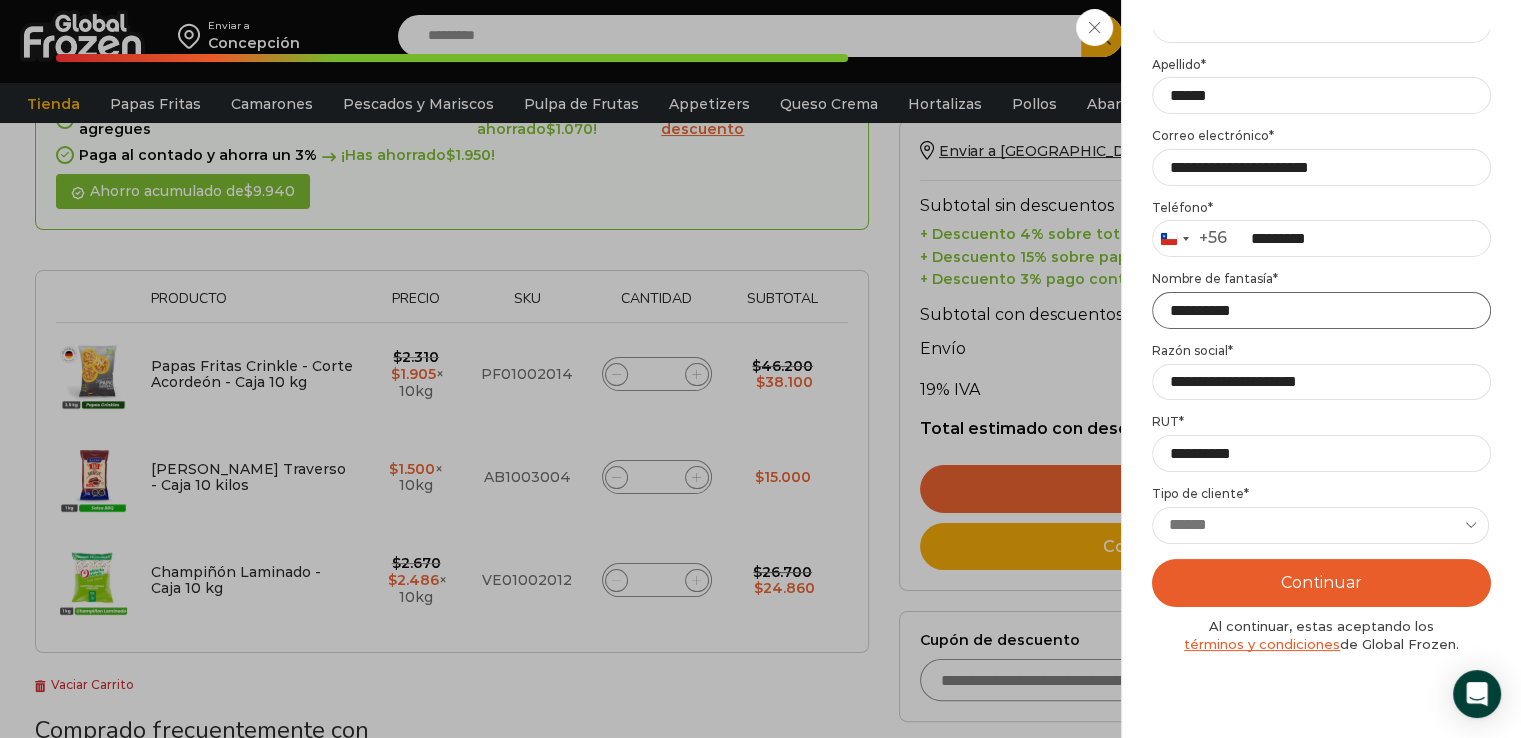 click on "**********" at bounding box center [1321, 310] 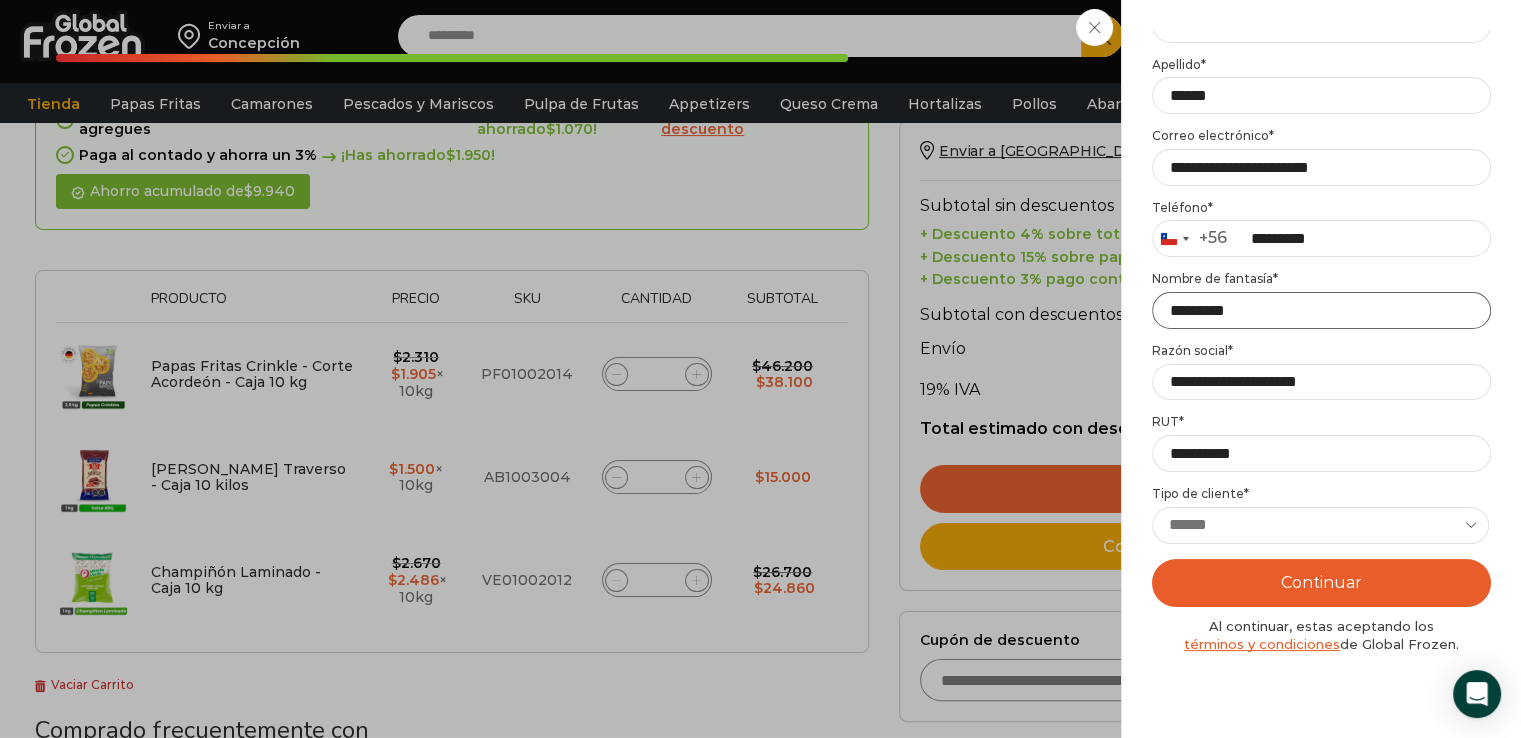 type on "*********" 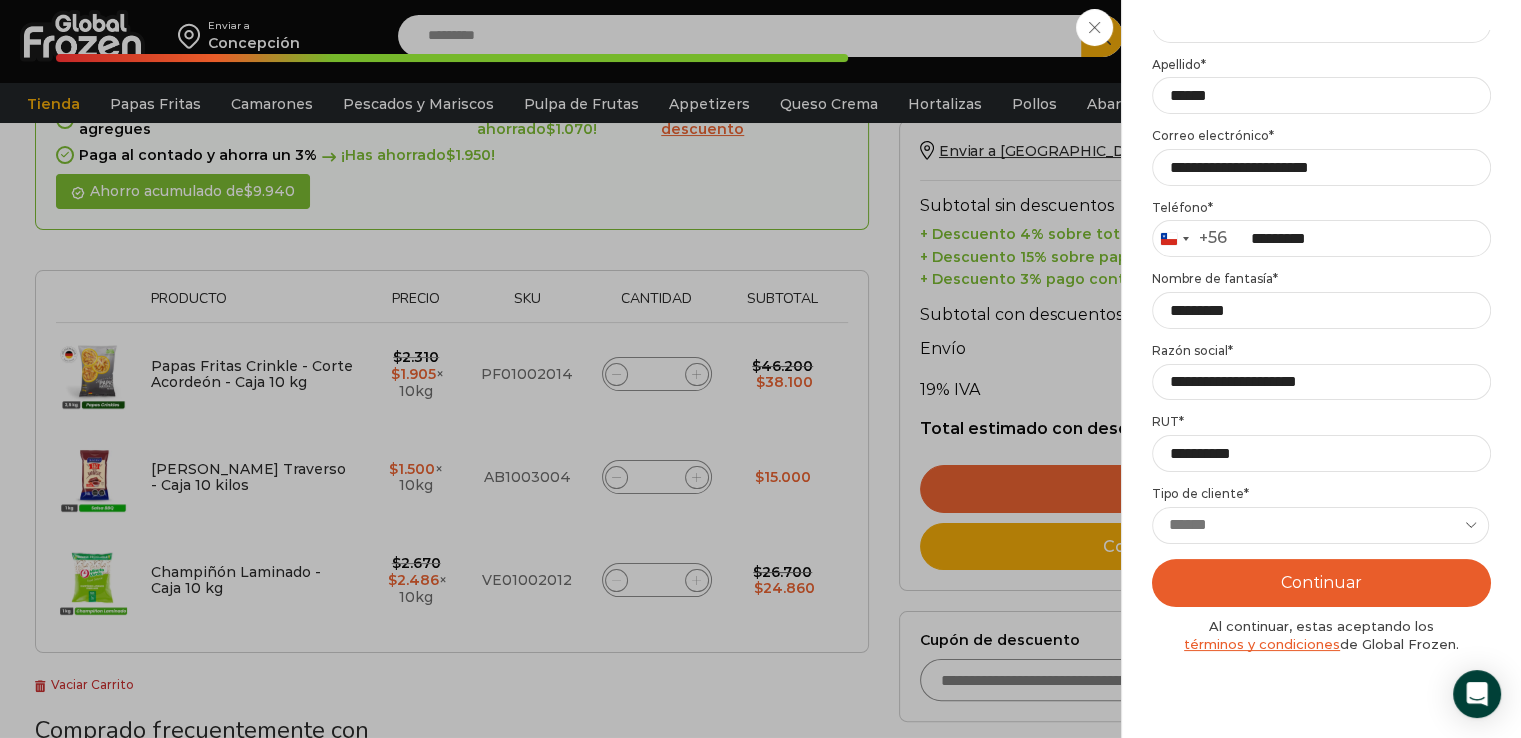 click on "Continuar" at bounding box center [1321, 583] 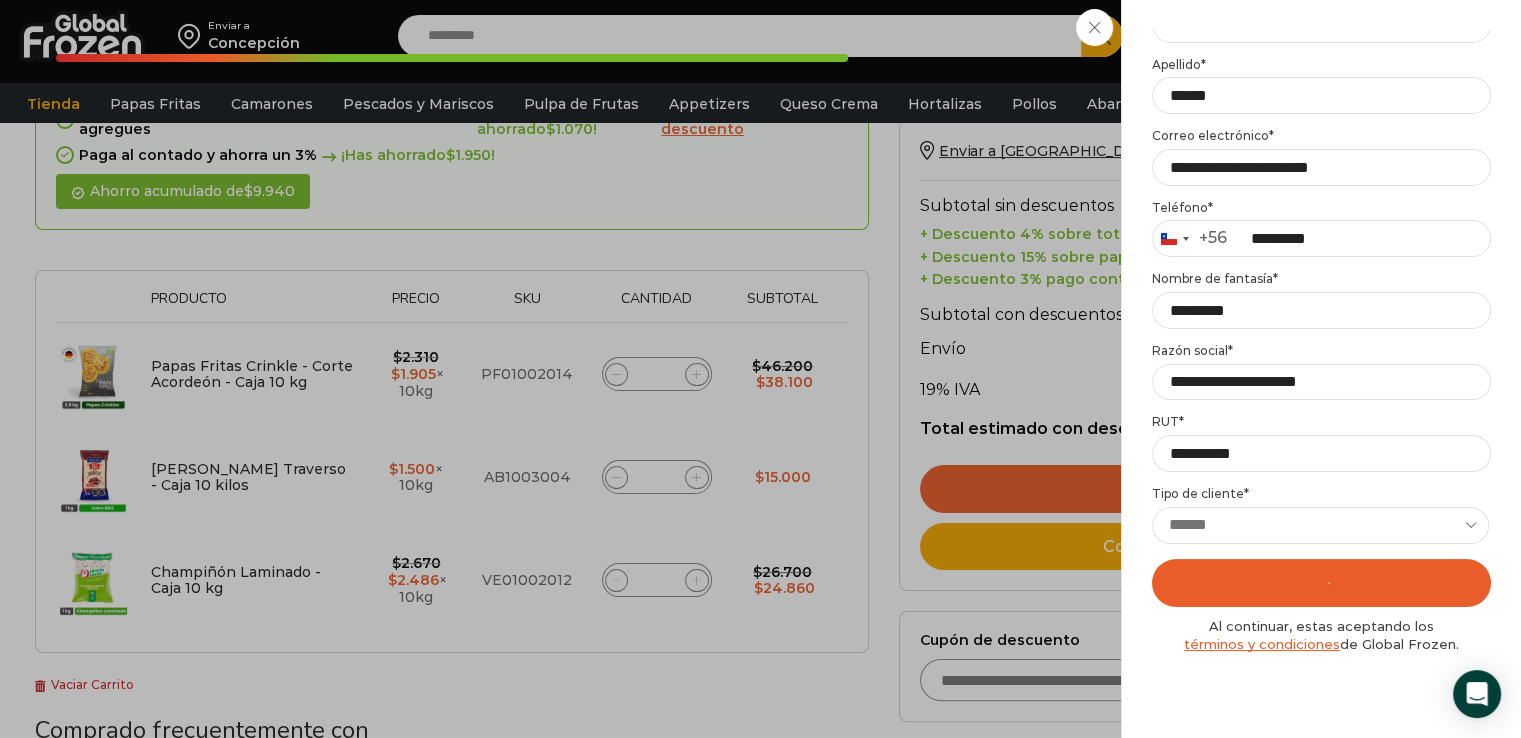 scroll, scrollTop: 0, scrollLeft: 0, axis: both 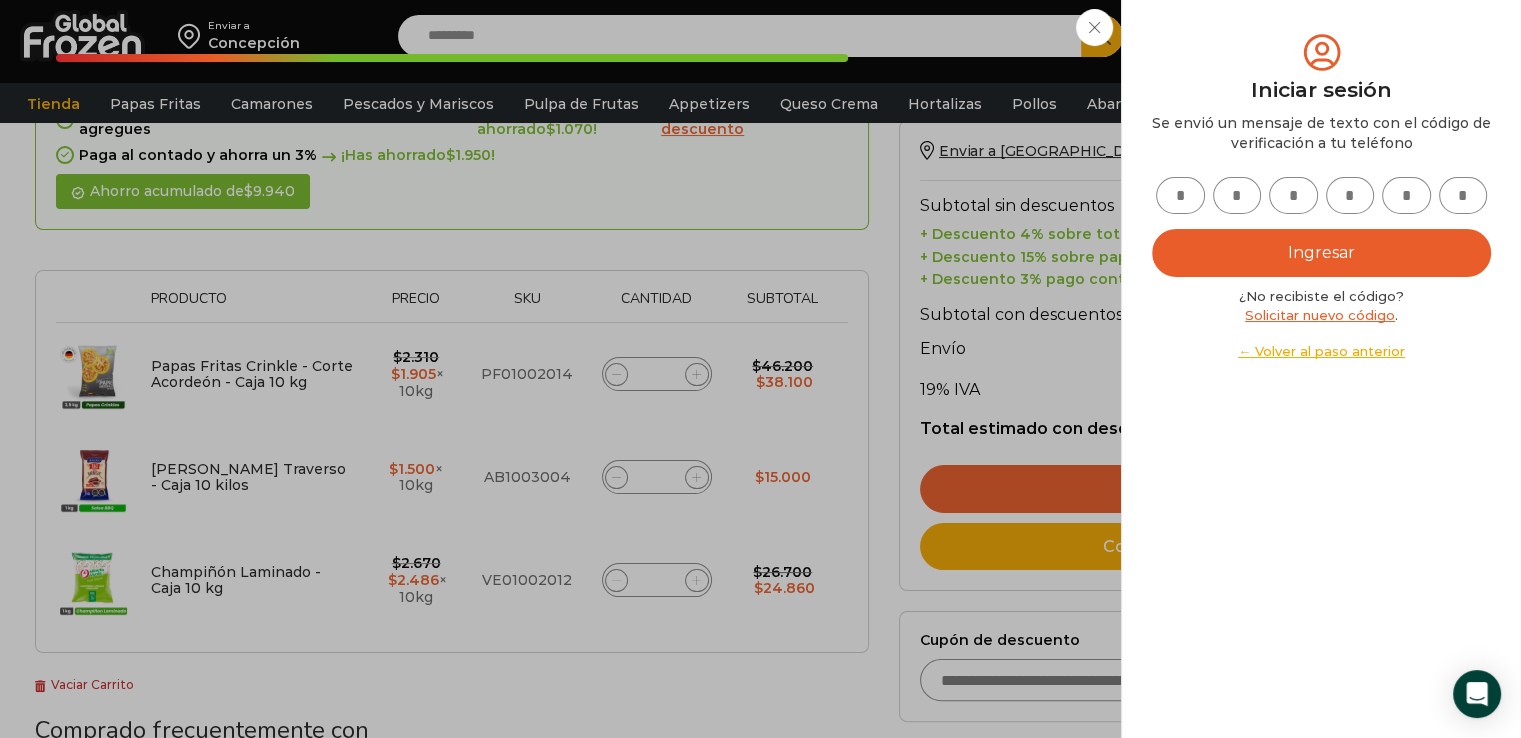 click at bounding box center (1180, 195) 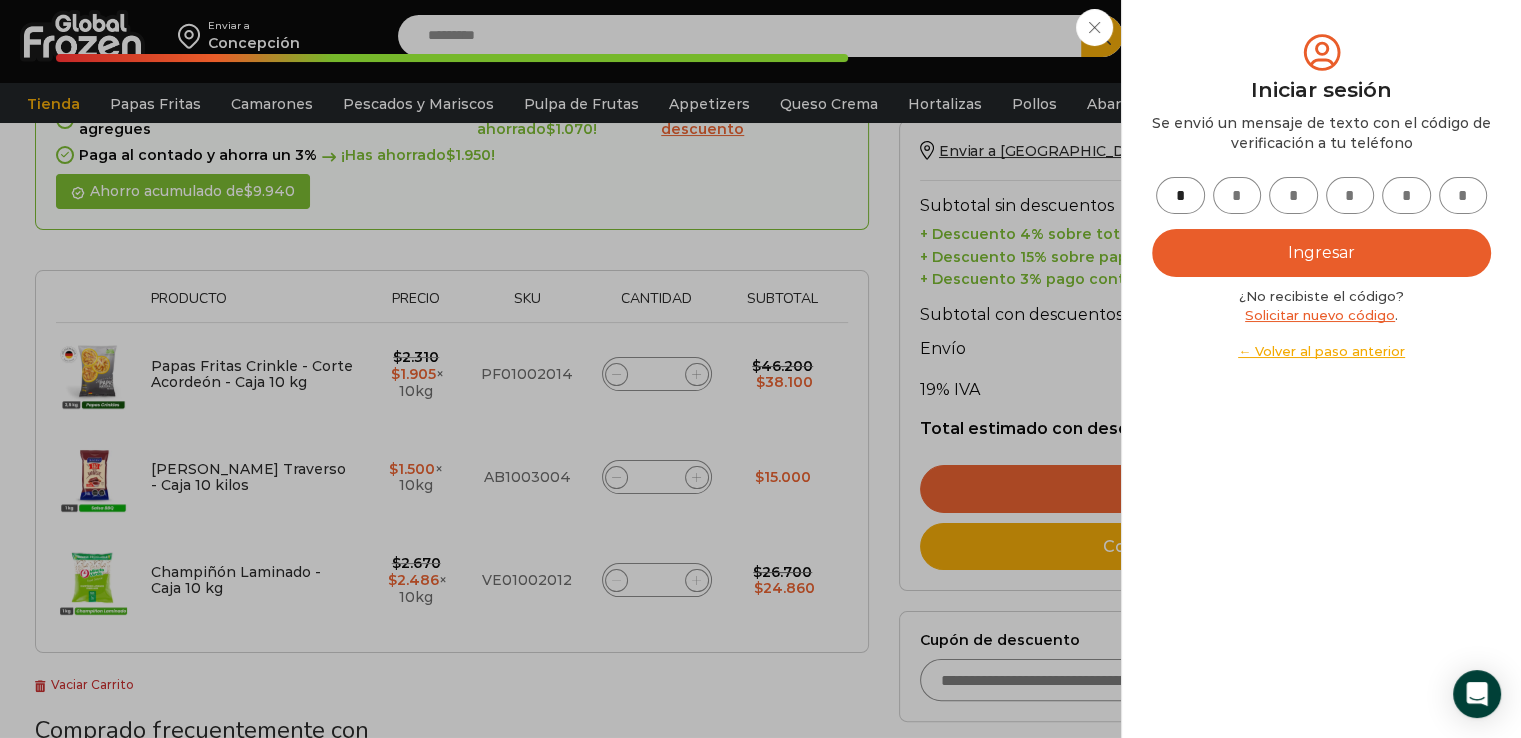 type on "*" 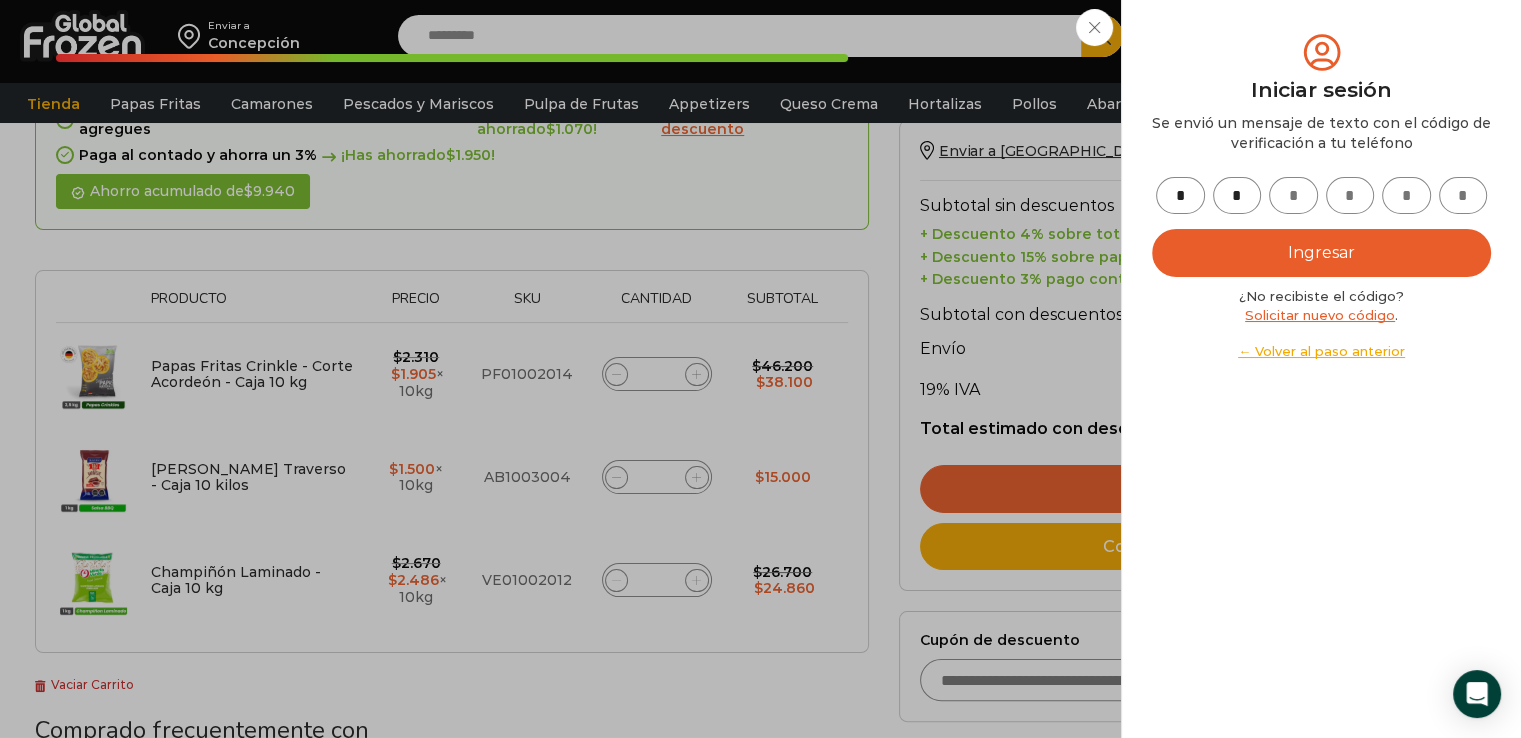 type on "*" 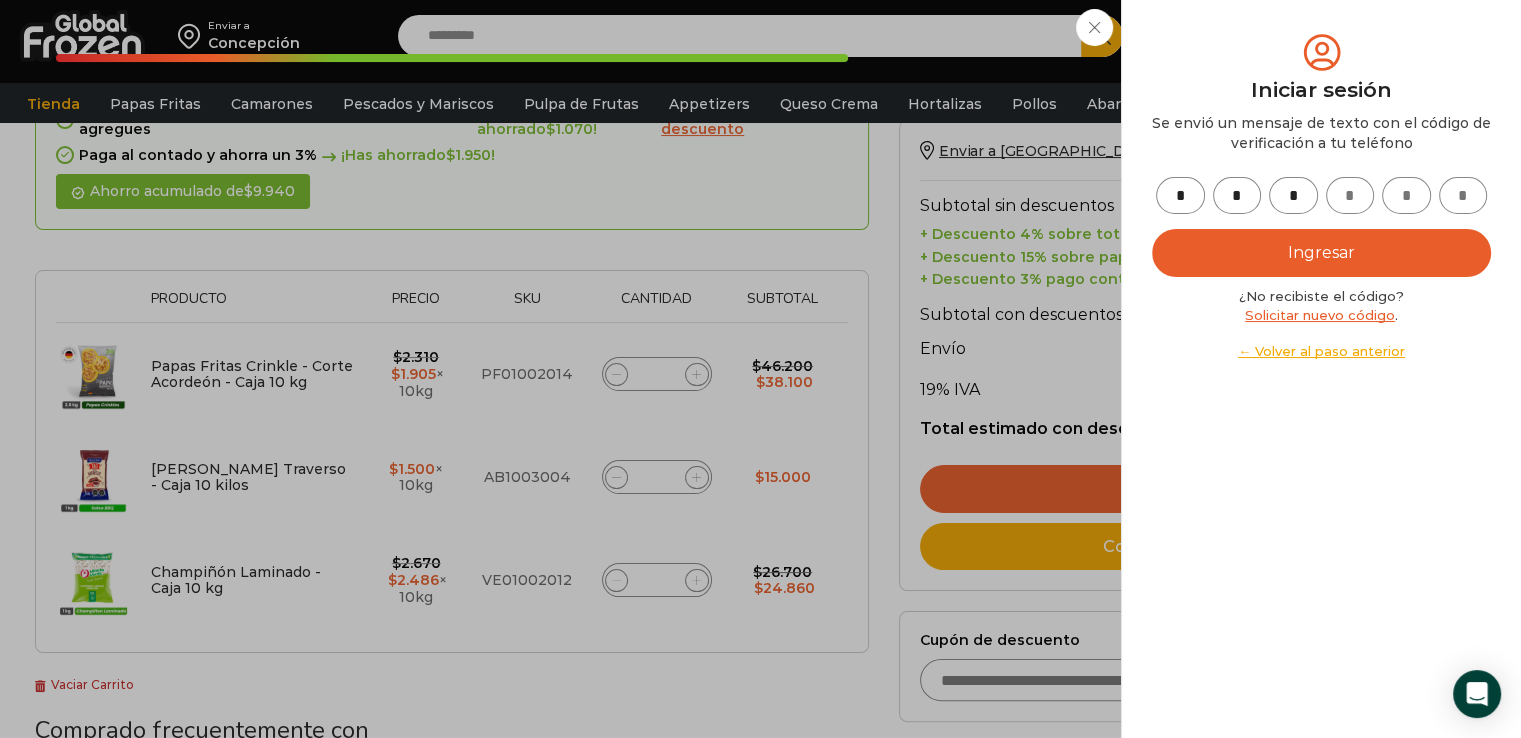 type on "*" 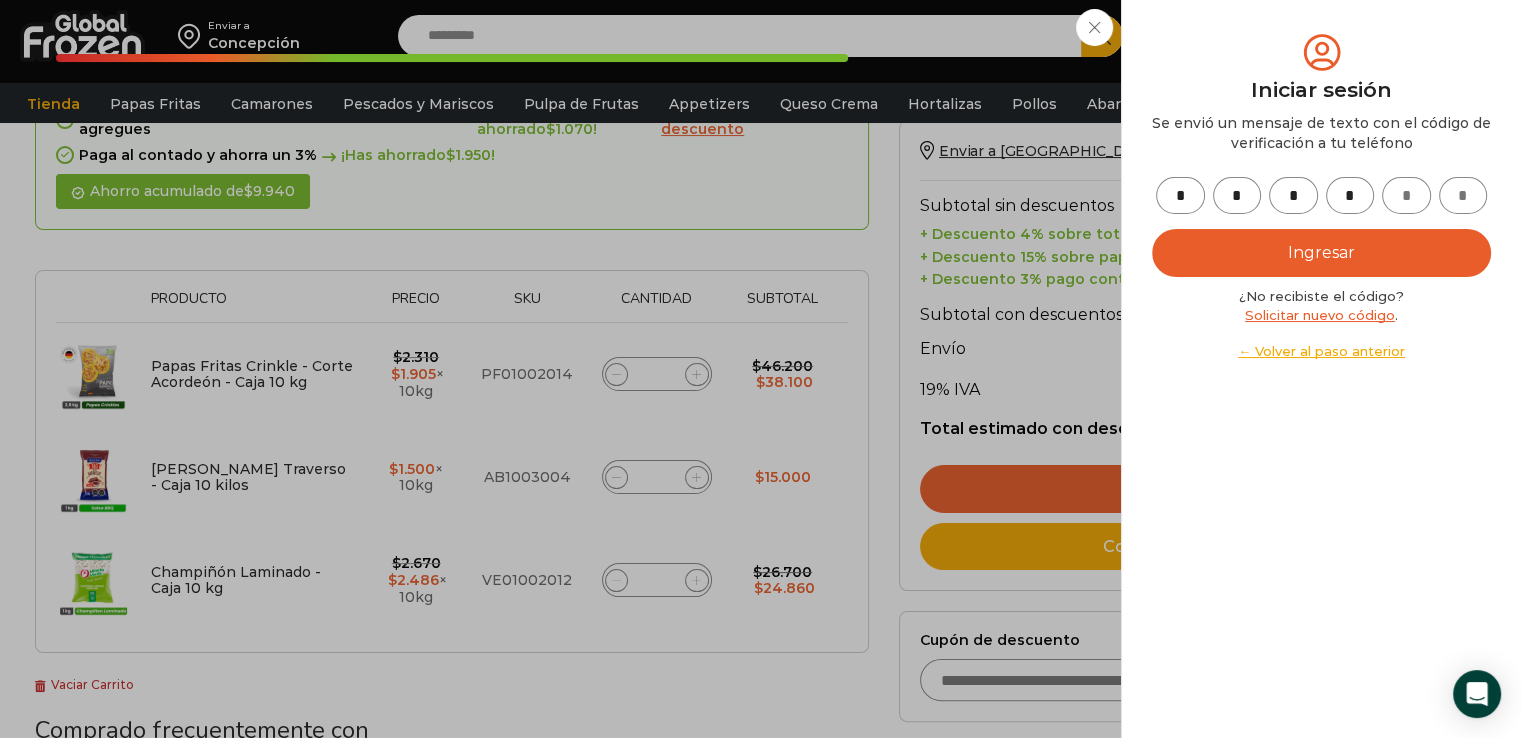 type on "*" 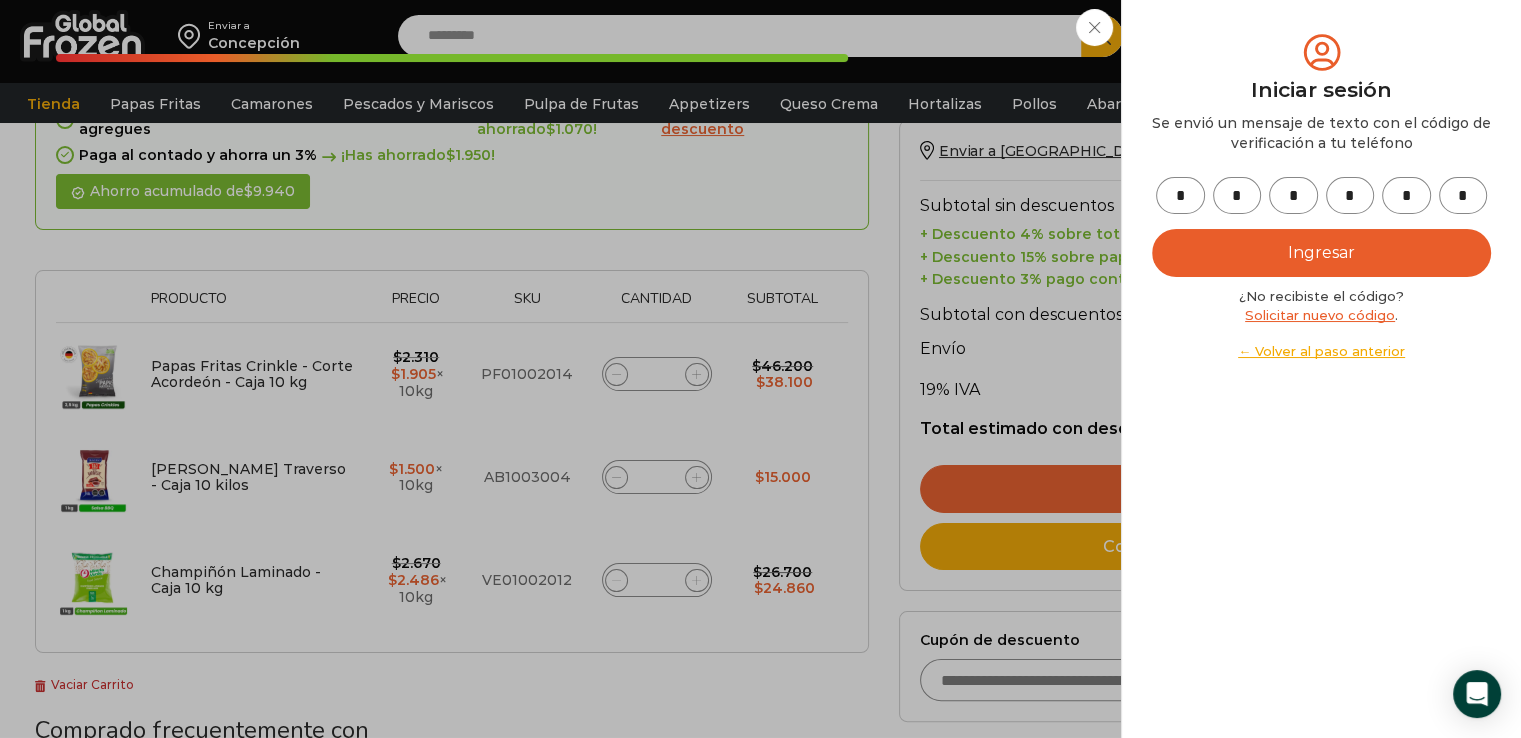 type on "*" 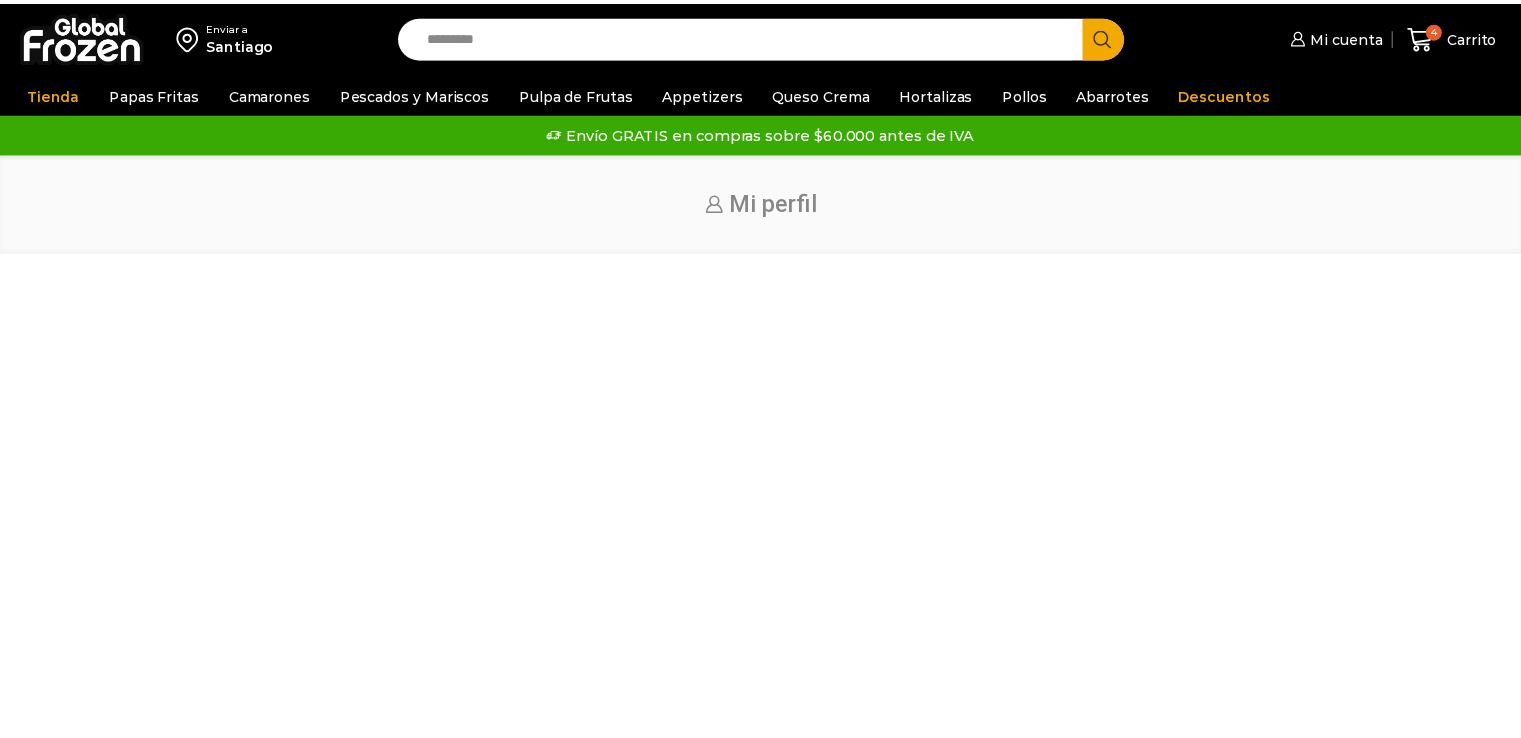 scroll, scrollTop: 0, scrollLeft: 0, axis: both 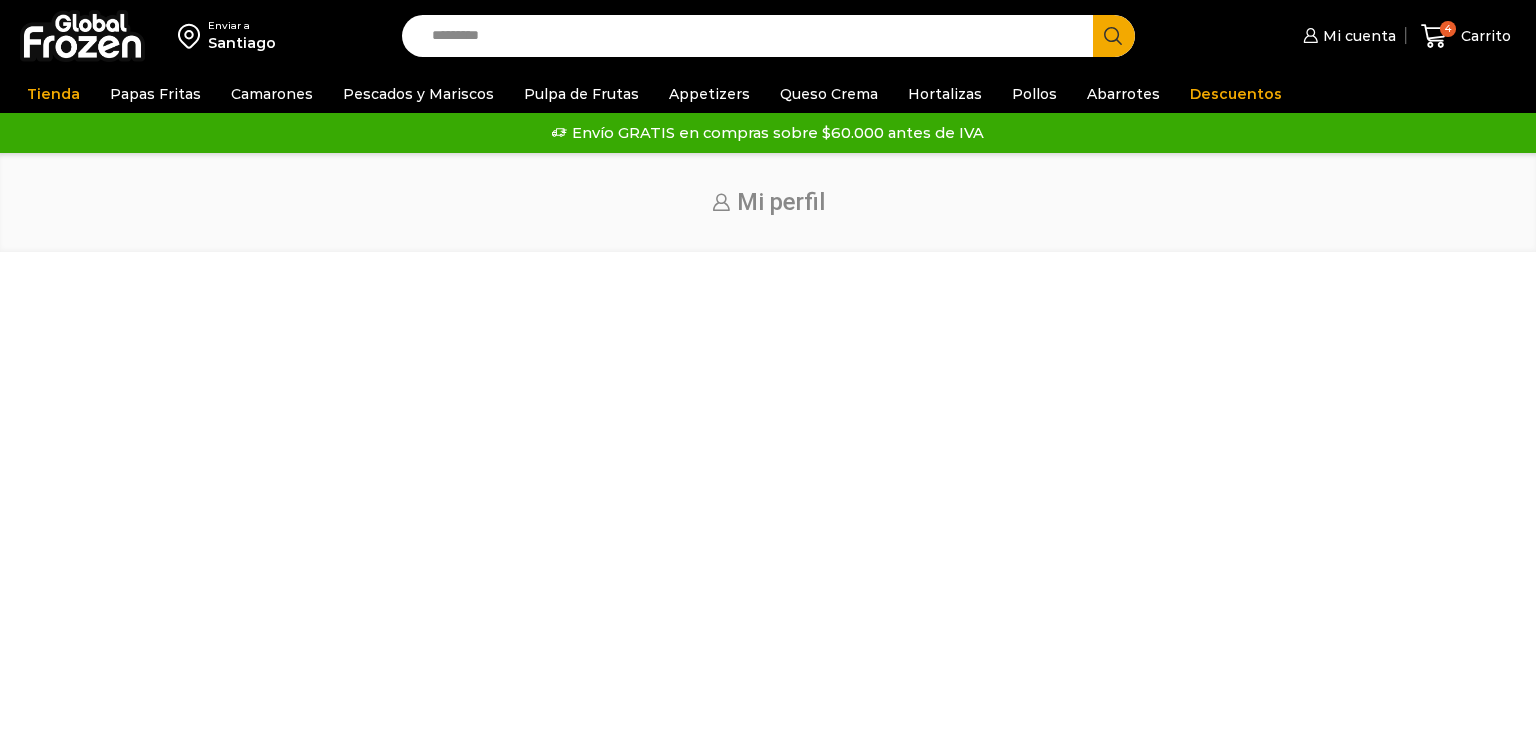 click on "Santiago" at bounding box center [242, 43] 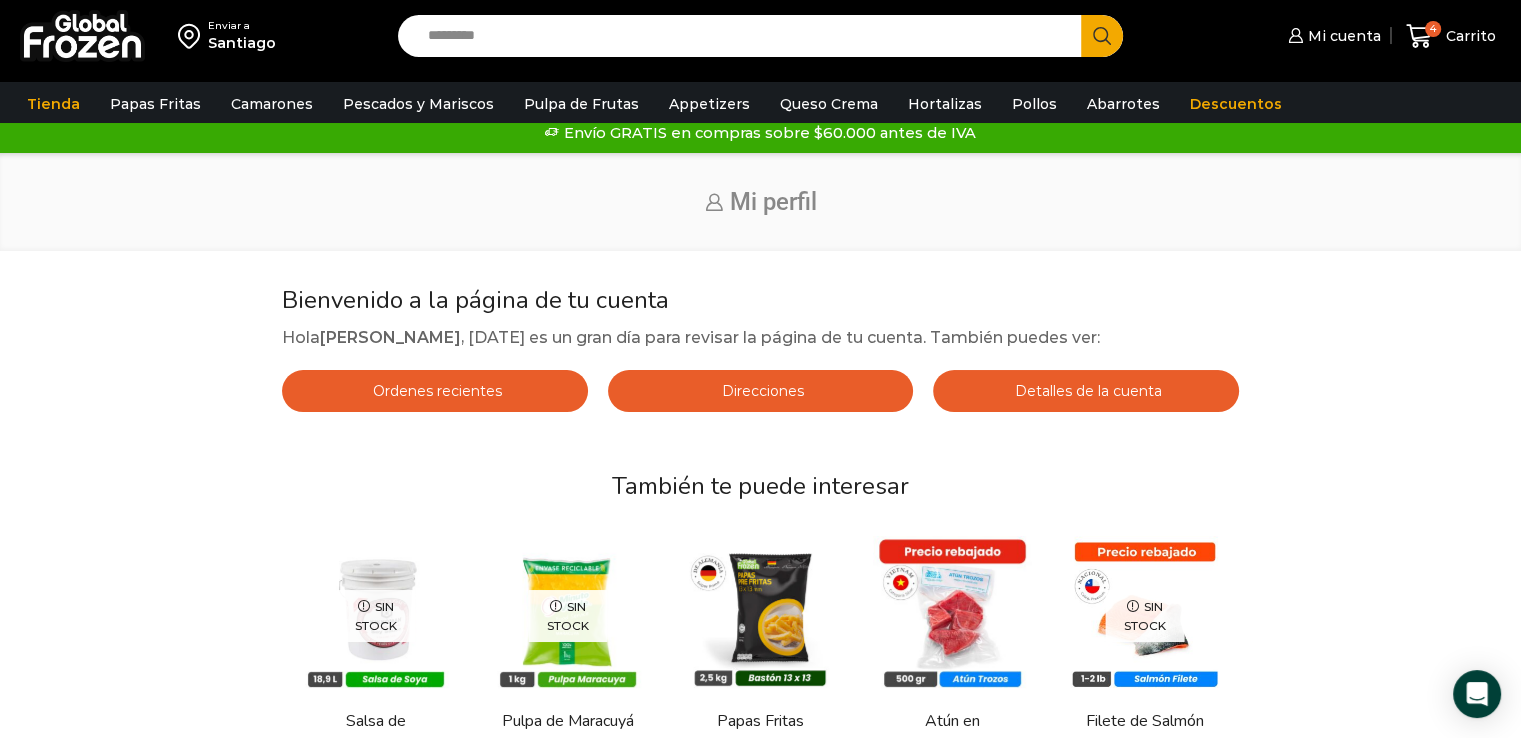 click on "Santiago" at bounding box center (242, 43) 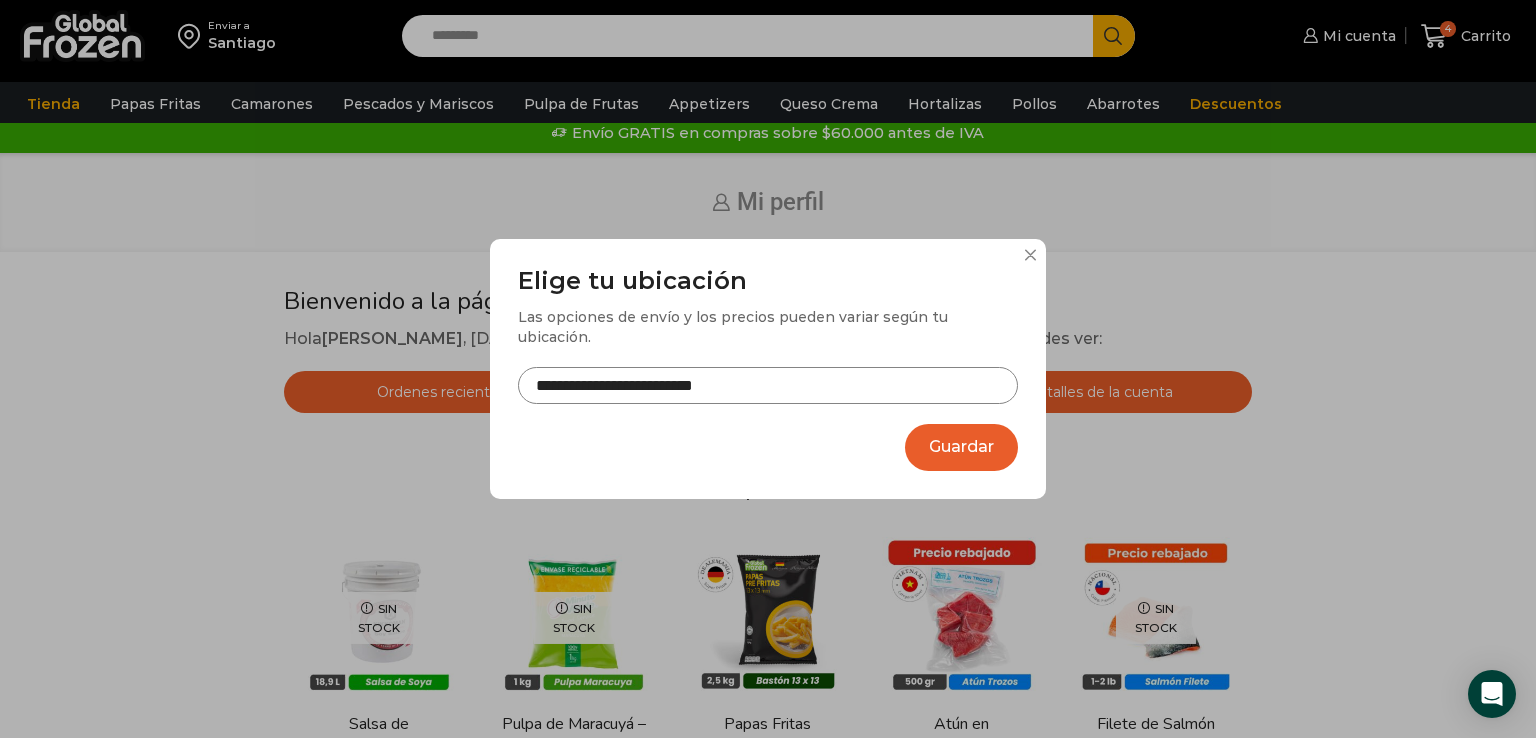 click on "Guardar" at bounding box center [961, 447] 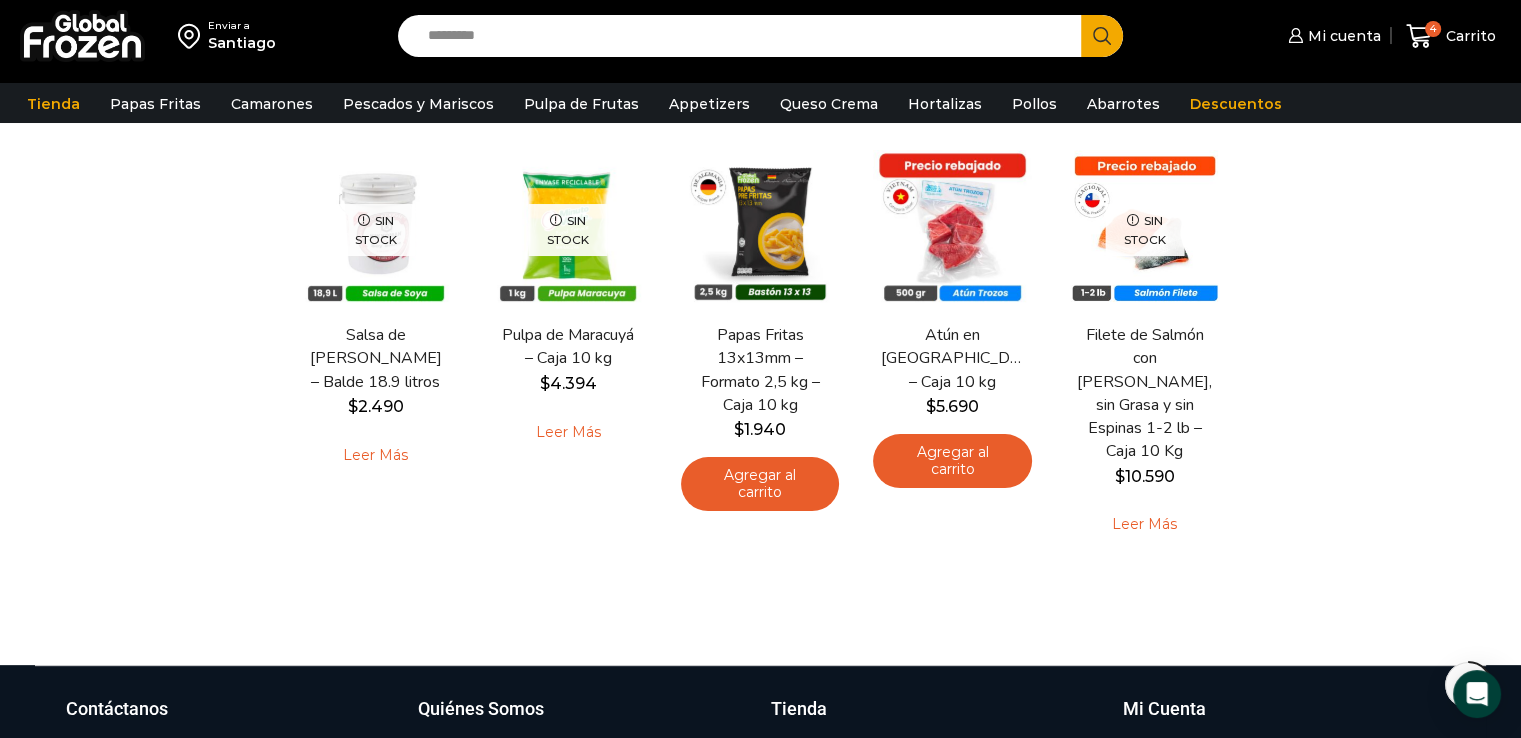 scroll, scrollTop: 420, scrollLeft: 0, axis: vertical 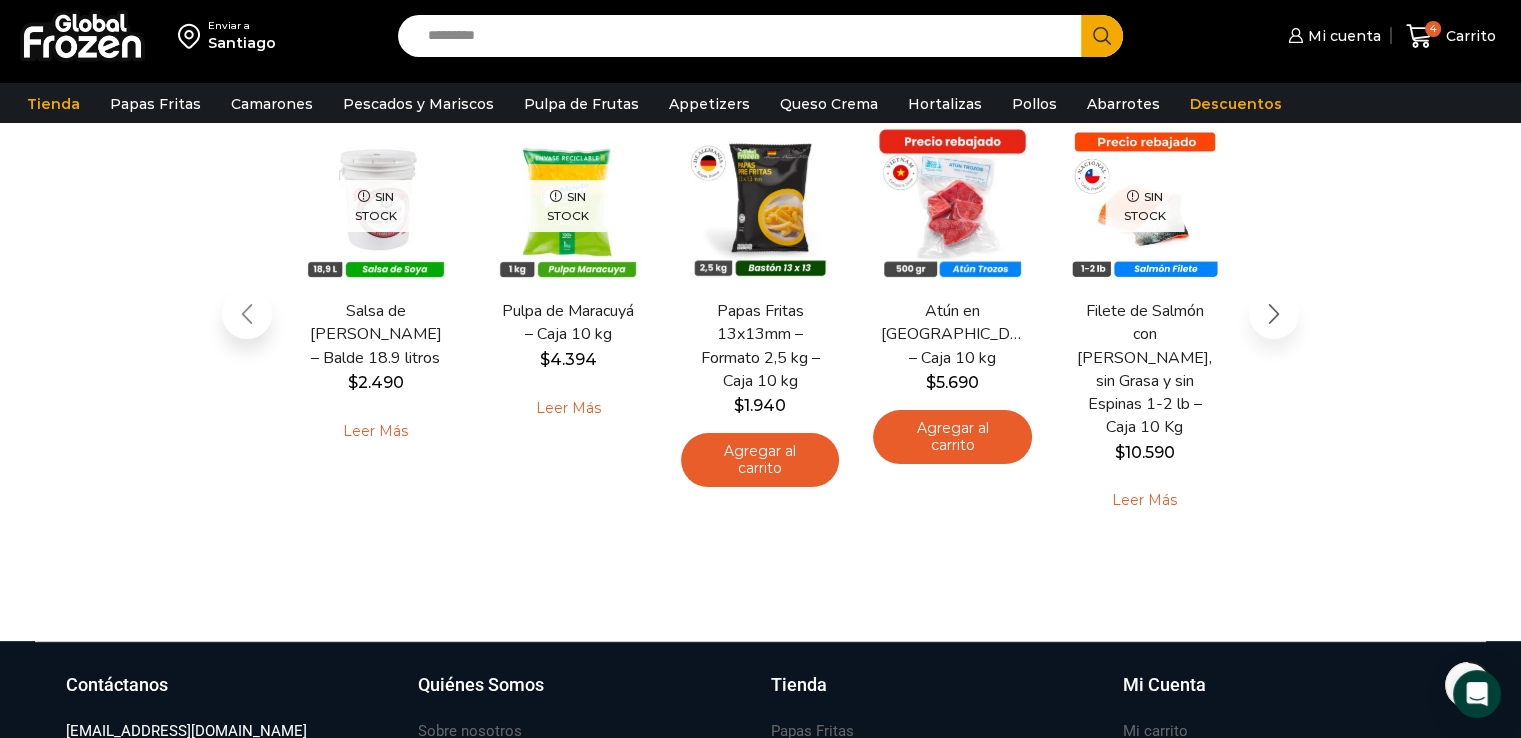 click at bounding box center [1274, 314] 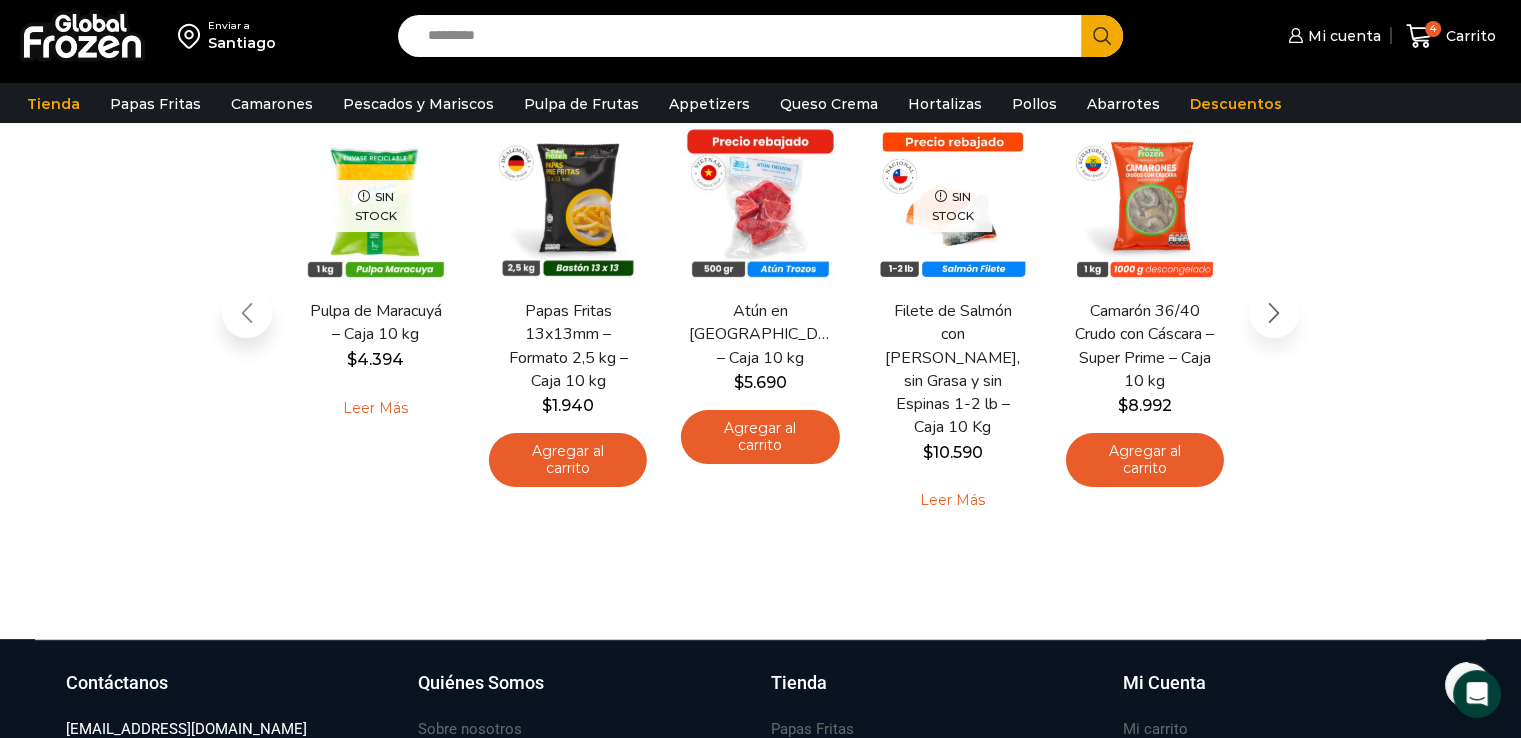 click at bounding box center (1274, 313) 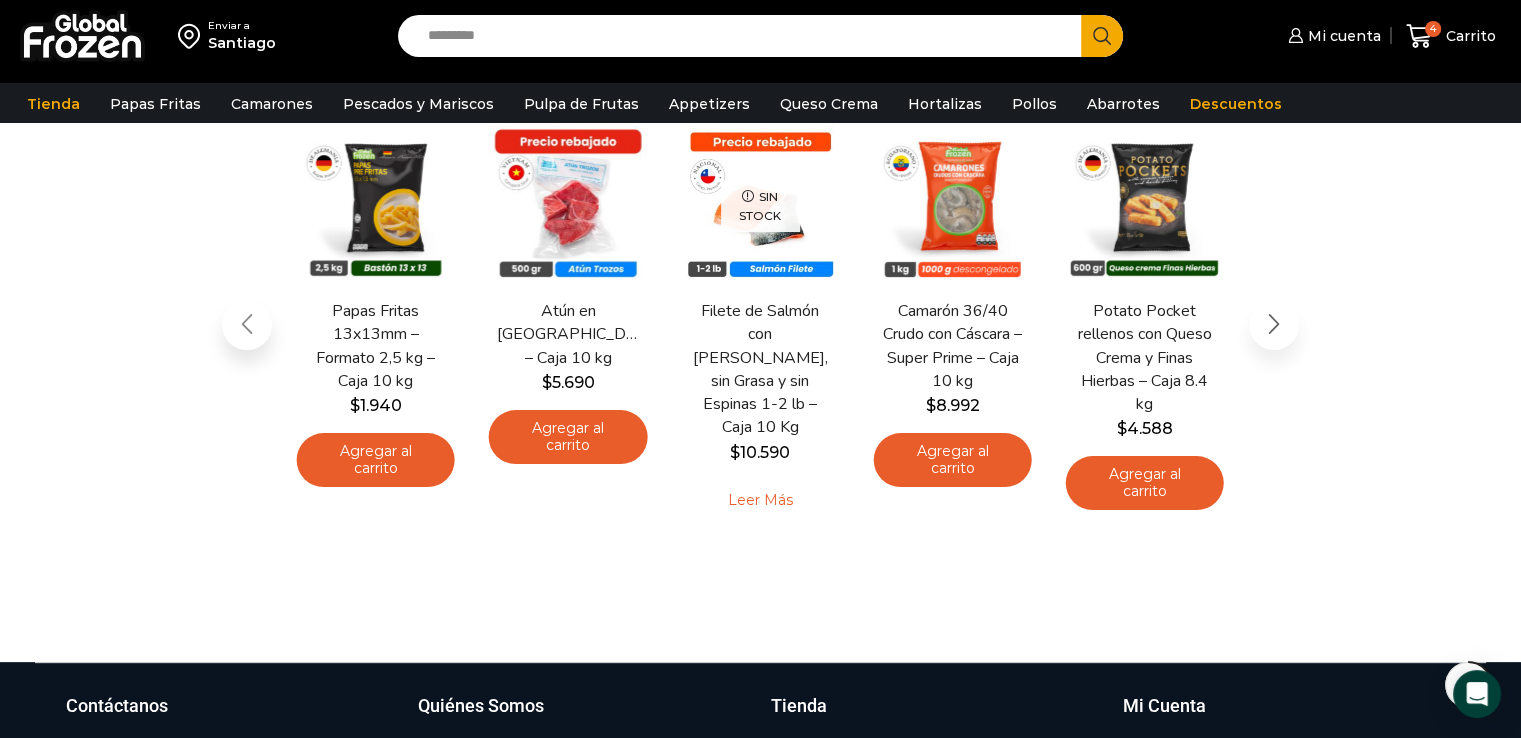 click on "Bienvenido a la página de tu cuenta
Hola  Rene Fabbri , hoy es un gran día para revisar la página de tu cuenta. También puedes ver:
Ordenes recientes
Direcciones
Detalles de la cuenta
También te puede interesar
Sin stock
Vista Rápida
$ 2.490 Leer más" at bounding box center (760, 224) 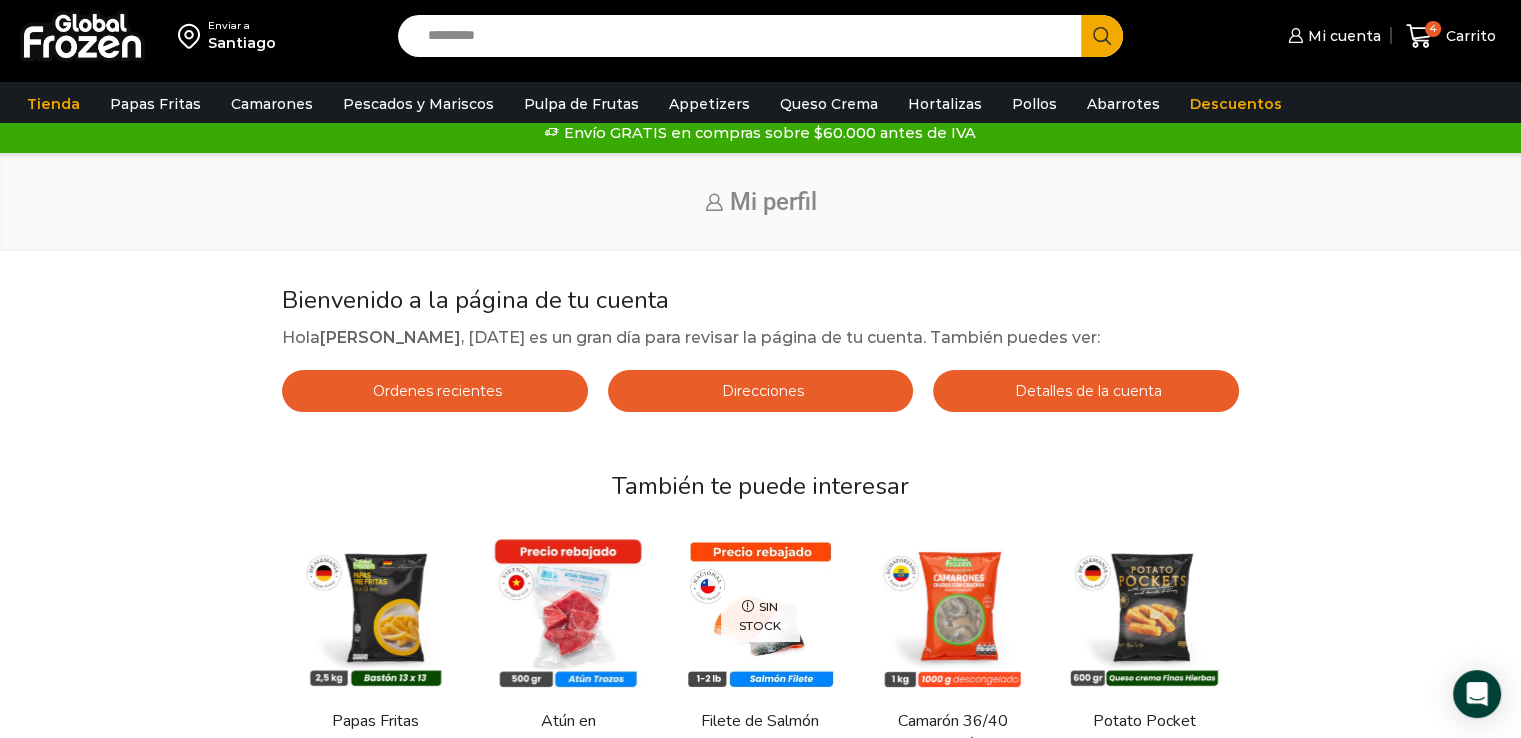 click on "Enviar a" at bounding box center [242, 26] 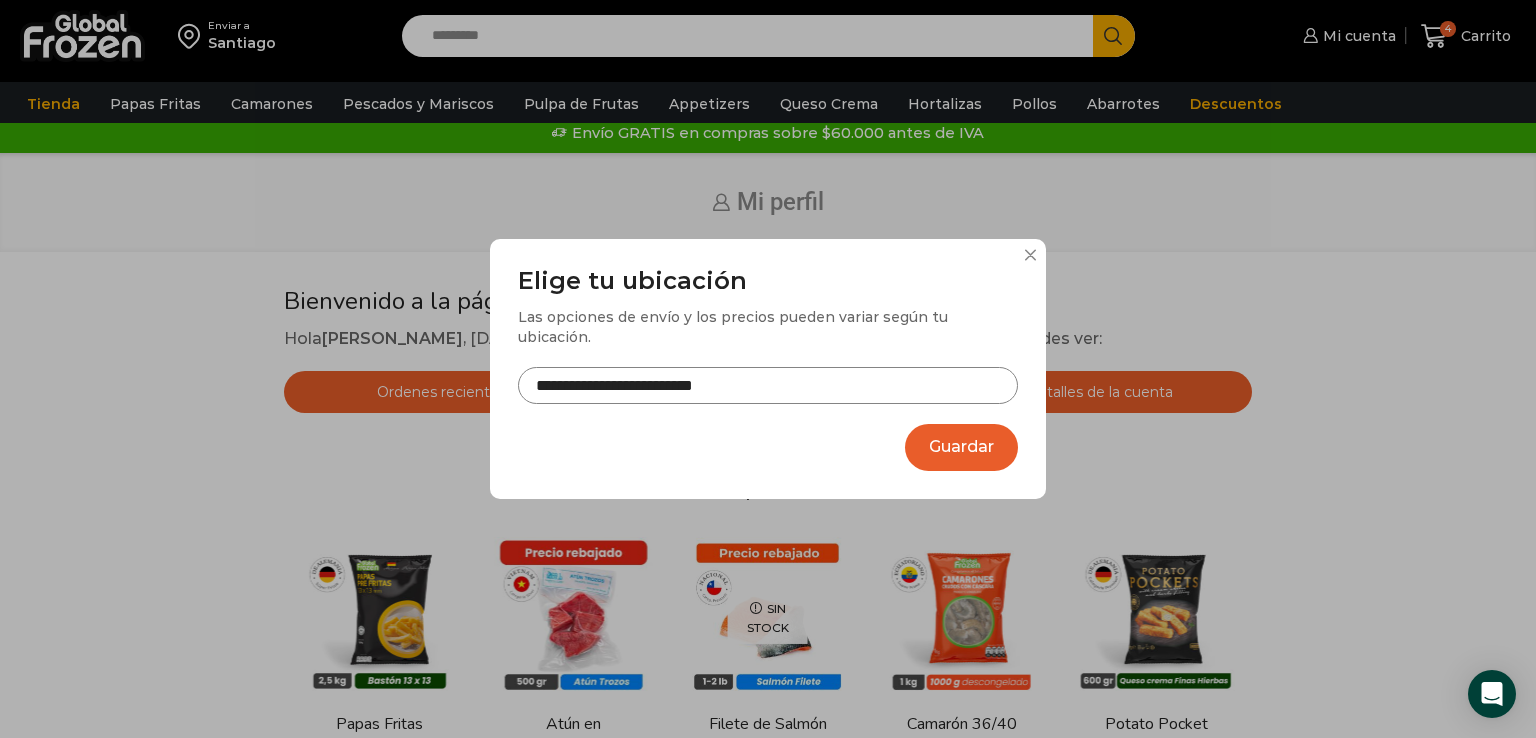 click on "**********" at bounding box center (768, 385) 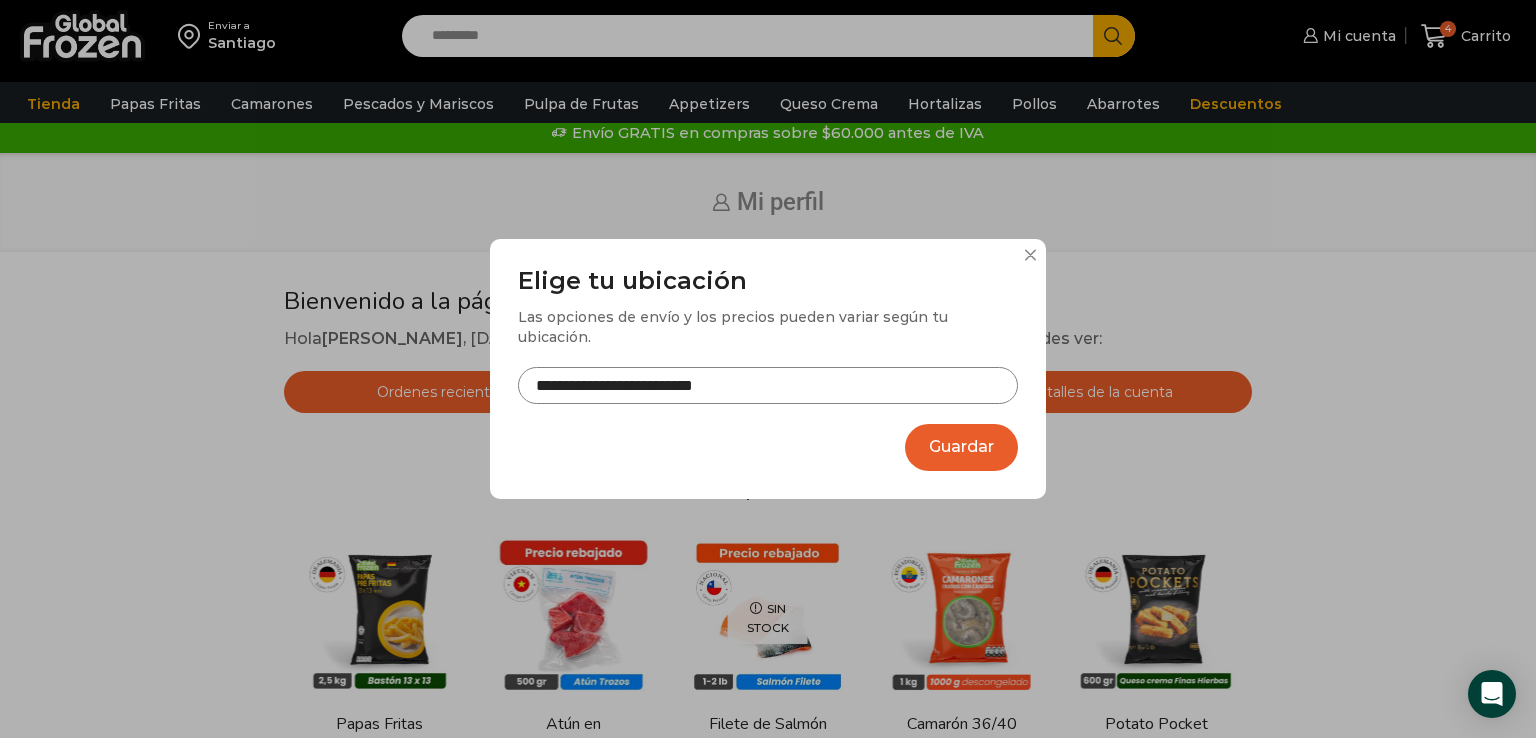 click on "Guardar" at bounding box center (961, 447) 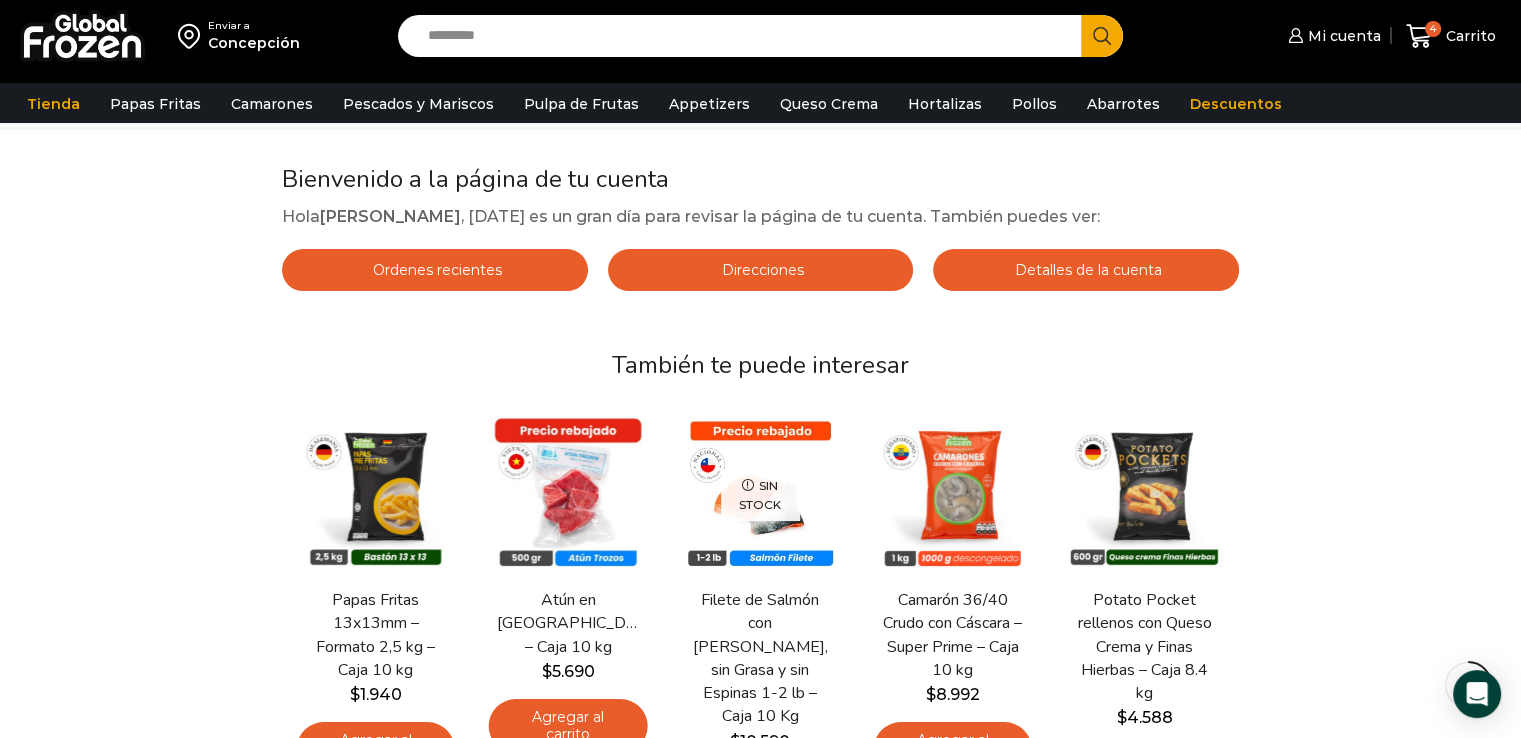 scroll, scrollTop: 340, scrollLeft: 0, axis: vertical 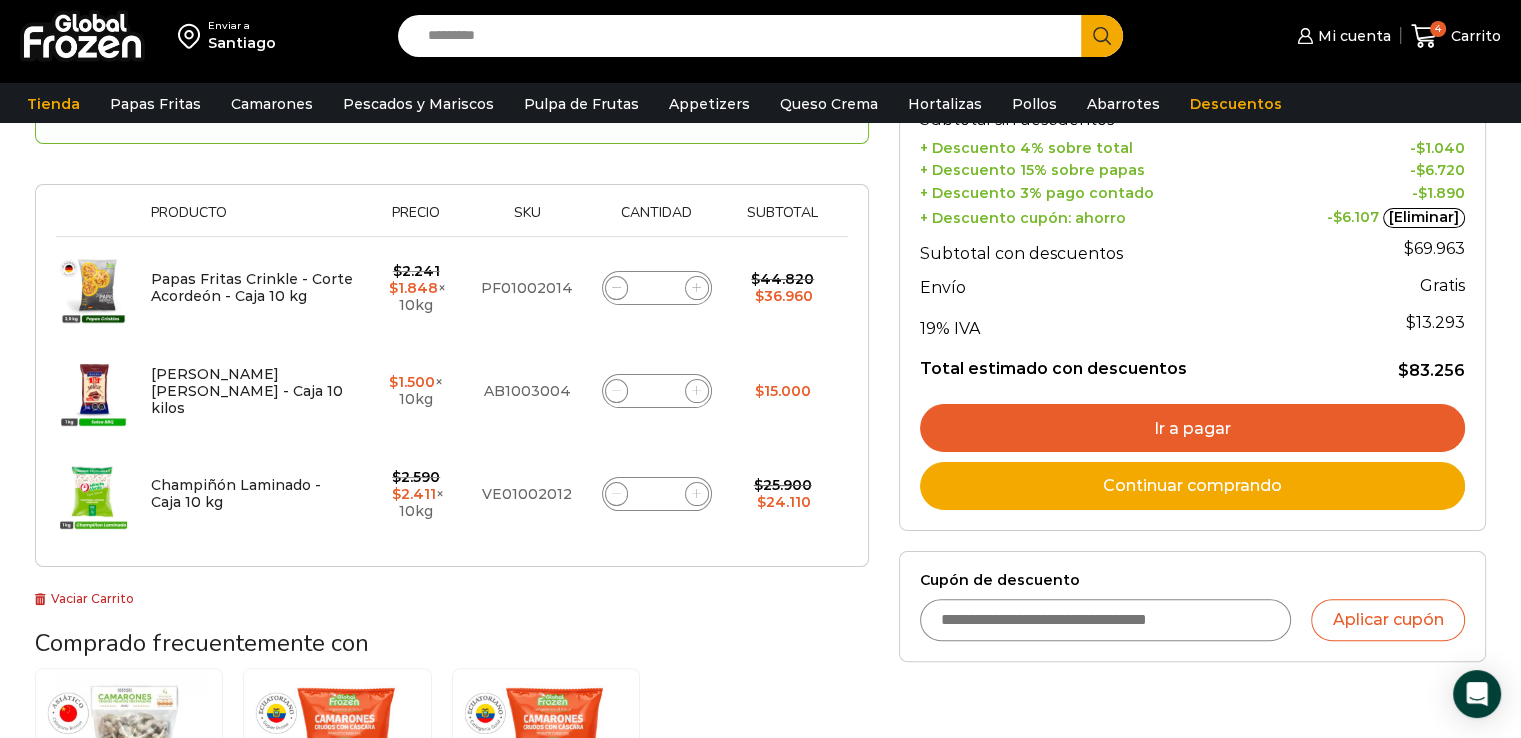 click on "Cupón de descuento" at bounding box center (1106, 620) 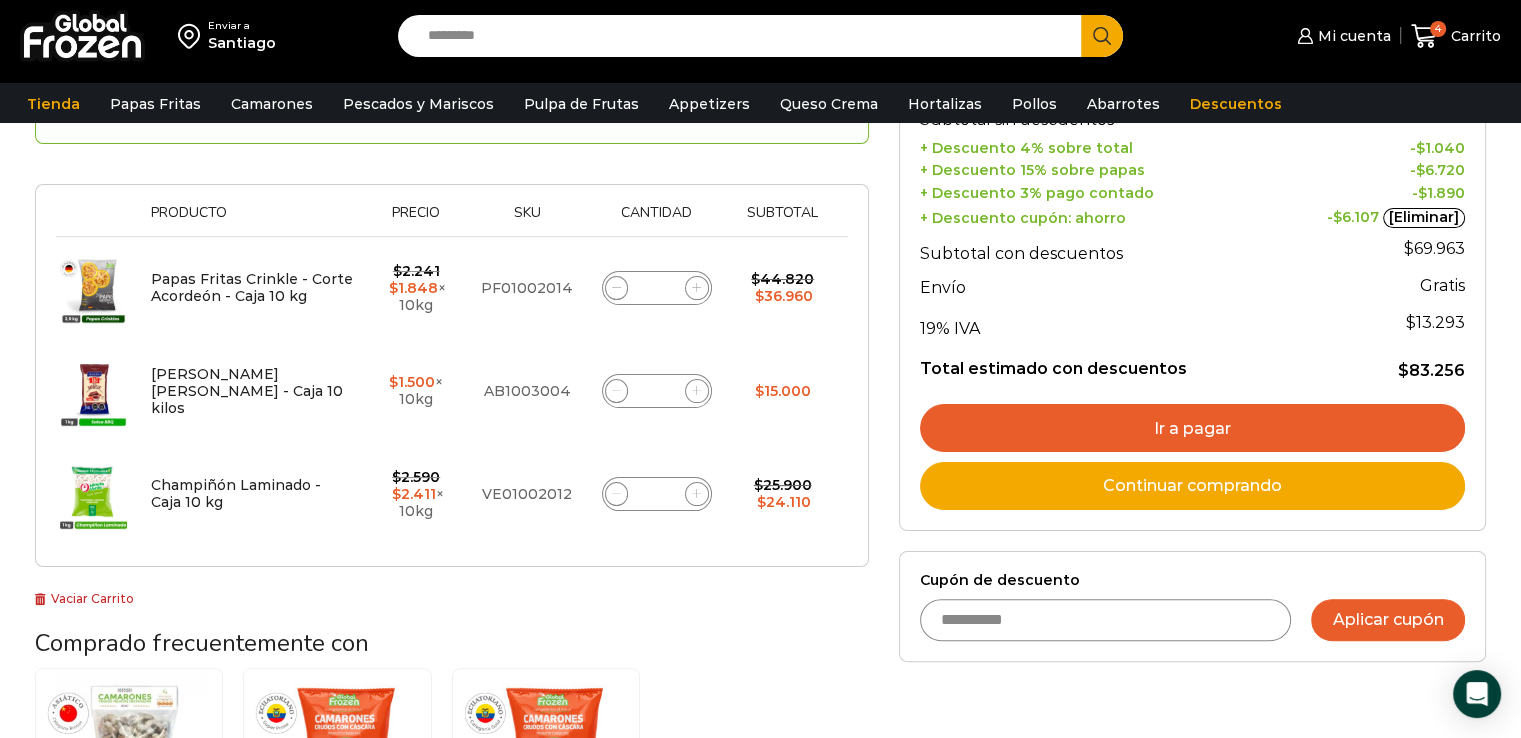 type on "**********" 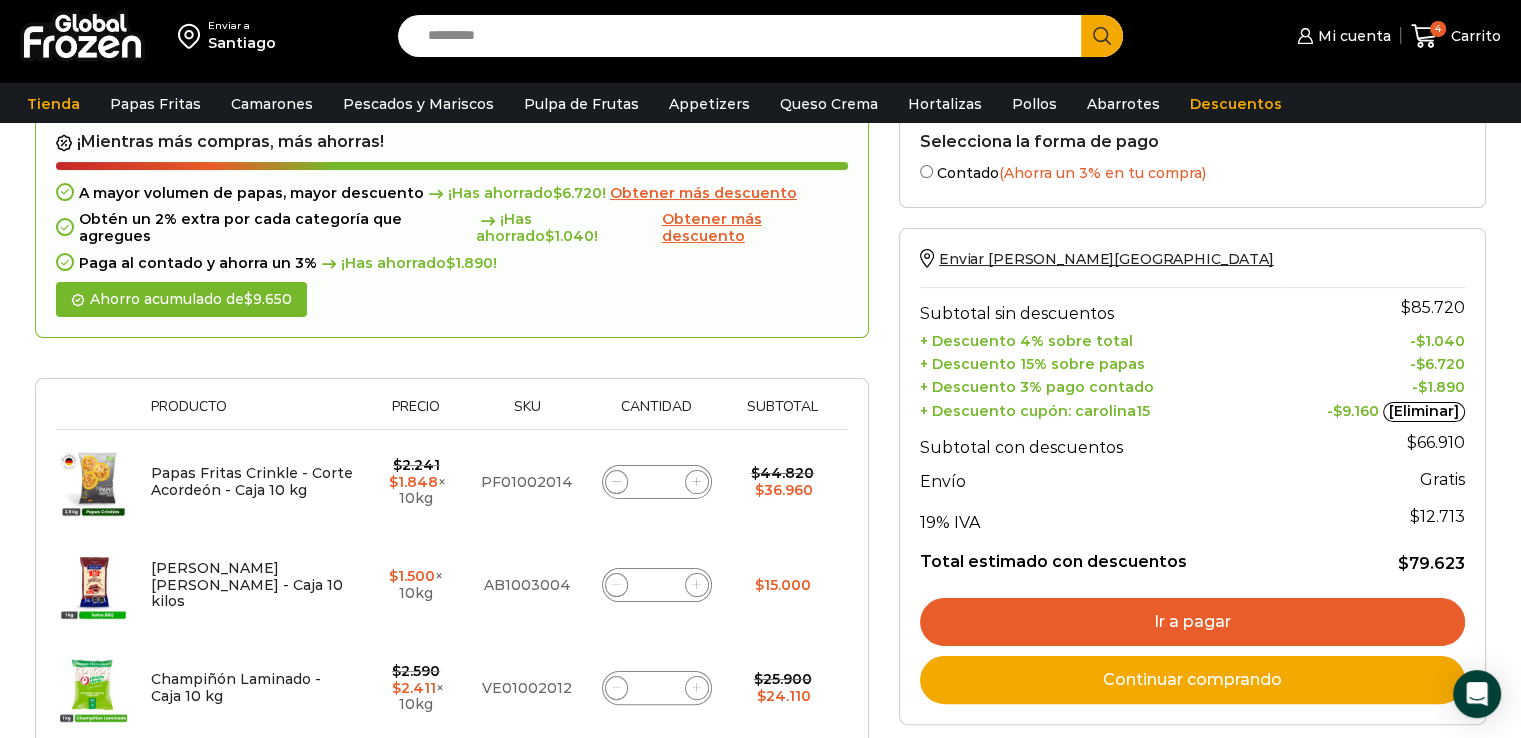 scroll, scrollTop: 266, scrollLeft: 0, axis: vertical 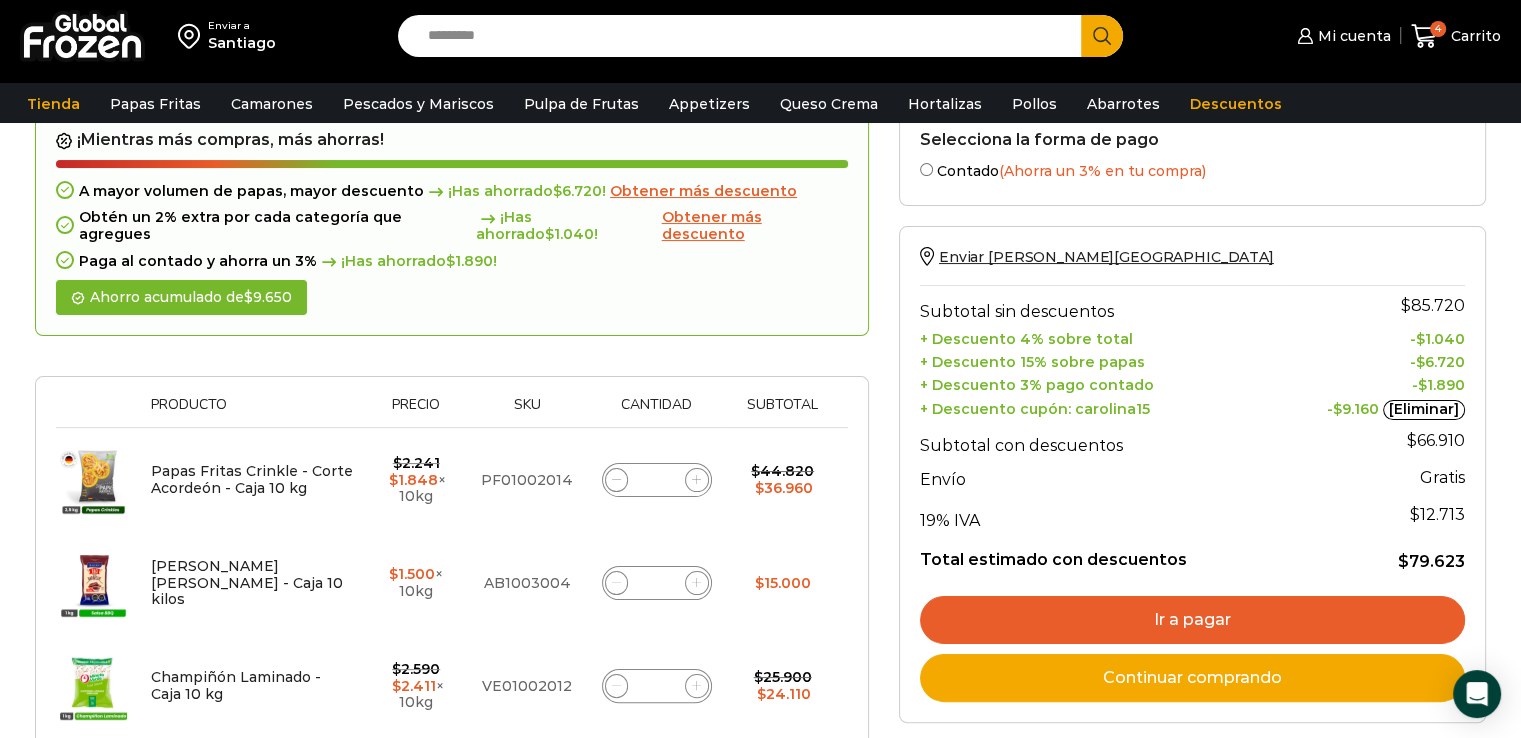 click 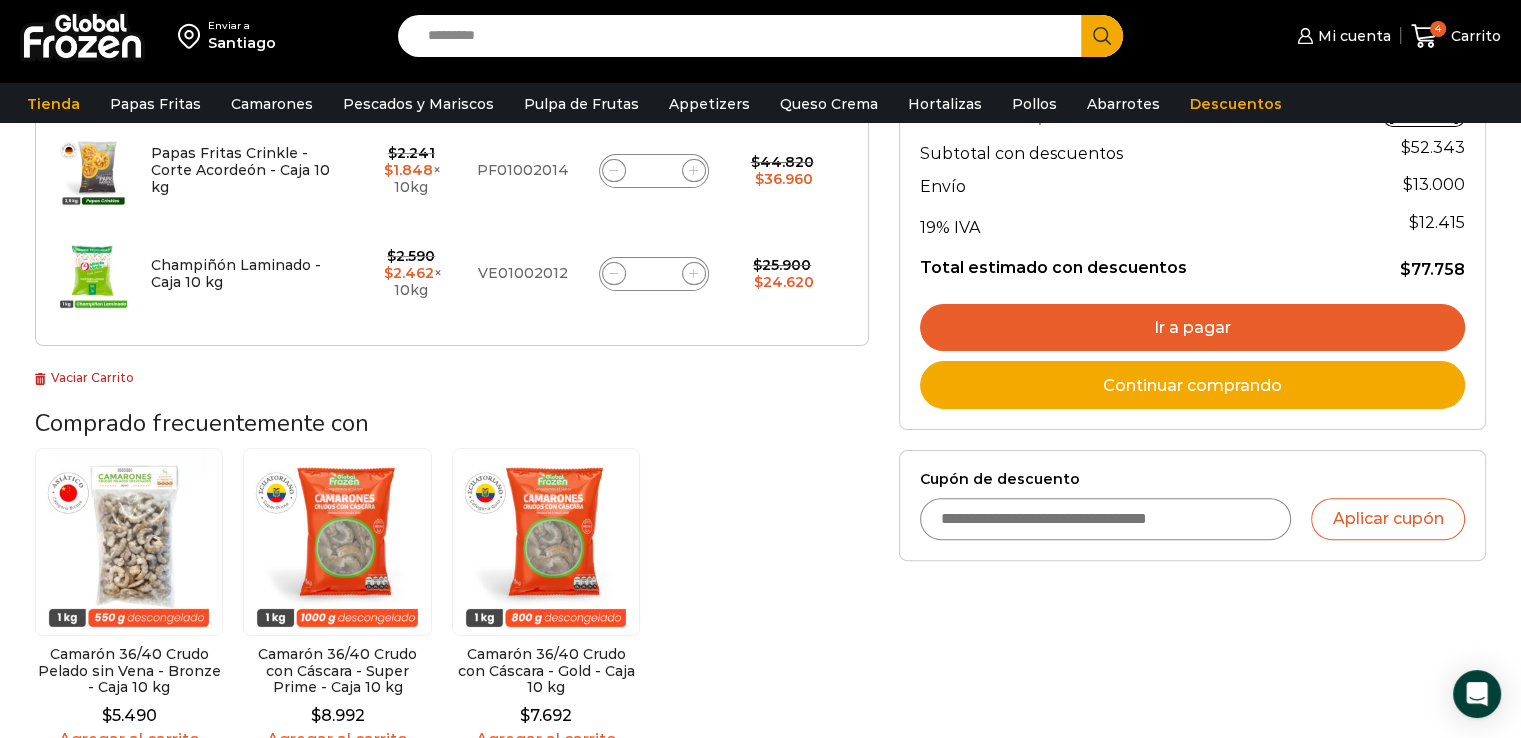 scroll, scrollTop: 489, scrollLeft: 0, axis: vertical 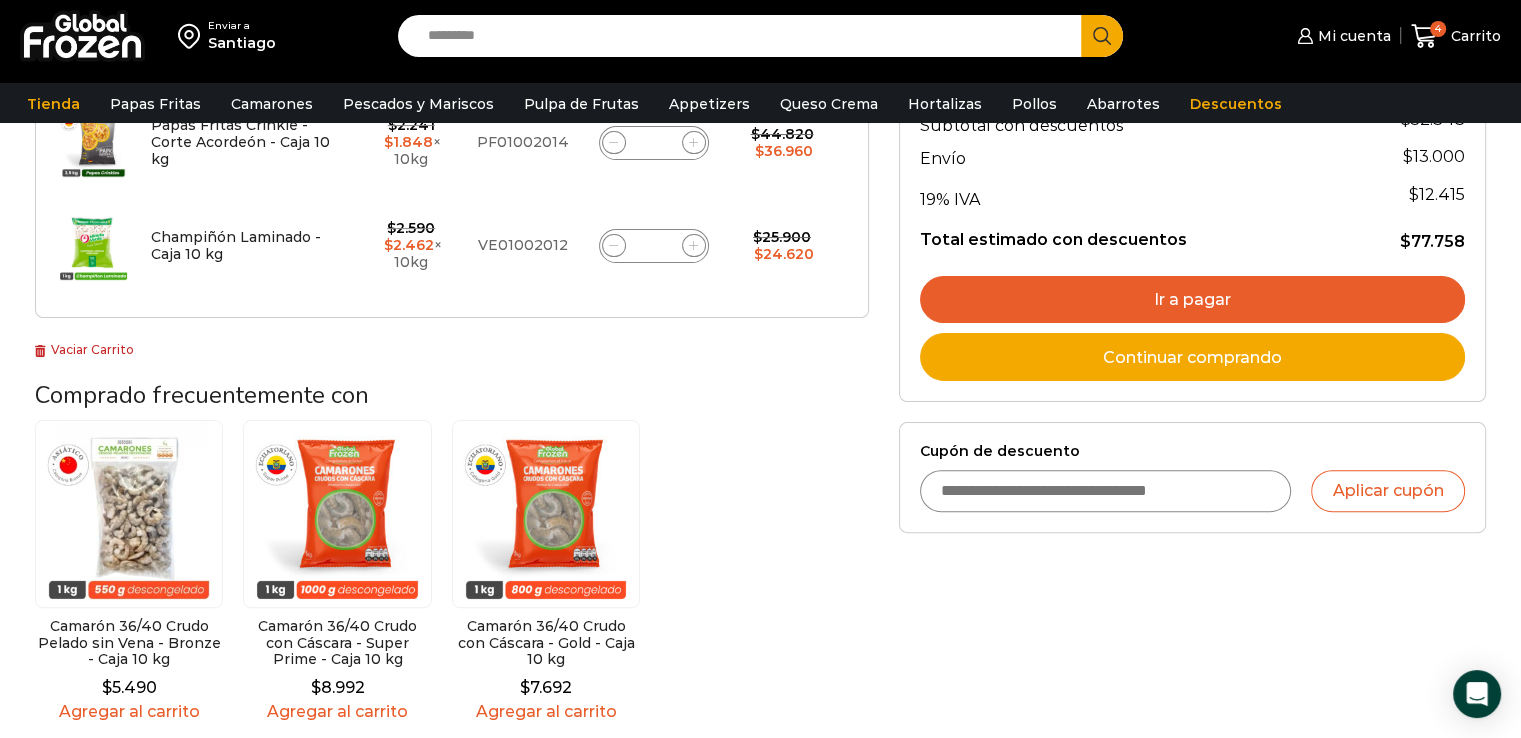 click on "Cupón de descuento" at bounding box center (1106, 491) 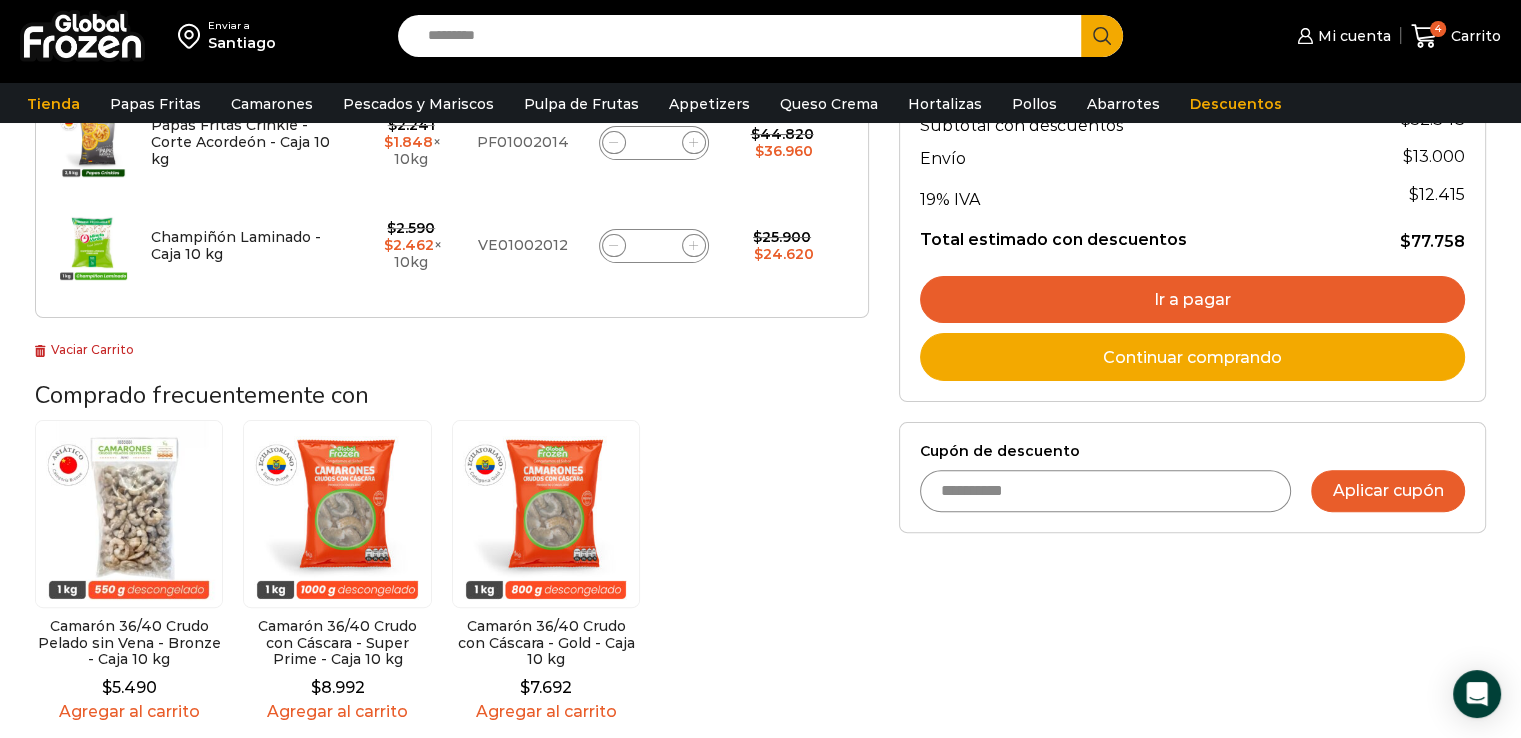 type on "**********" 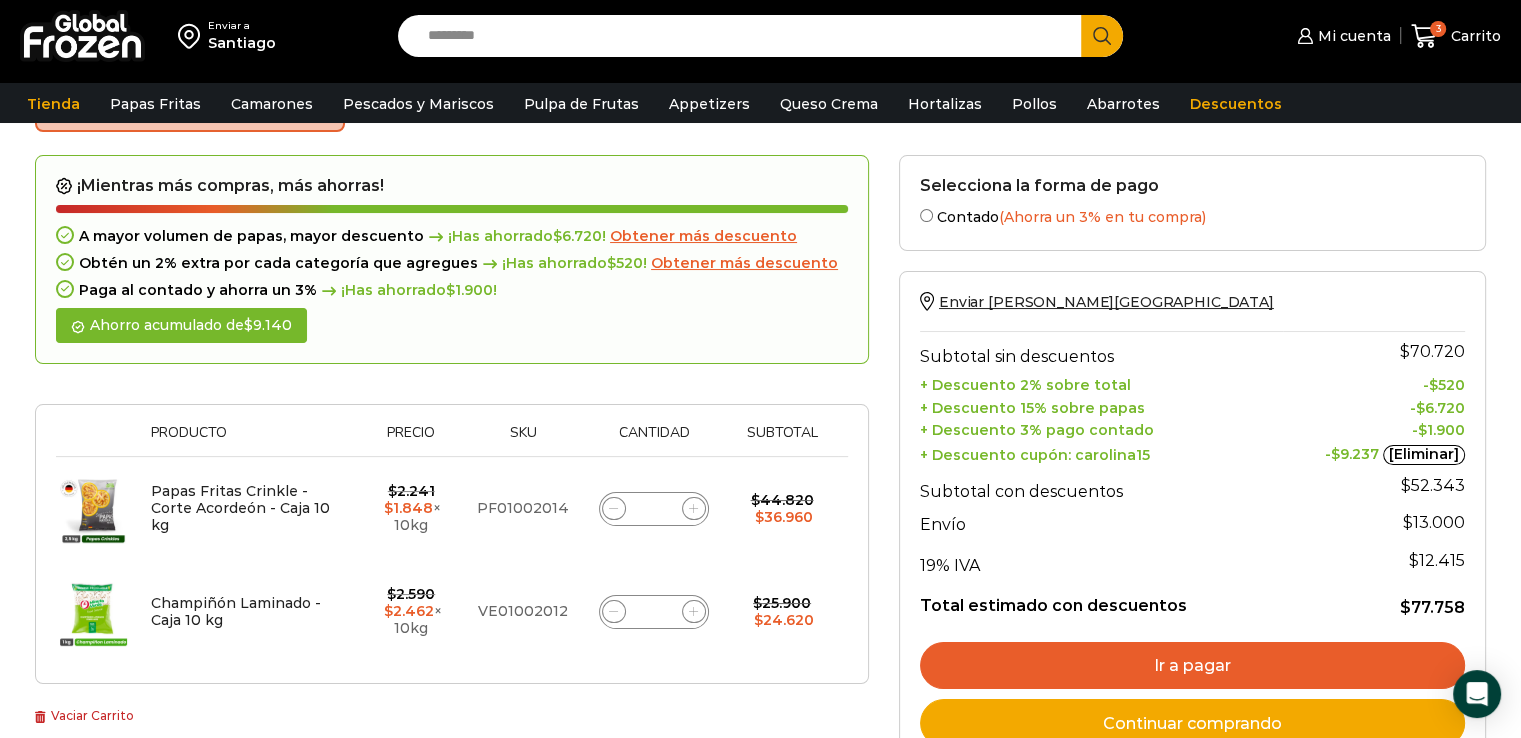 scroll, scrollTop: 126, scrollLeft: 0, axis: vertical 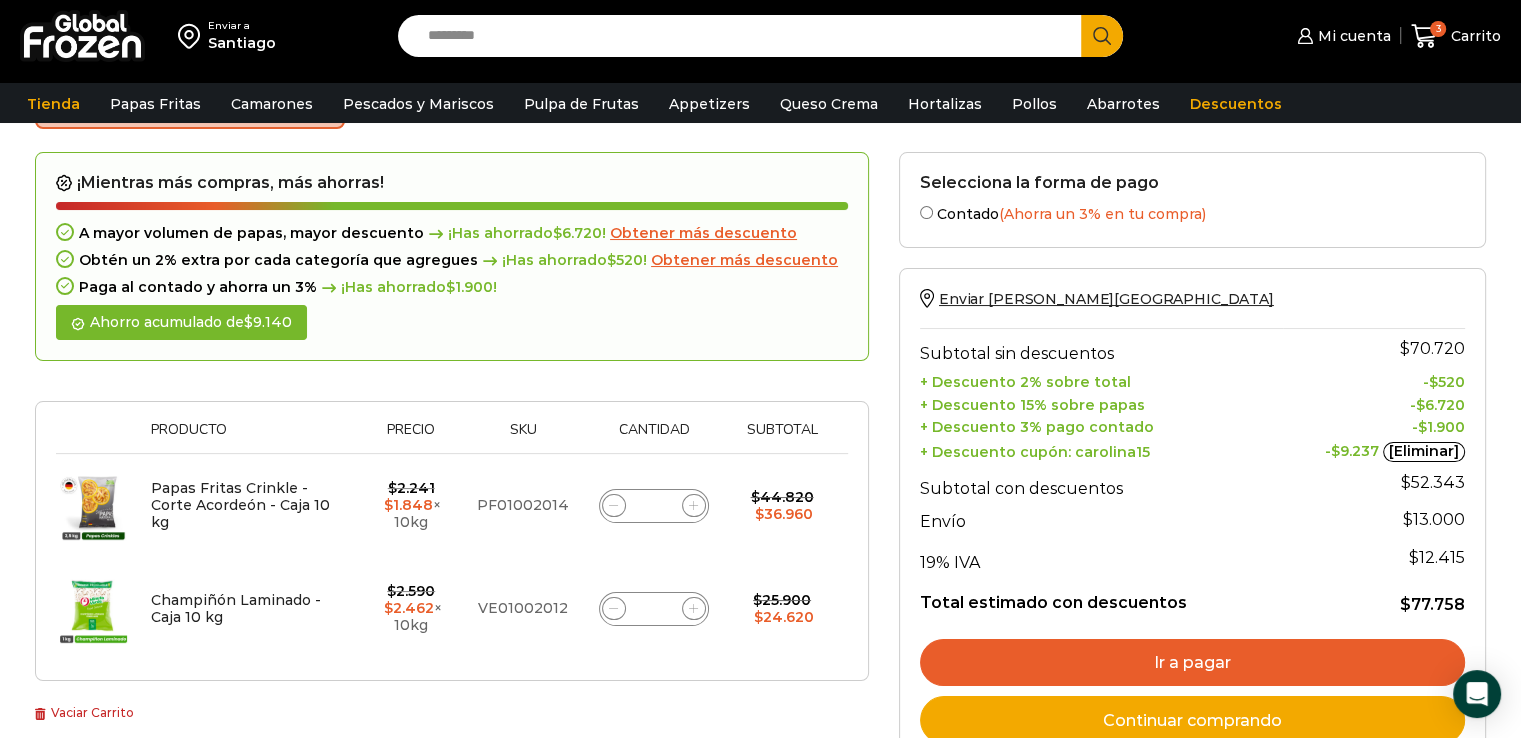 click on "[Eliminar]" at bounding box center [1424, 452] 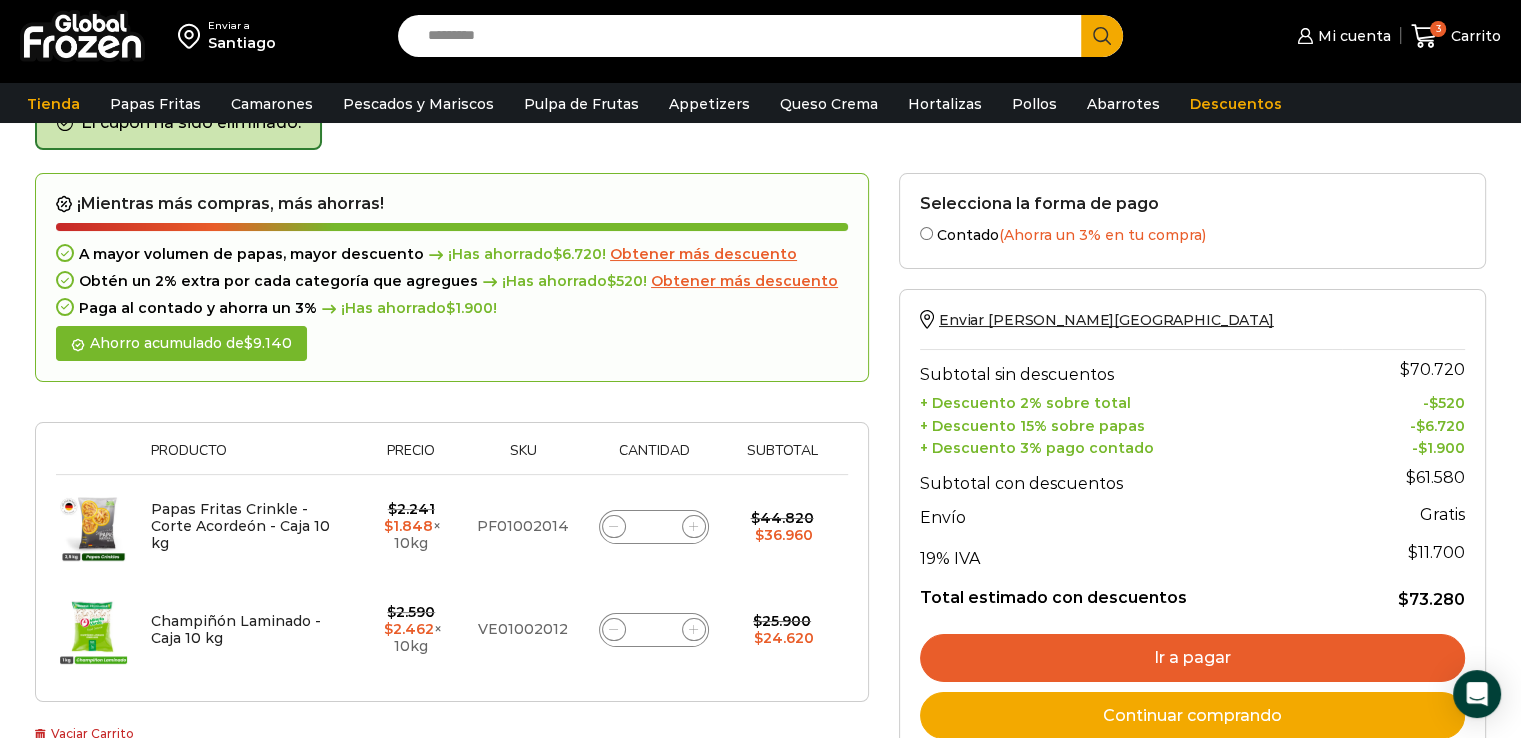 scroll, scrollTop: 102, scrollLeft: 0, axis: vertical 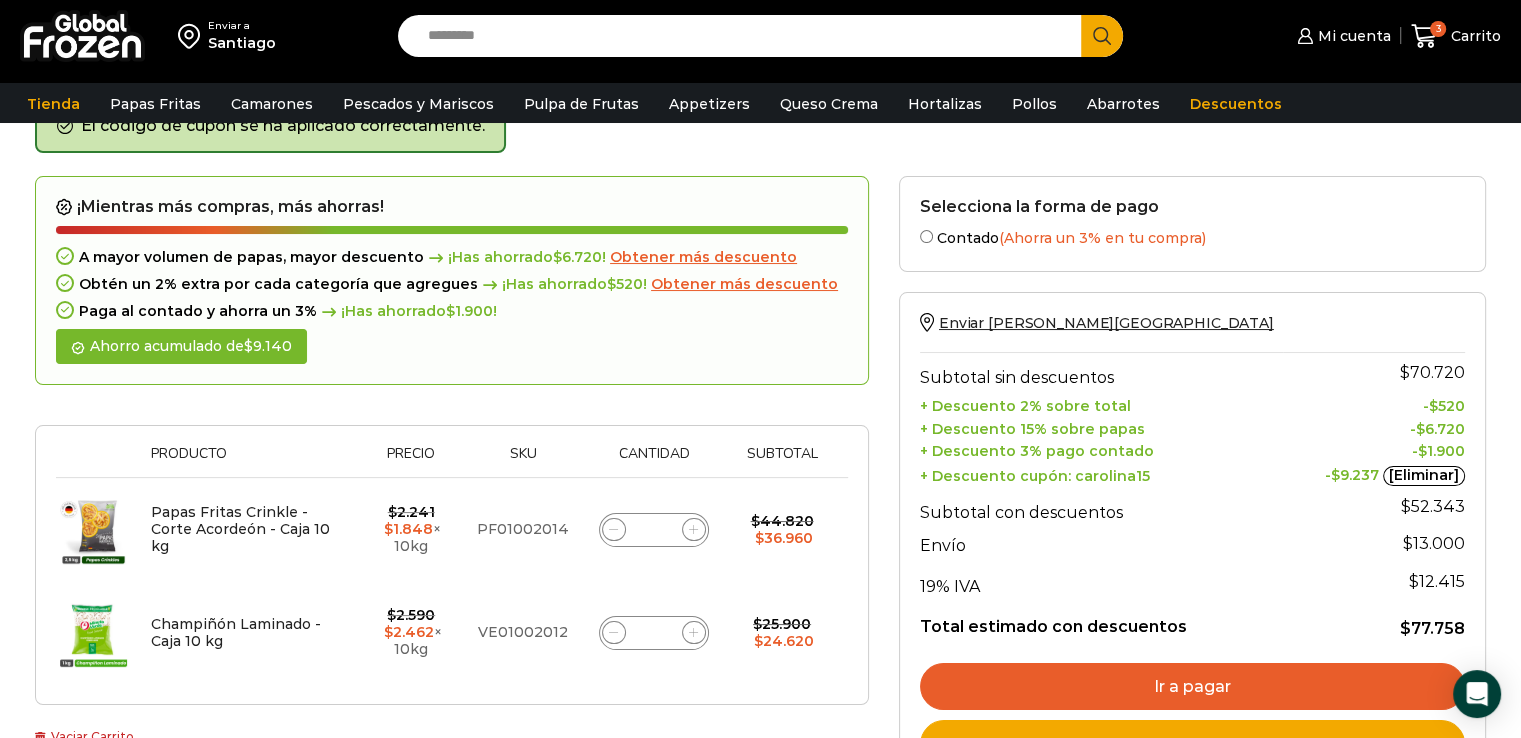 click on "[Eliminar]" at bounding box center (1424, 476) 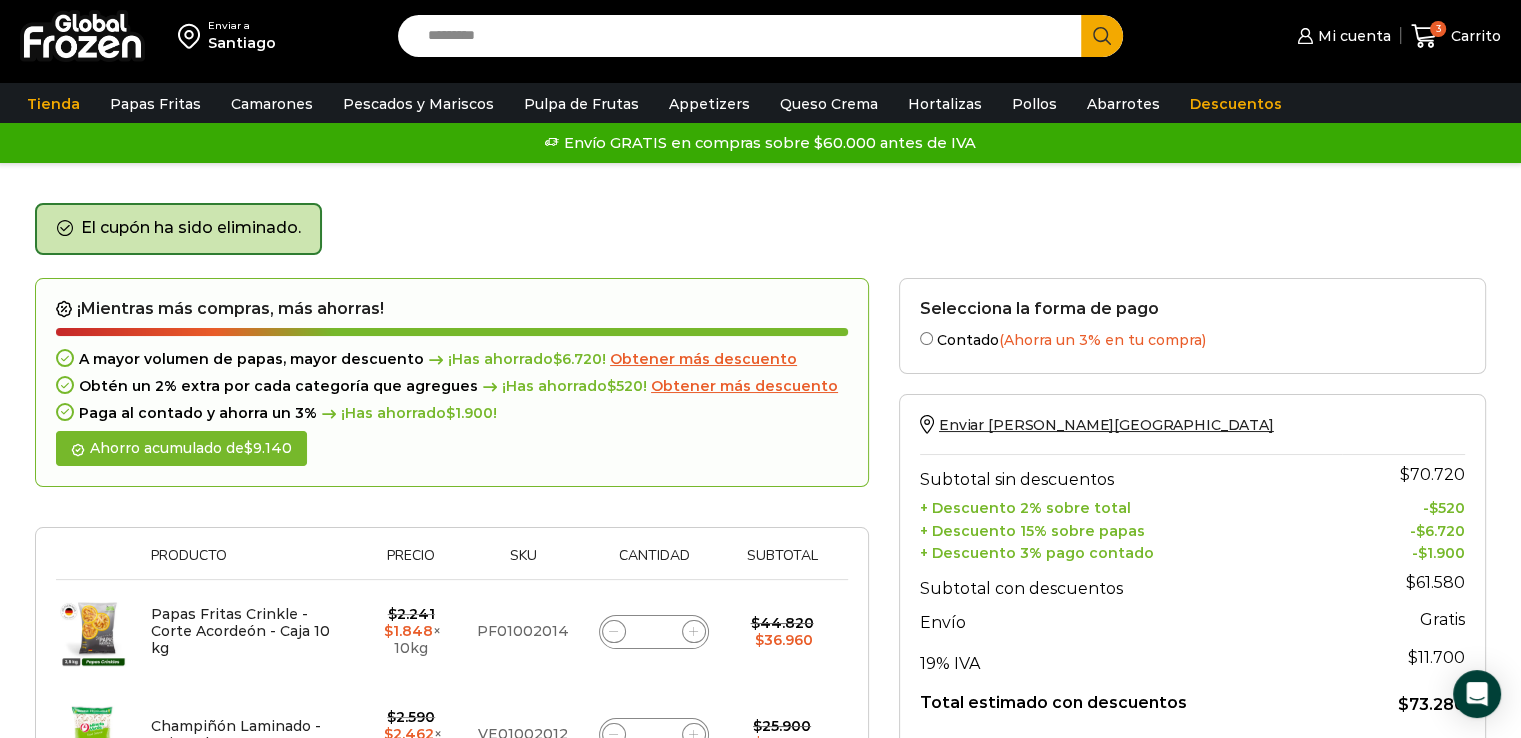 scroll, scrollTop: 0, scrollLeft: 0, axis: both 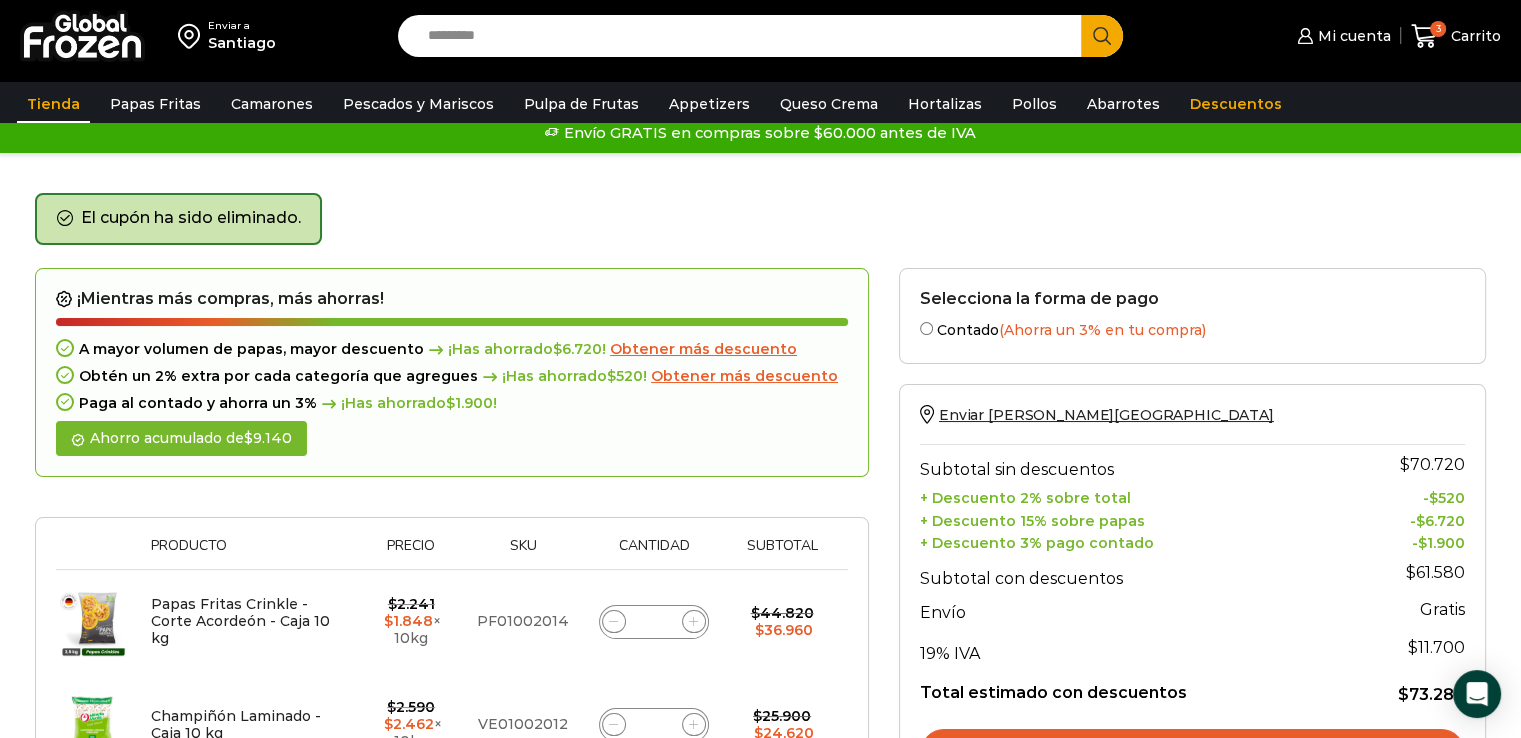 click on "Tienda" at bounding box center [53, 104] 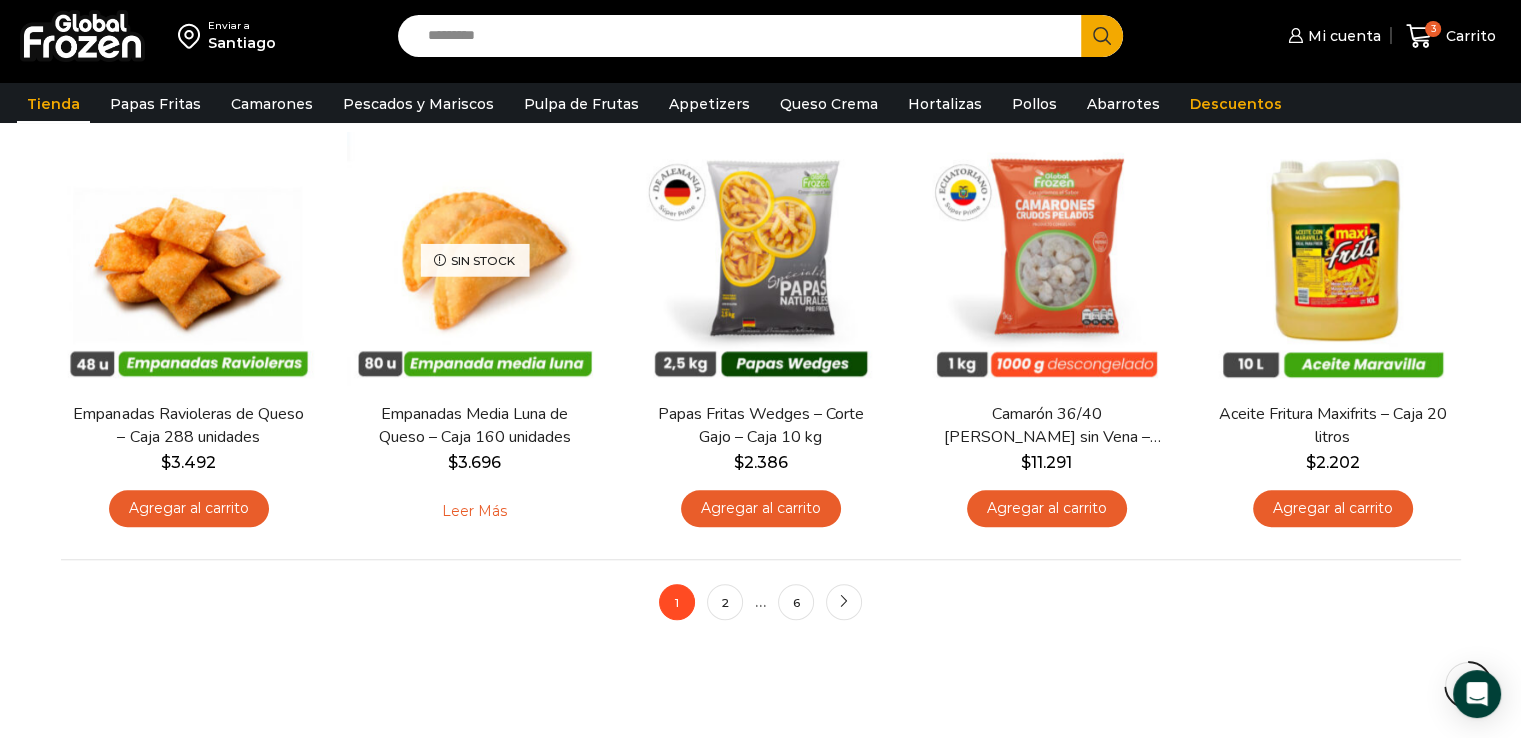 scroll, scrollTop: 1498, scrollLeft: 0, axis: vertical 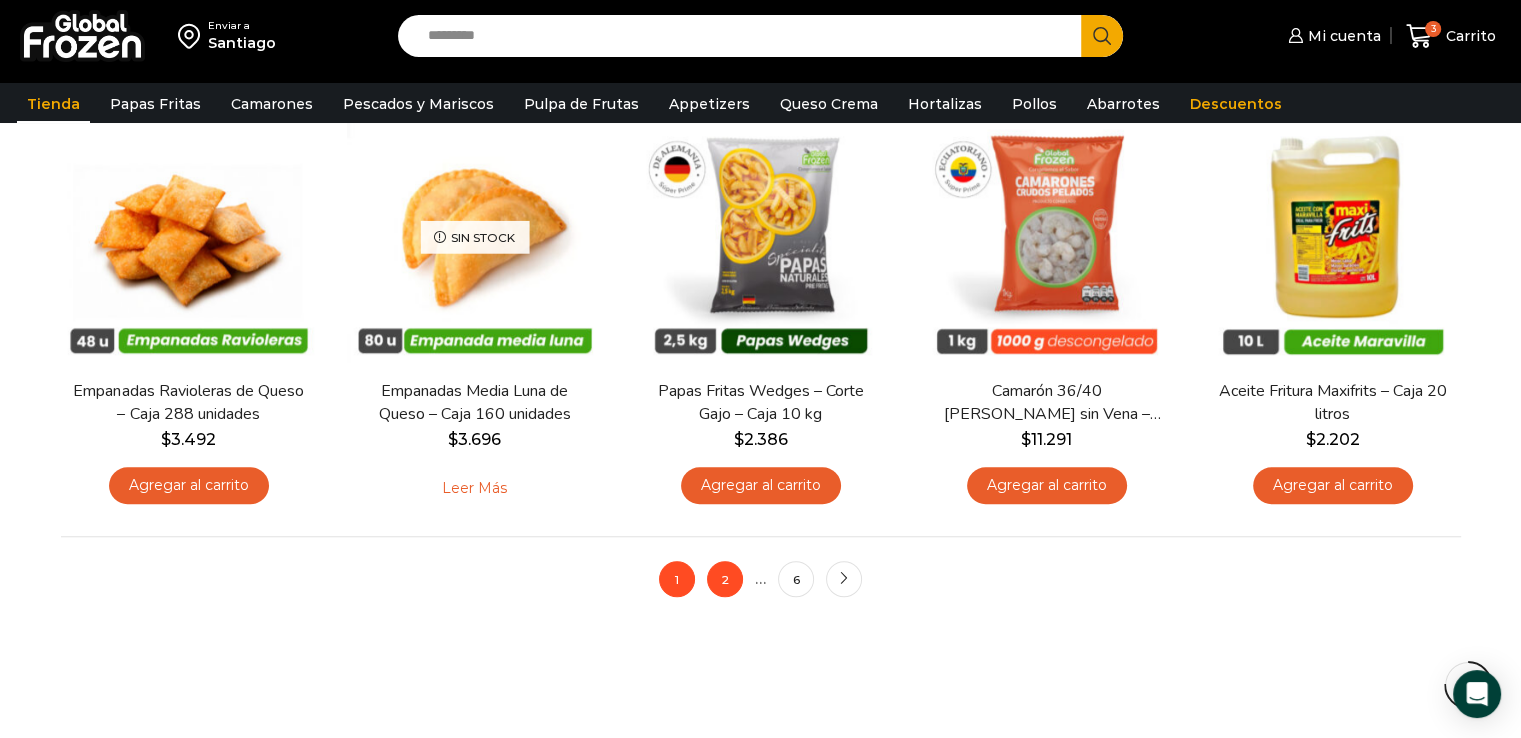click on "2" at bounding box center [725, 579] 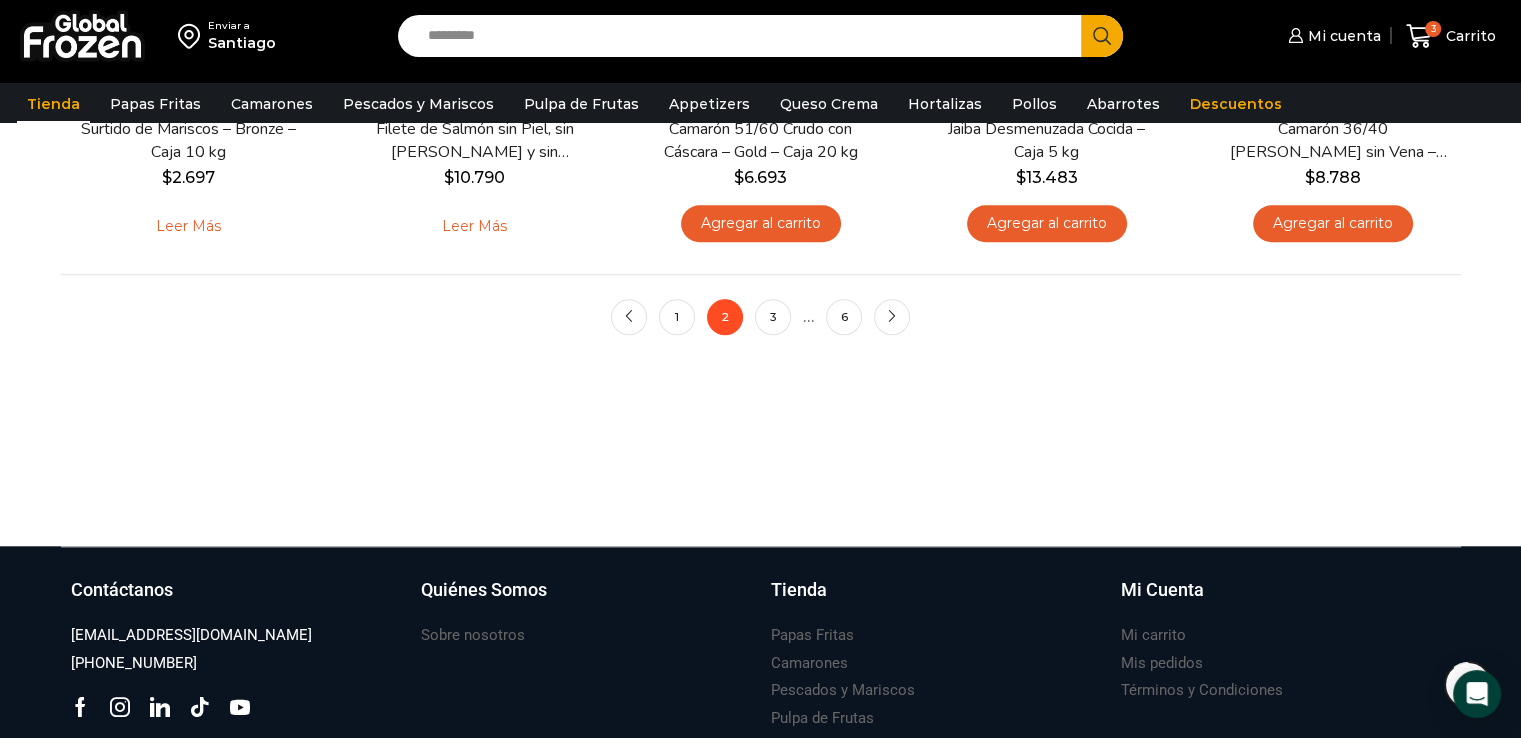 scroll, scrollTop: 1772, scrollLeft: 0, axis: vertical 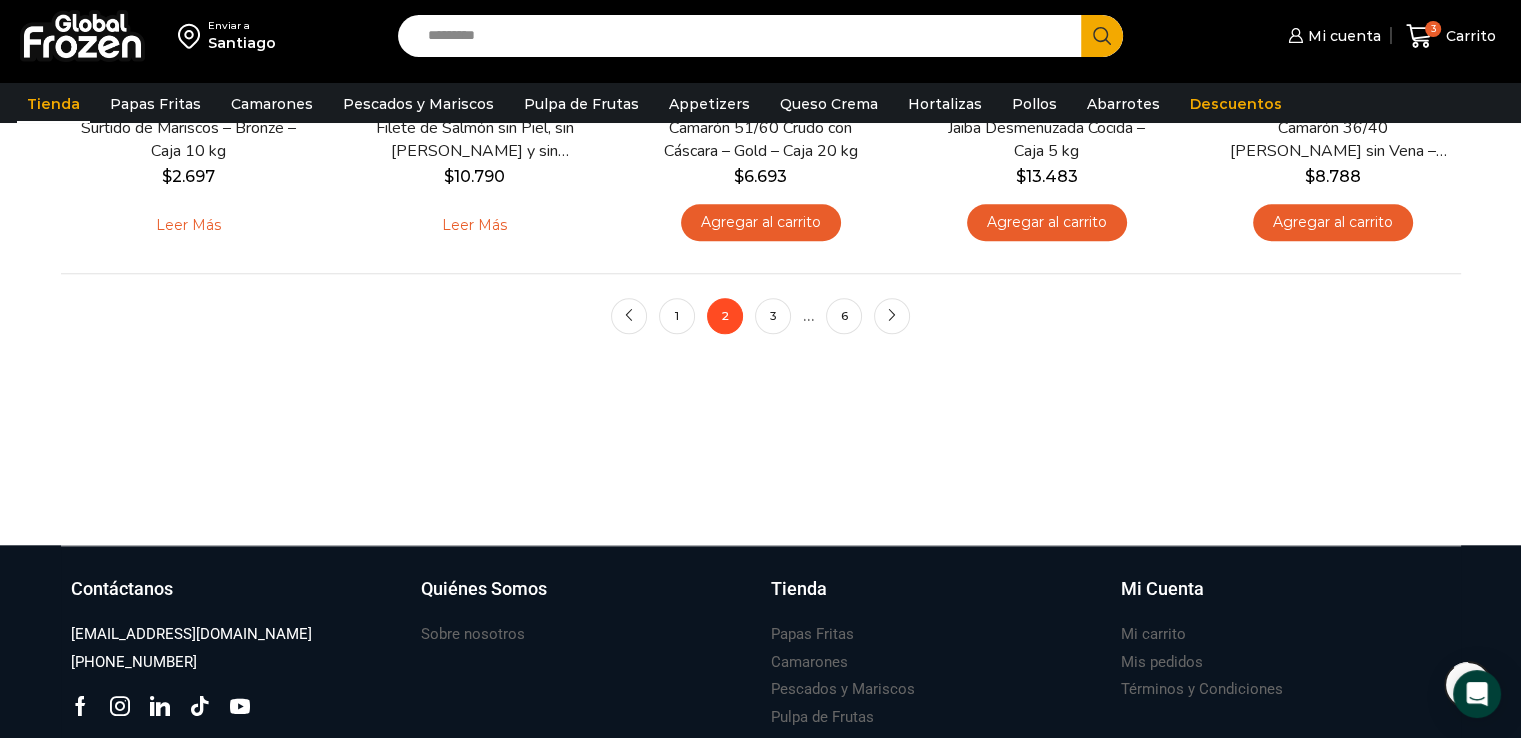 click on "Search input" at bounding box center (745, 36) 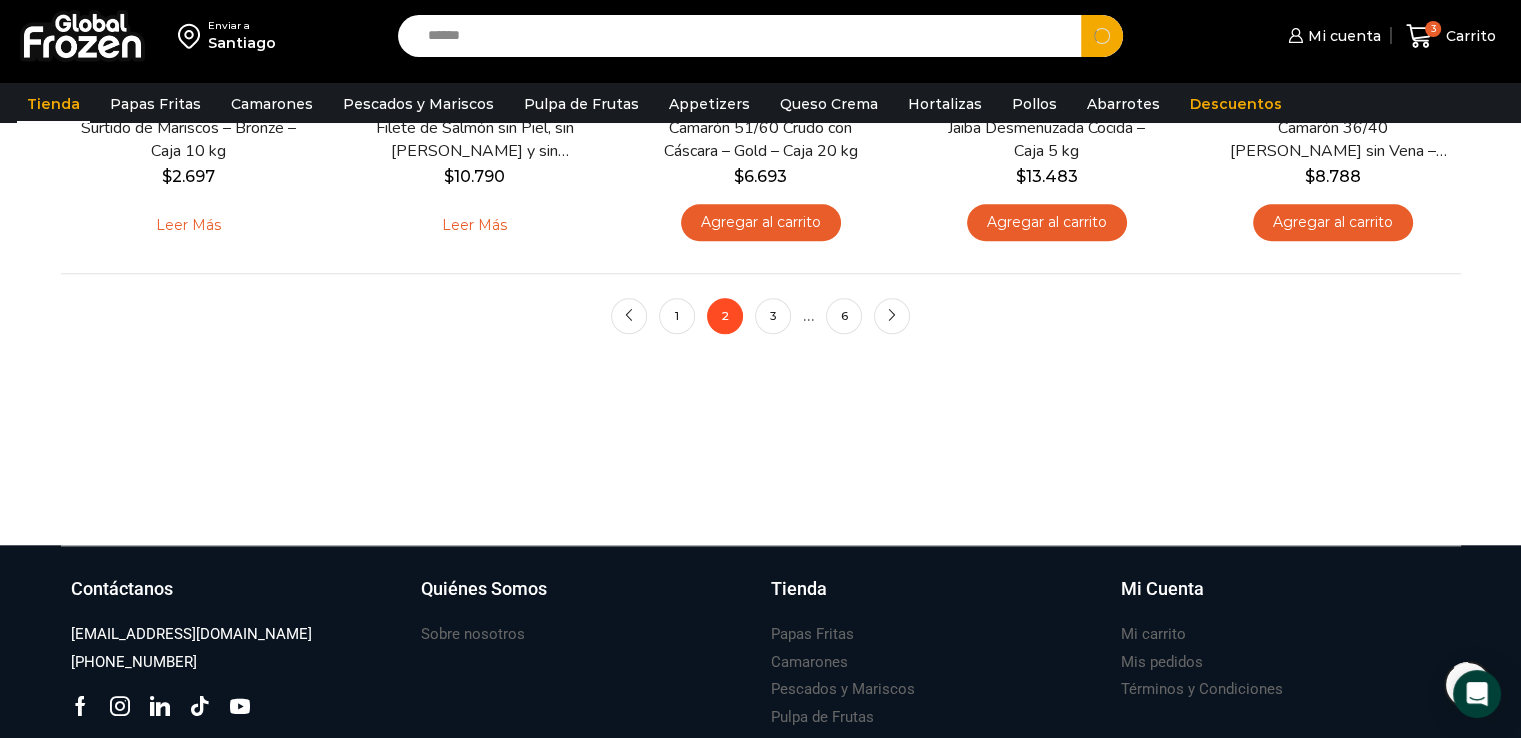 type on "******" 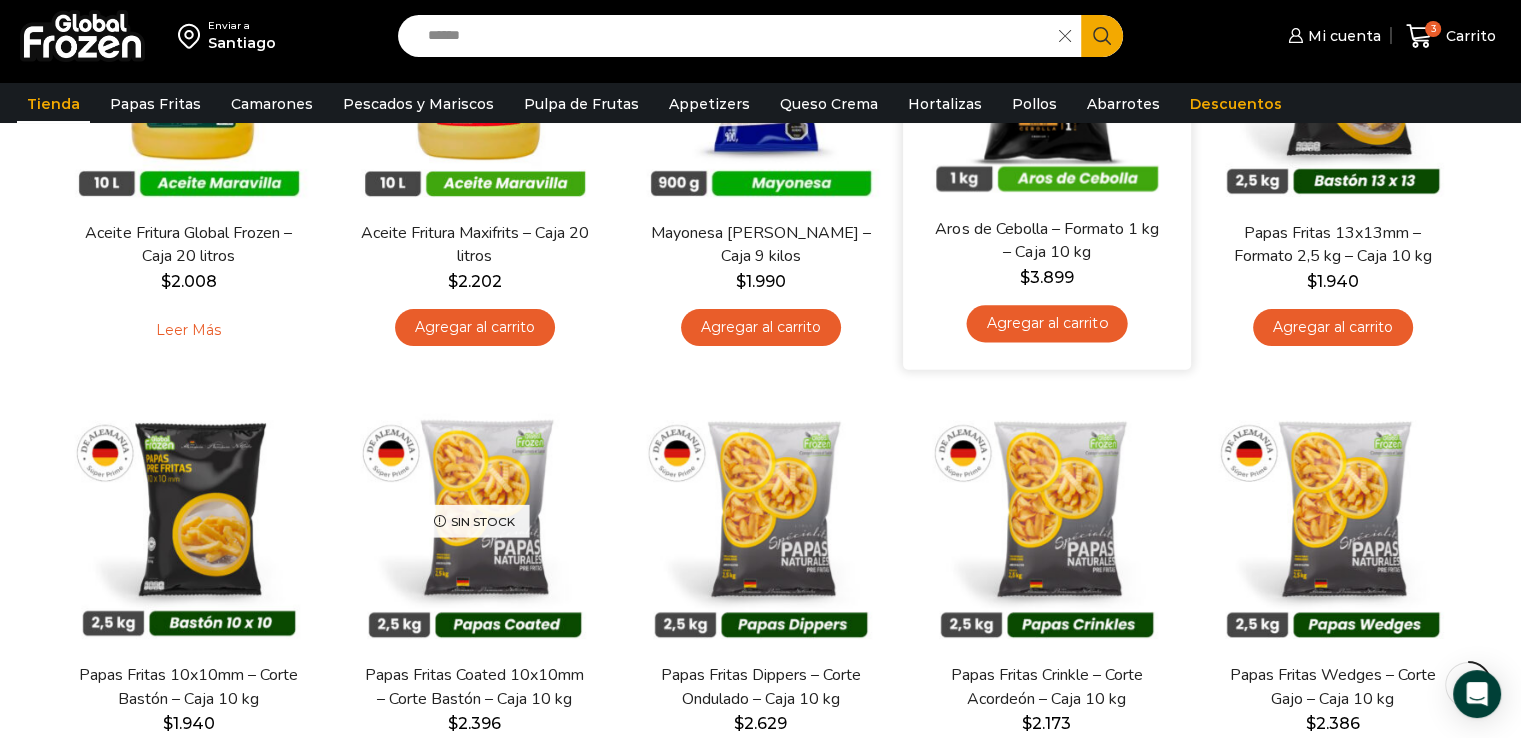 scroll, scrollTop: 0, scrollLeft: 0, axis: both 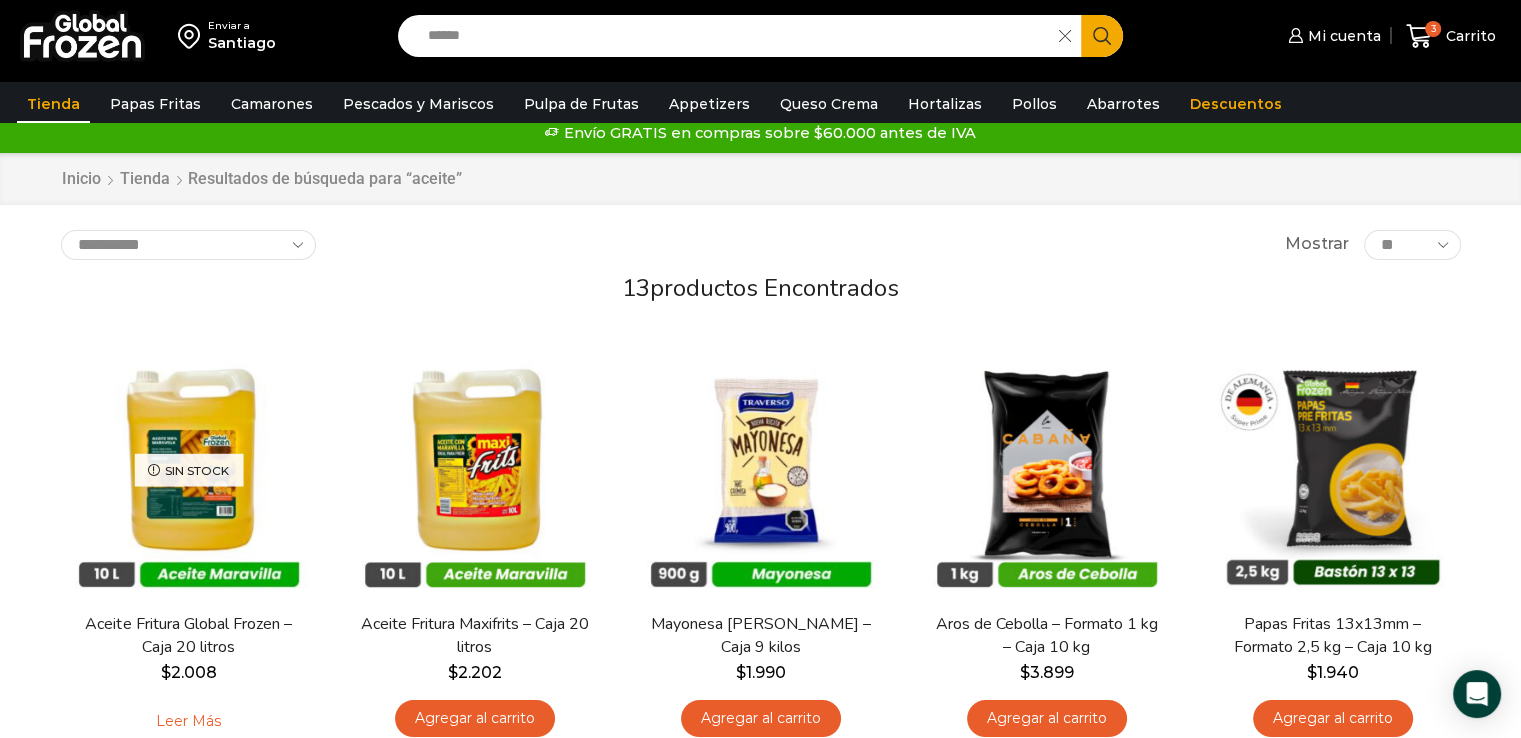click on "******" at bounding box center (734, 36) 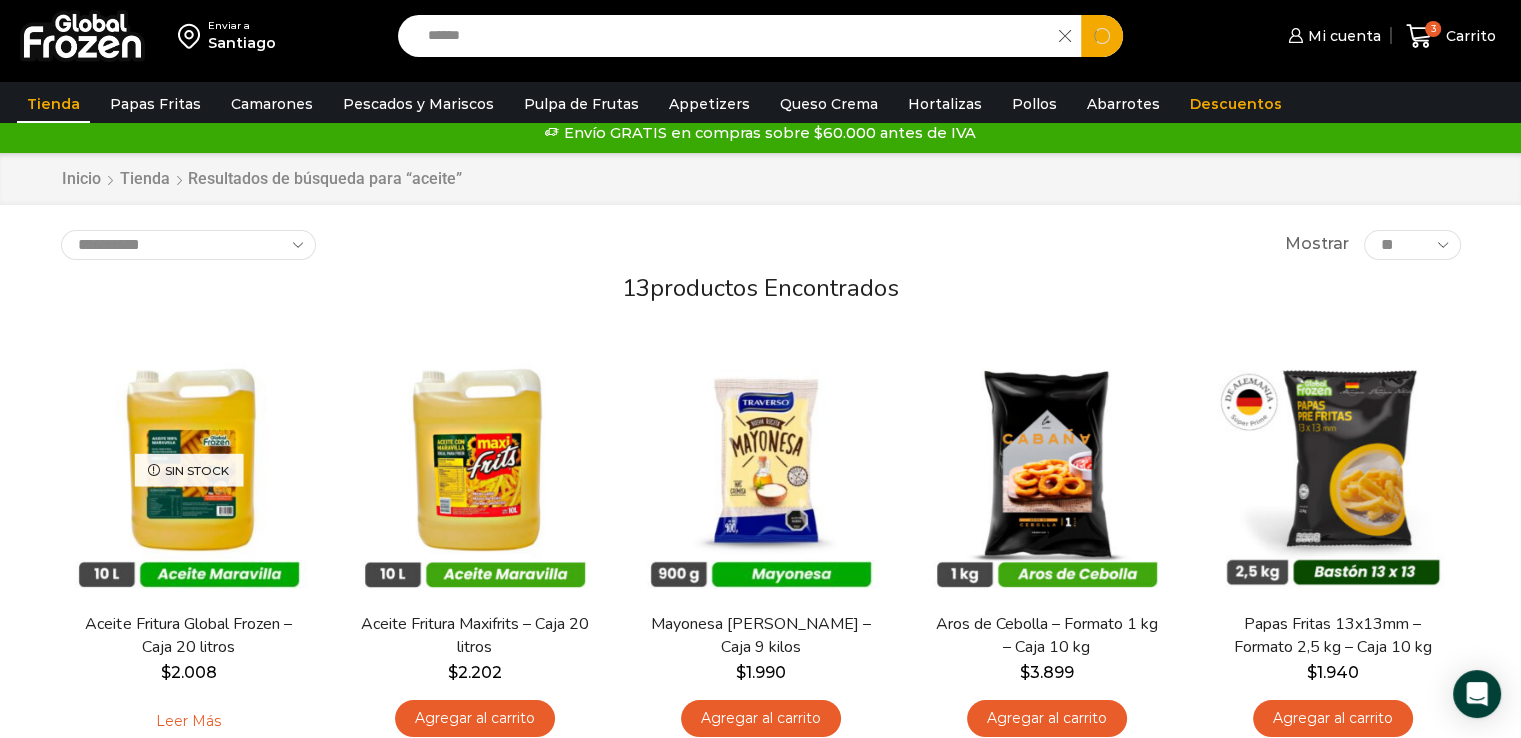 click on "******" at bounding box center (734, 36) 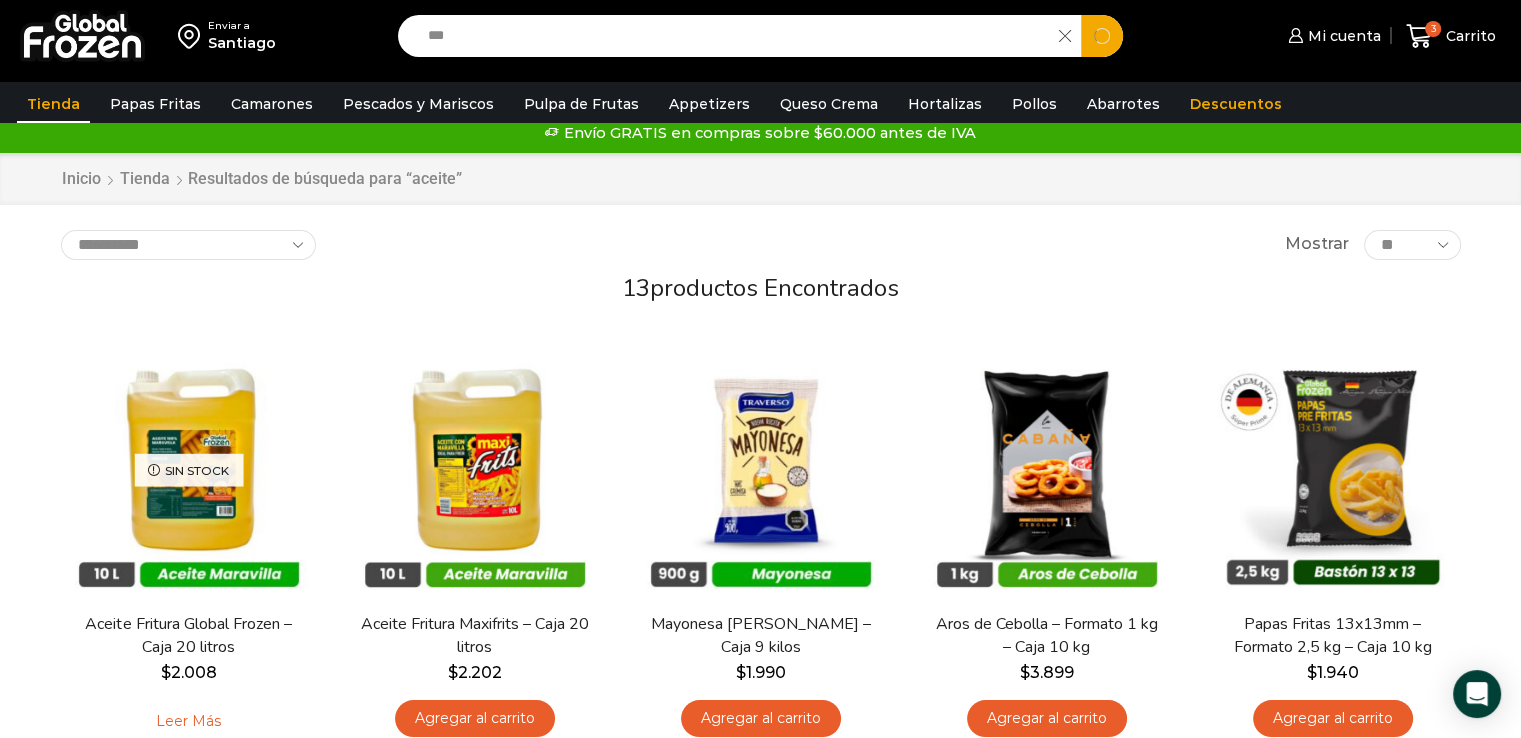 type on "***" 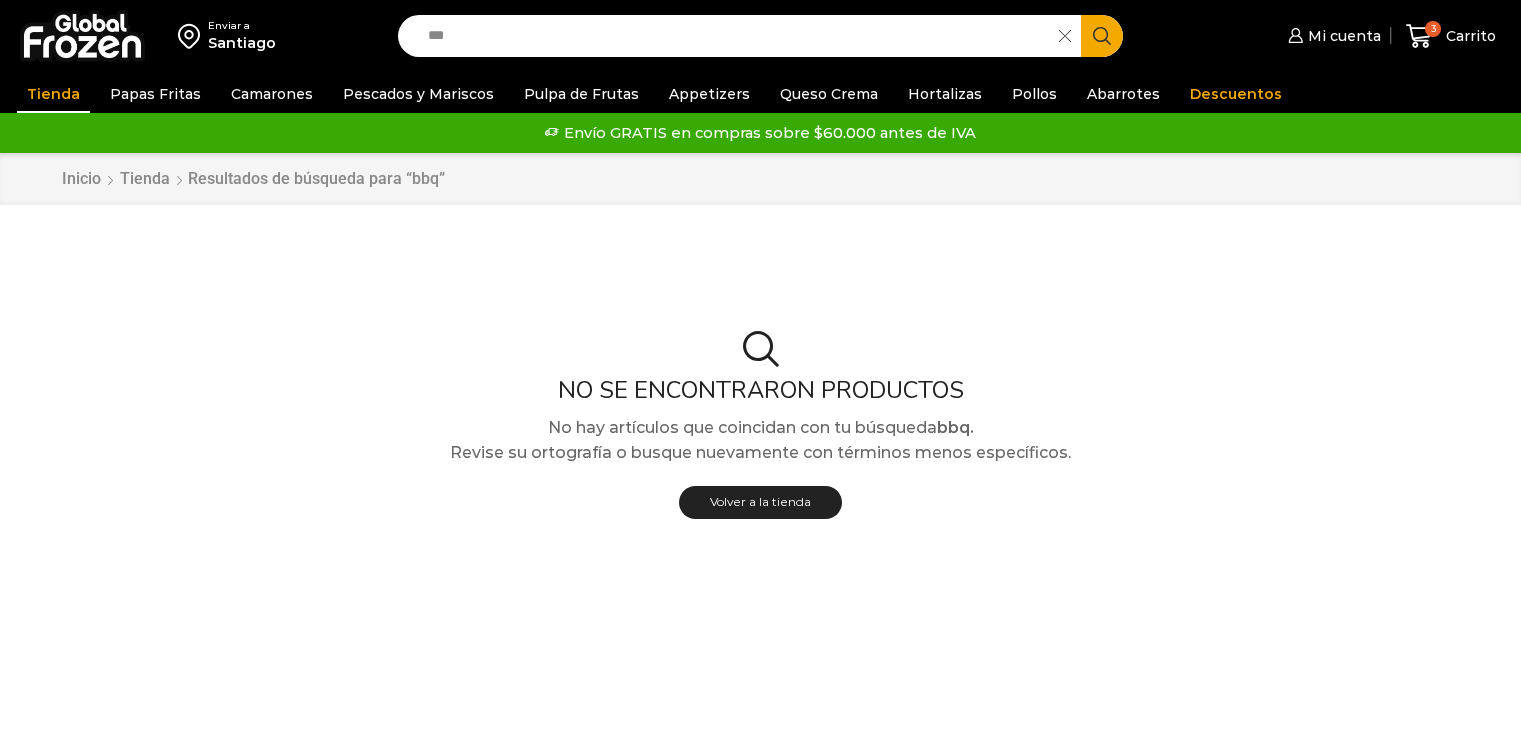 scroll, scrollTop: 0, scrollLeft: 0, axis: both 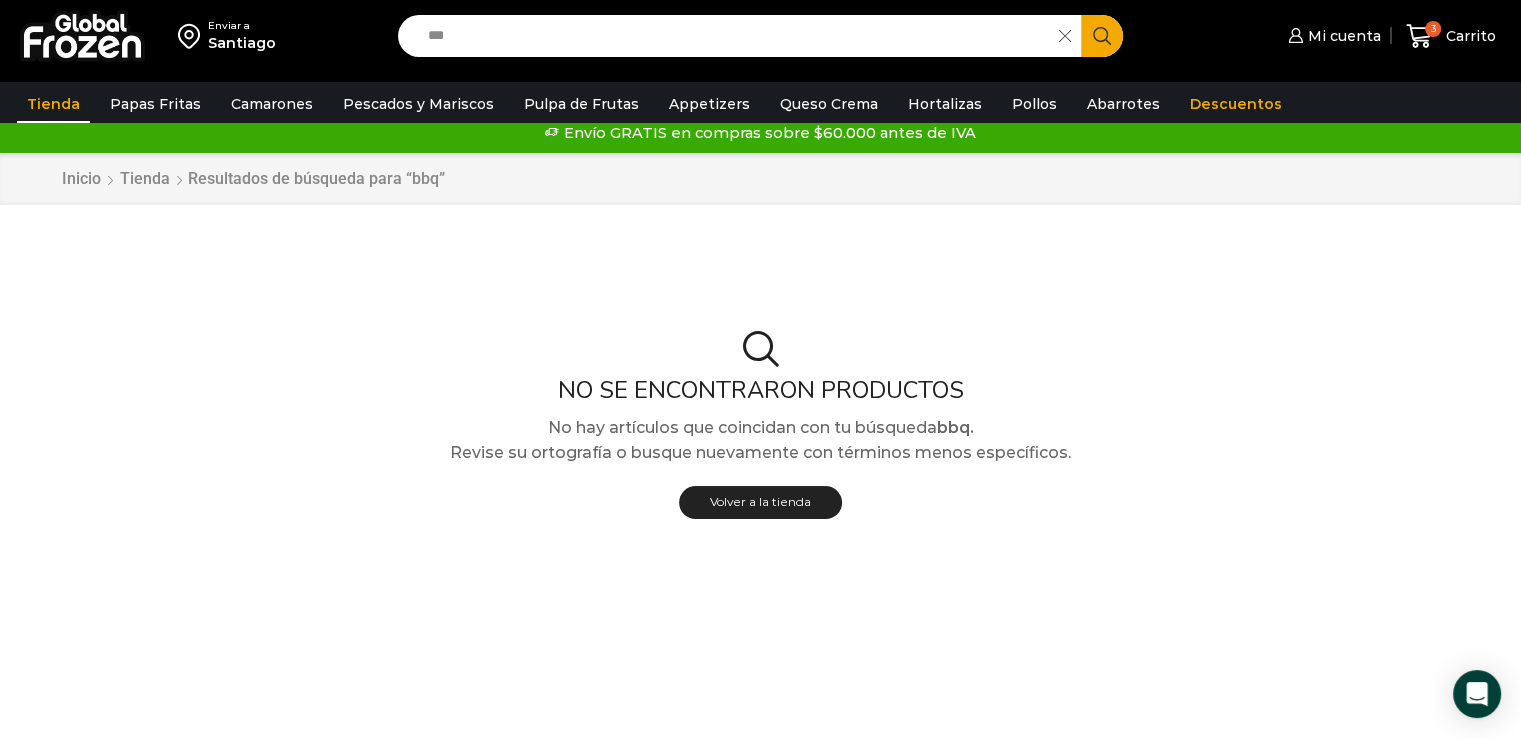 click on "No se encontraron productos
No hay artículos que coincidan con tu búsqueda  bbq.
Revise su ortografía o busque nuevamente con términos menos específicos.
Volver a la tienda" at bounding box center [761, 430] 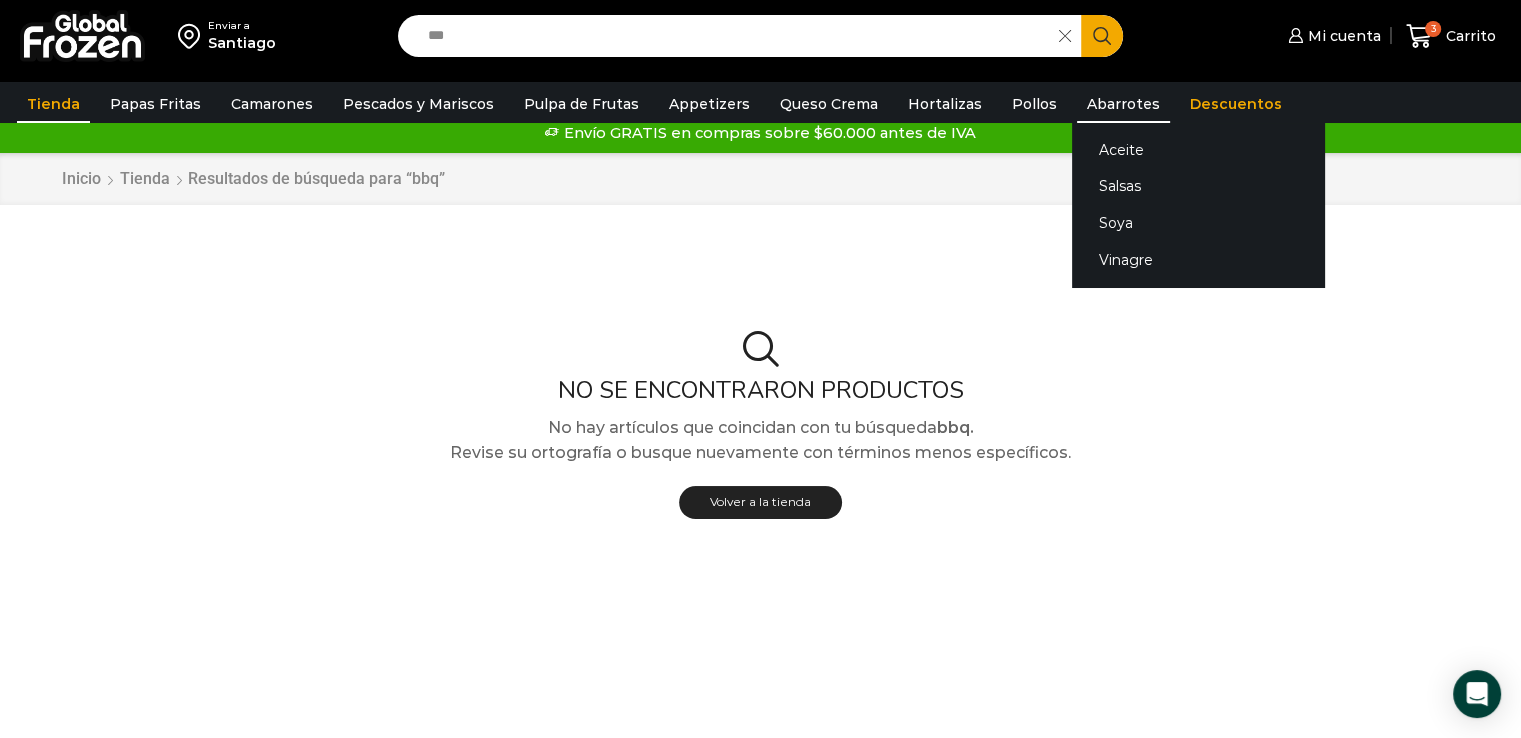 click on "Abarrotes" at bounding box center (1123, 104) 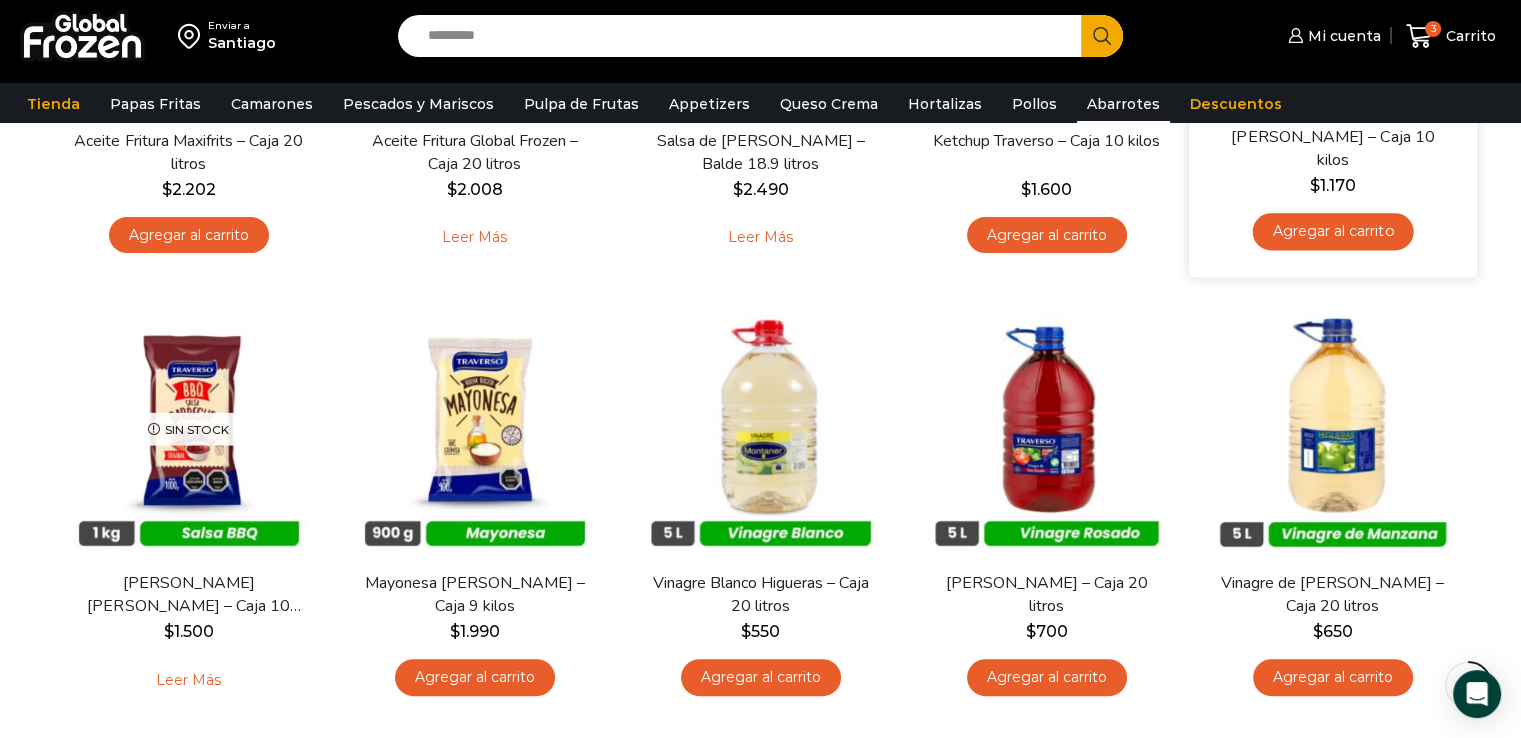 scroll, scrollTop: 0, scrollLeft: 0, axis: both 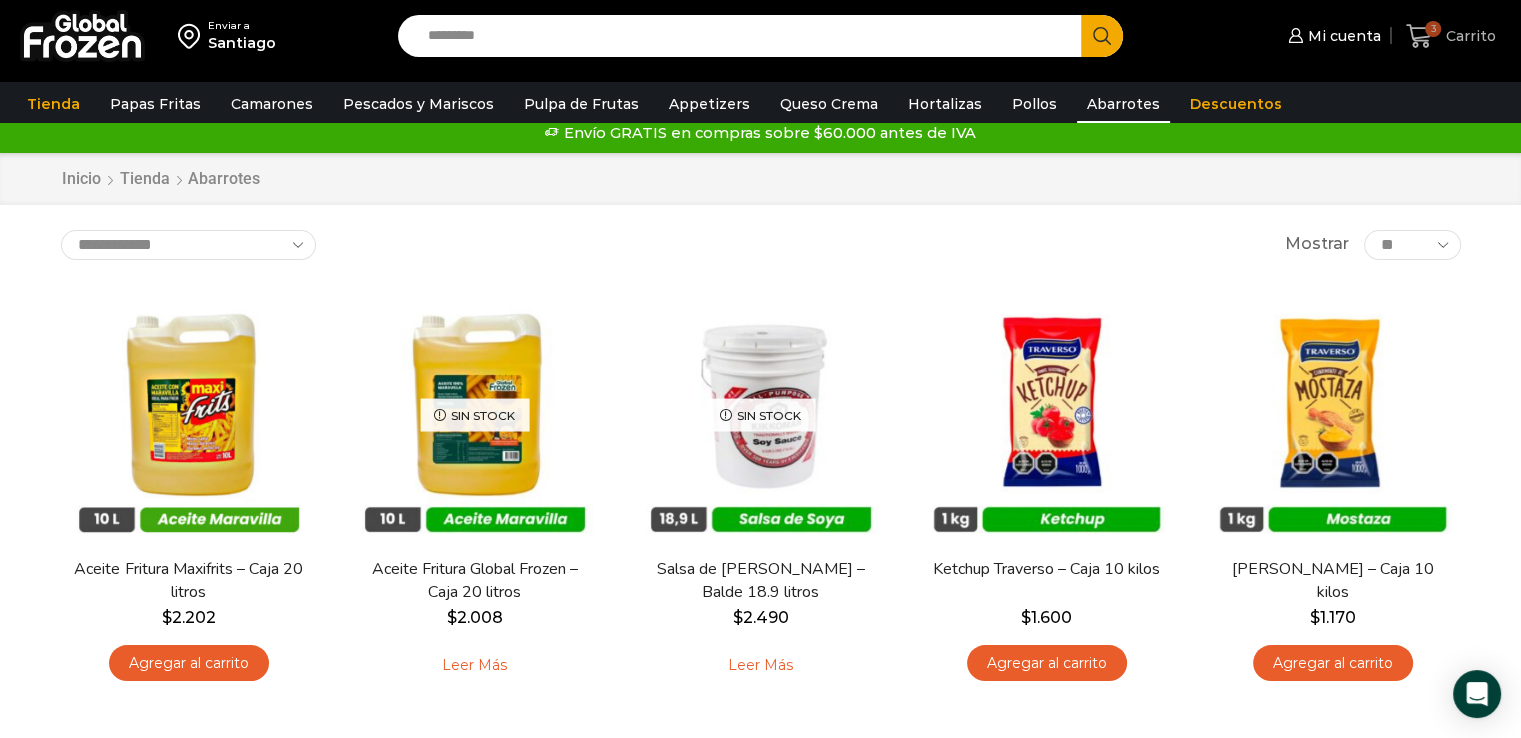 click on "Carrito" at bounding box center (1468, 36) 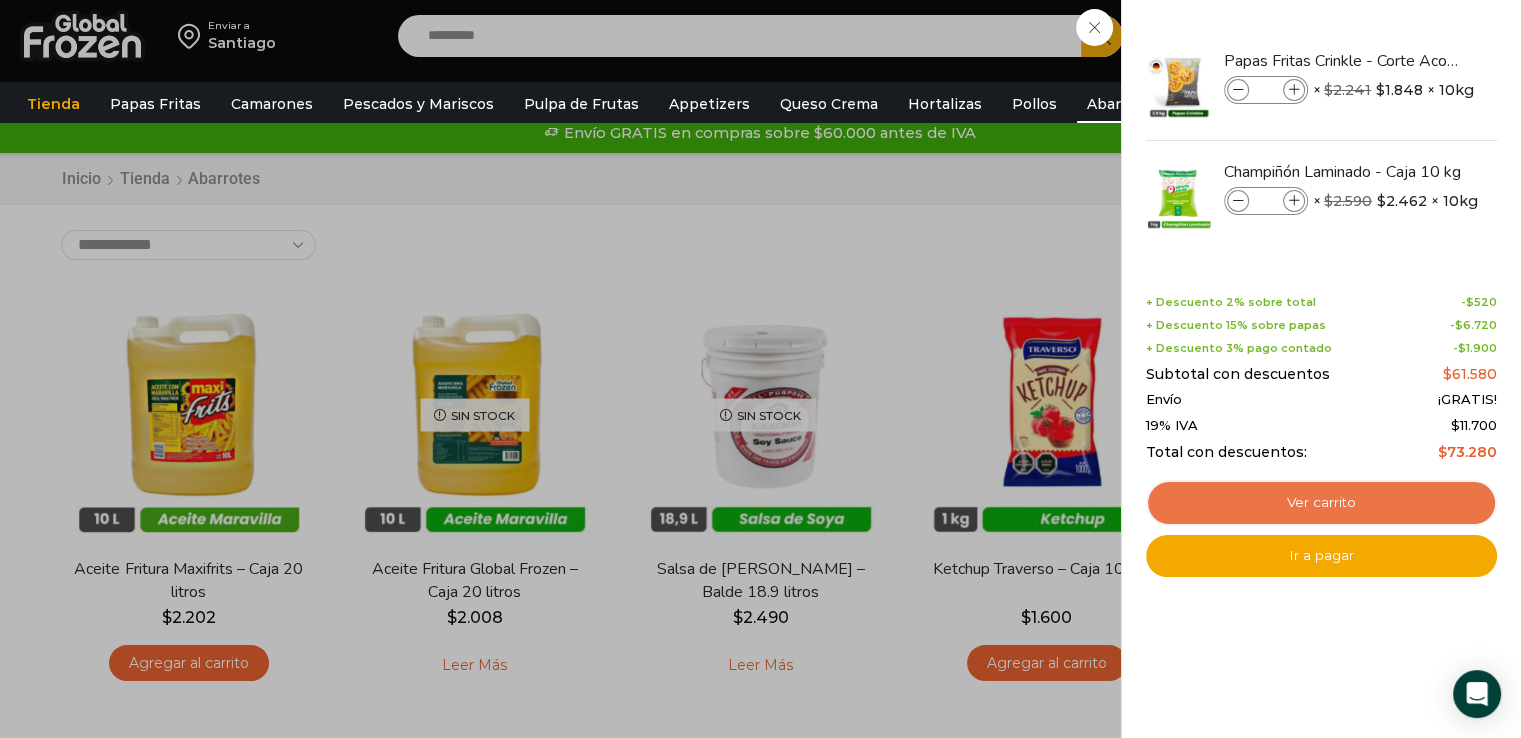 click on "Ver carrito" at bounding box center (1321, 503) 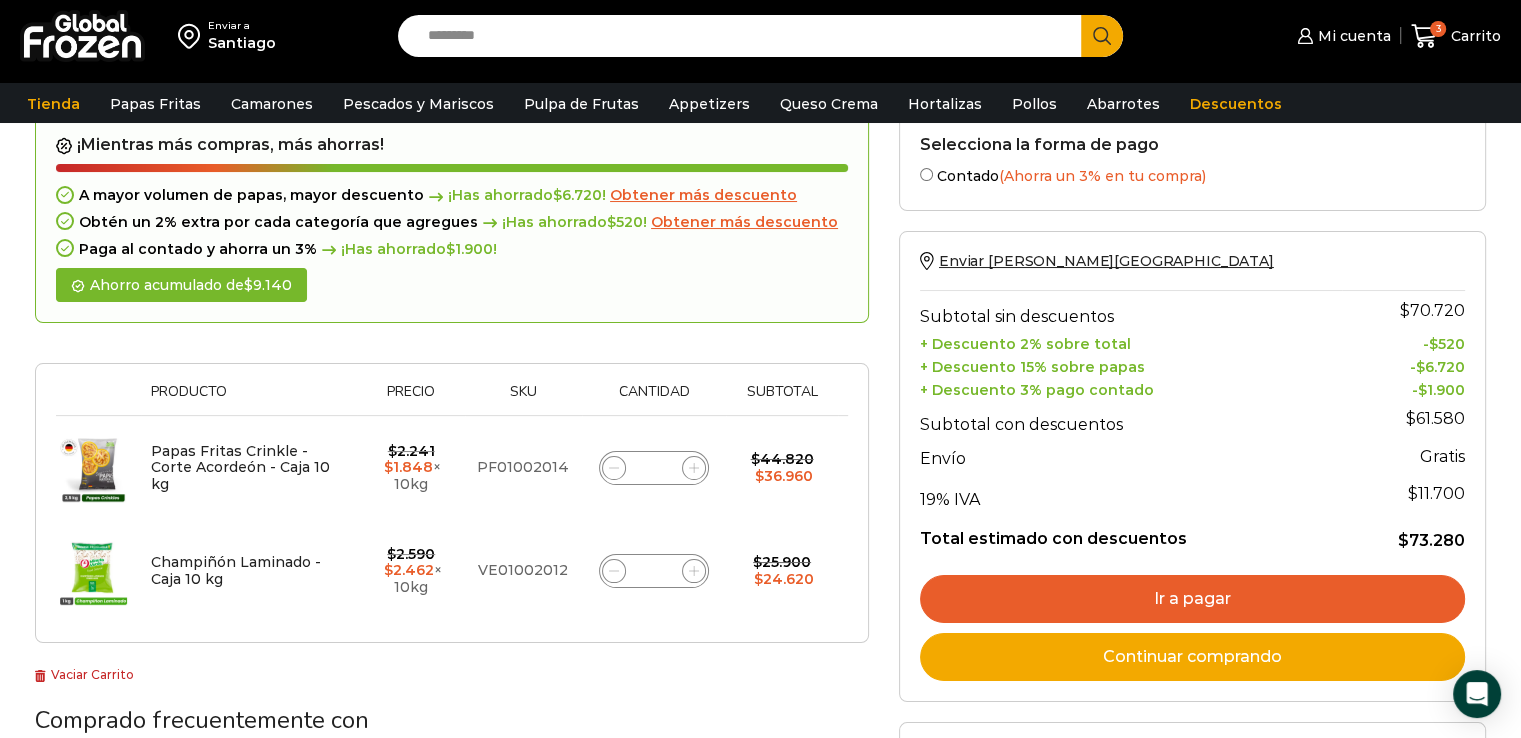 scroll, scrollTop: 89, scrollLeft: 0, axis: vertical 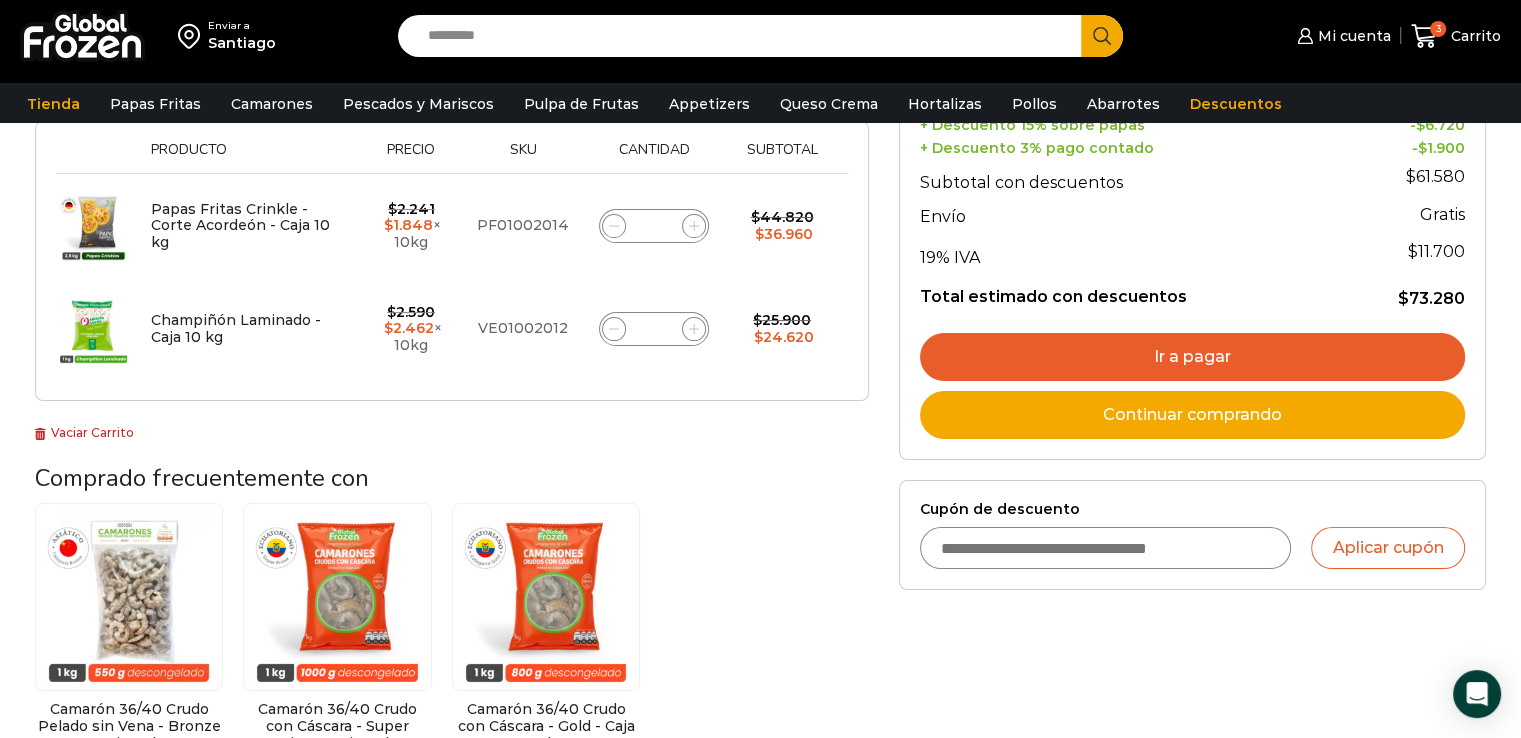 click on "Cupón de descuento" at bounding box center [1106, 548] 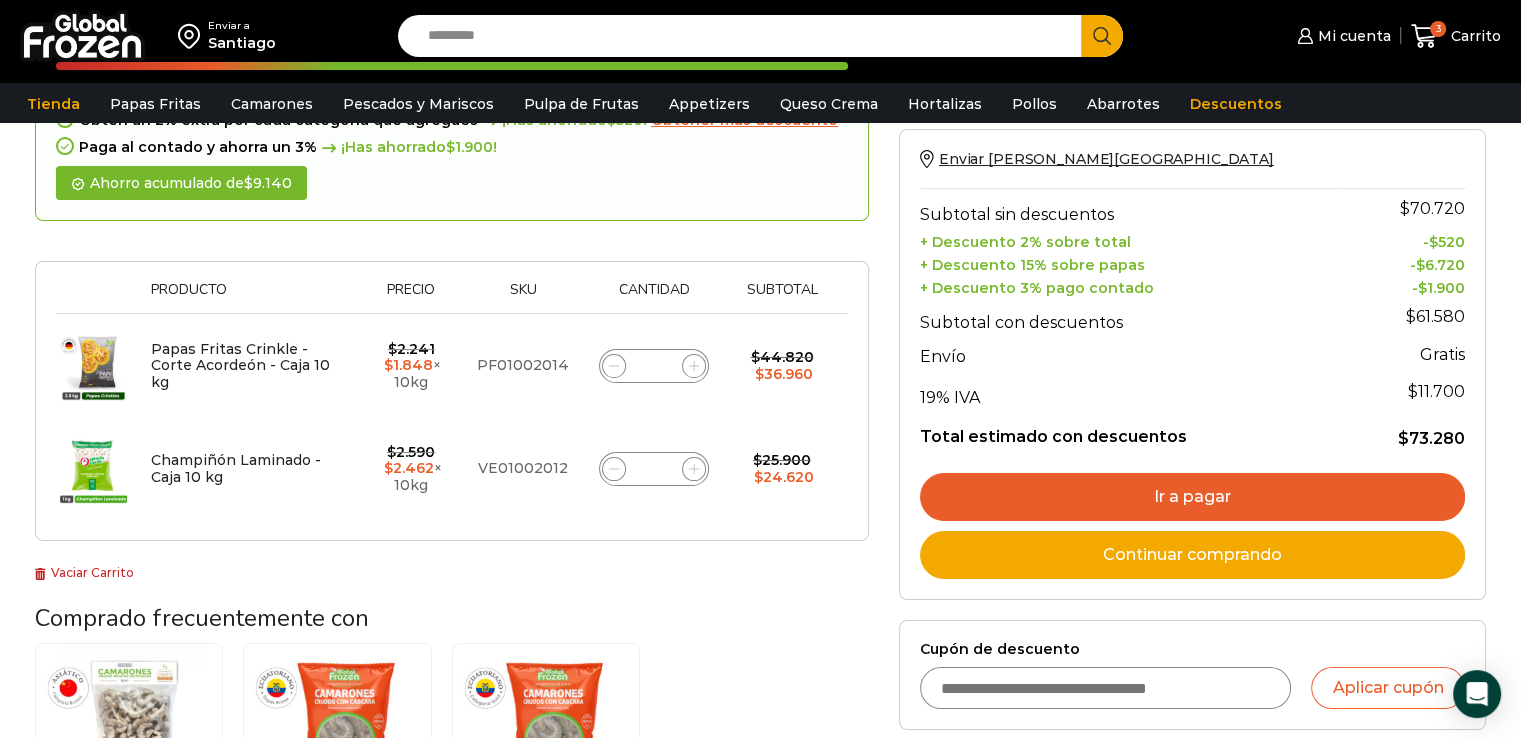 scroll, scrollTop: 198, scrollLeft: 0, axis: vertical 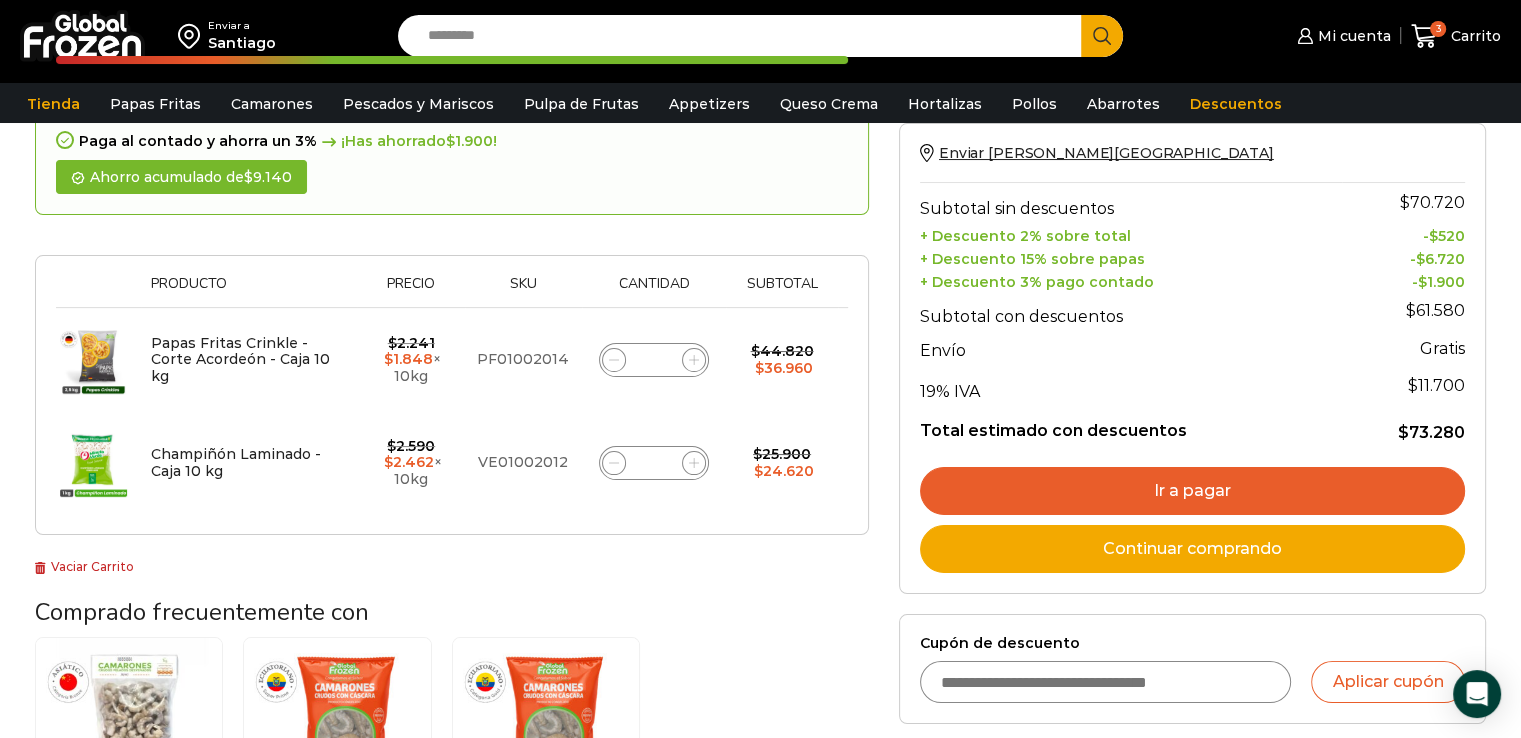 click on "Cupón de descuento" at bounding box center (1106, 682) 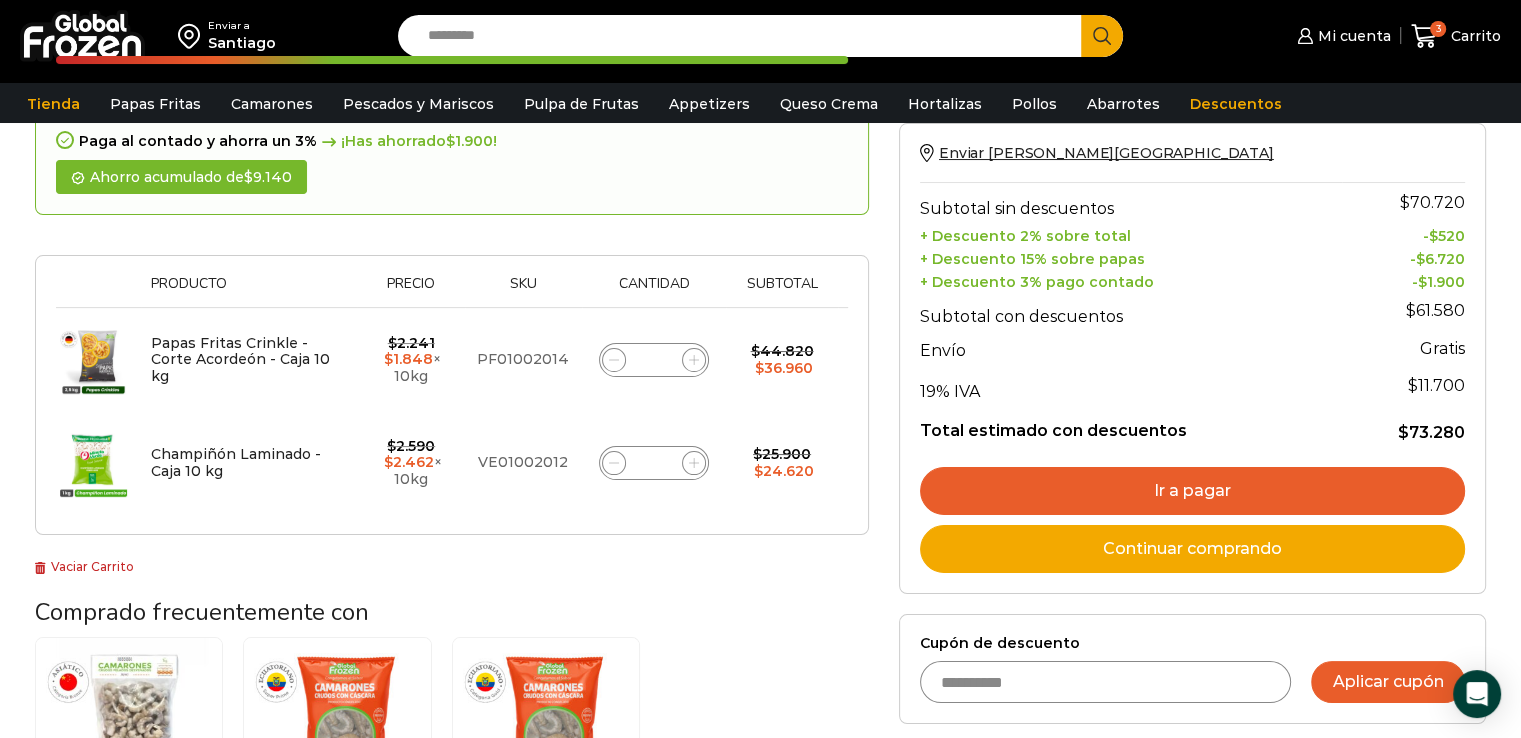 type on "**********" 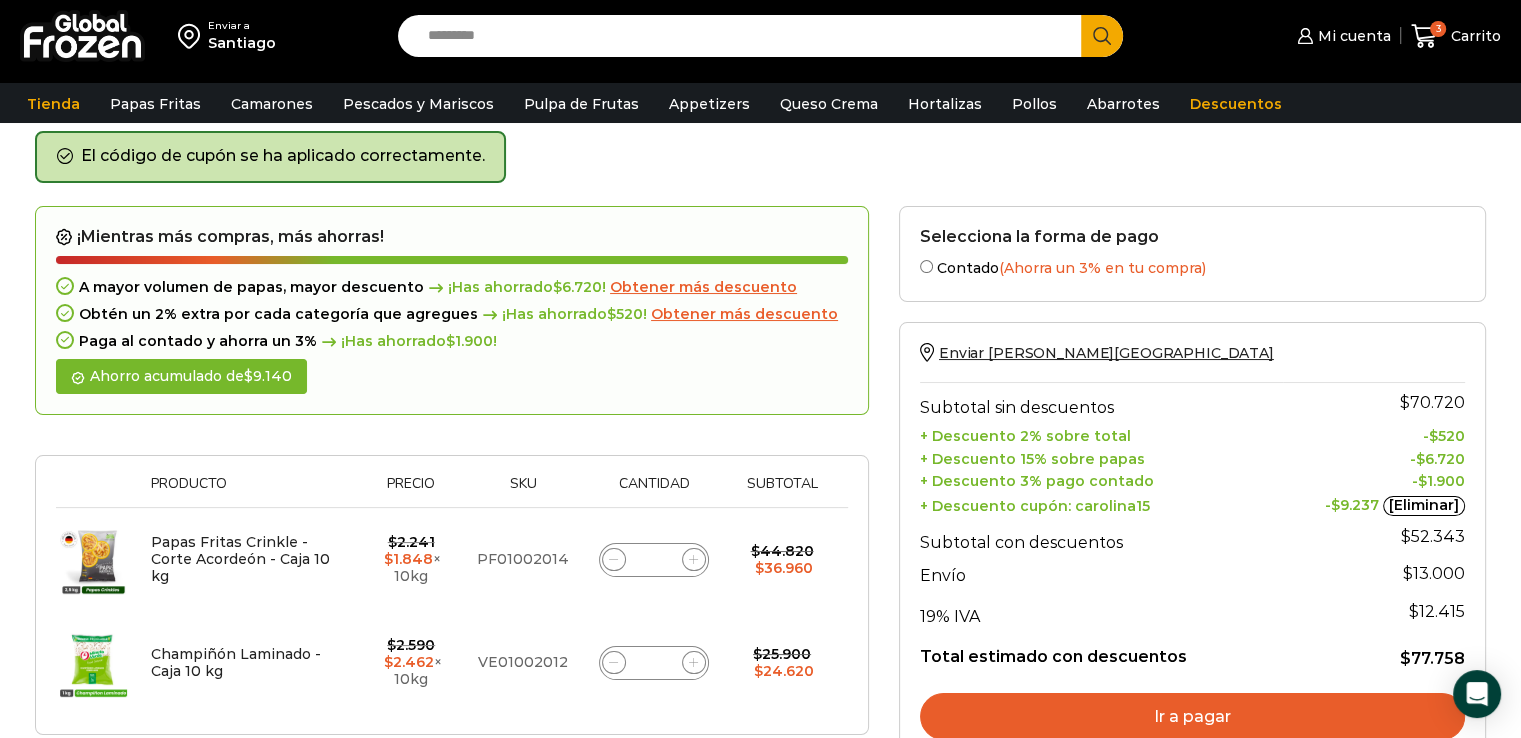 scroll, scrollTop: 84, scrollLeft: 0, axis: vertical 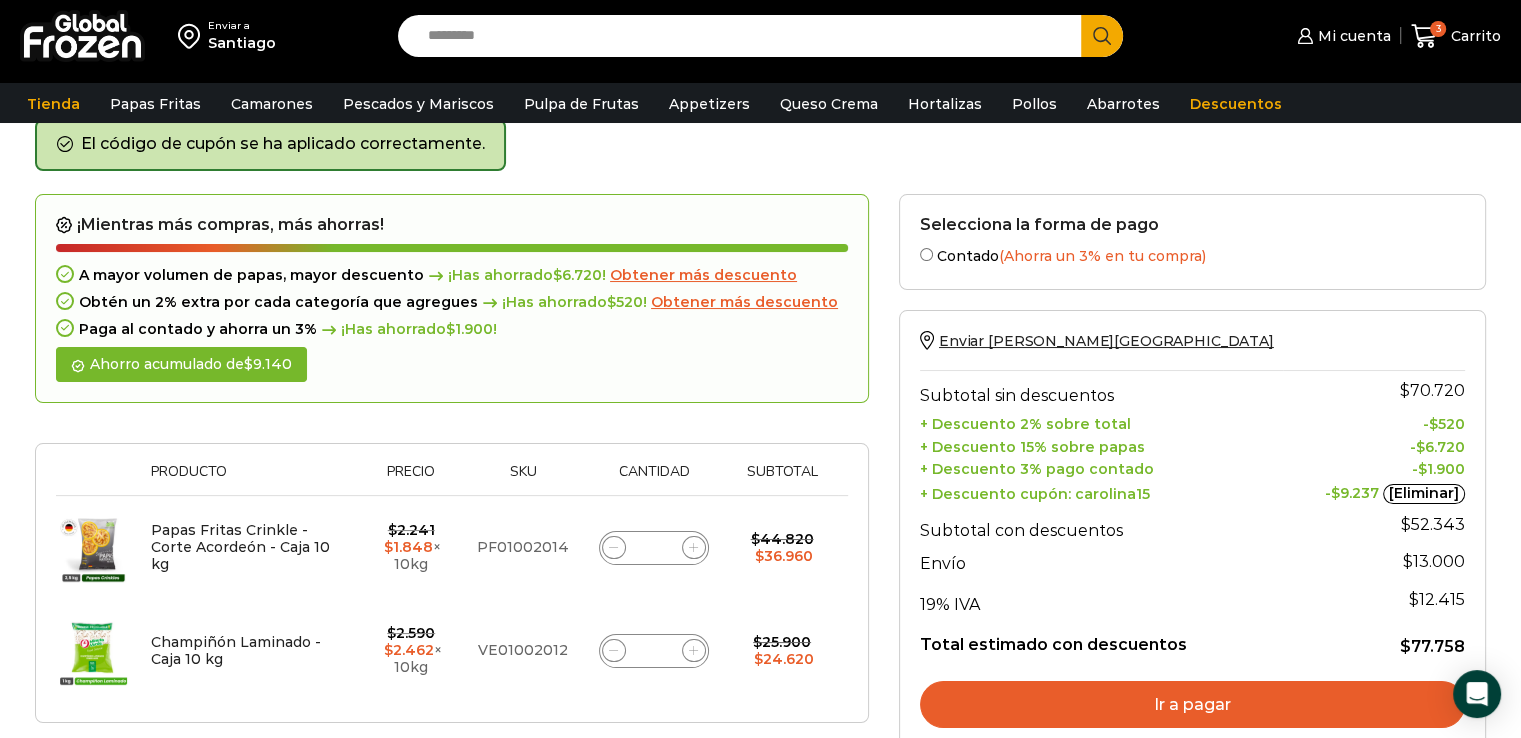 click on "[Eliminar]" at bounding box center [1424, 494] 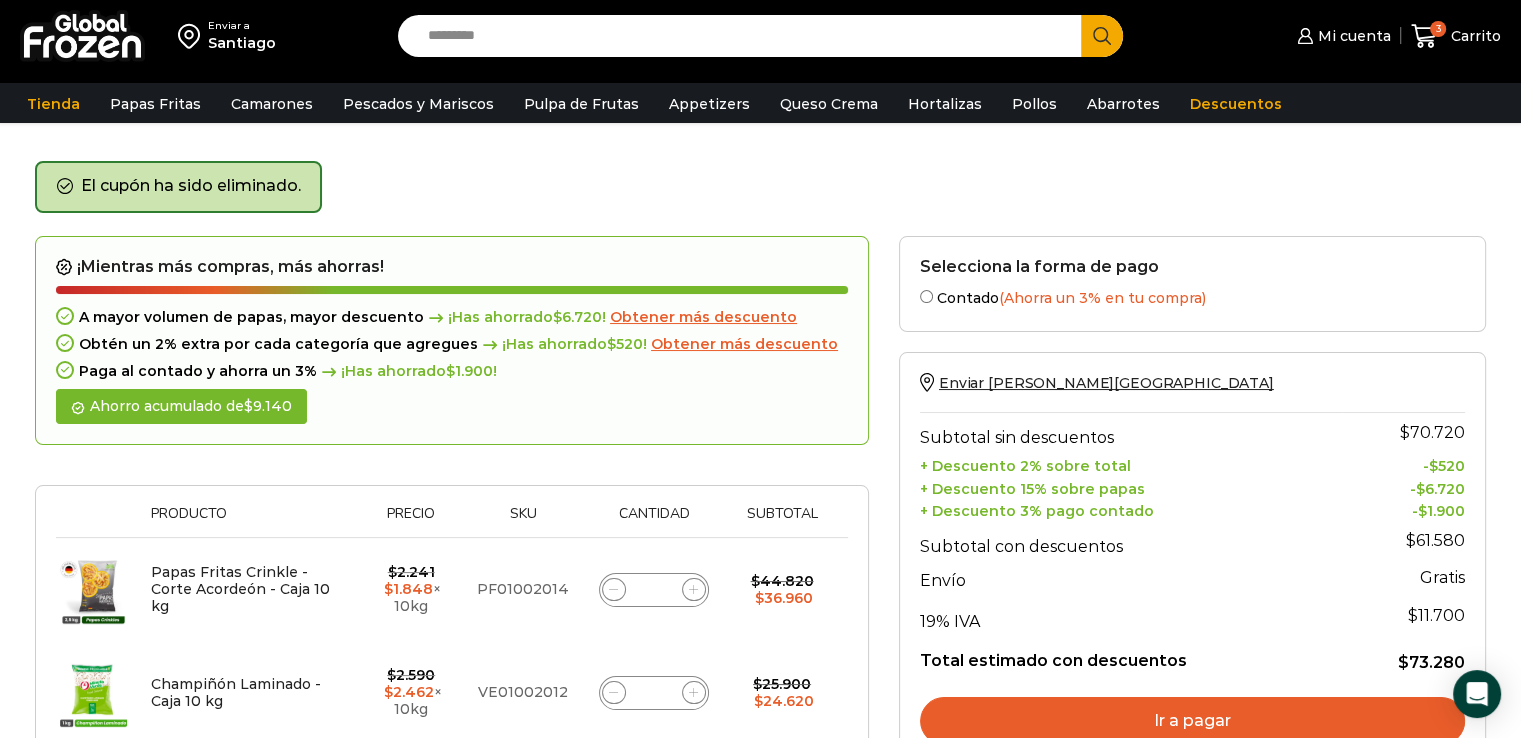 scroll, scrollTop: 0, scrollLeft: 0, axis: both 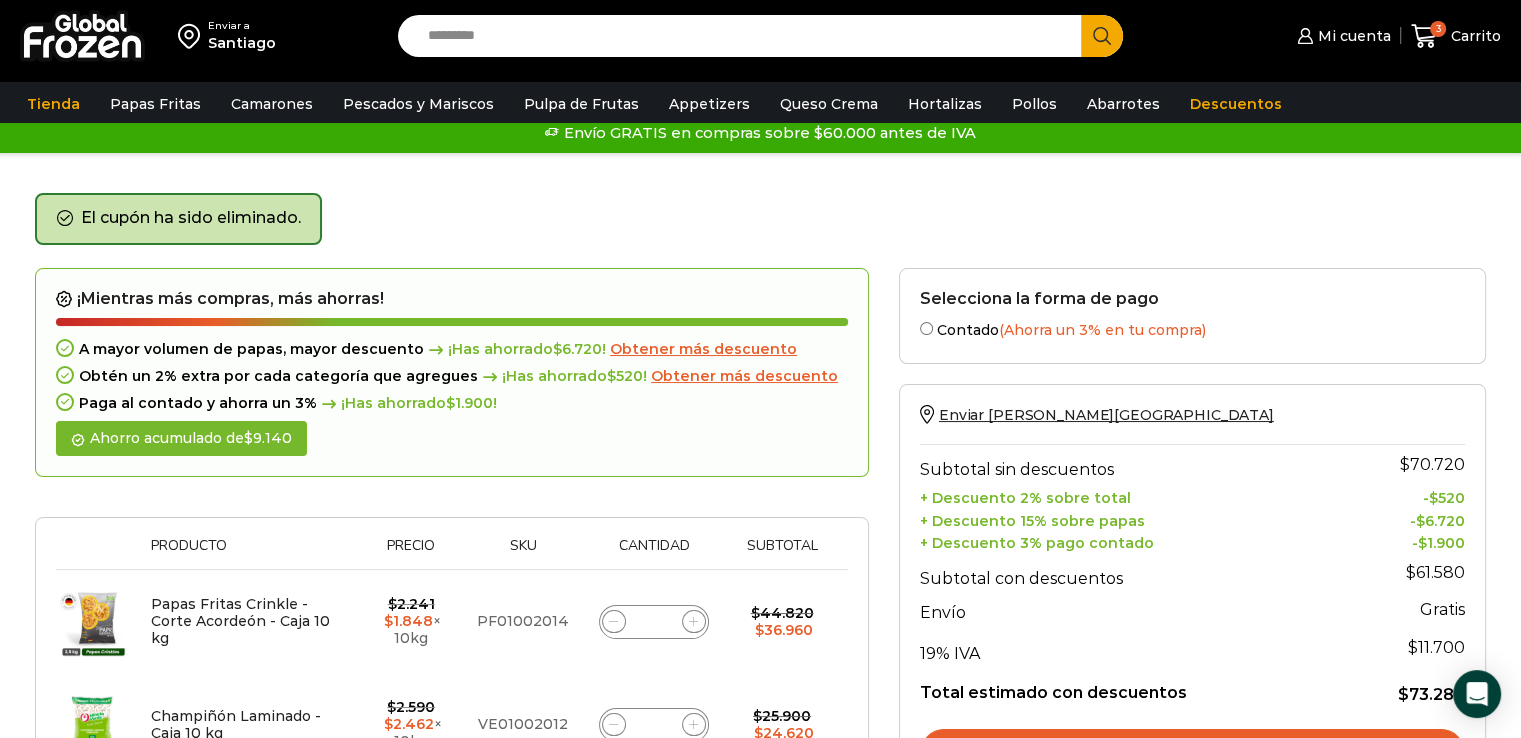 click on "Search input" at bounding box center [745, 36] 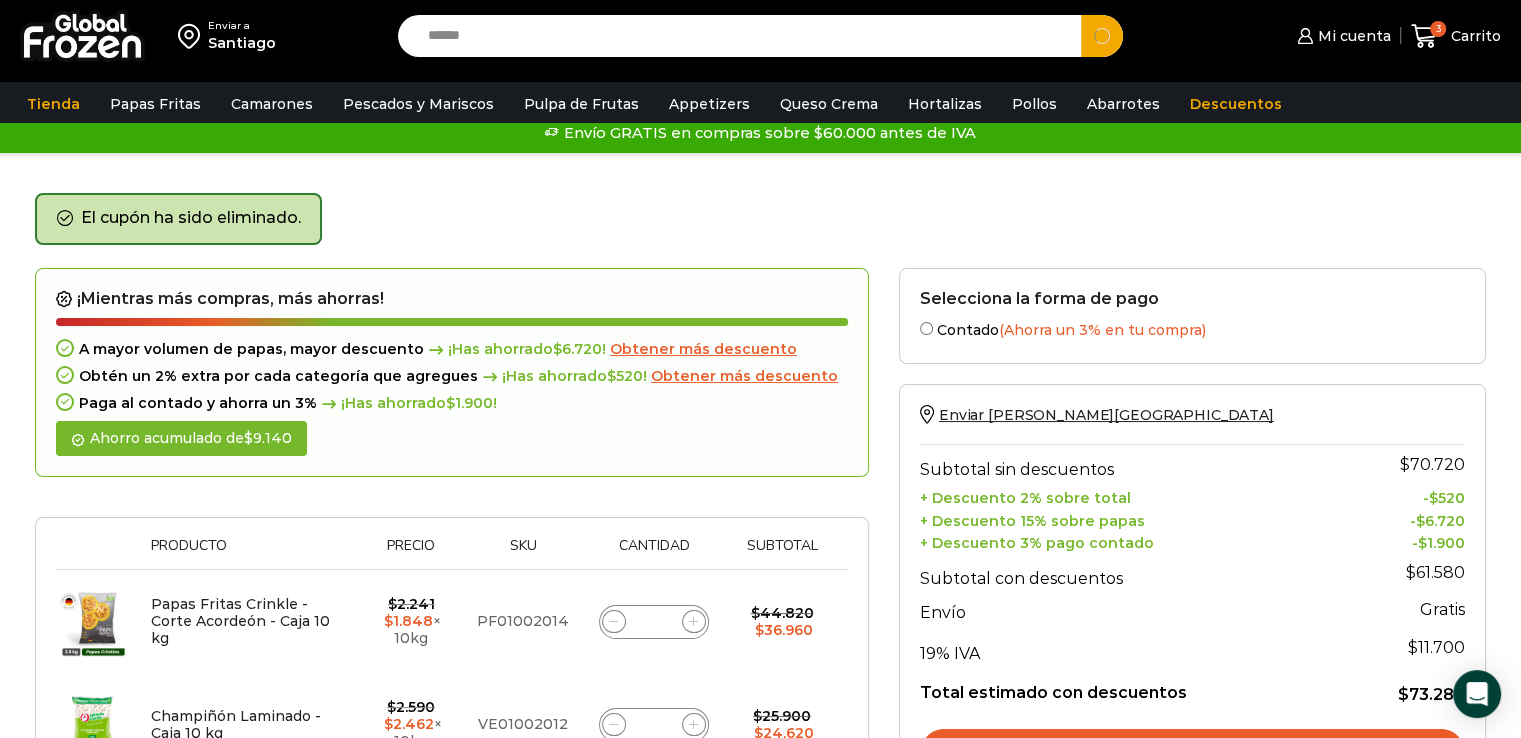 type on "******" 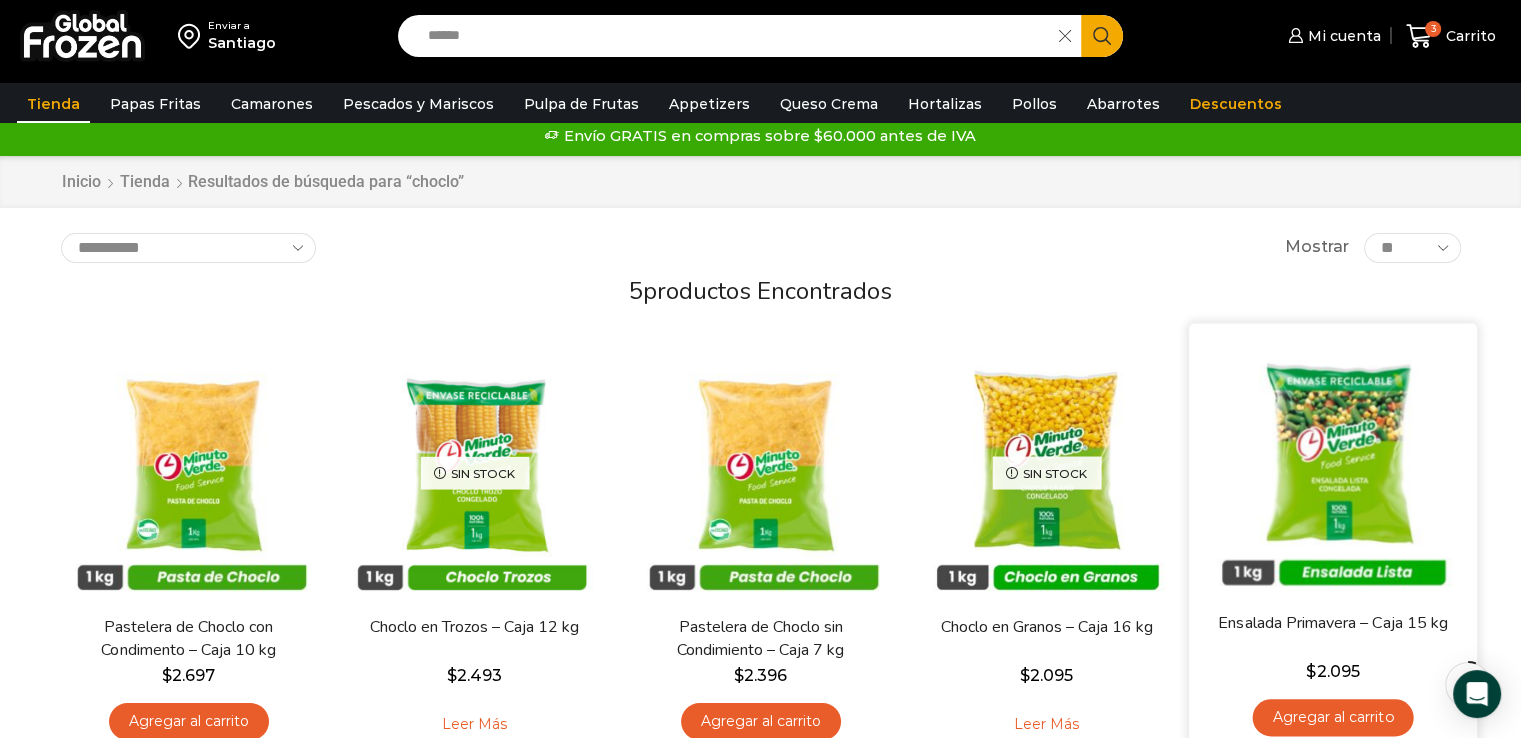 scroll, scrollTop: 0, scrollLeft: 0, axis: both 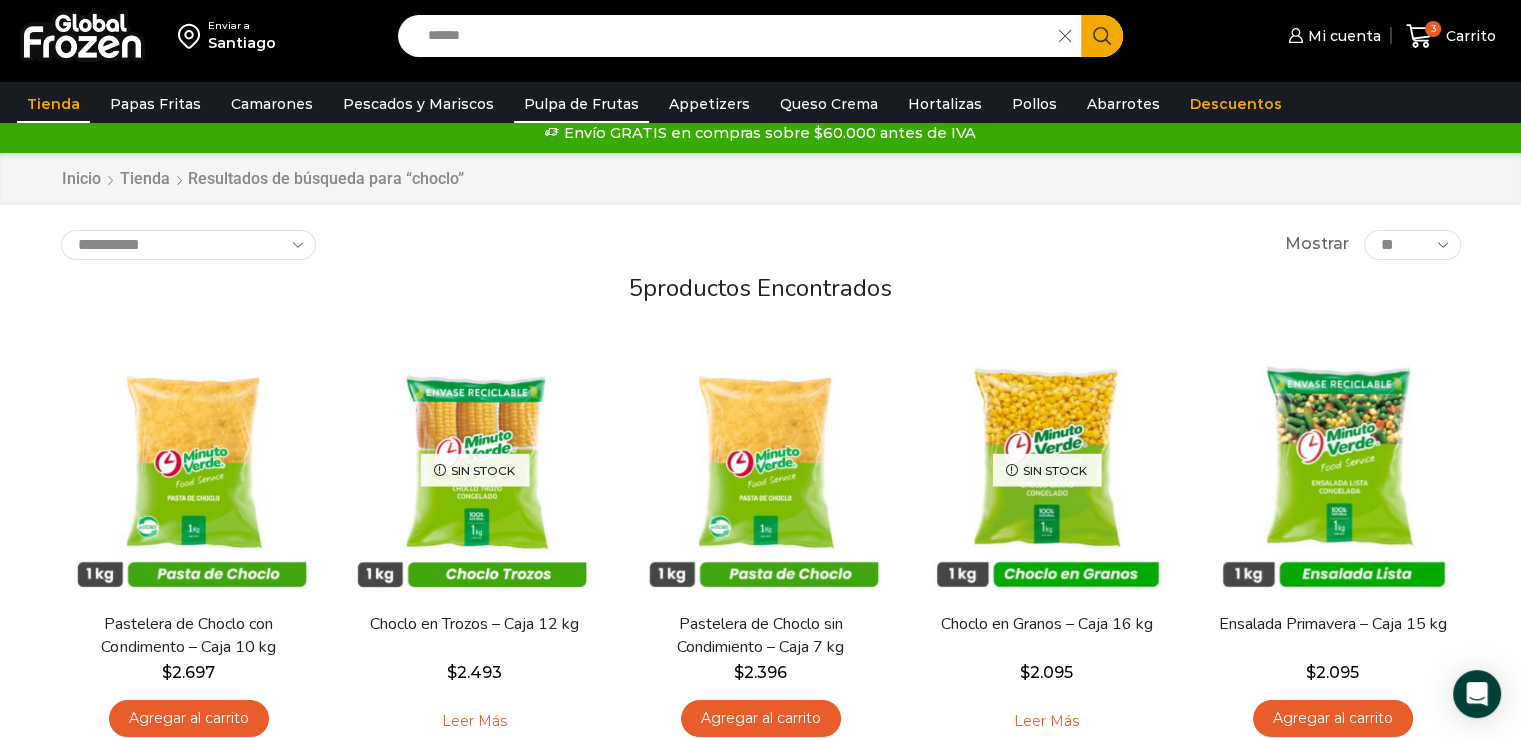 click on "Pulpa de Frutas" at bounding box center (581, 104) 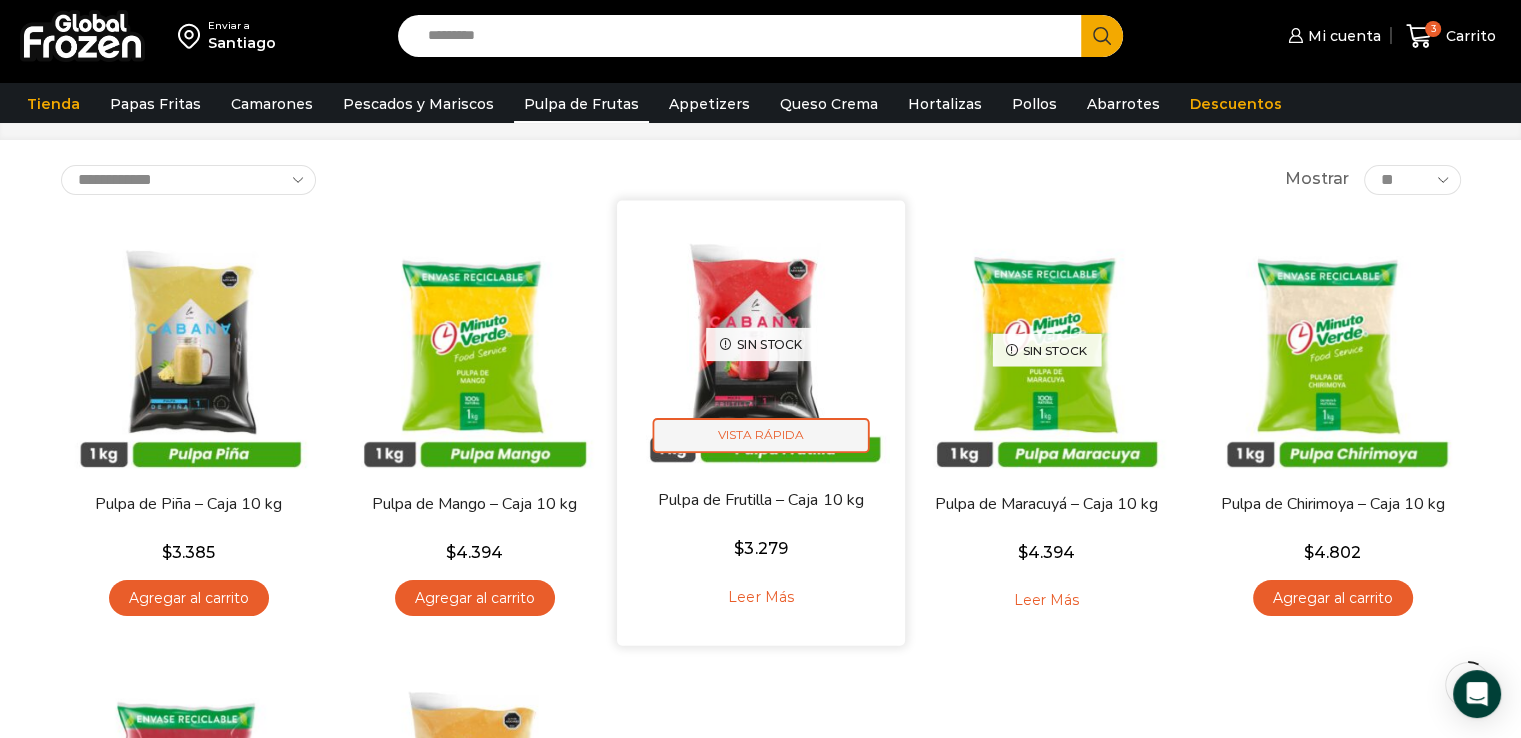 scroll, scrollTop: 73, scrollLeft: 0, axis: vertical 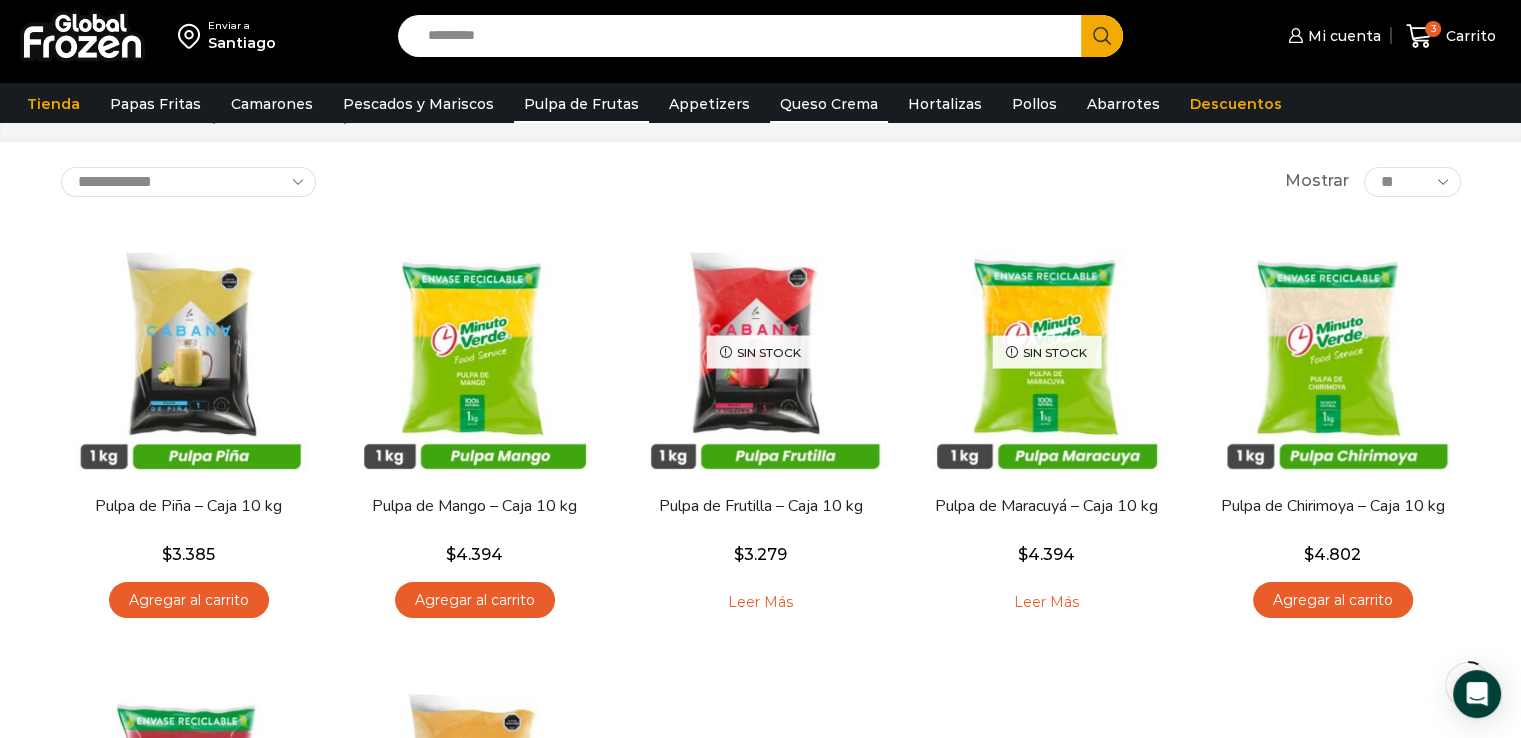 click on "Queso Crema" at bounding box center [829, 104] 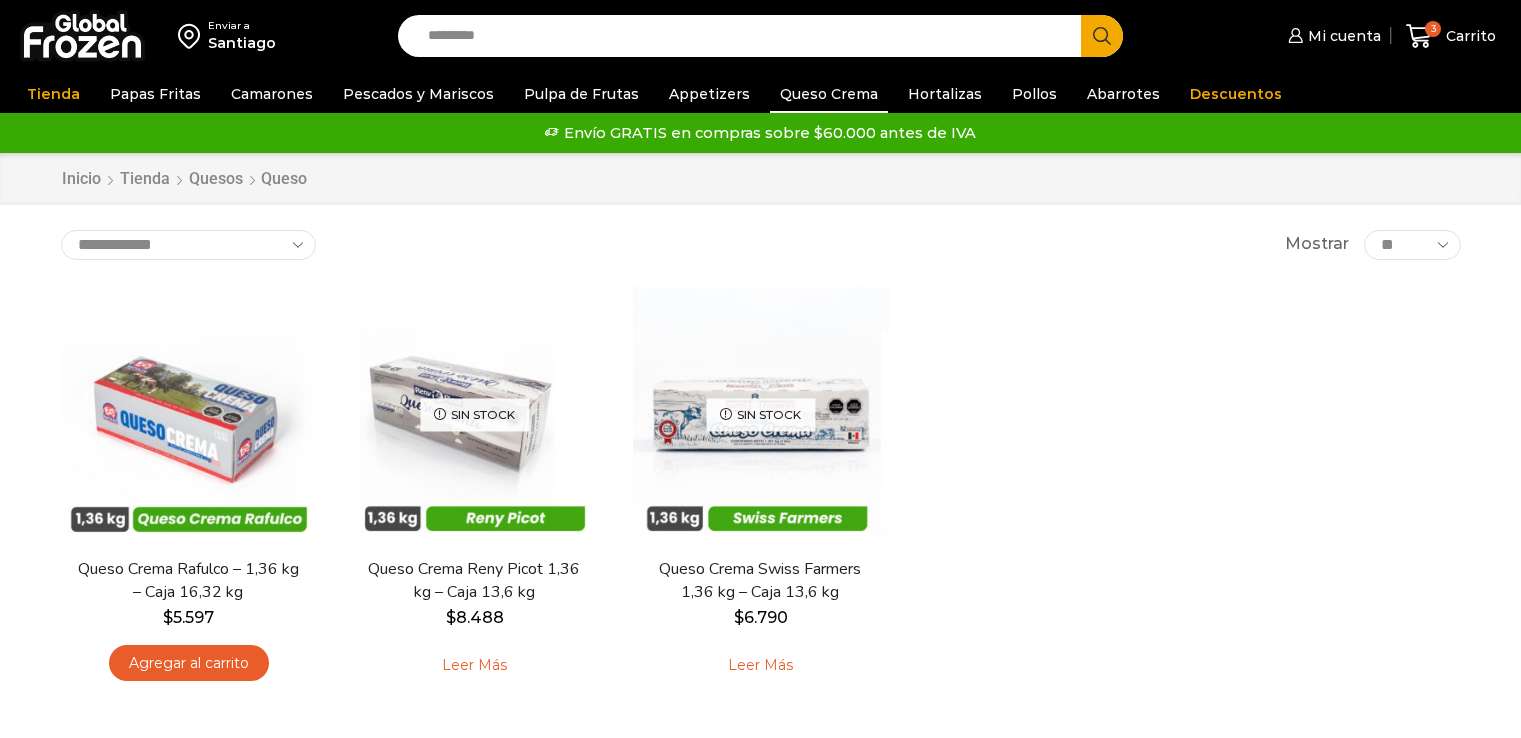 scroll, scrollTop: 0, scrollLeft: 0, axis: both 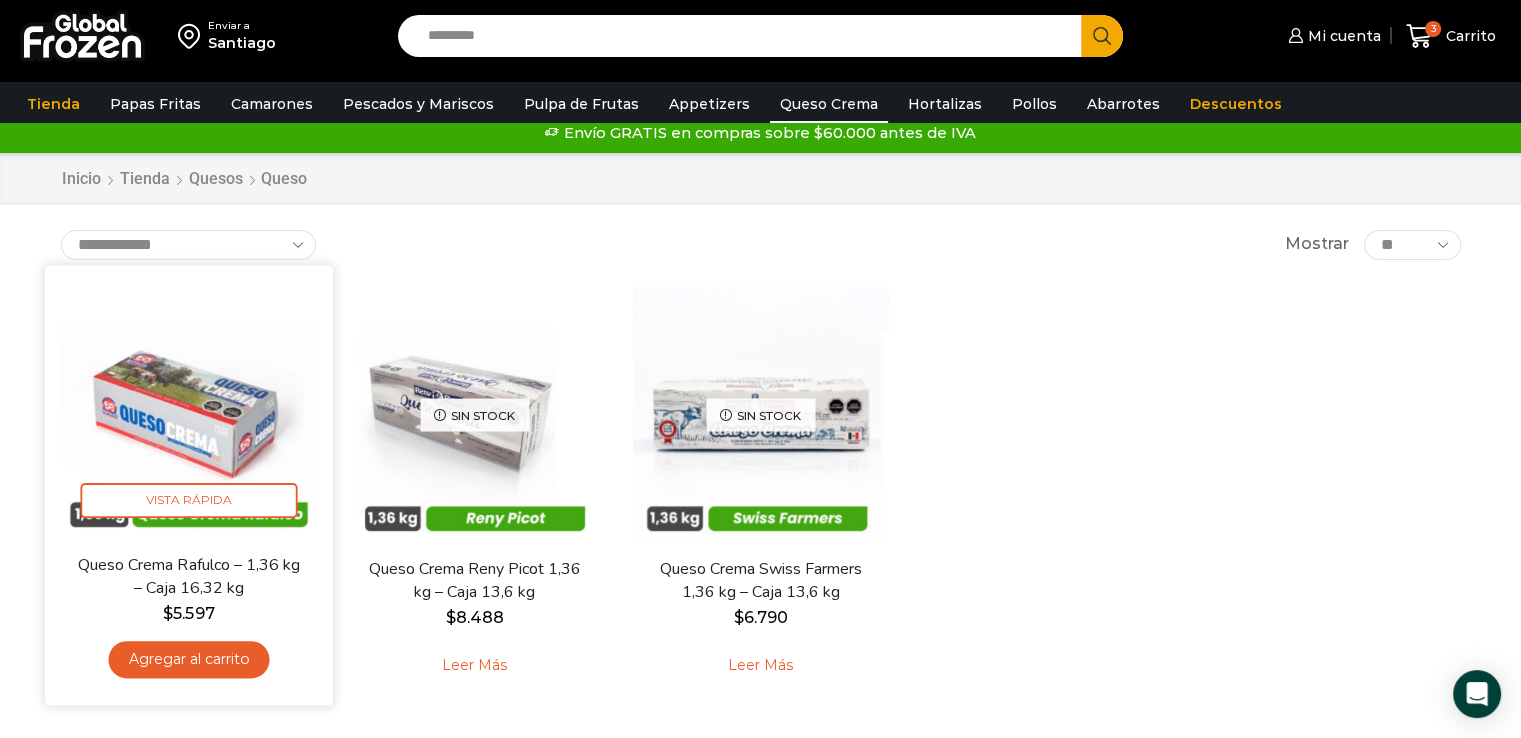 click on "Agregar al carrito" at bounding box center (188, 659) 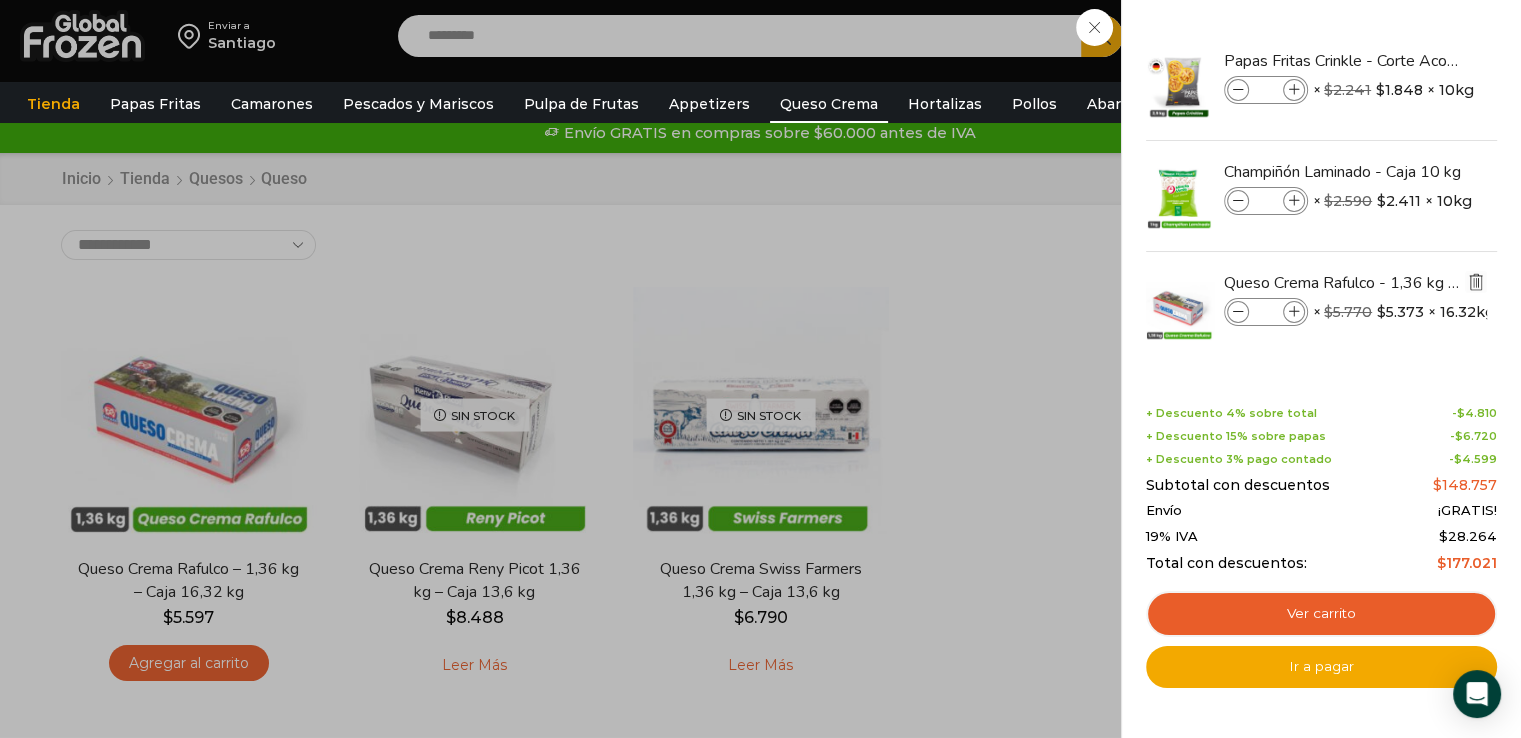 click at bounding box center [1476, 282] 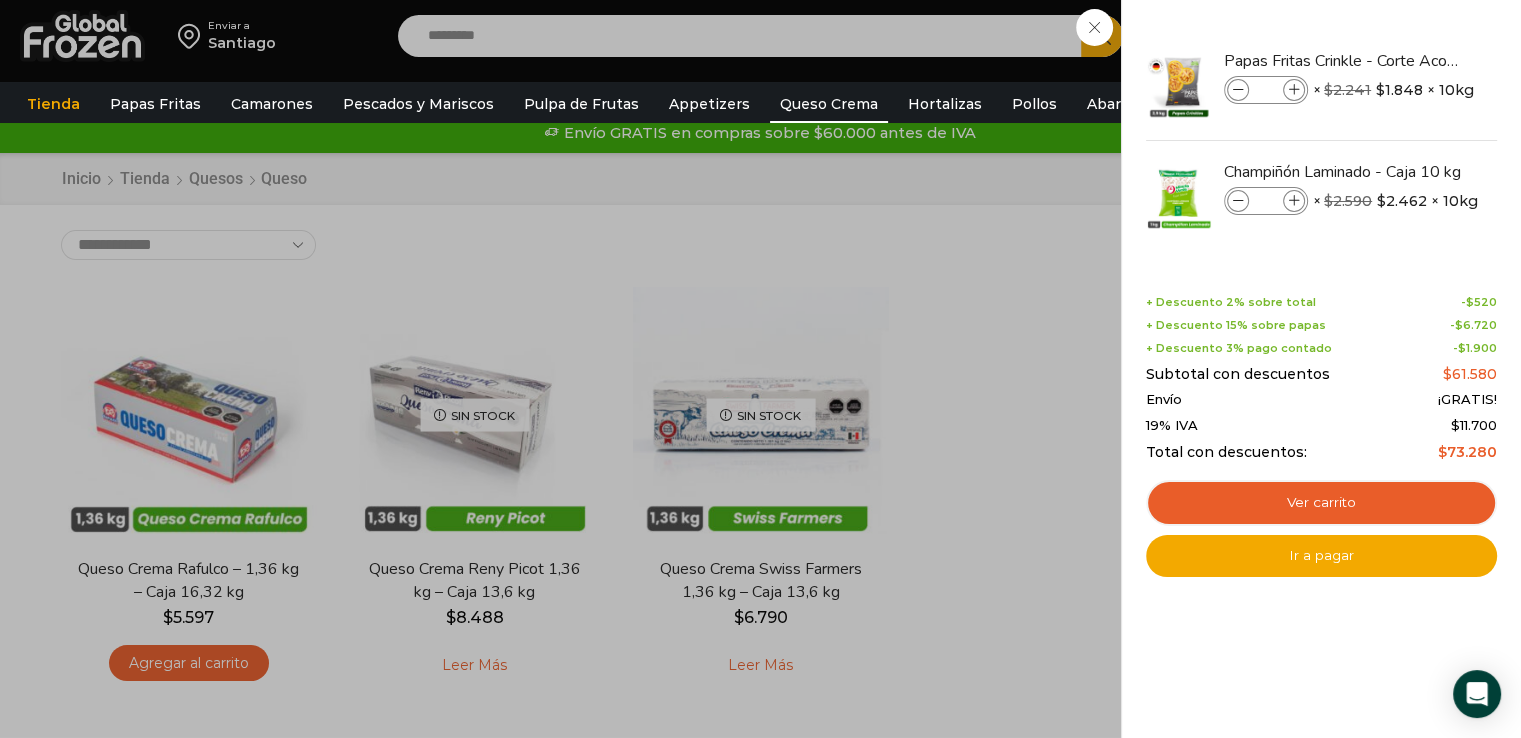 click on "3
Carrito
3
3
Shopping Cart
*" at bounding box center [1451, 36] 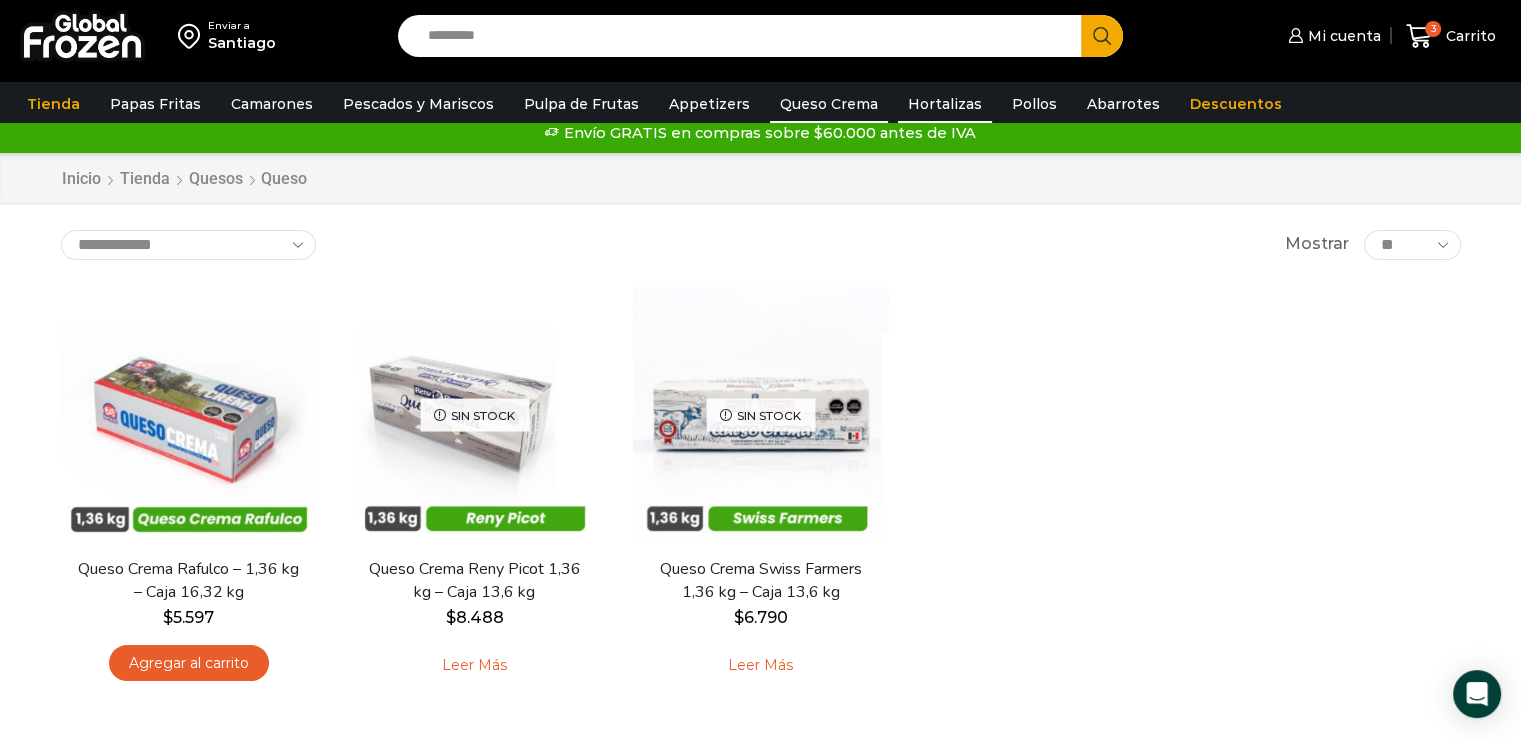 click on "Hortalizas" at bounding box center [945, 104] 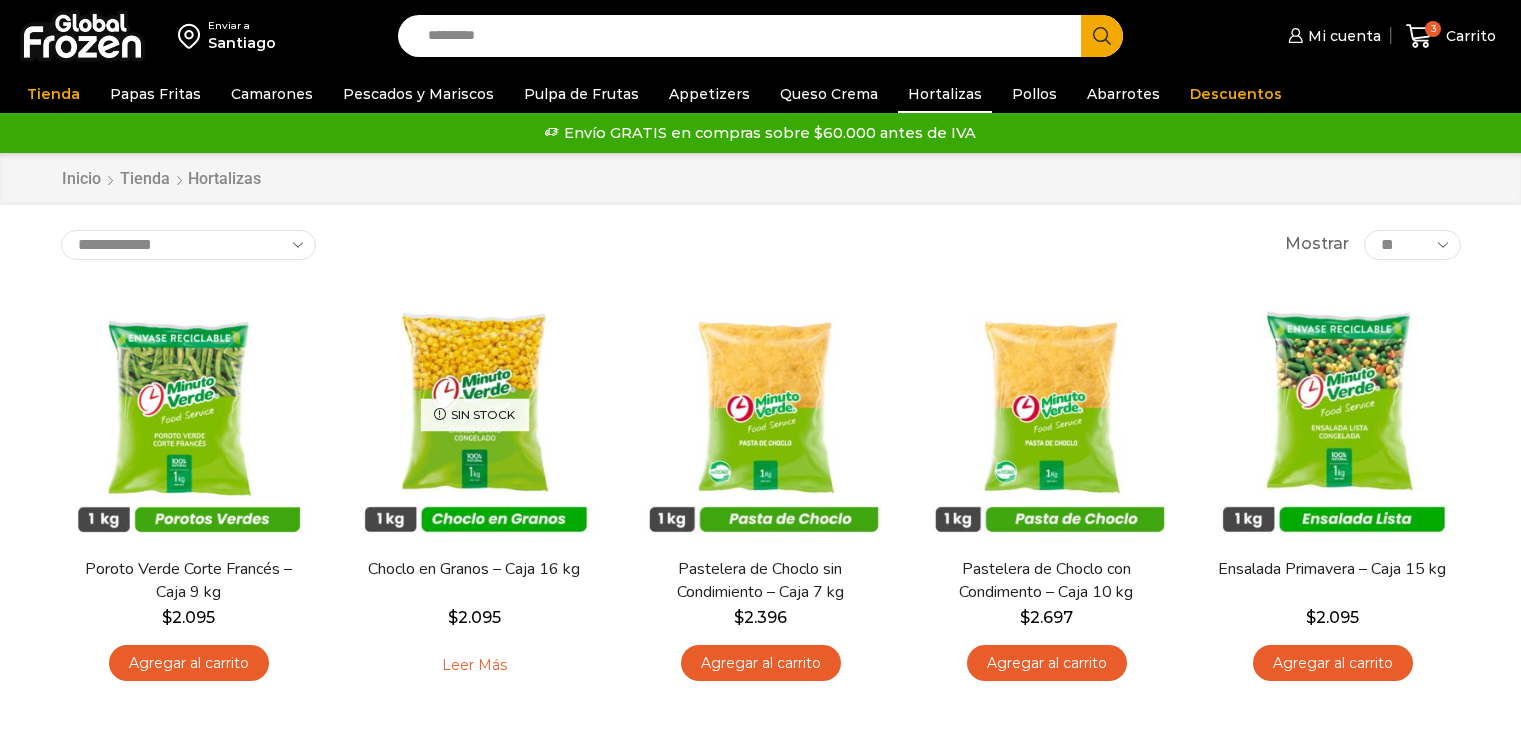 scroll, scrollTop: 0, scrollLeft: 0, axis: both 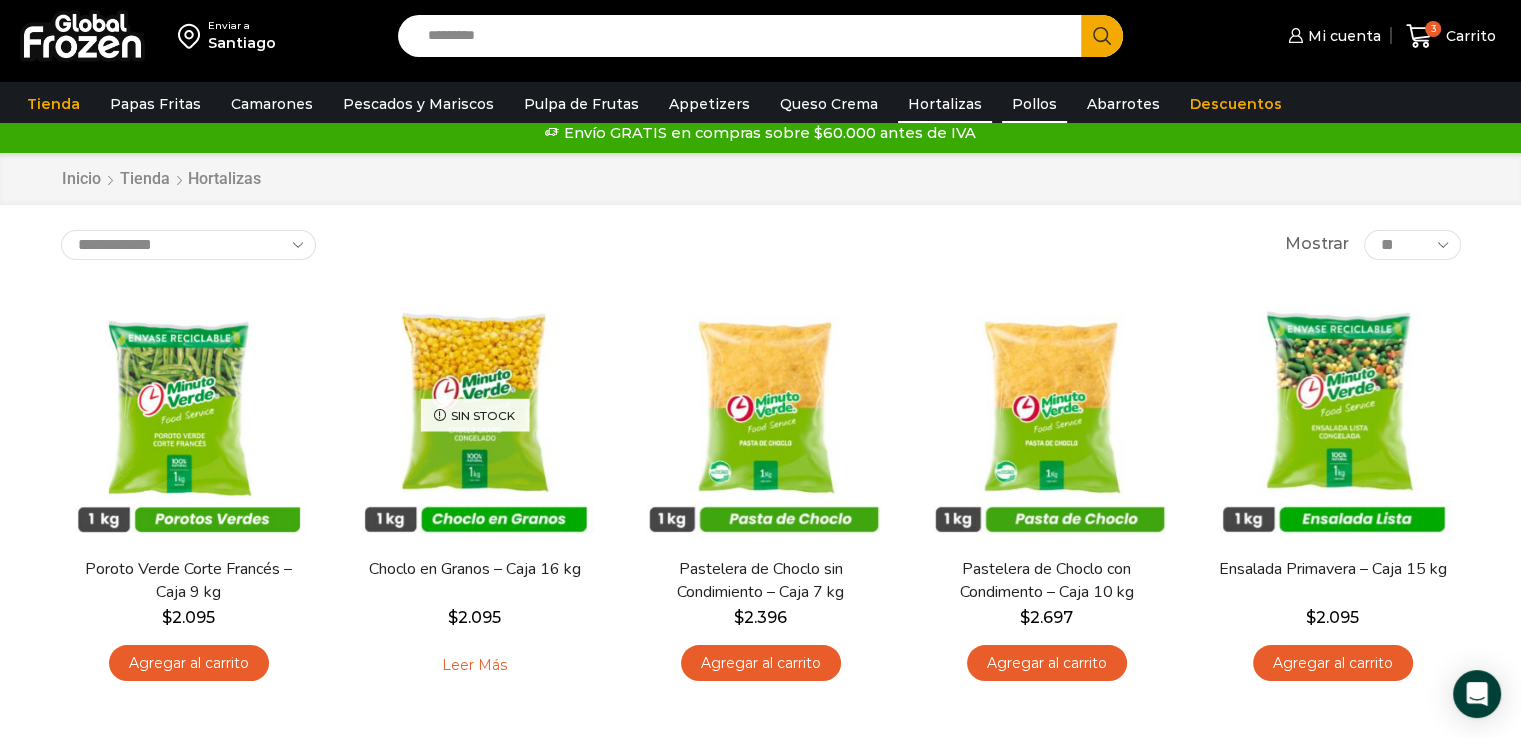 click on "Pollos" at bounding box center [1034, 104] 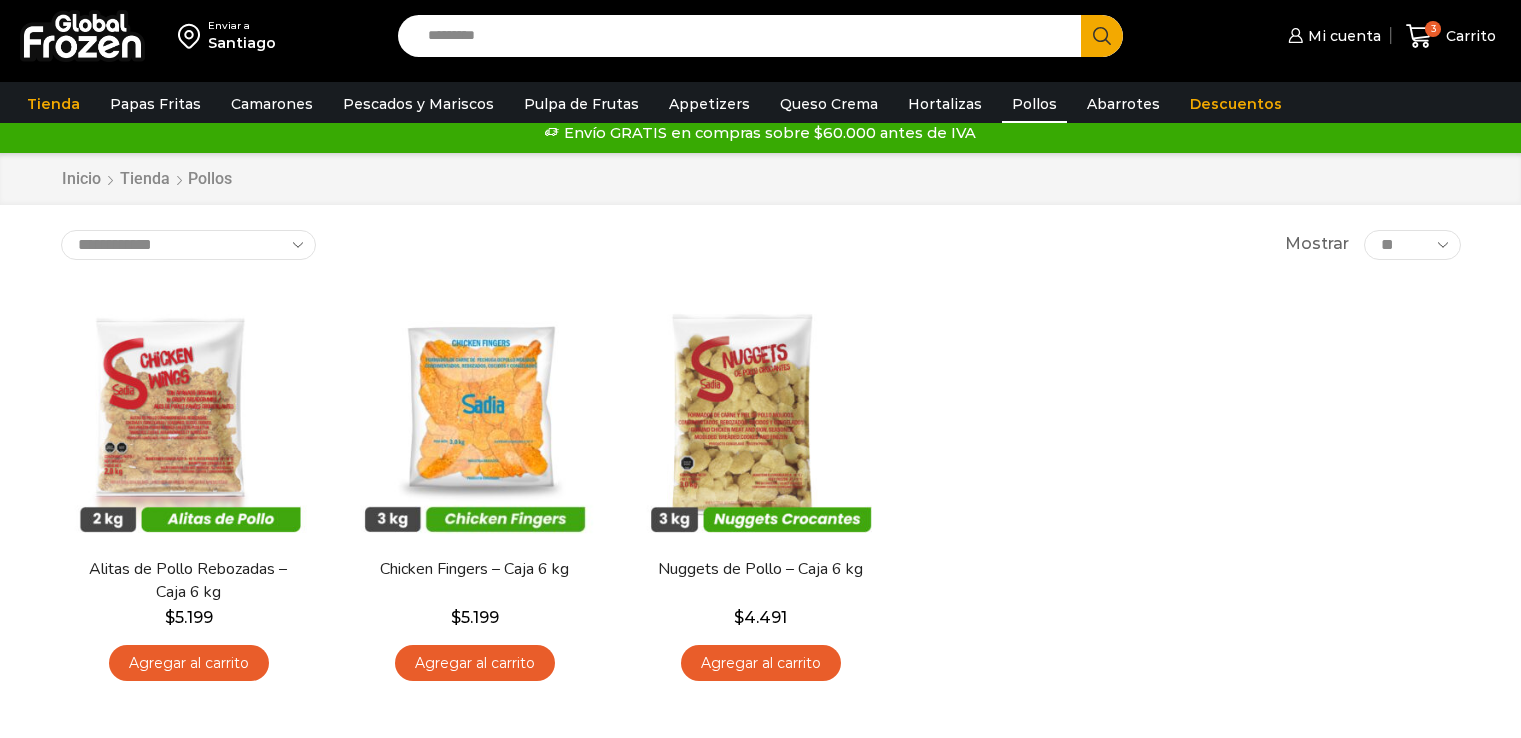 scroll, scrollTop: 0, scrollLeft: 0, axis: both 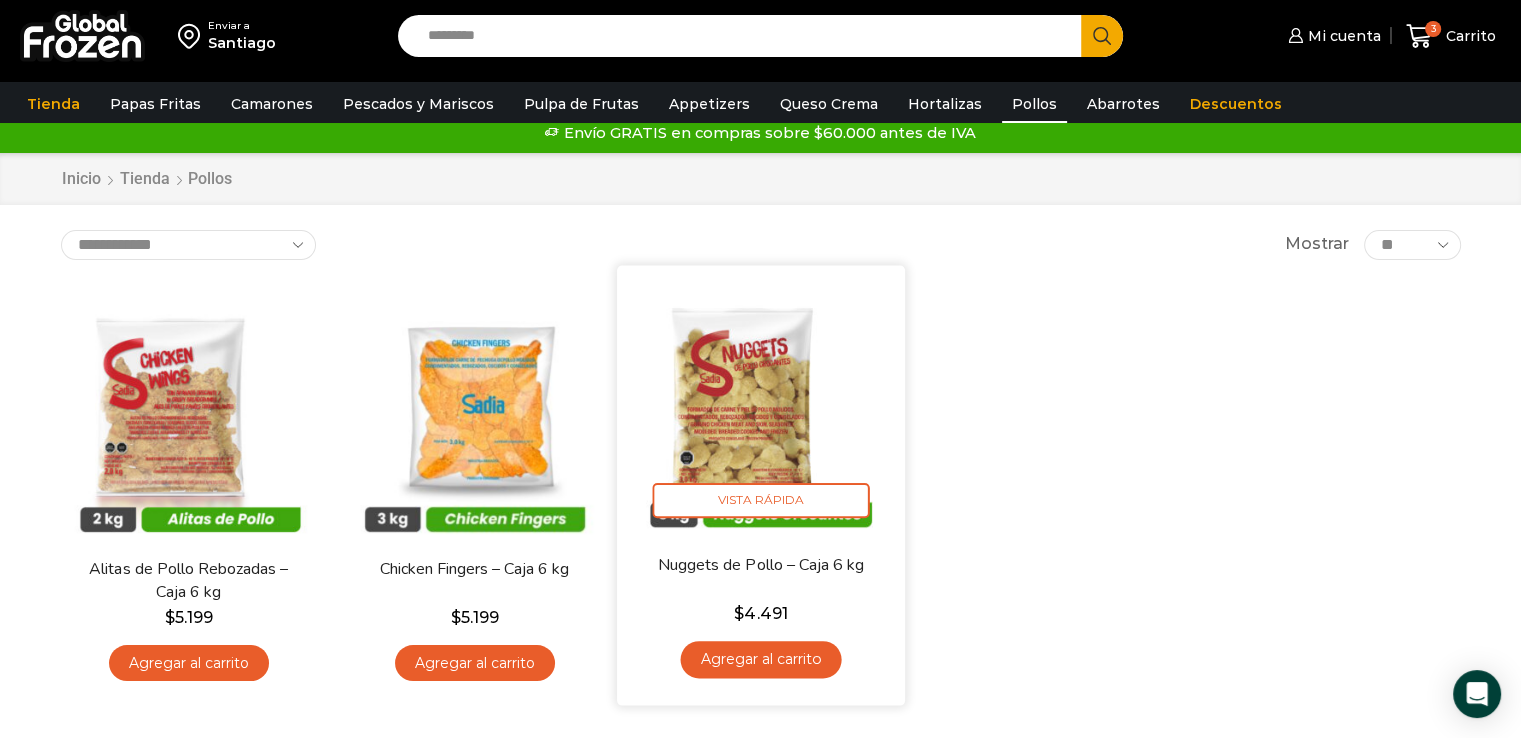 click on "Agregar al carrito" at bounding box center [760, 659] 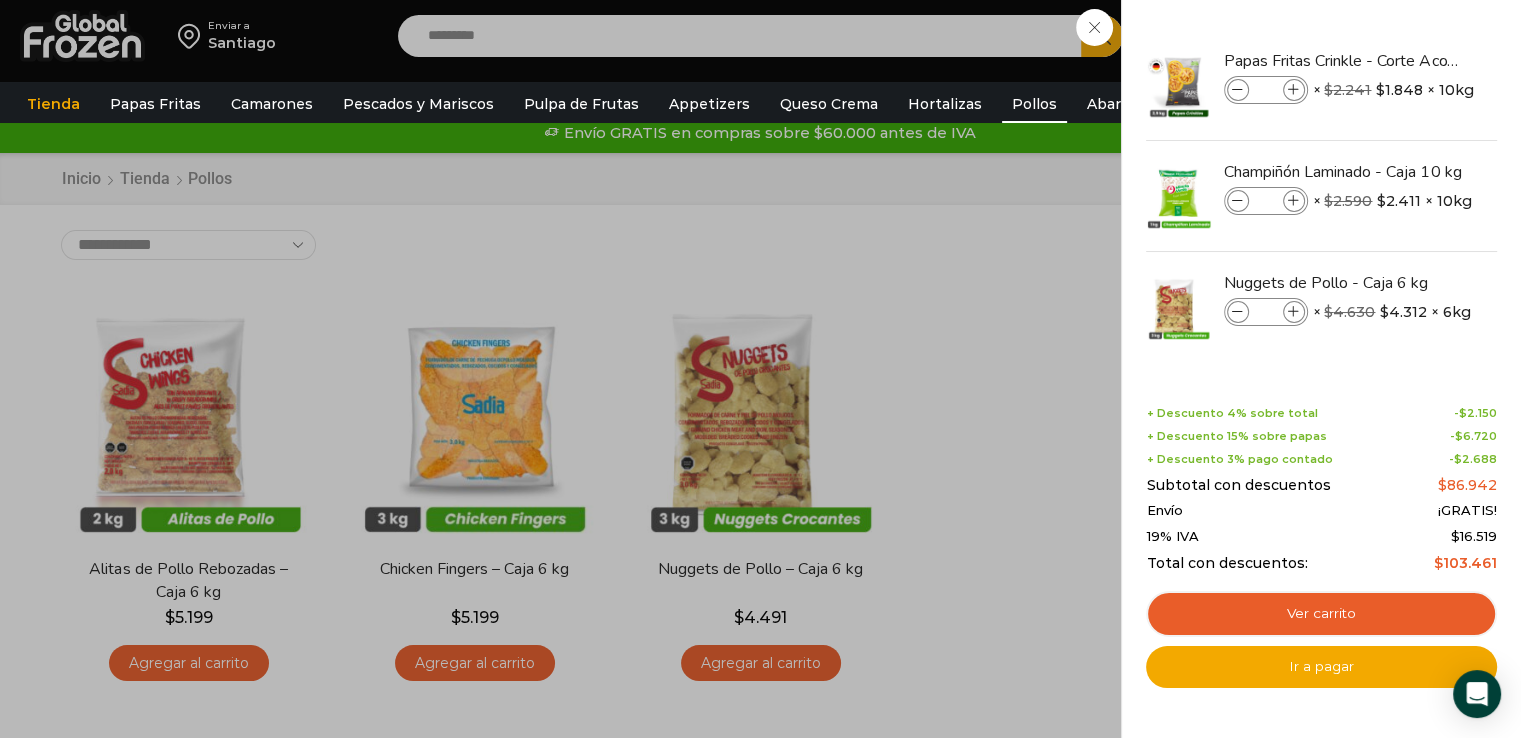 click on "4
Carrito
4
4
Shopping Cart
*" at bounding box center (1451, 36) 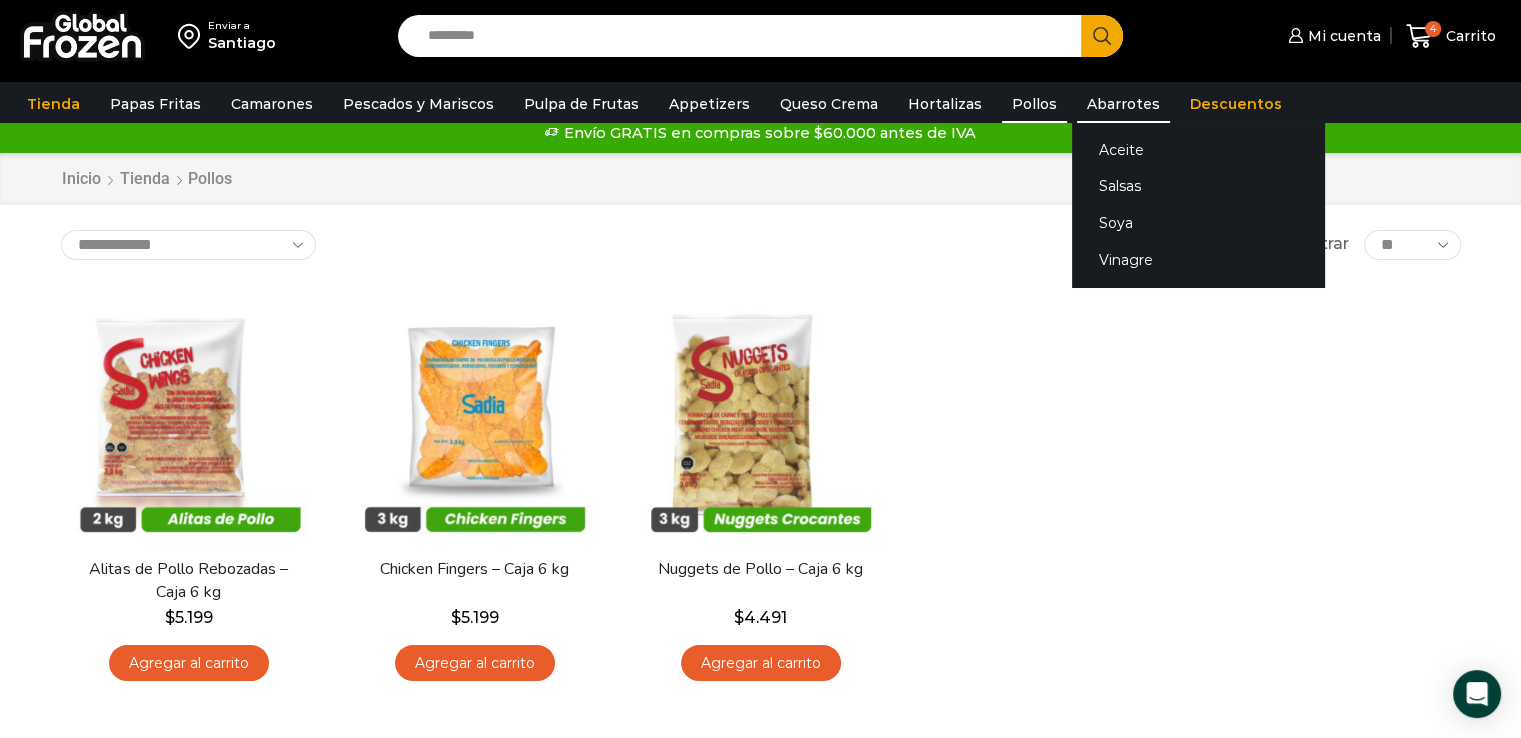 click on "Abarrotes" at bounding box center [1123, 104] 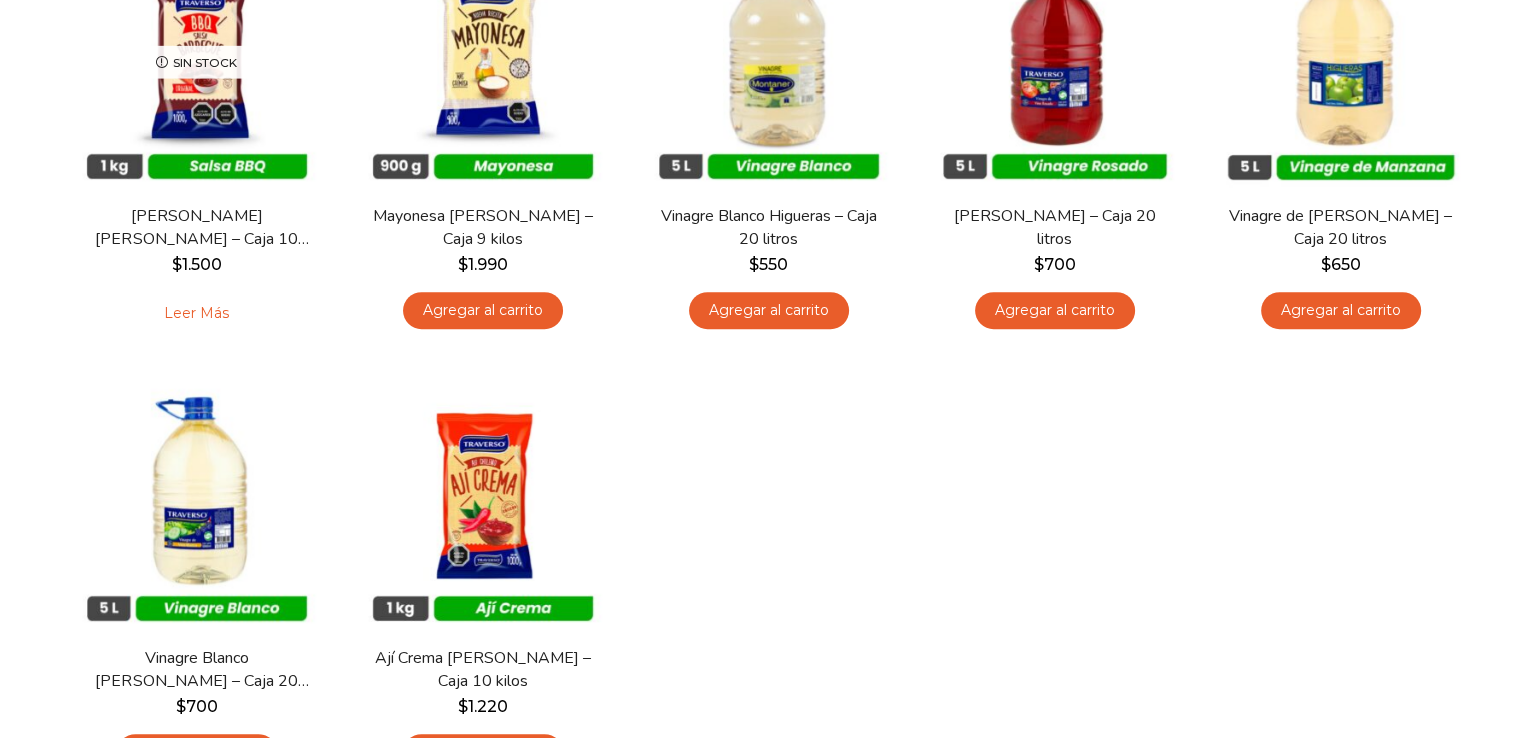scroll, scrollTop: 0, scrollLeft: 0, axis: both 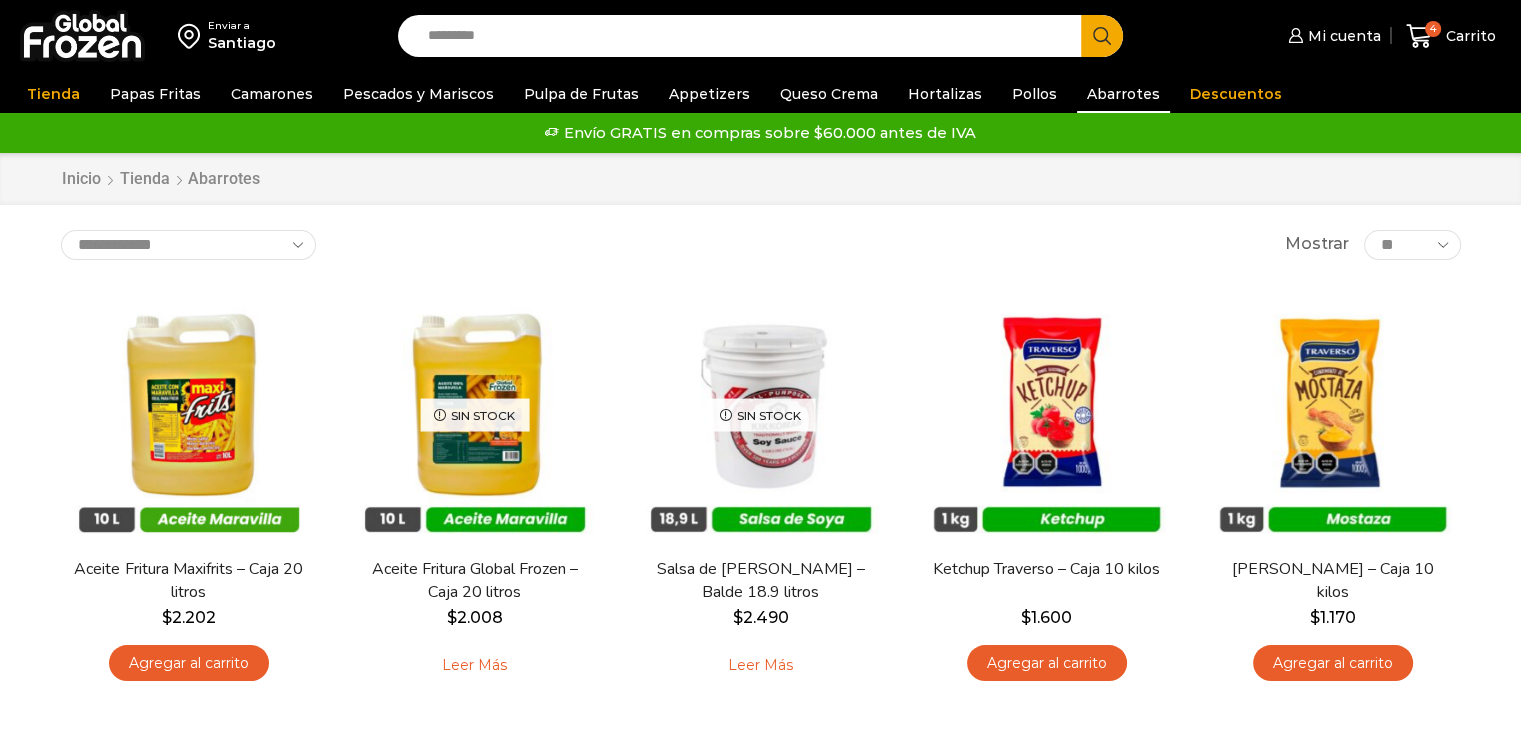 click on "Santiago" at bounding box center [242, 43] 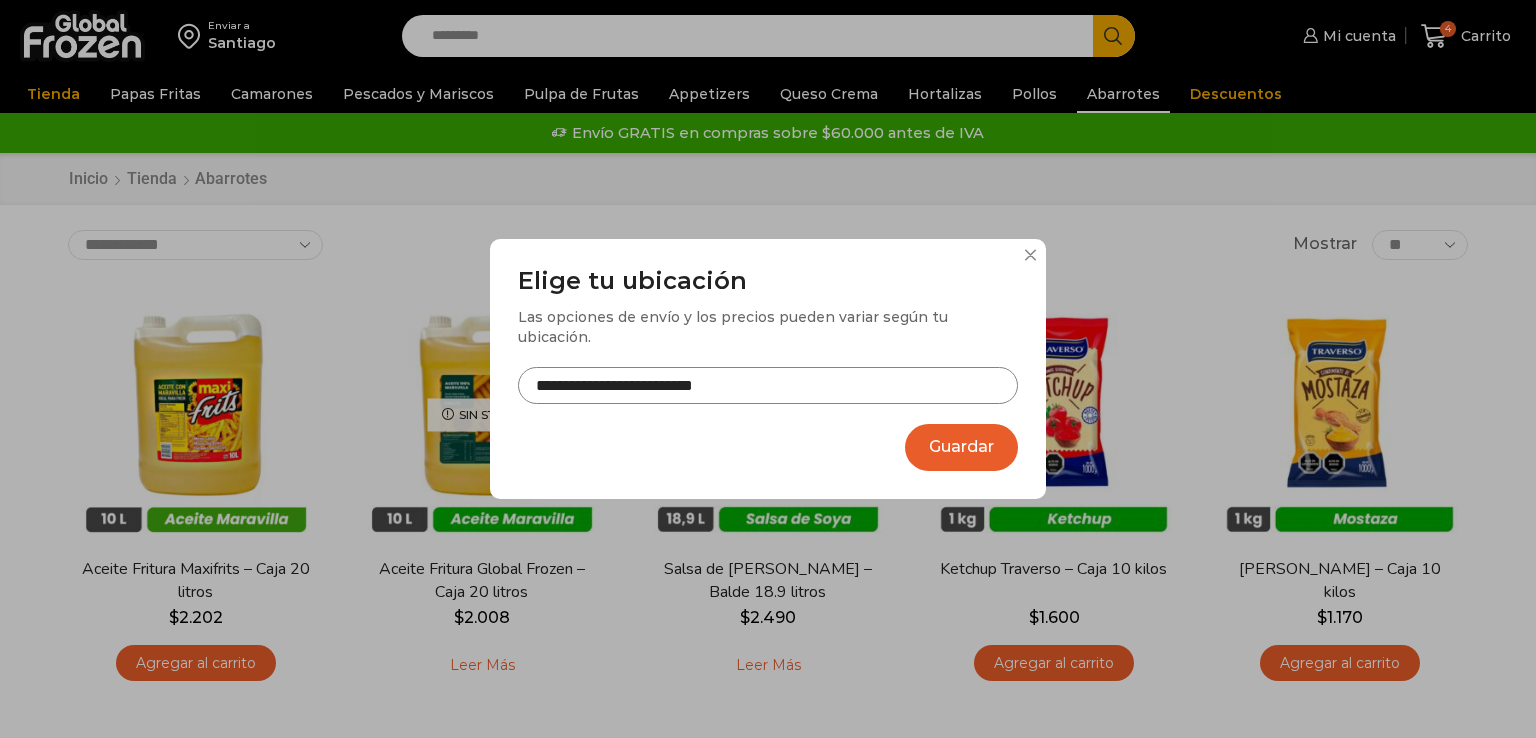 click on "**********" at bounding box center [768, 385] 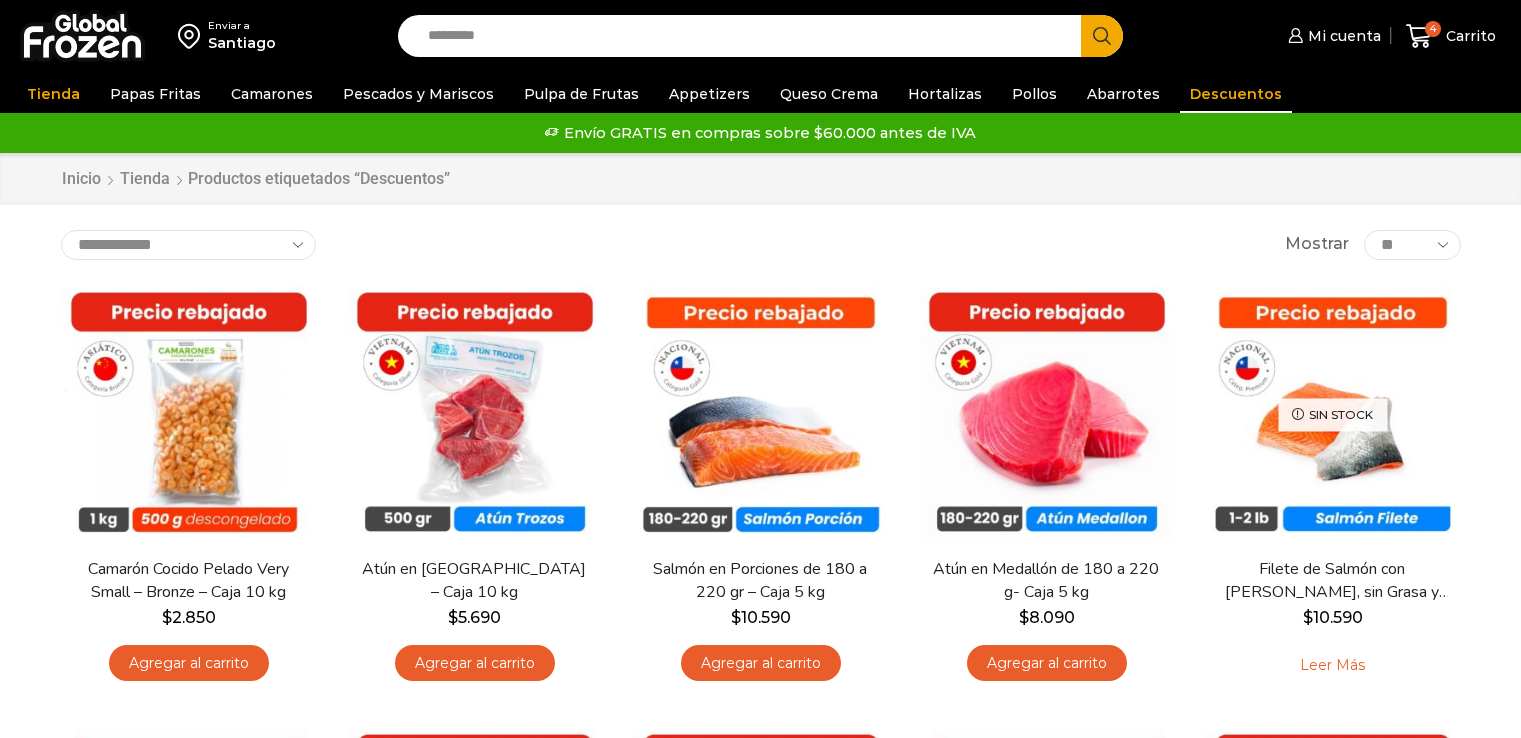 scroll, scrollTop: 0, scrollLeft: 0, axis: both 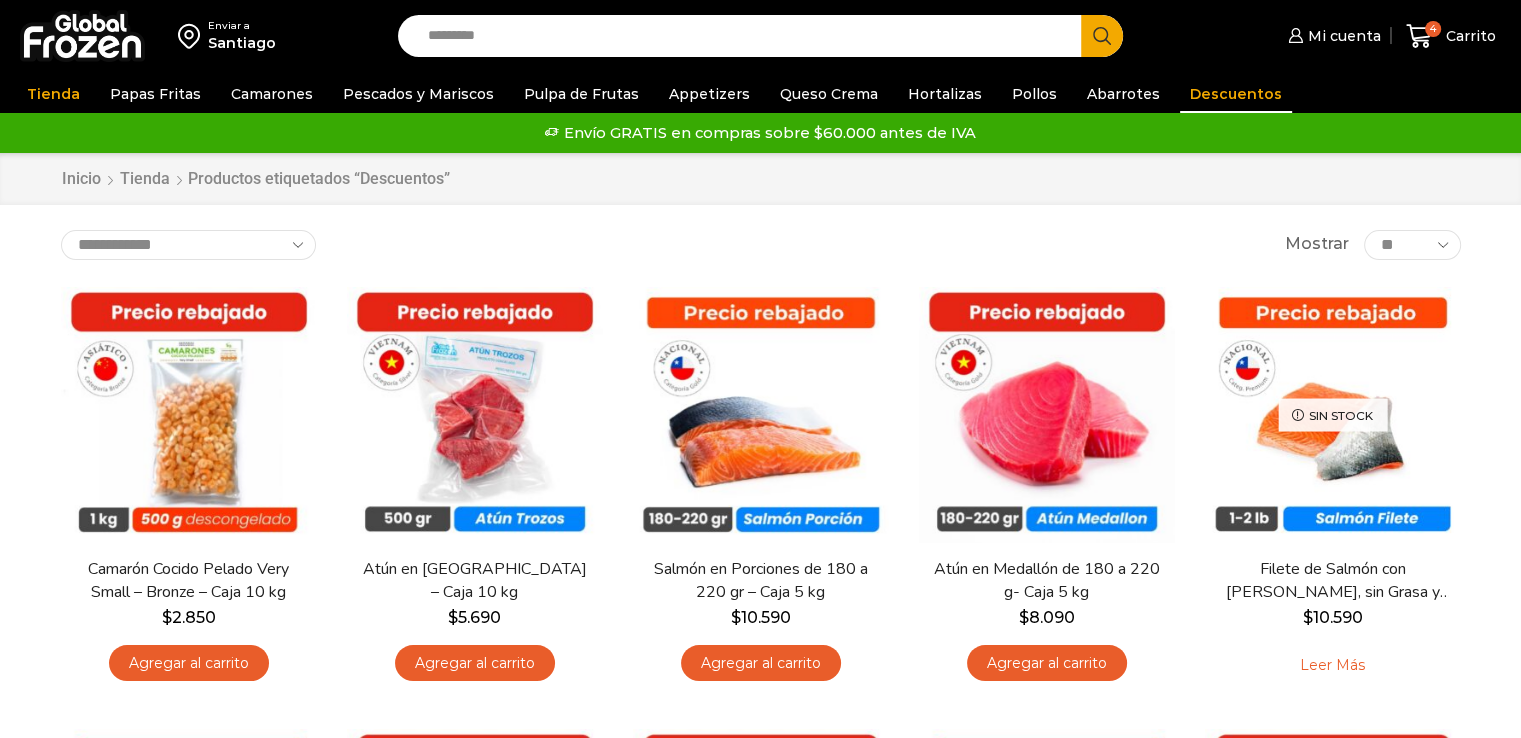 click at bounding box center [1047, 415] 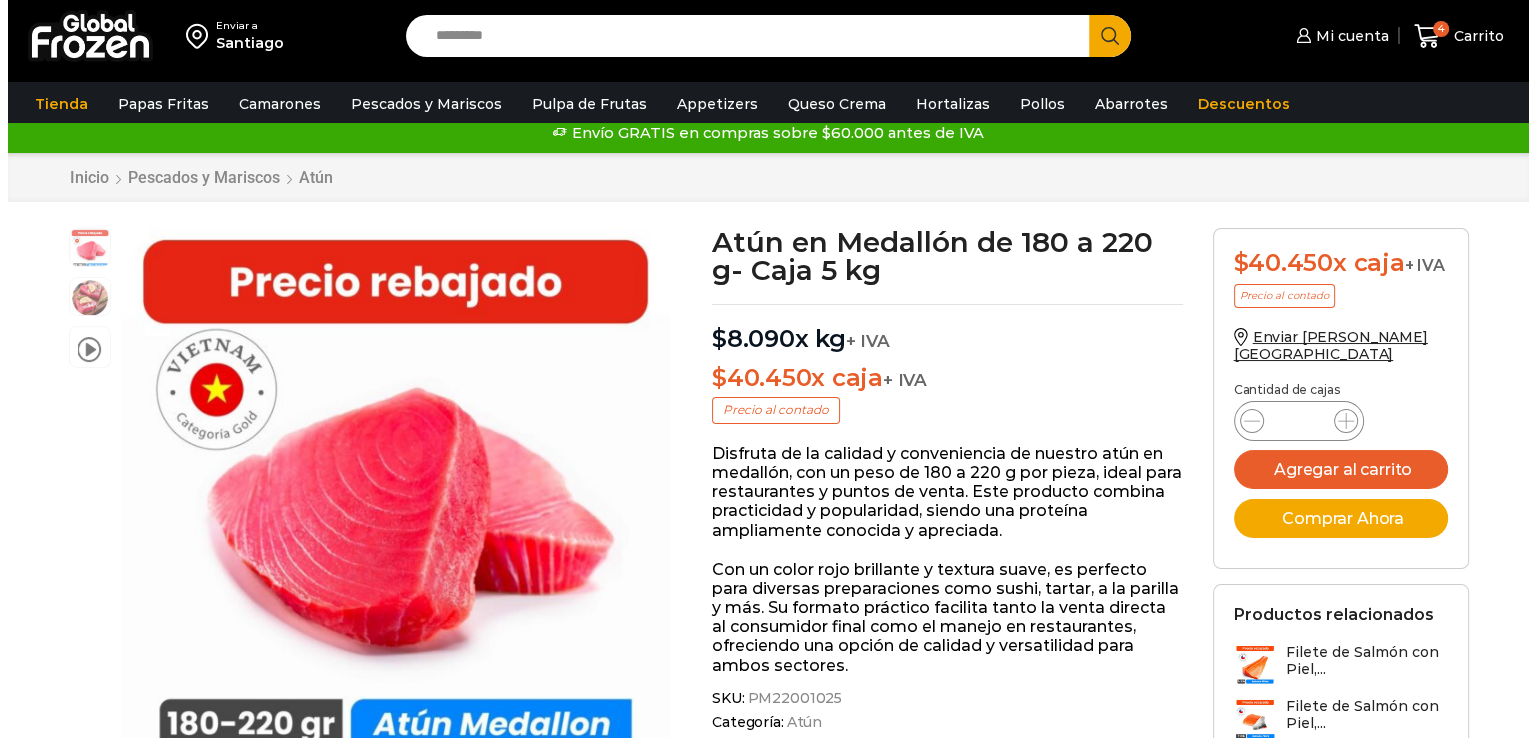 scroll, scrollTop: 0, scrollLeft: 0, axis: both 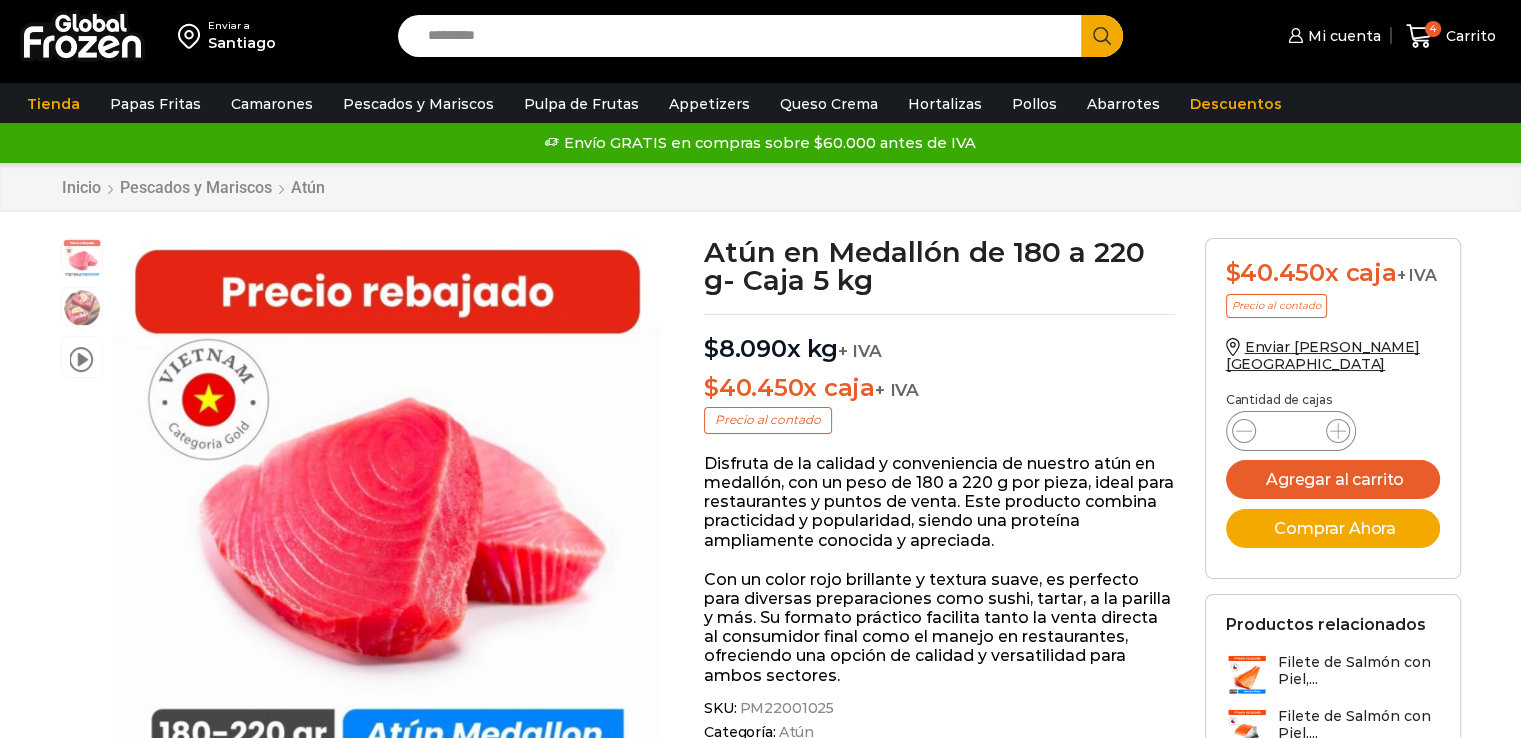 click on "Santiago" at bounding box center (242, 43) 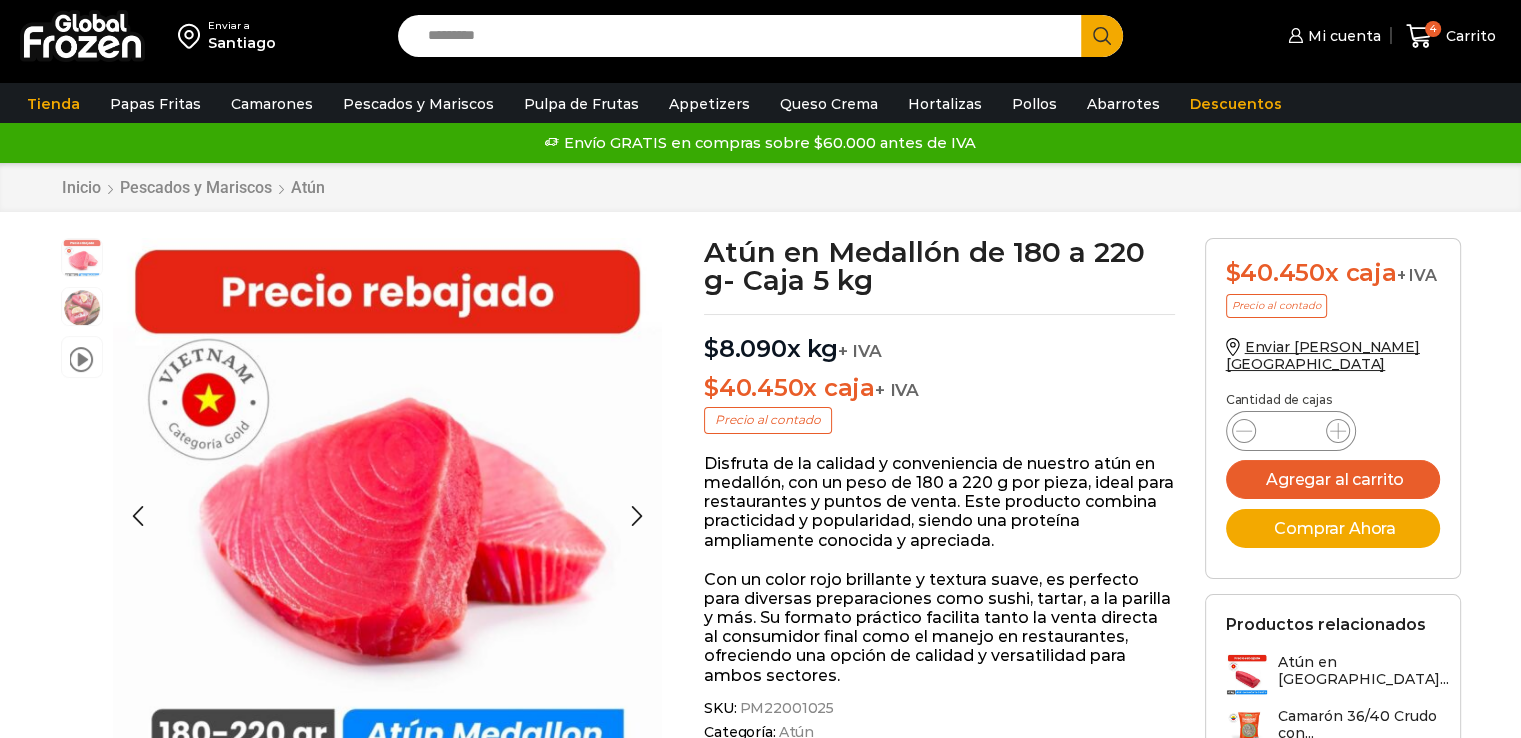 scroll, scrollTop: 0, scrollLeft: 0, axis: both 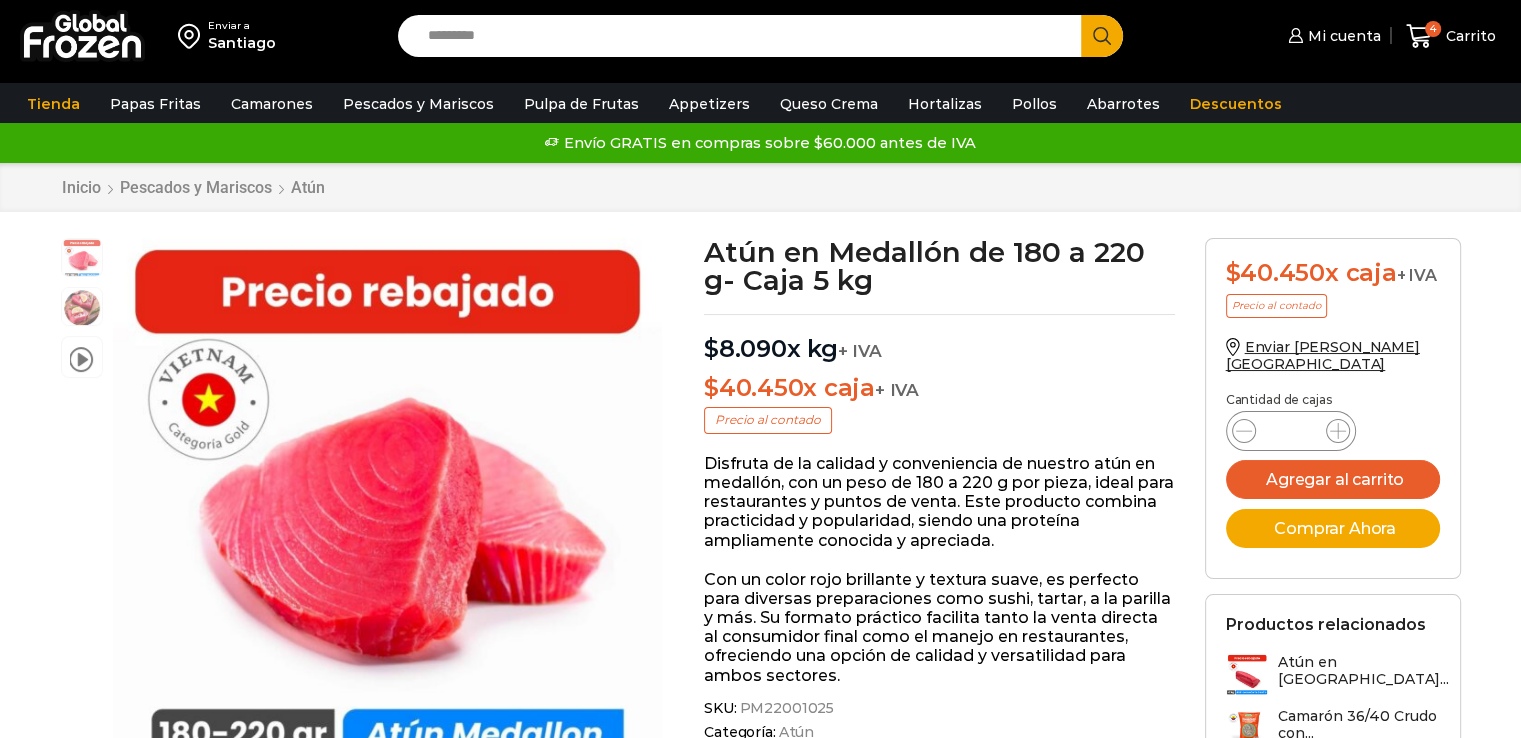 click on "Santiago" at bounding box center (242, 43) 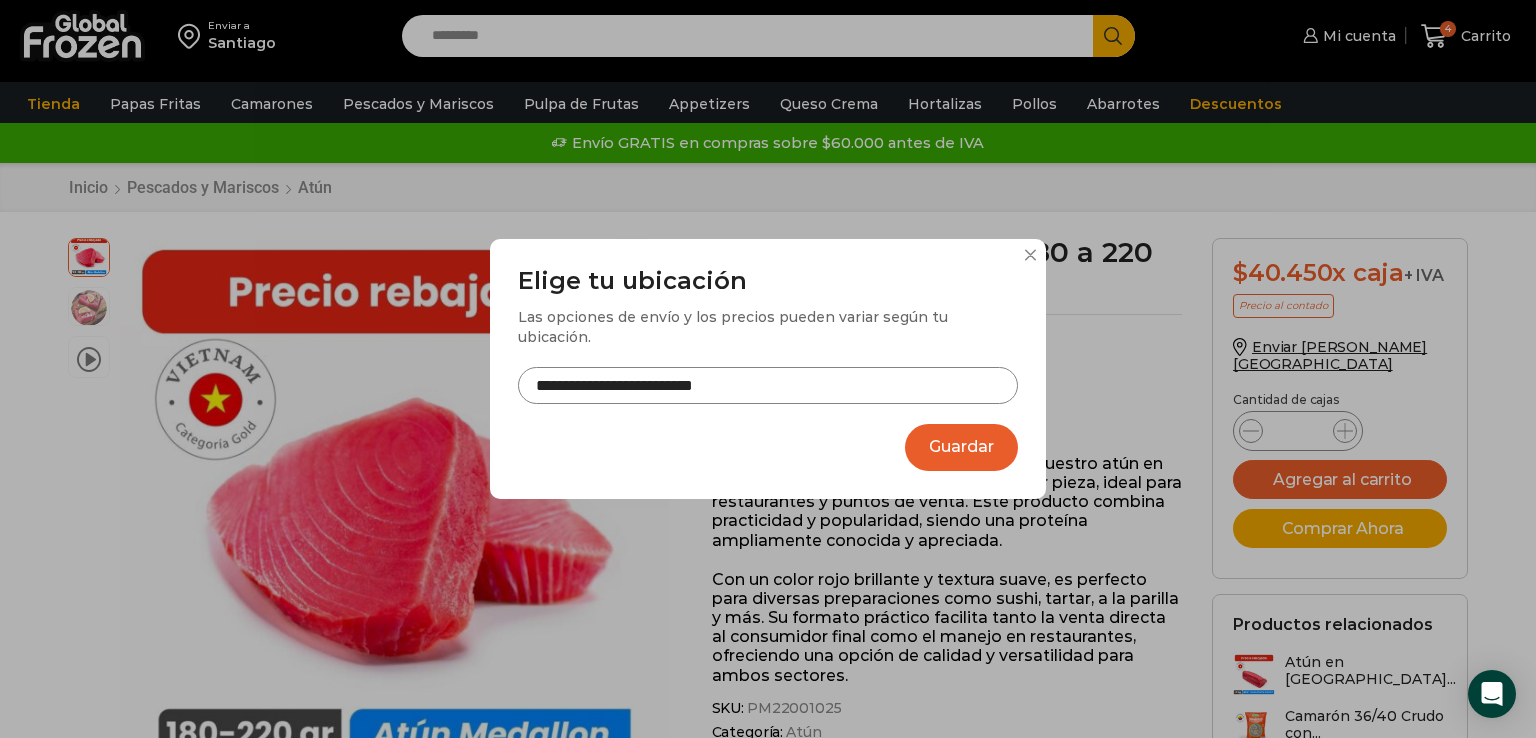 click on "**********" at bounding box center [768, 385] 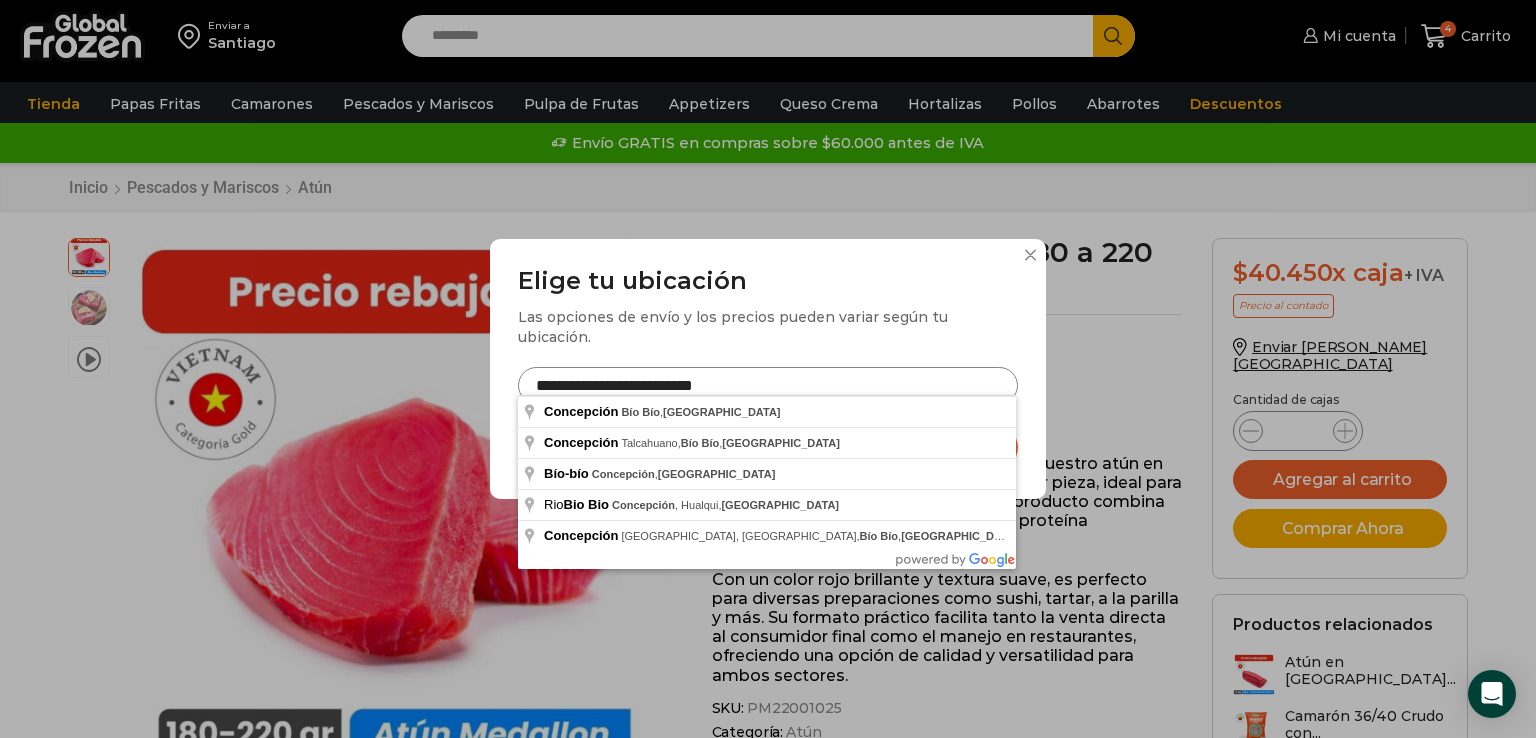click on "**********" at bounding box center [768, 385] 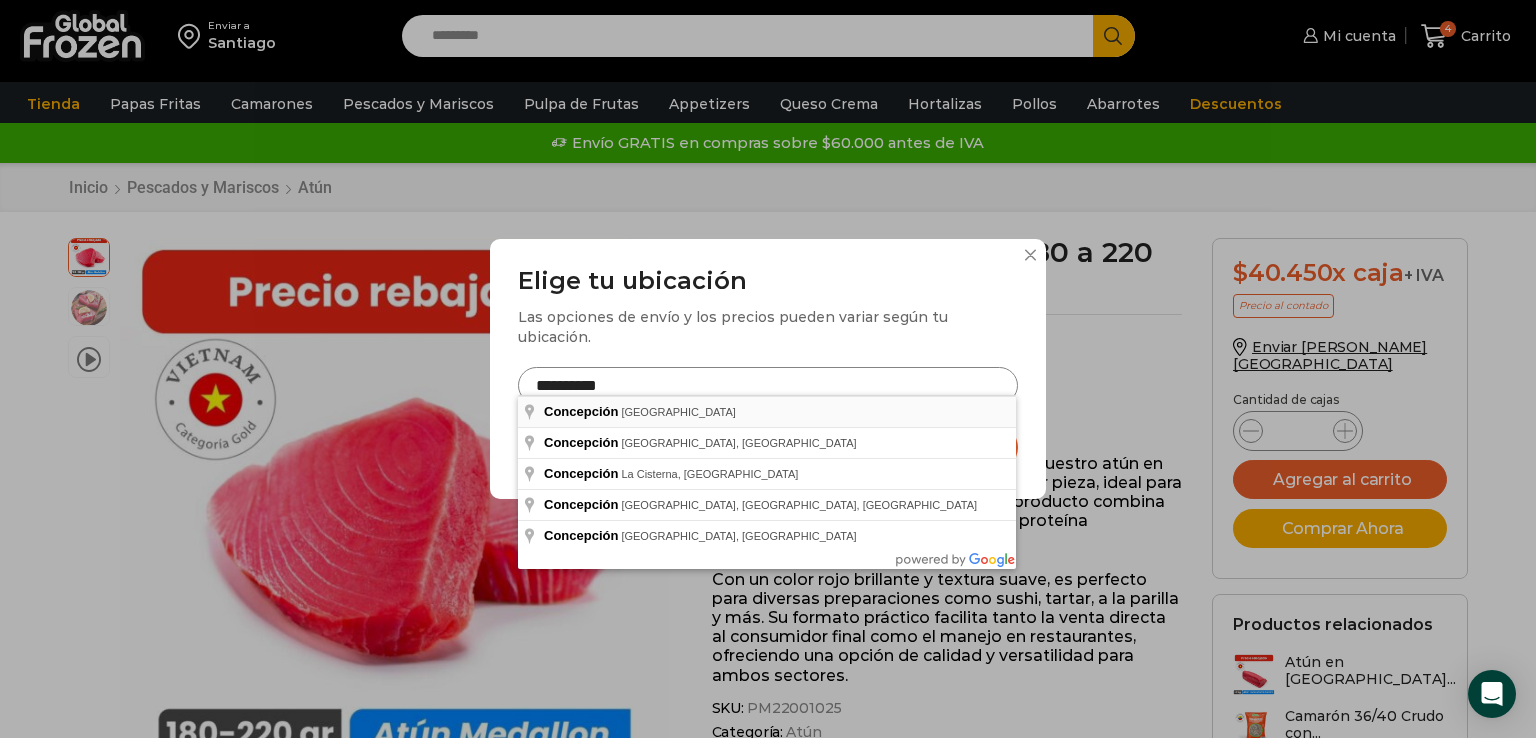 type on "**********" 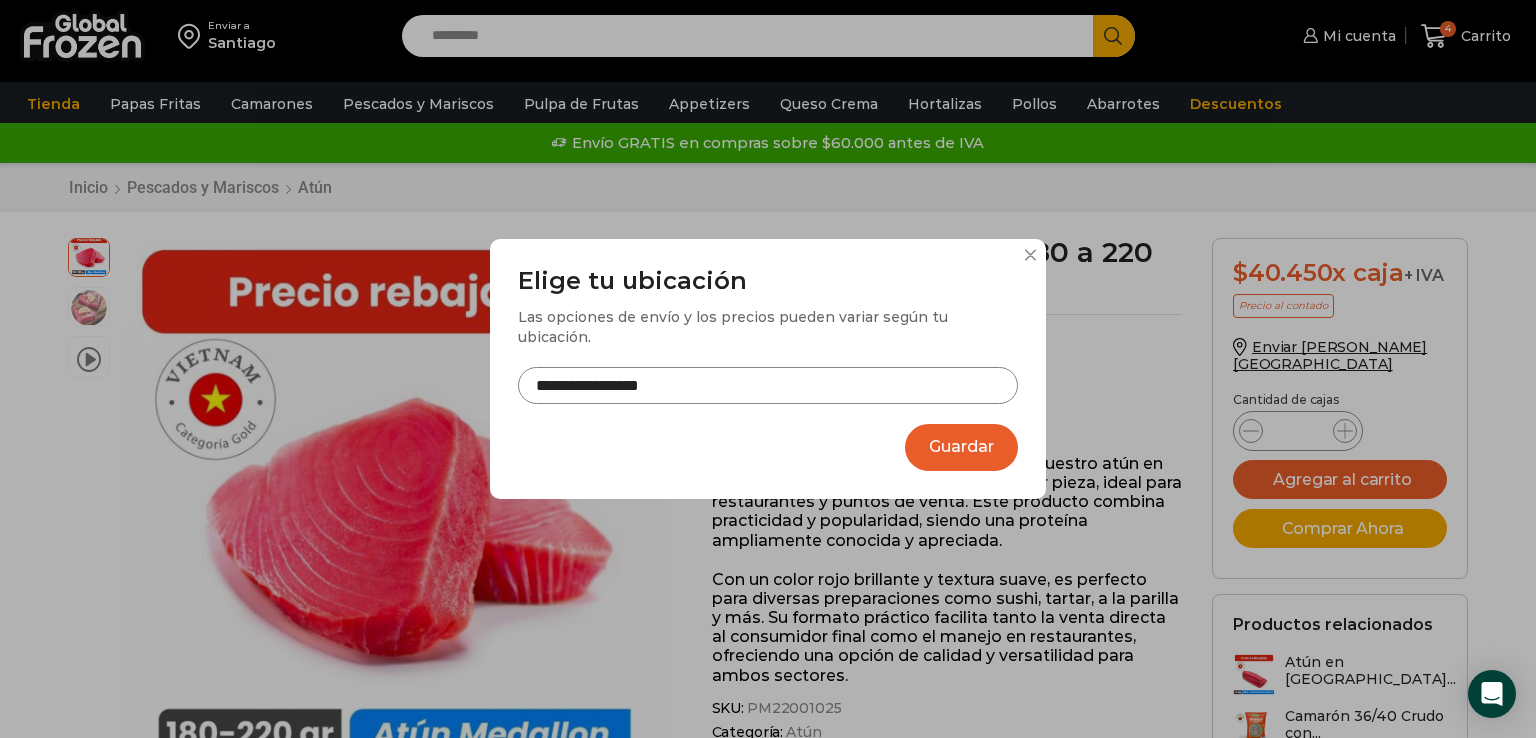 click on "Guardar" at bounding box center (961, 447) 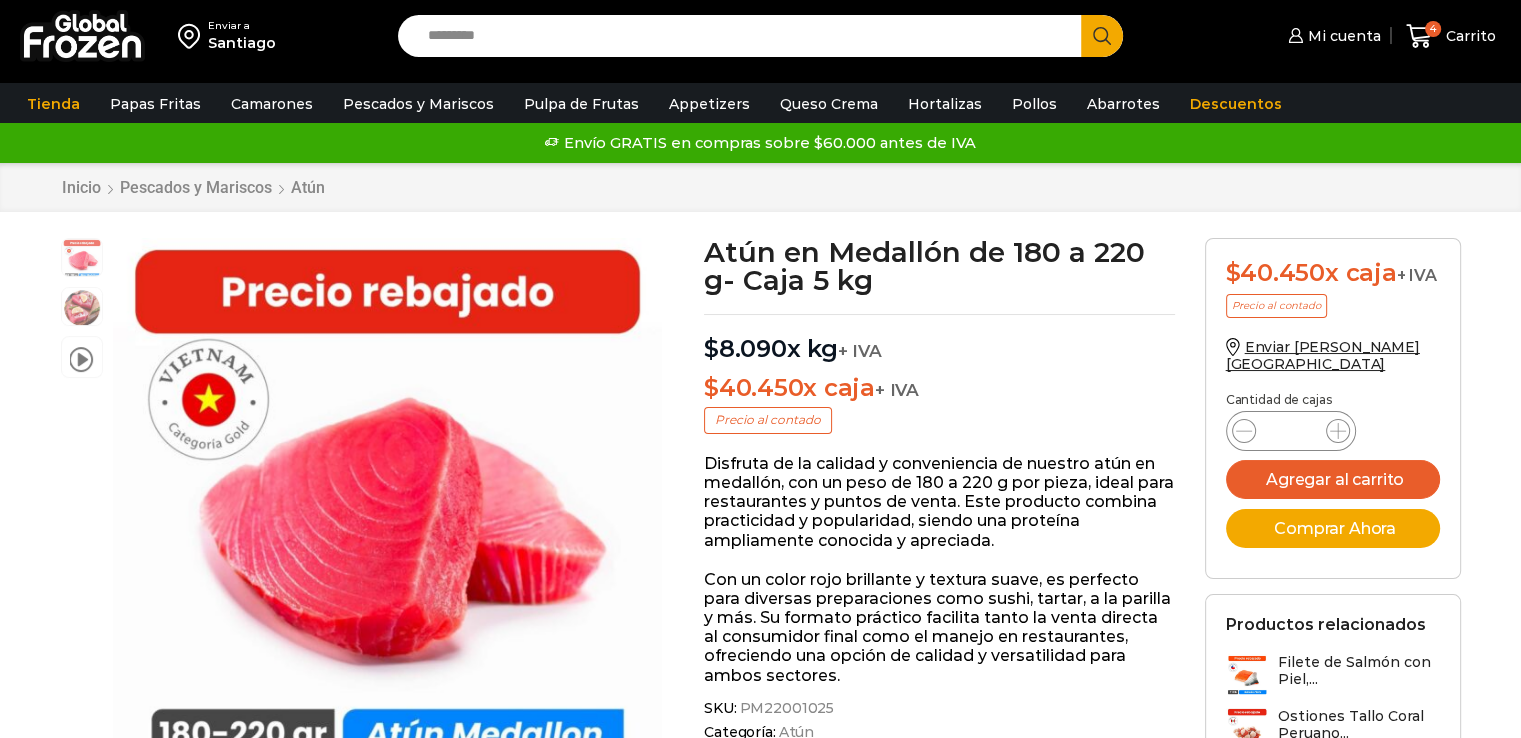 scroll, scrollTop: 0, scrollLeft: 0, axis: both 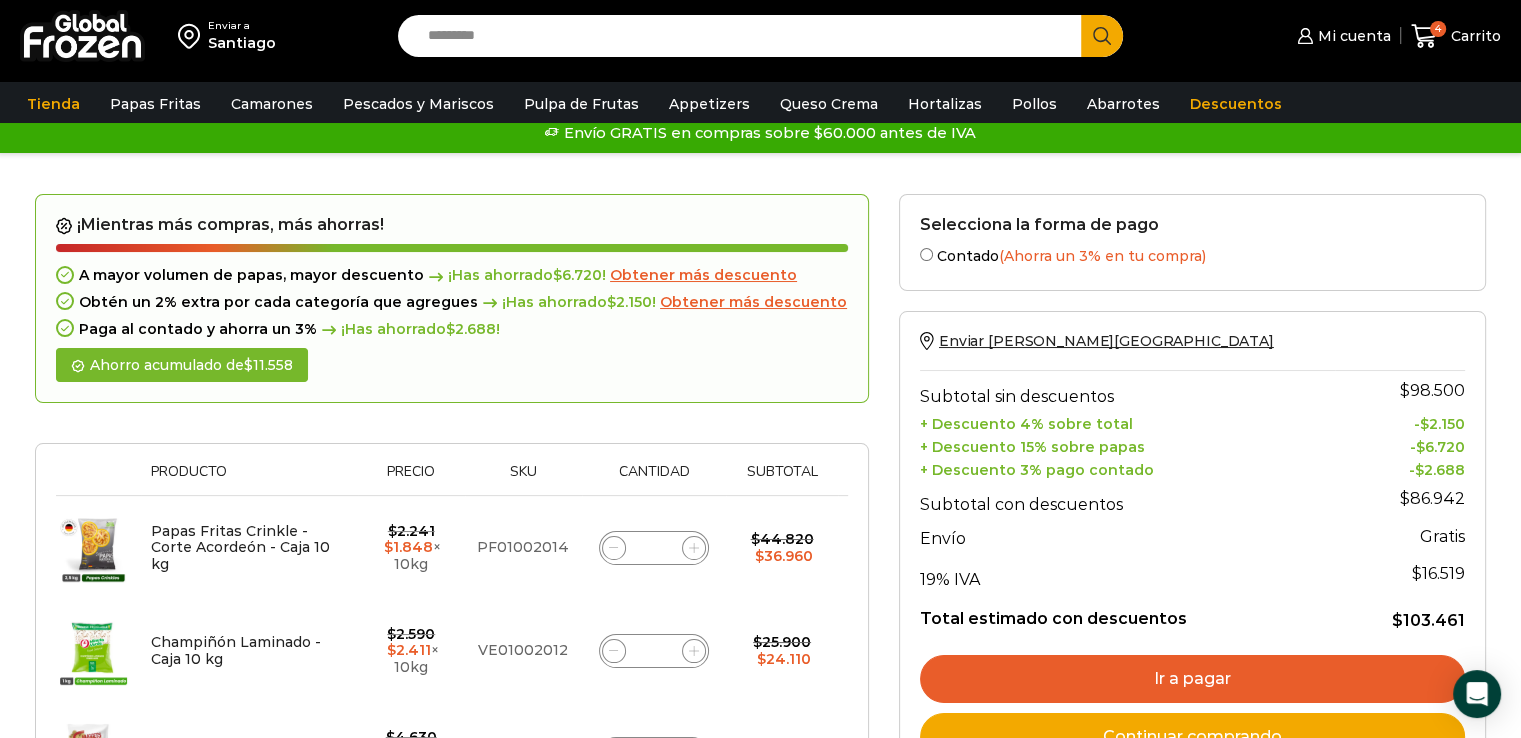 click on "Santiago" at bounding box center (242, 43) 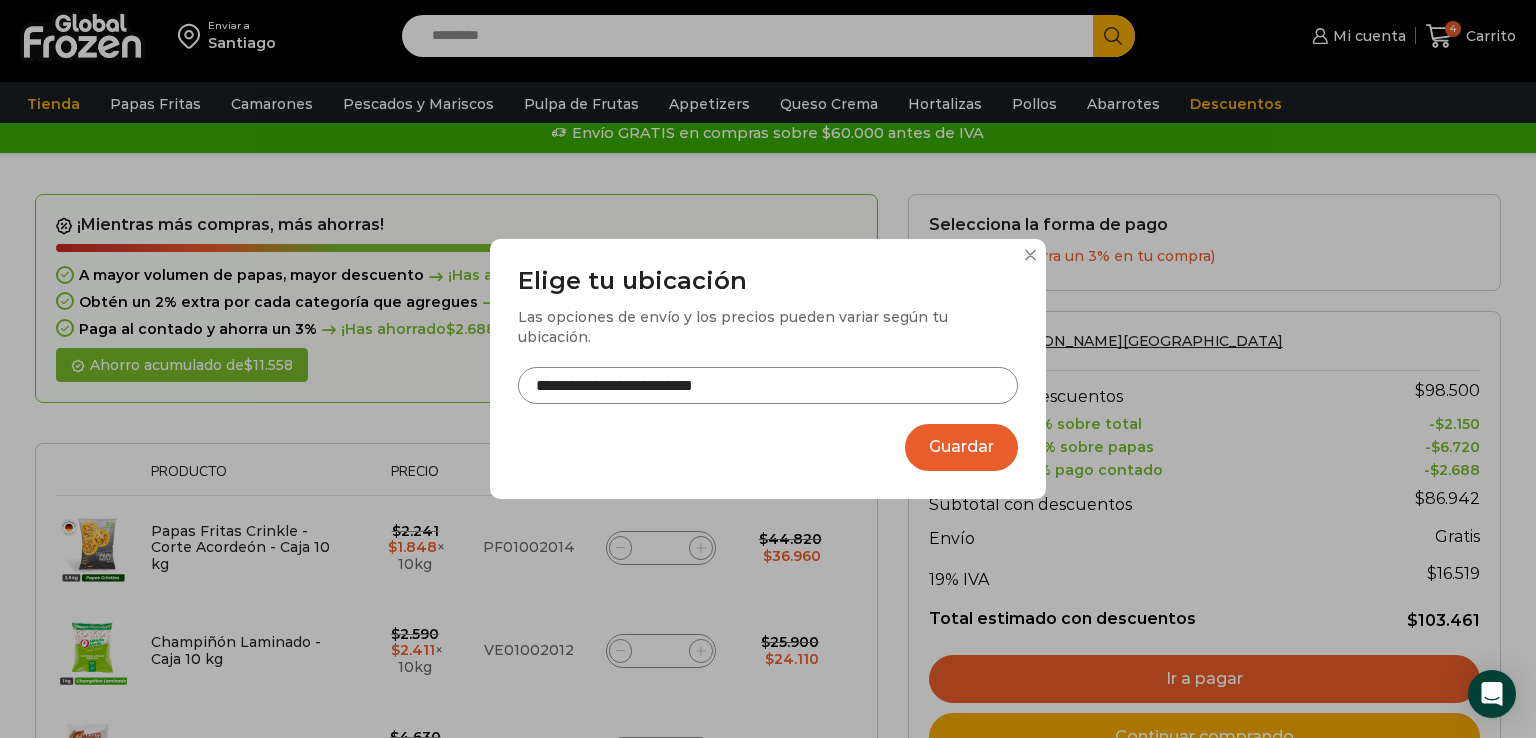 click on "**********" at bounding box center [768, 385] 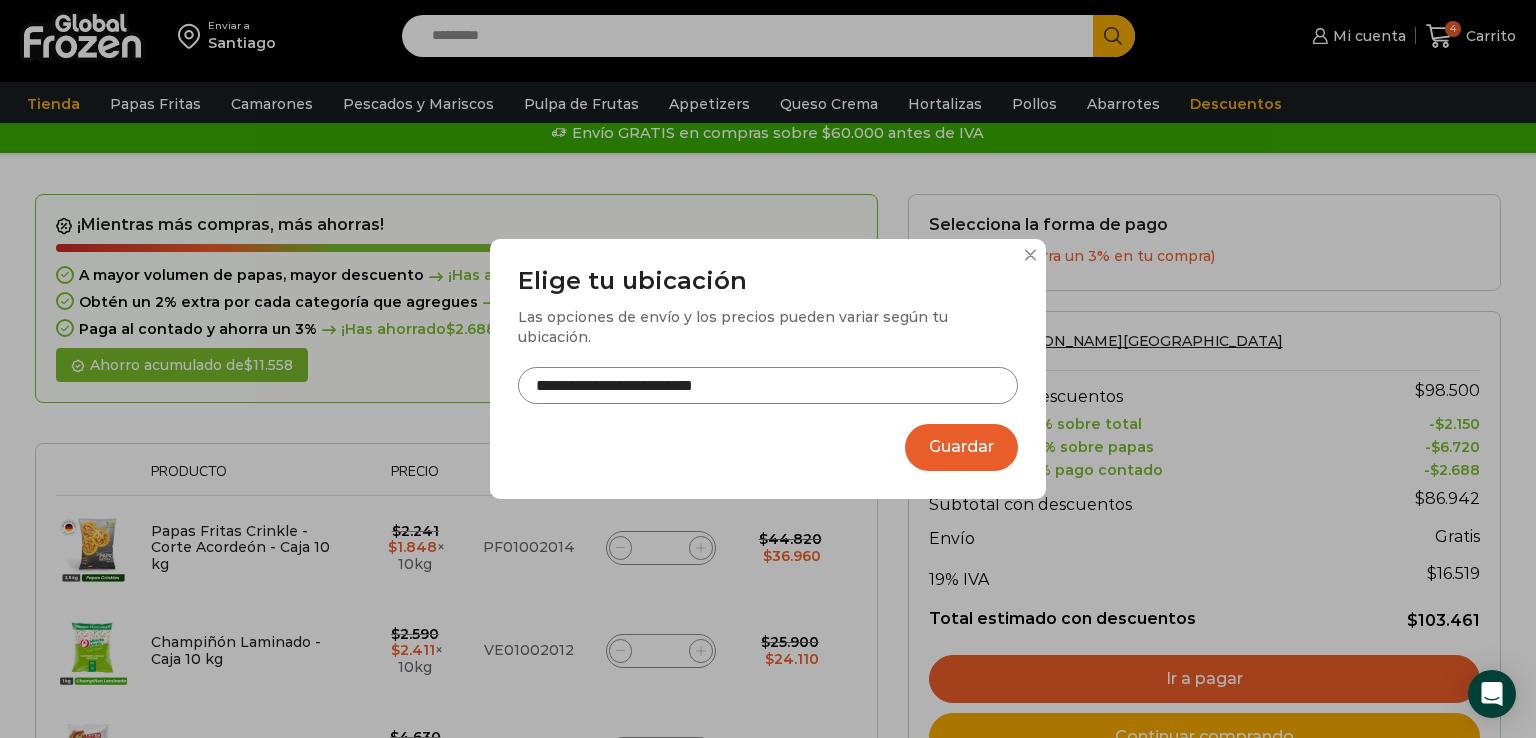 click on "Guardar" at bounding box center [961, 447] 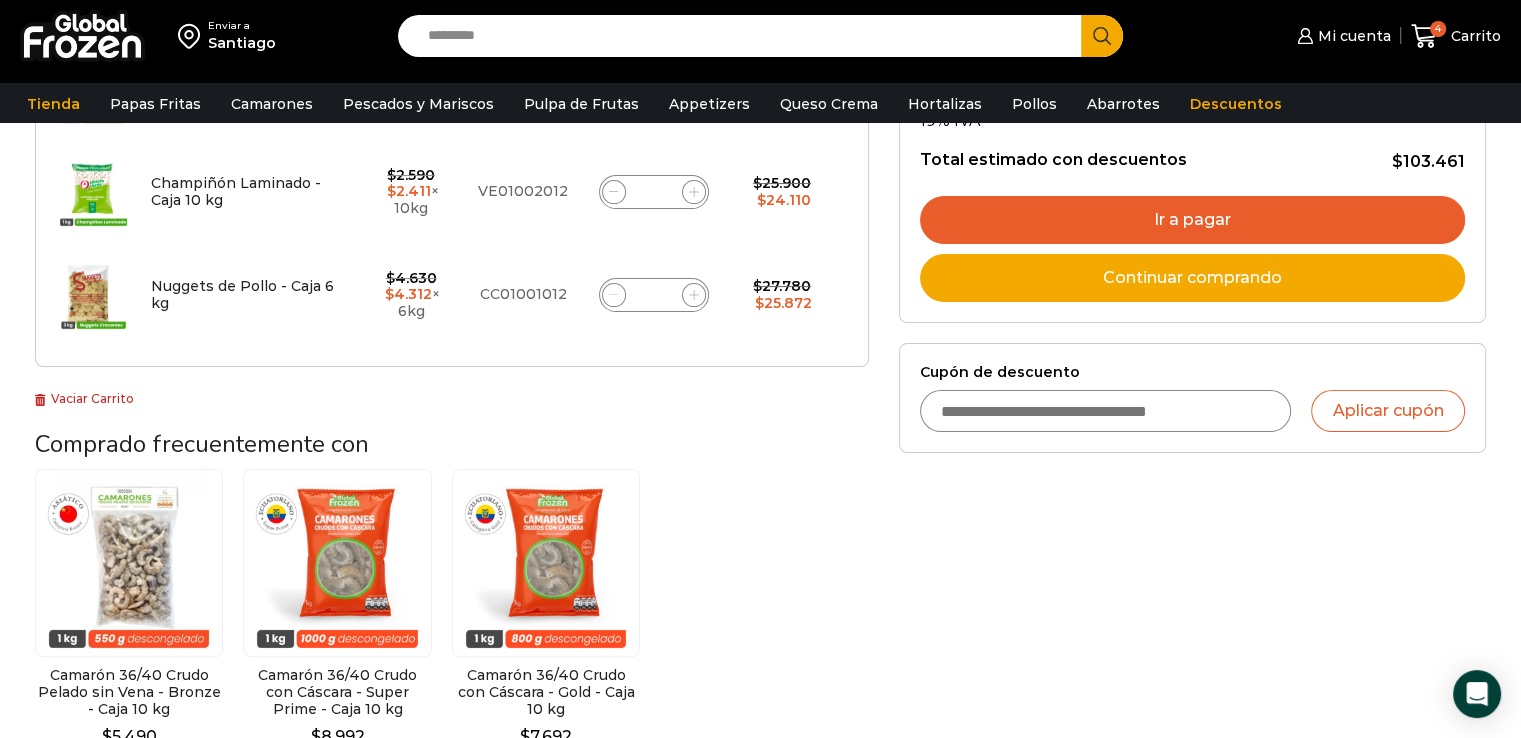 scroll, scrollTop: 461, scrollLeft: 0, axis: vertical 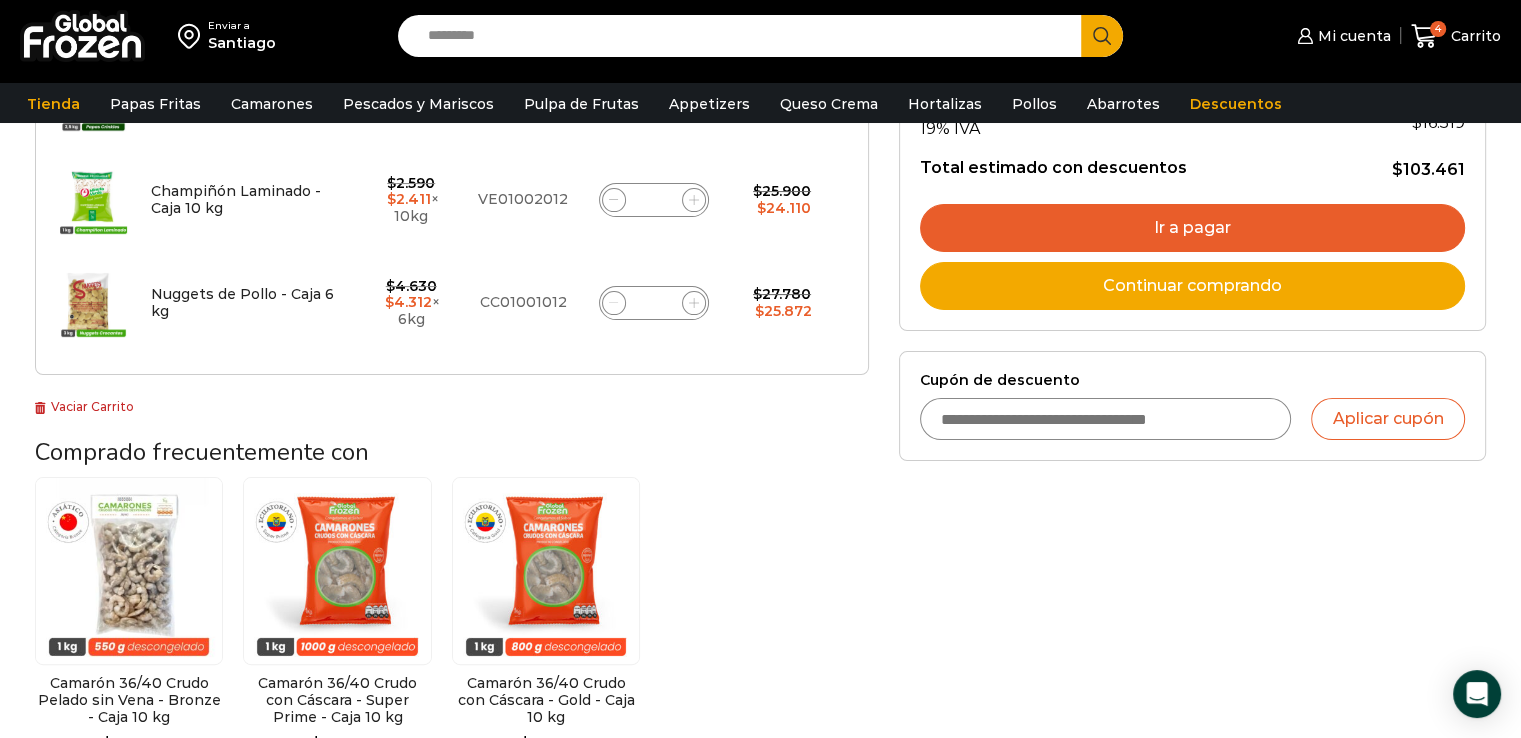 click on "Cupón de descuento" at bounding box center [1106, 419] 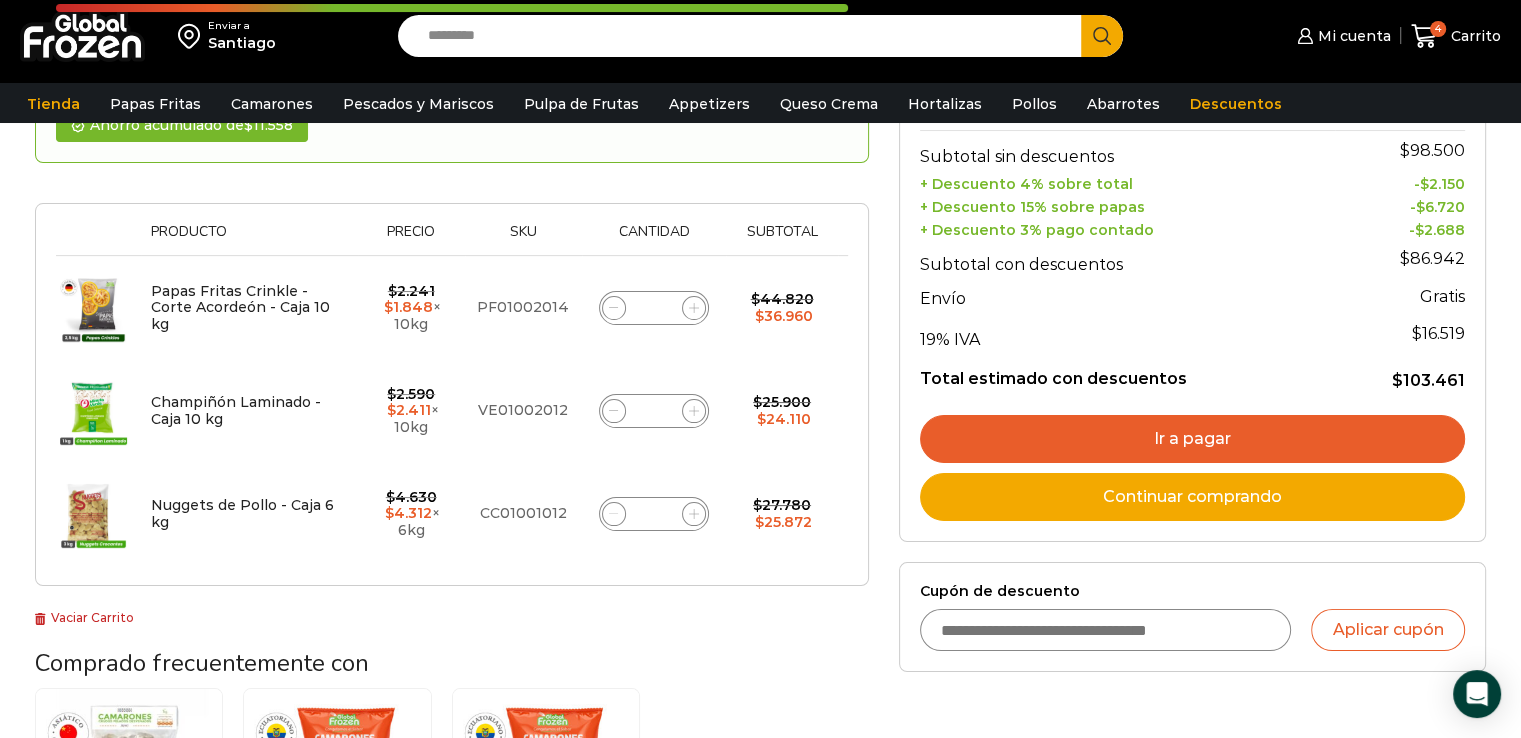 scroll, scrollTop: 249, scrollLeft: 0, axis: vertical 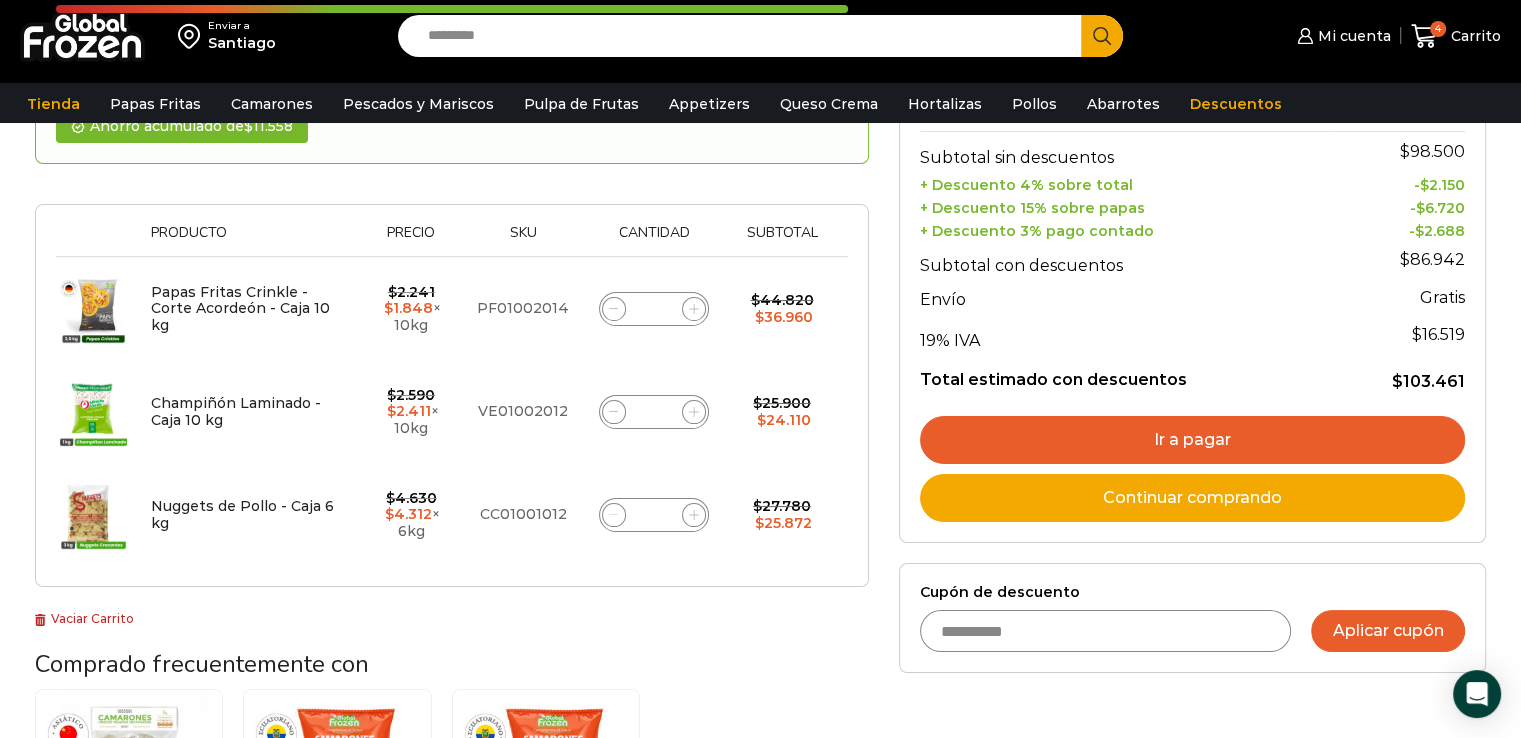 type on "**********" 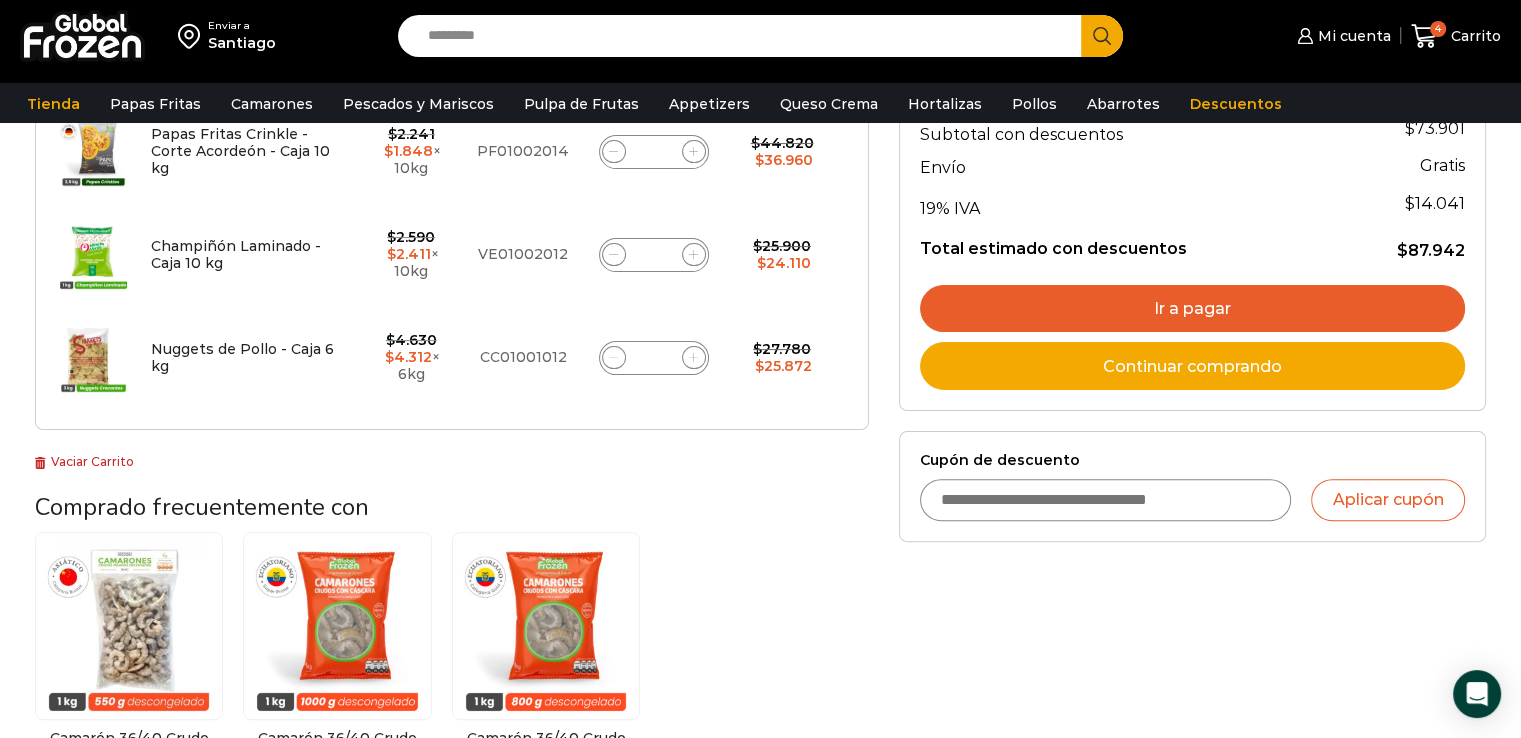 scroll, scrollTop: 472, scrollLeft: 0, axis: vertical 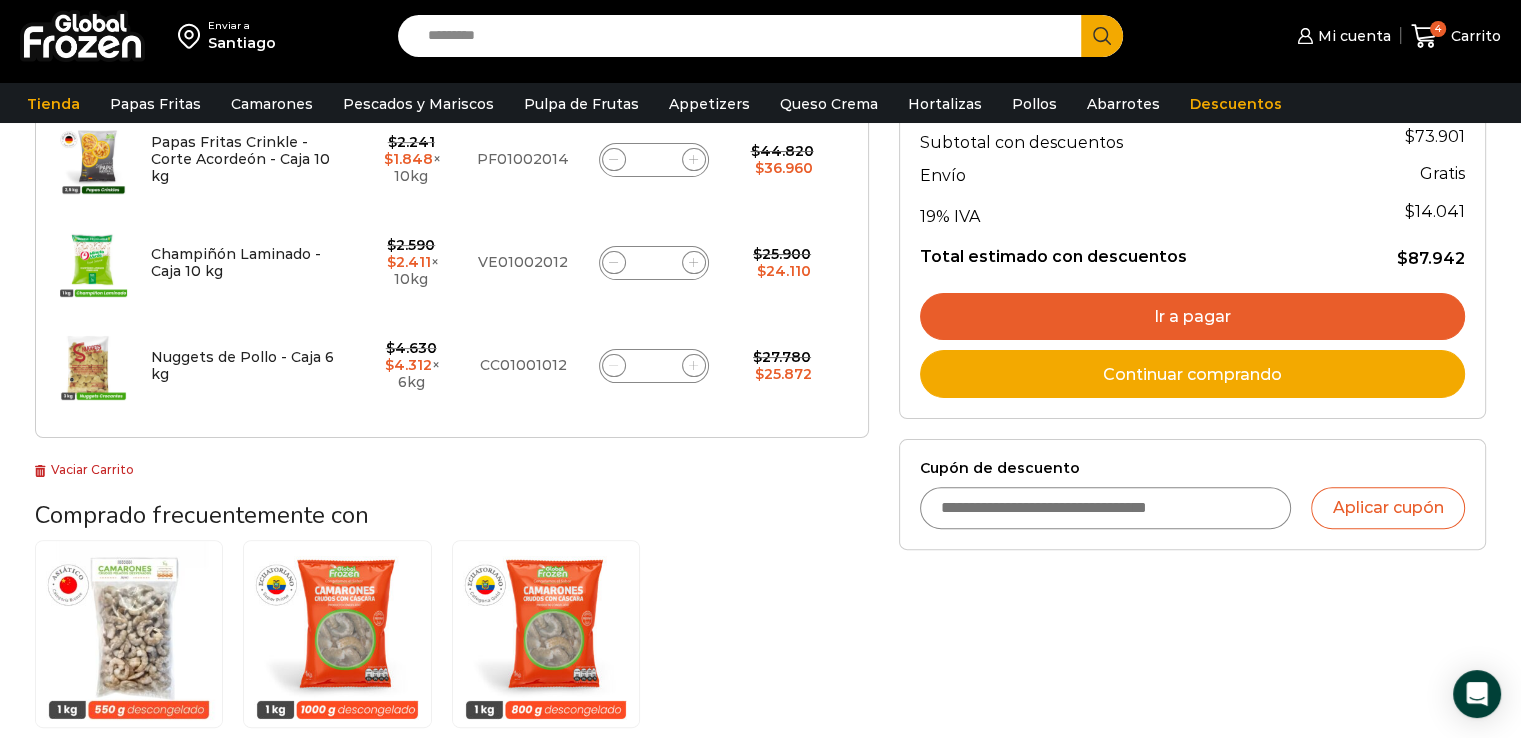 click on "Ir a pagar" at bounding box center (1192, 317) 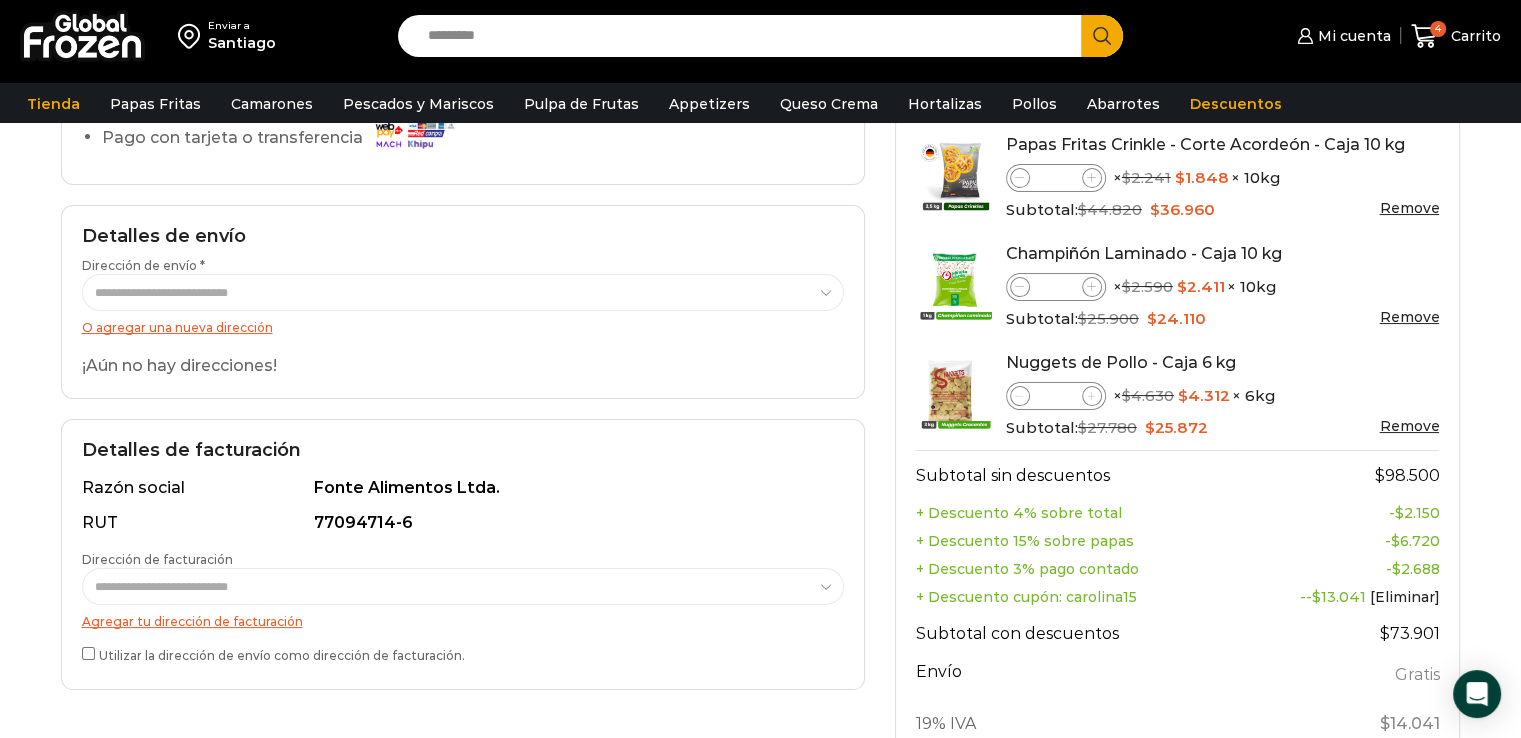 scroll, scrollTop: 256, scrollLeft: 0, axis: vertical 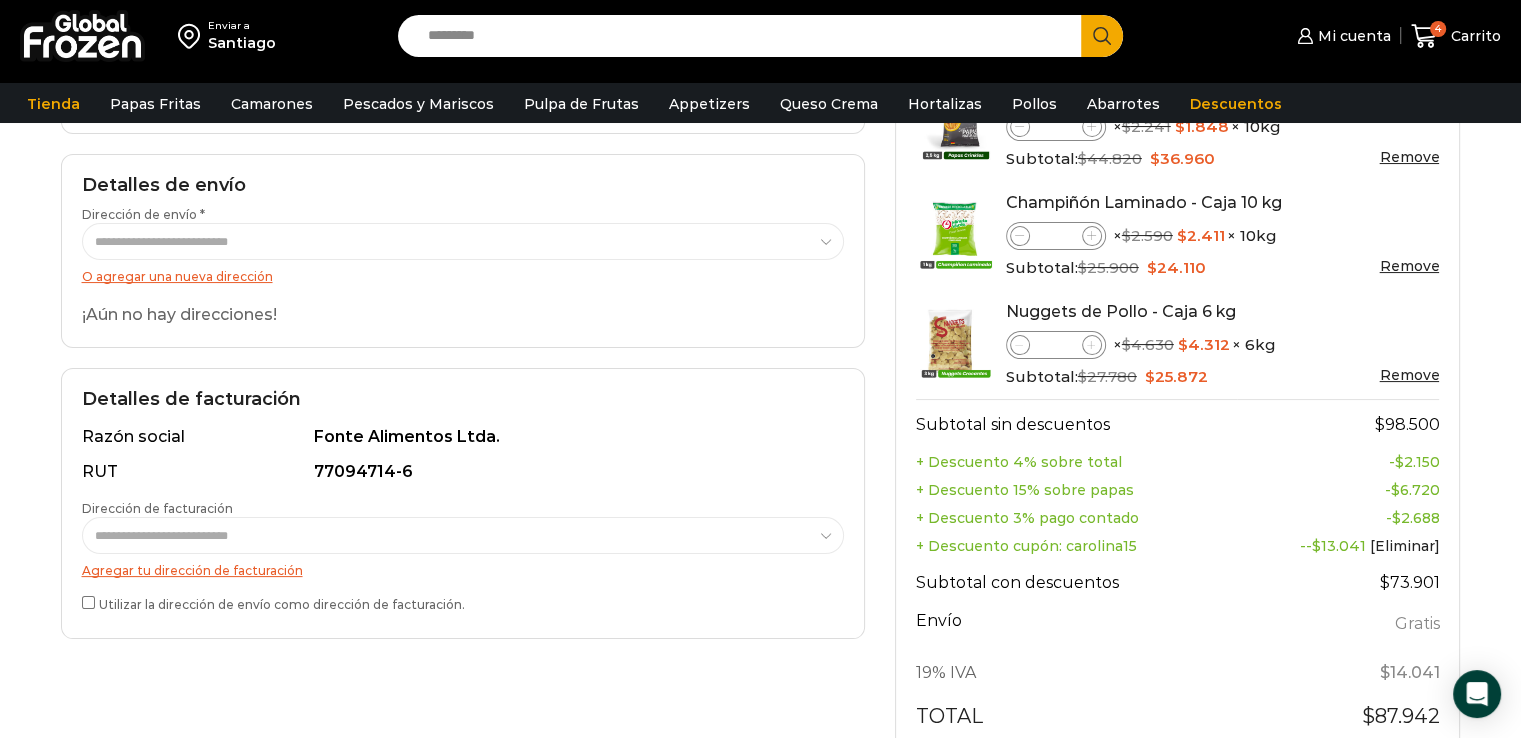 click on "Enviar a
[GEOGRAPHIC_DATA]" at bounding box center (194, 36) 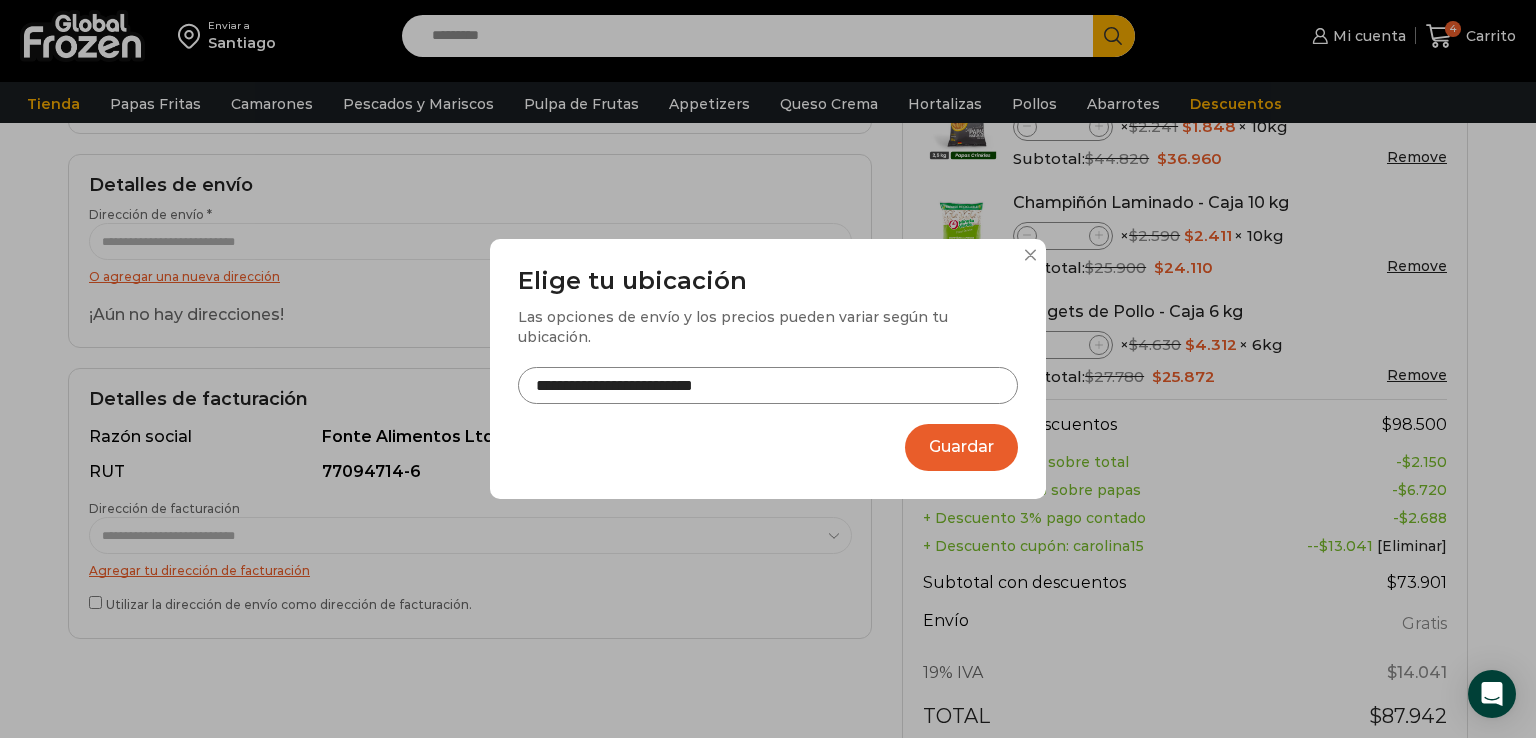 click on "Guardar" at bounding box center [961, 447] 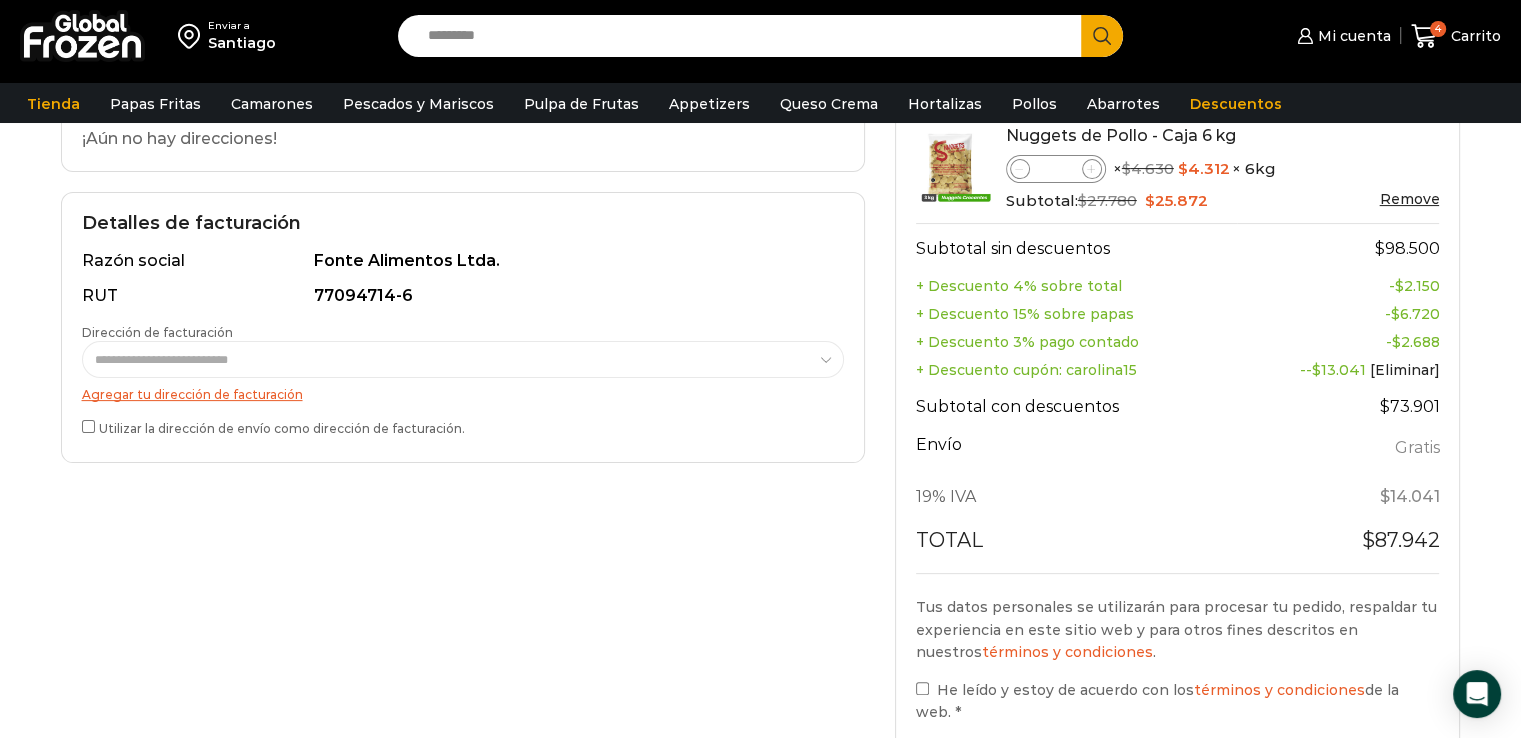 scroll, scrollTop: 395, scrollLeft: 0, axis: vertical 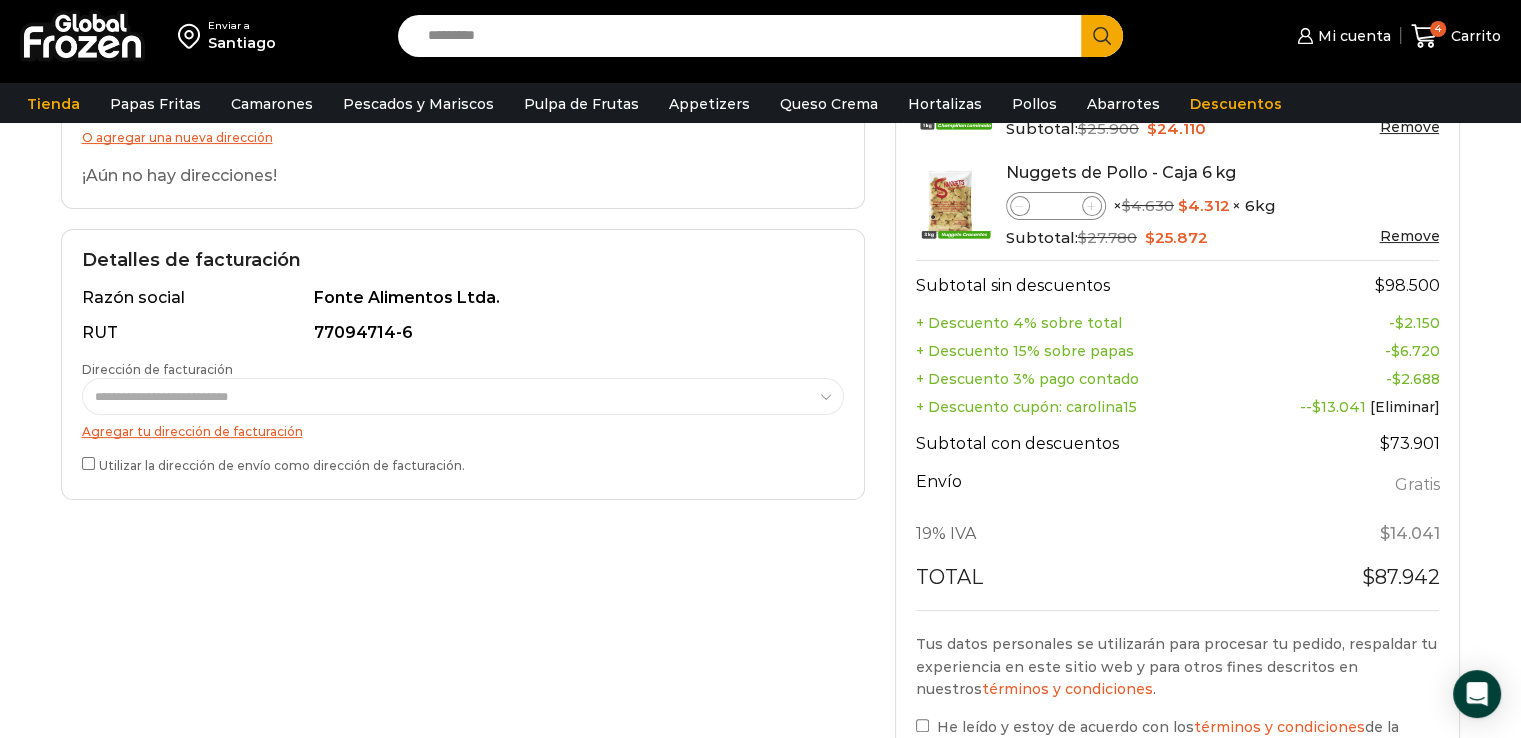 click on "**********" at bounding box center [463, 388] 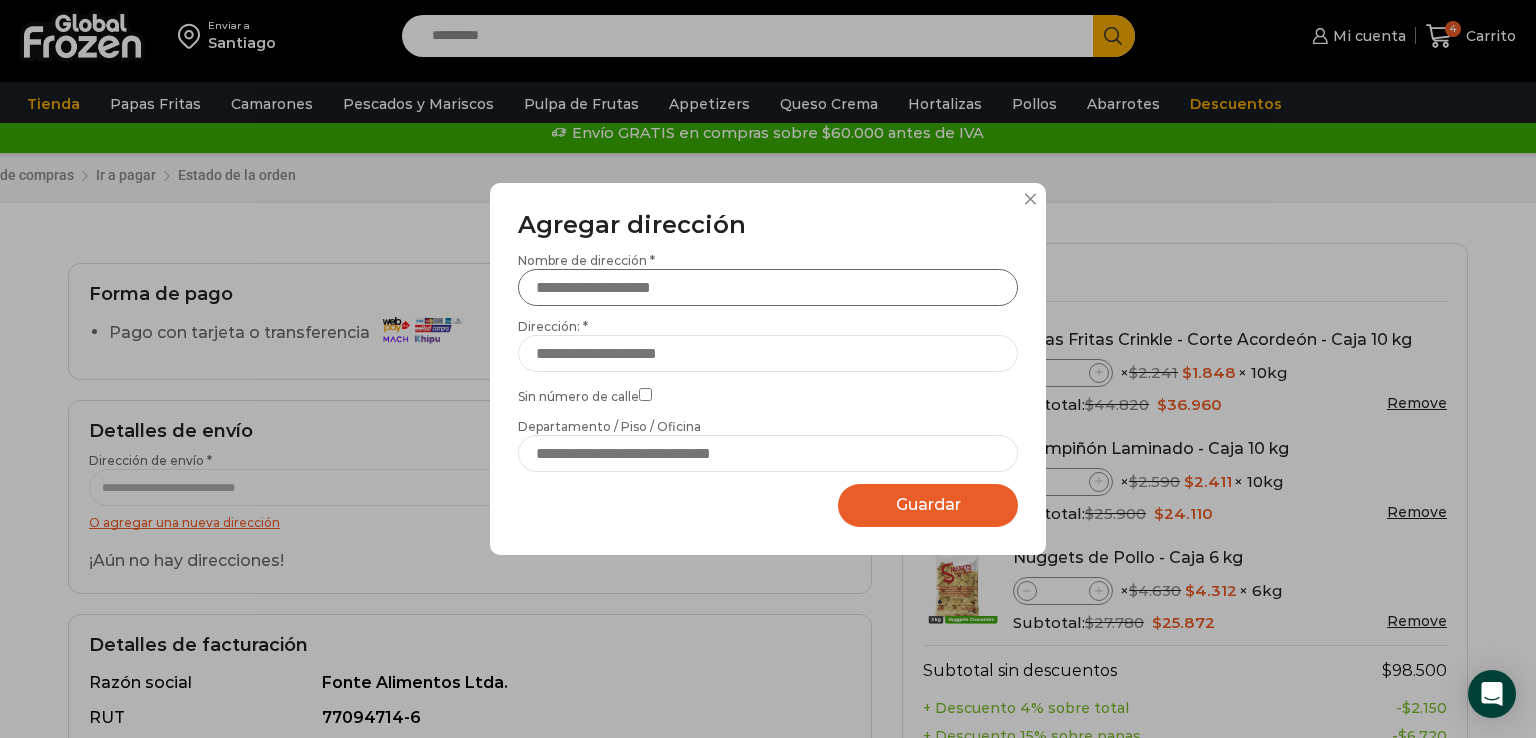 click on "Nombre de dirección *" at bounding box center (768, 287) 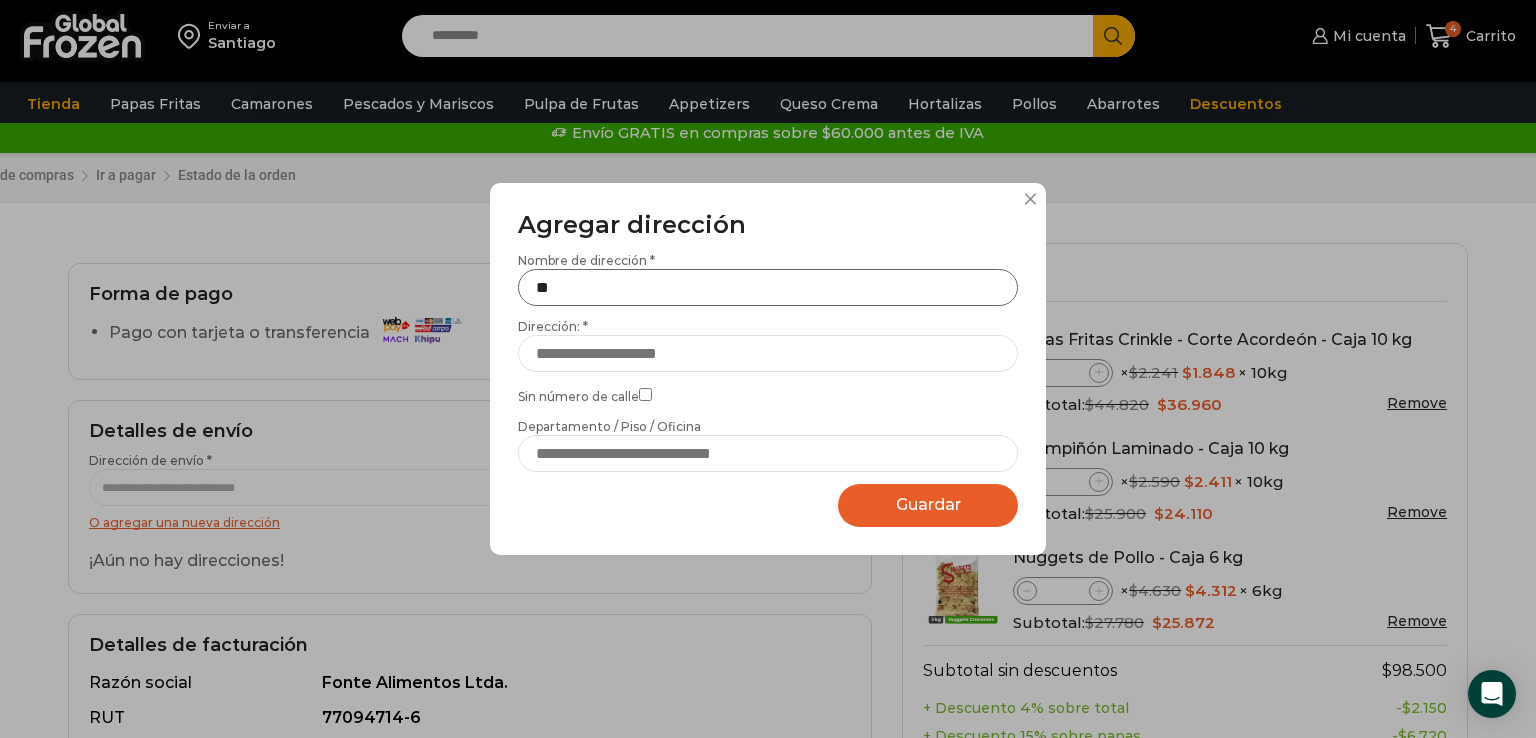 type on "*" 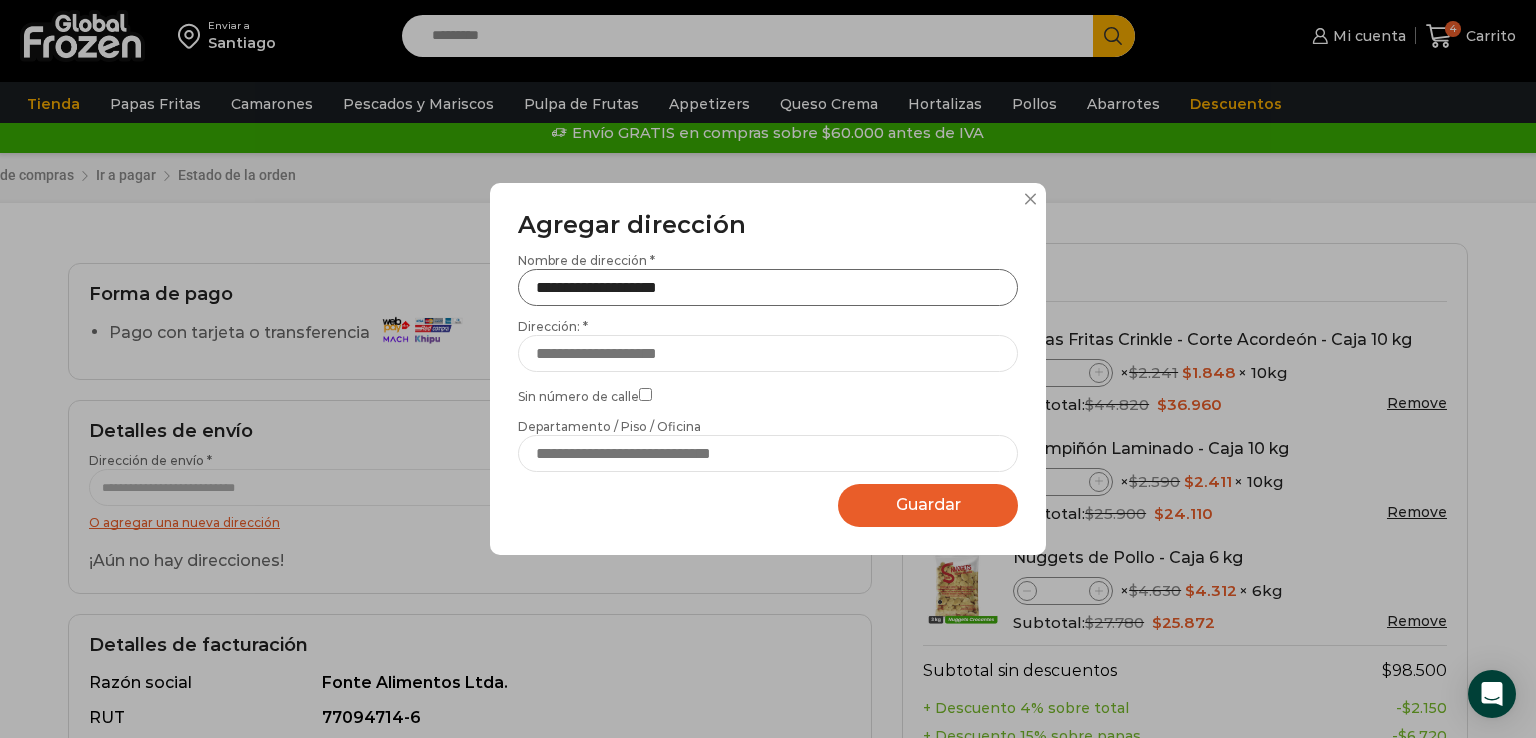 type on "**********" 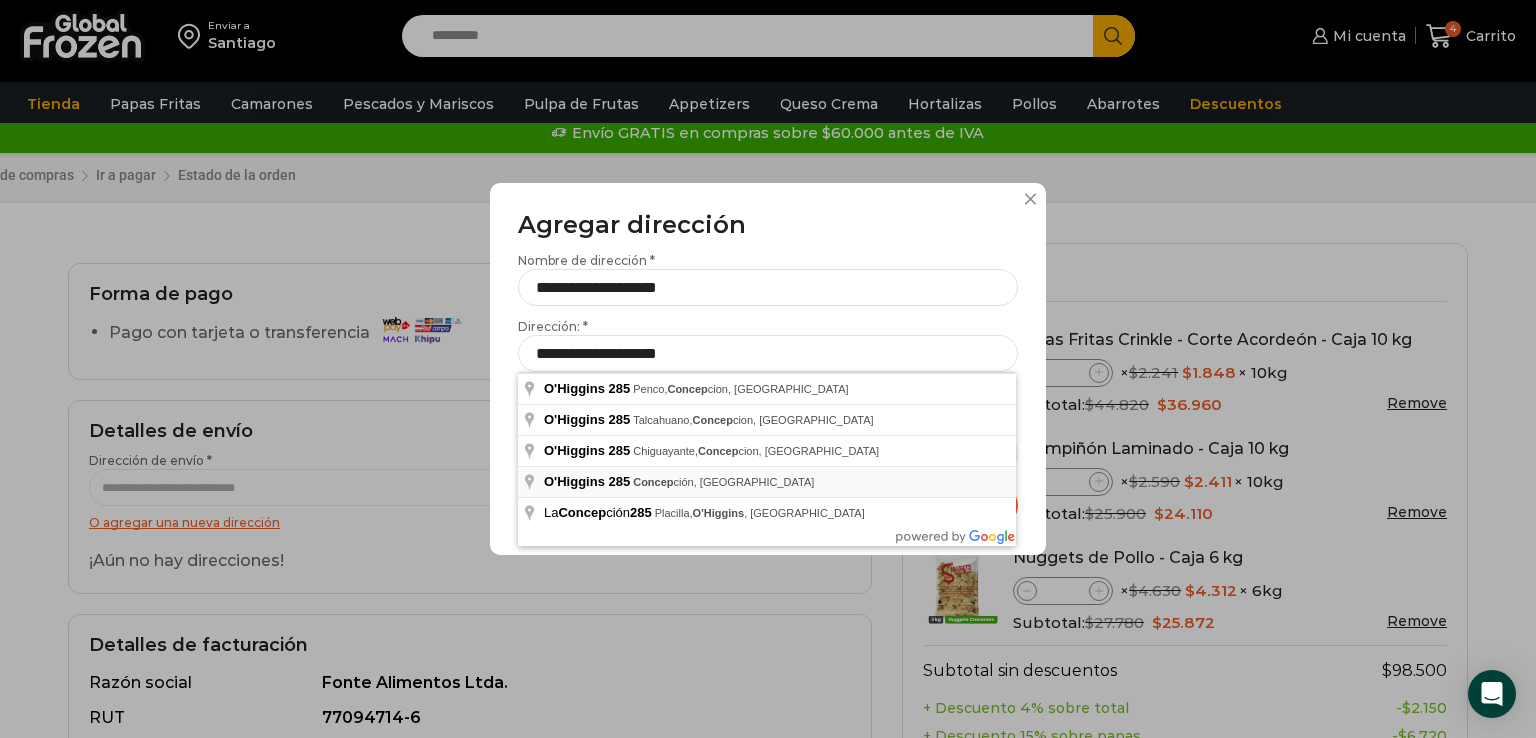 type on "**********" 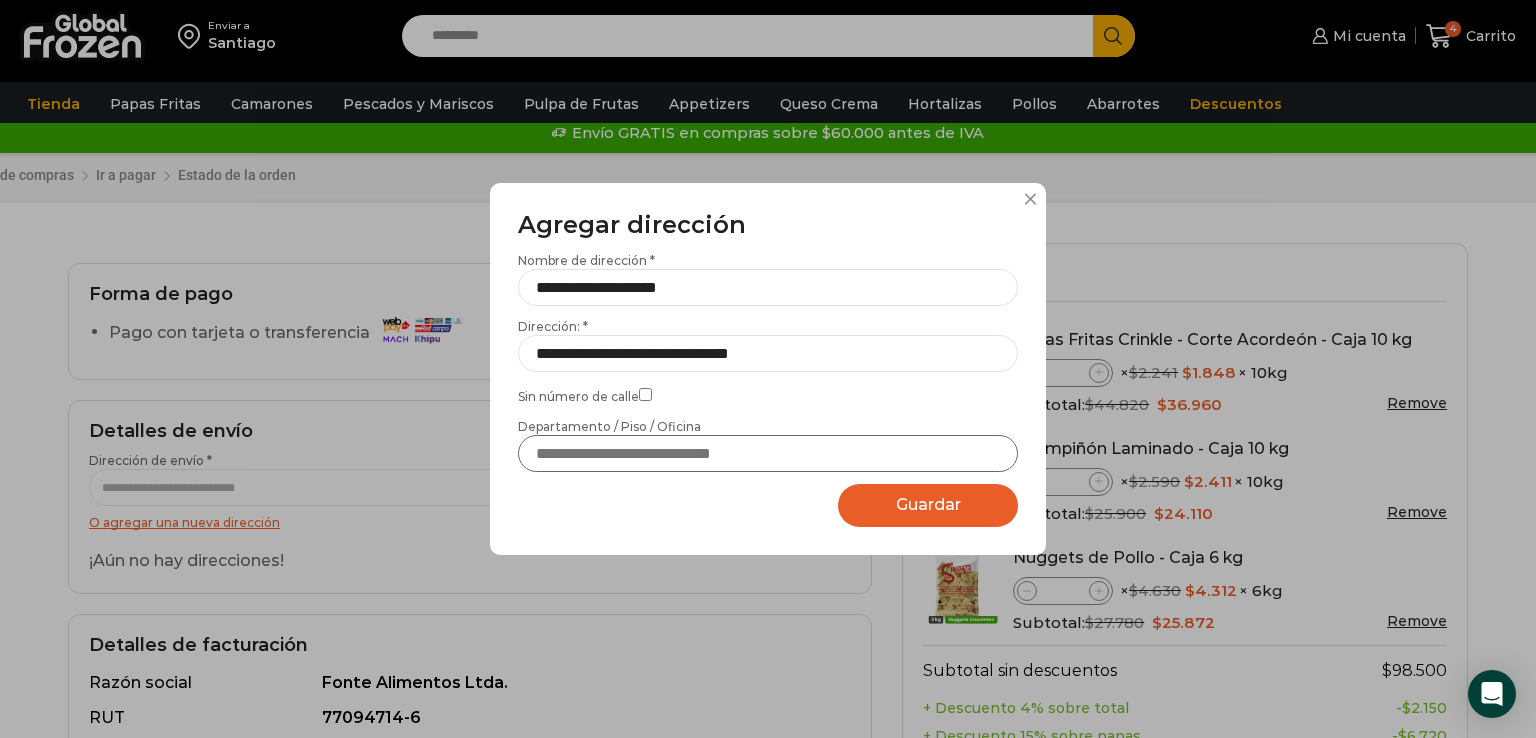 click on "Departamento / Piso / Oficina" at bounding box center (768, 453) 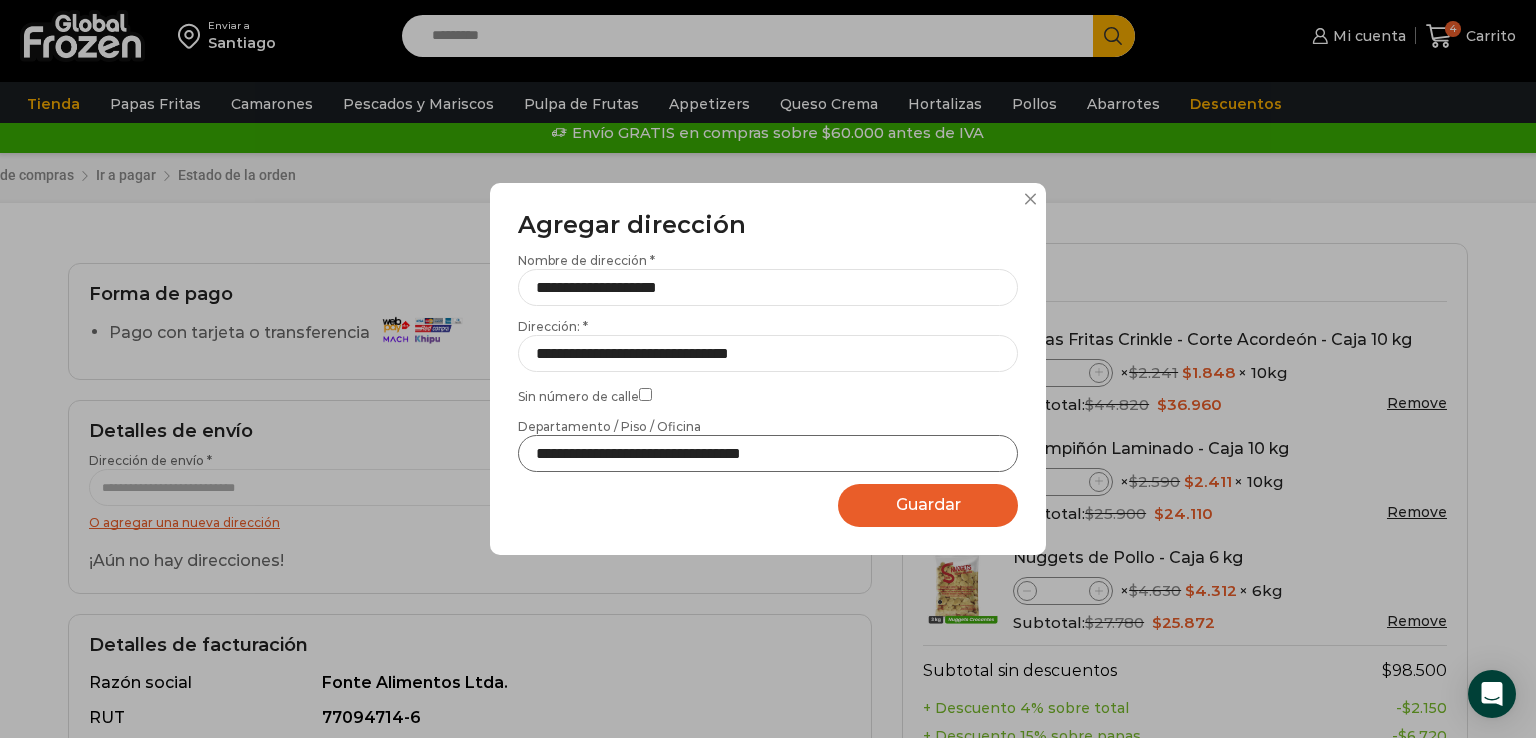 click on "**********" at bounding box center [768, 453] 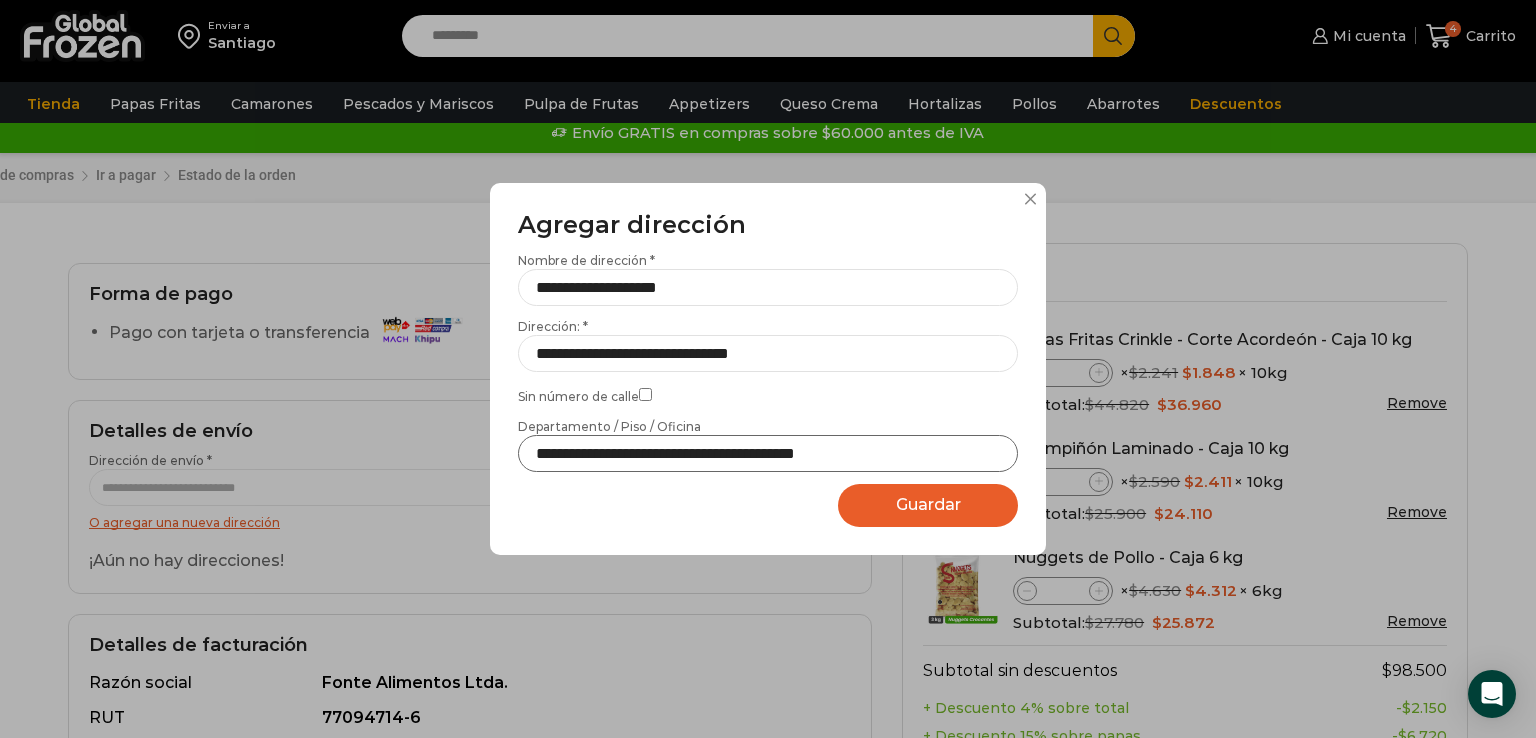 drag, startPoint x: 777, startPoint y: 457, endPoint x: 971, endPoint y: 432, distance: 195.60419 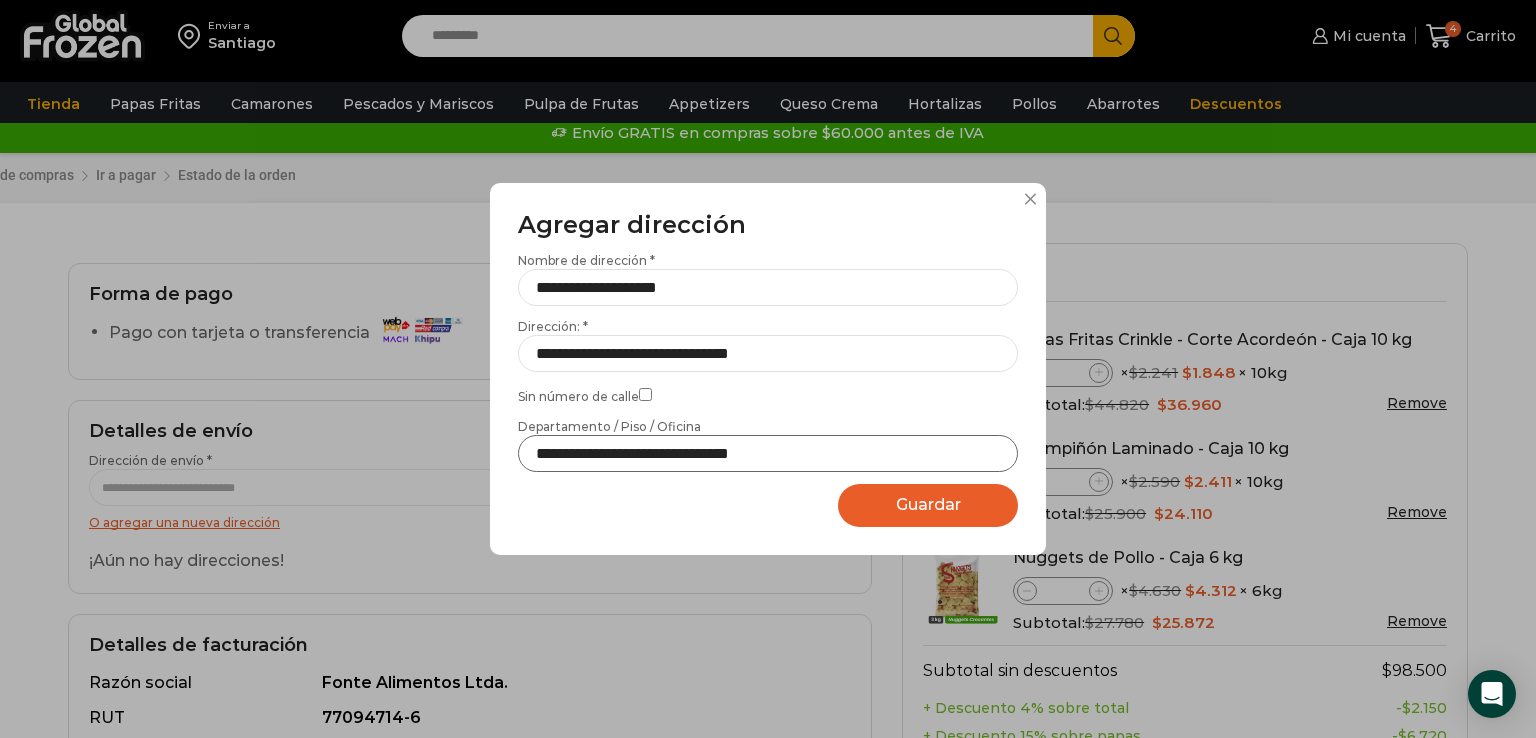 type on "**********" 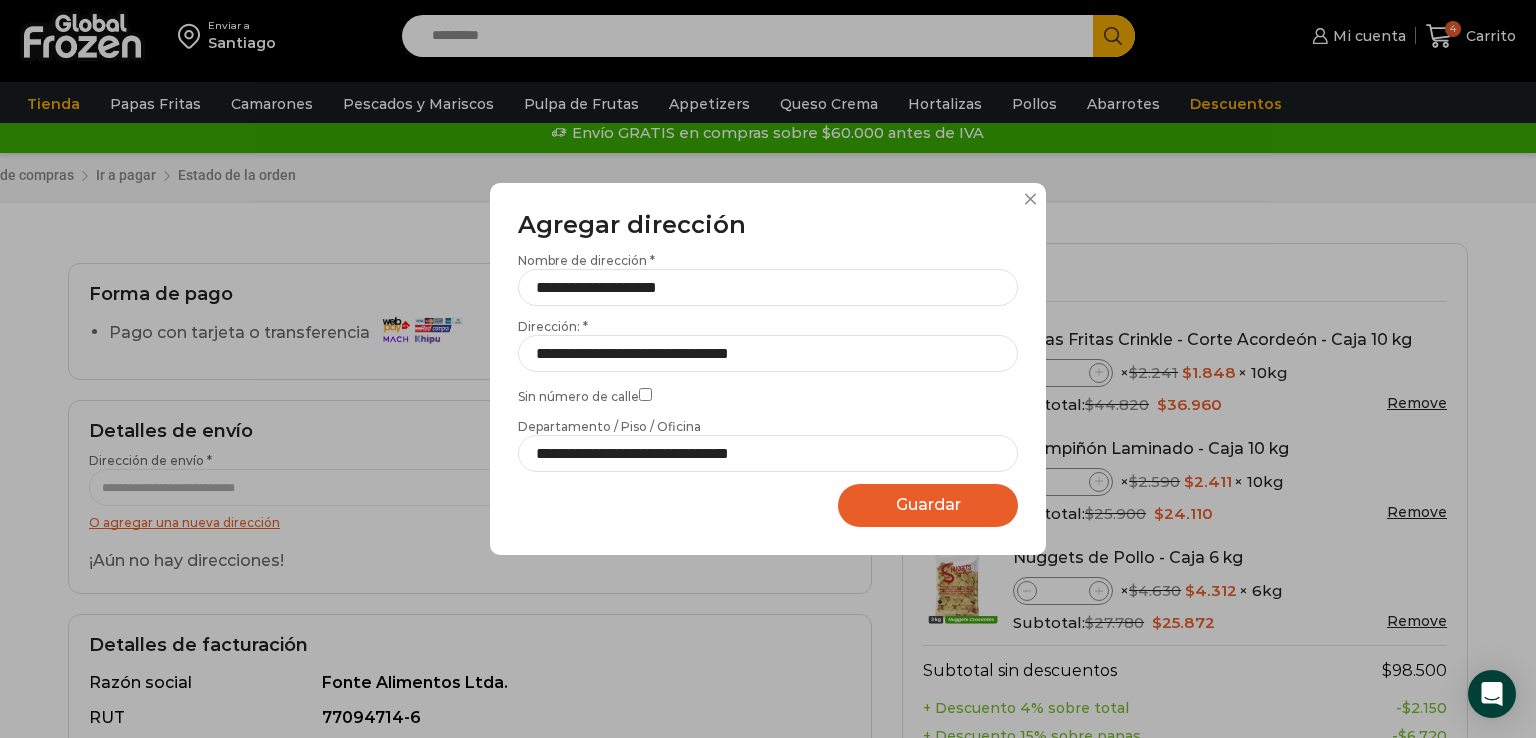 click on "Guardar" at bounding box center [928, 504] 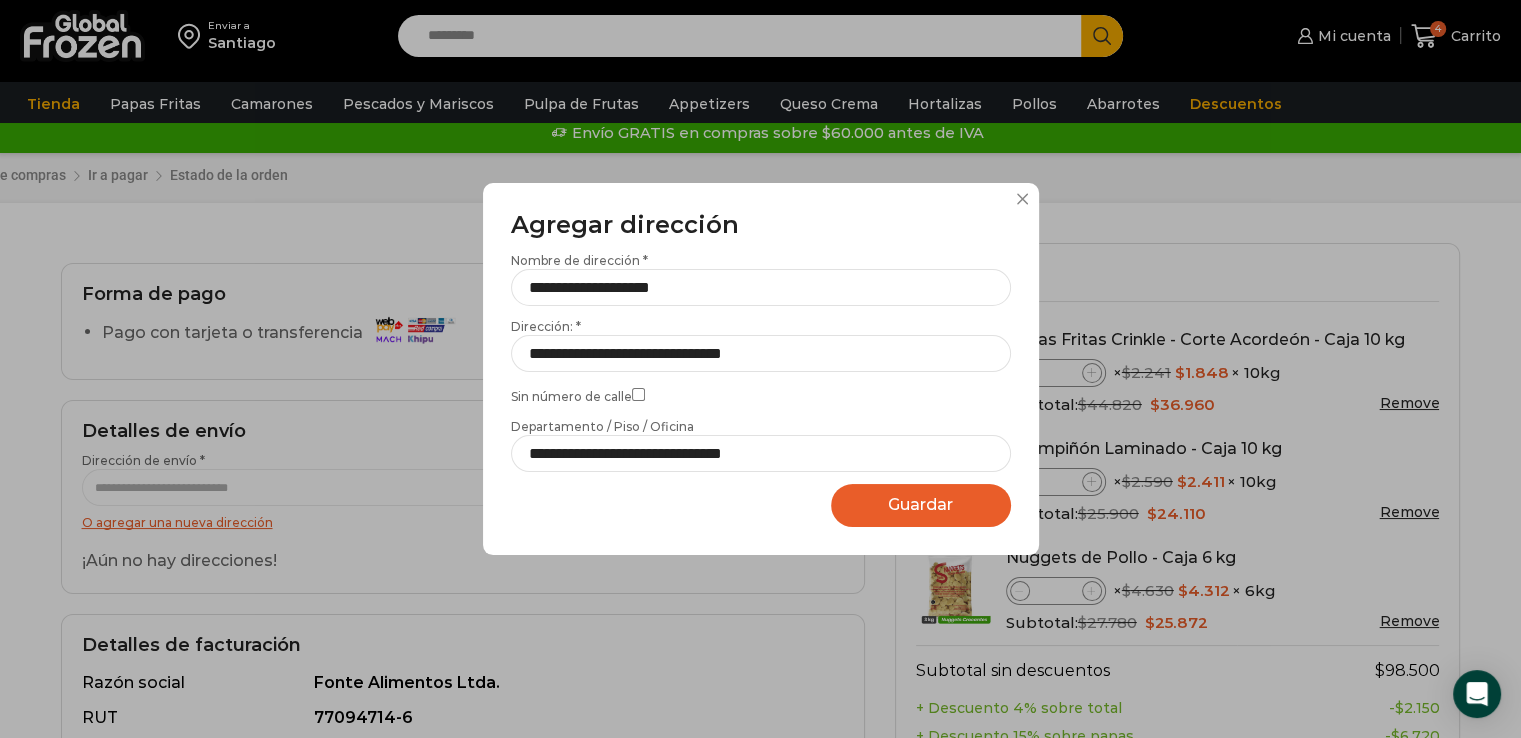 select on "*******" 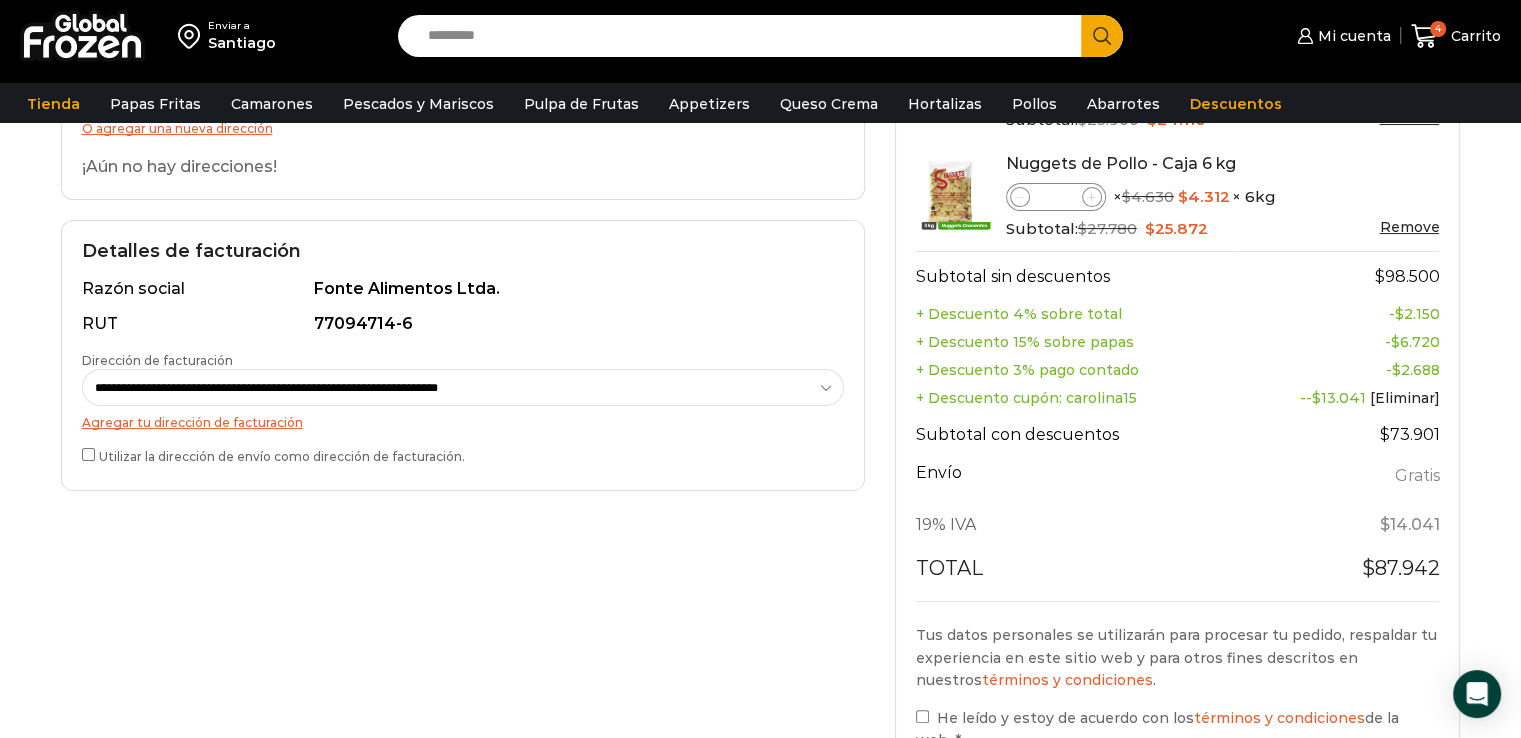 scroll, scrollTop: 383, scrollLeft: 0, axis: vertical 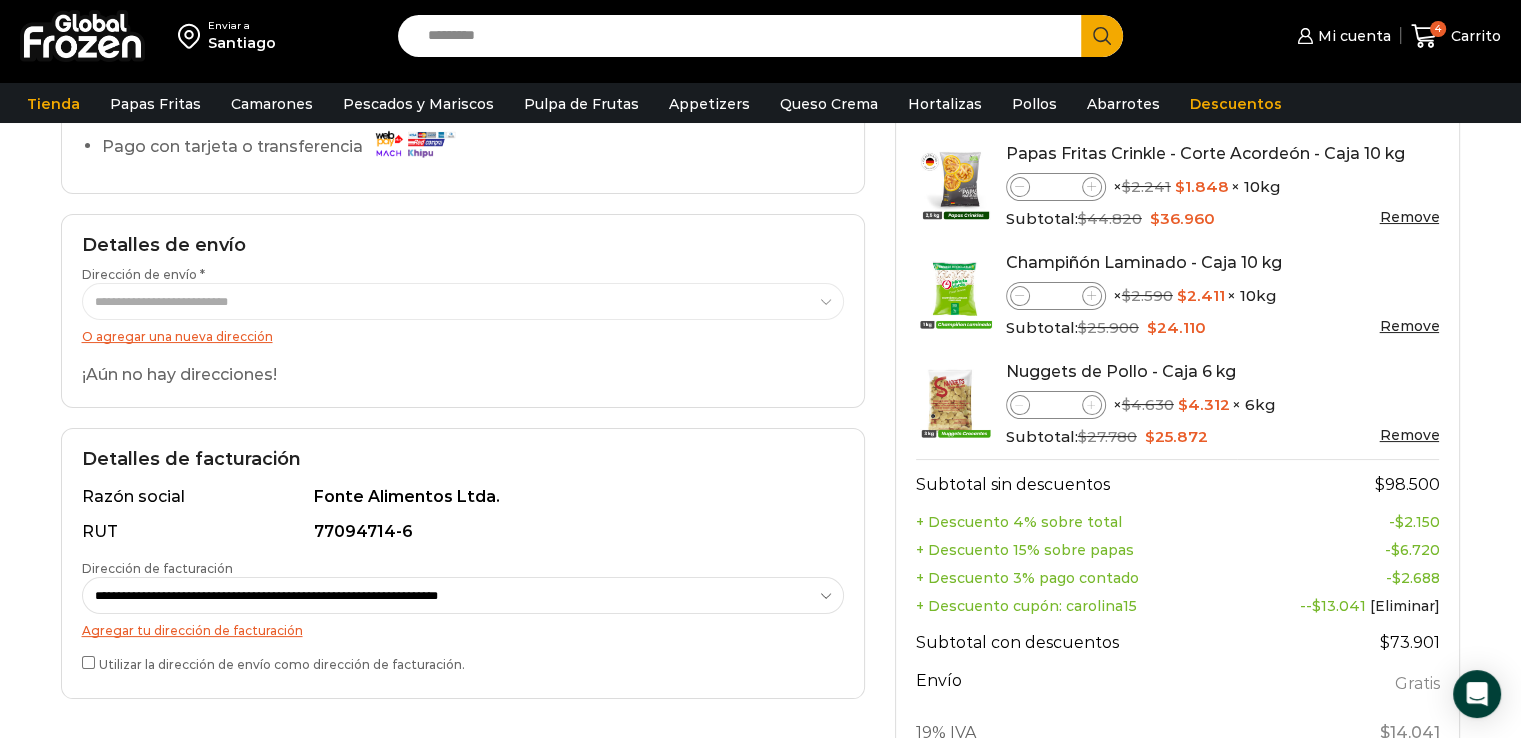 click on "O agregar una nueva dirección" at bounding box center [463, 336] 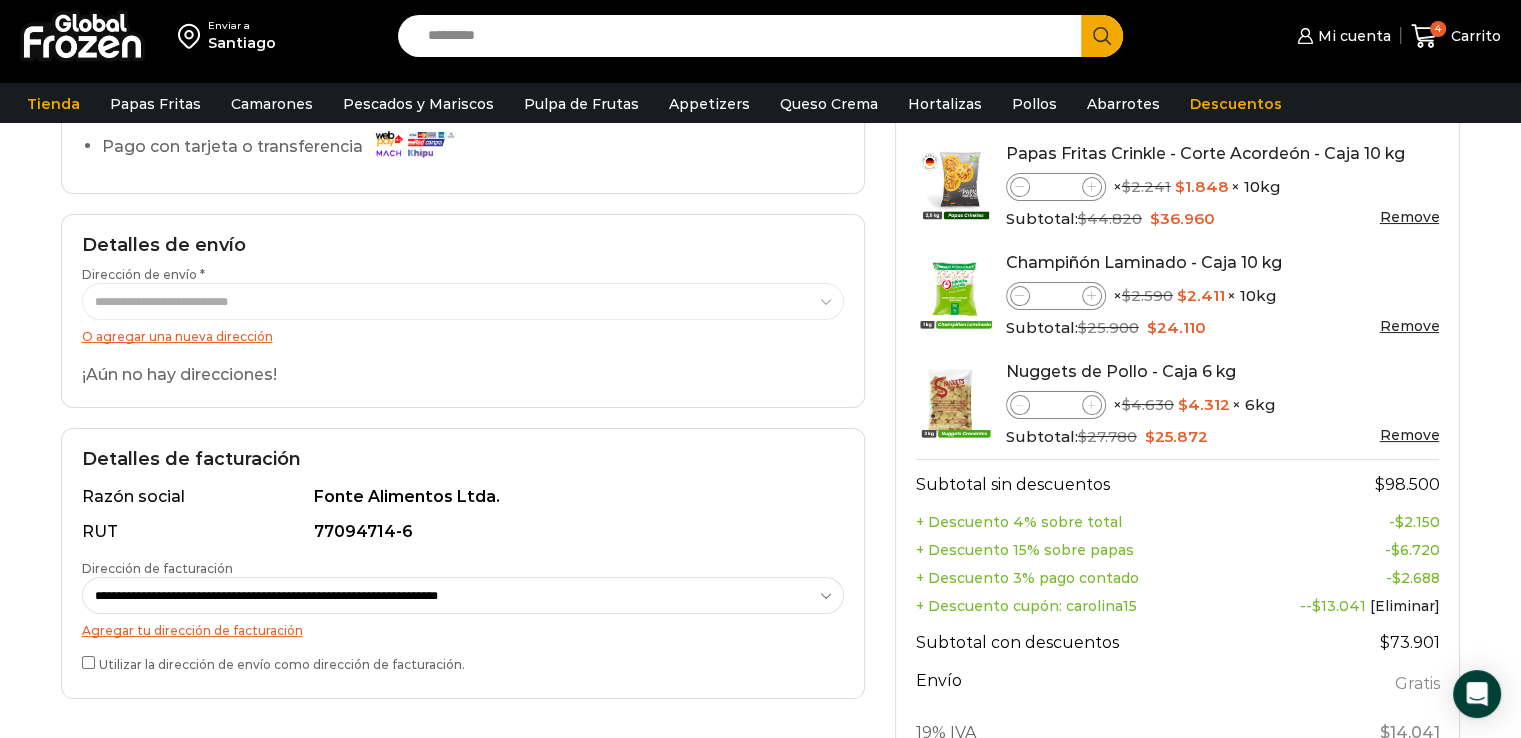 click on "O agregar una nueva dirección" at bounding box center (177, 336) 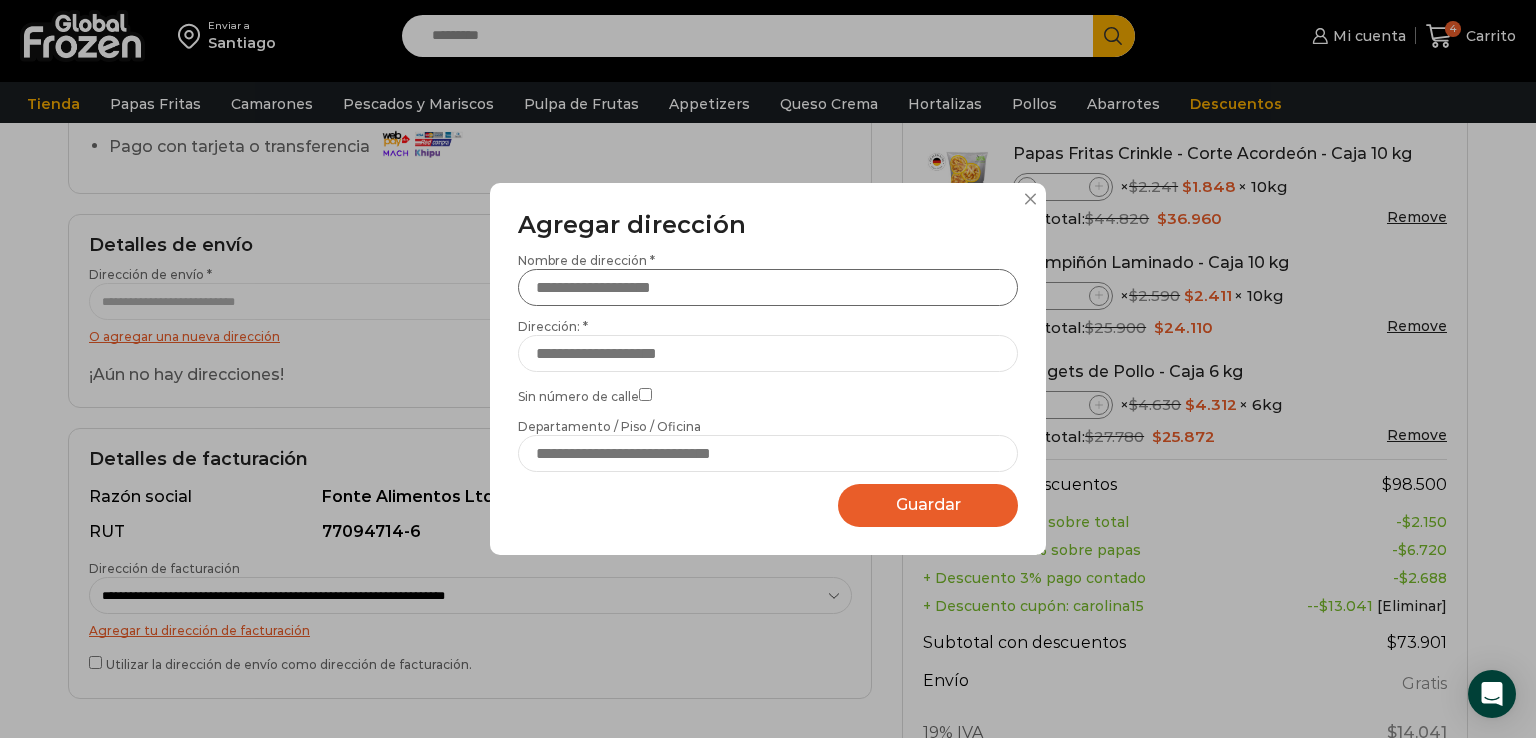 click on "Nombre de dirección *" at bounding box center (768, 287) 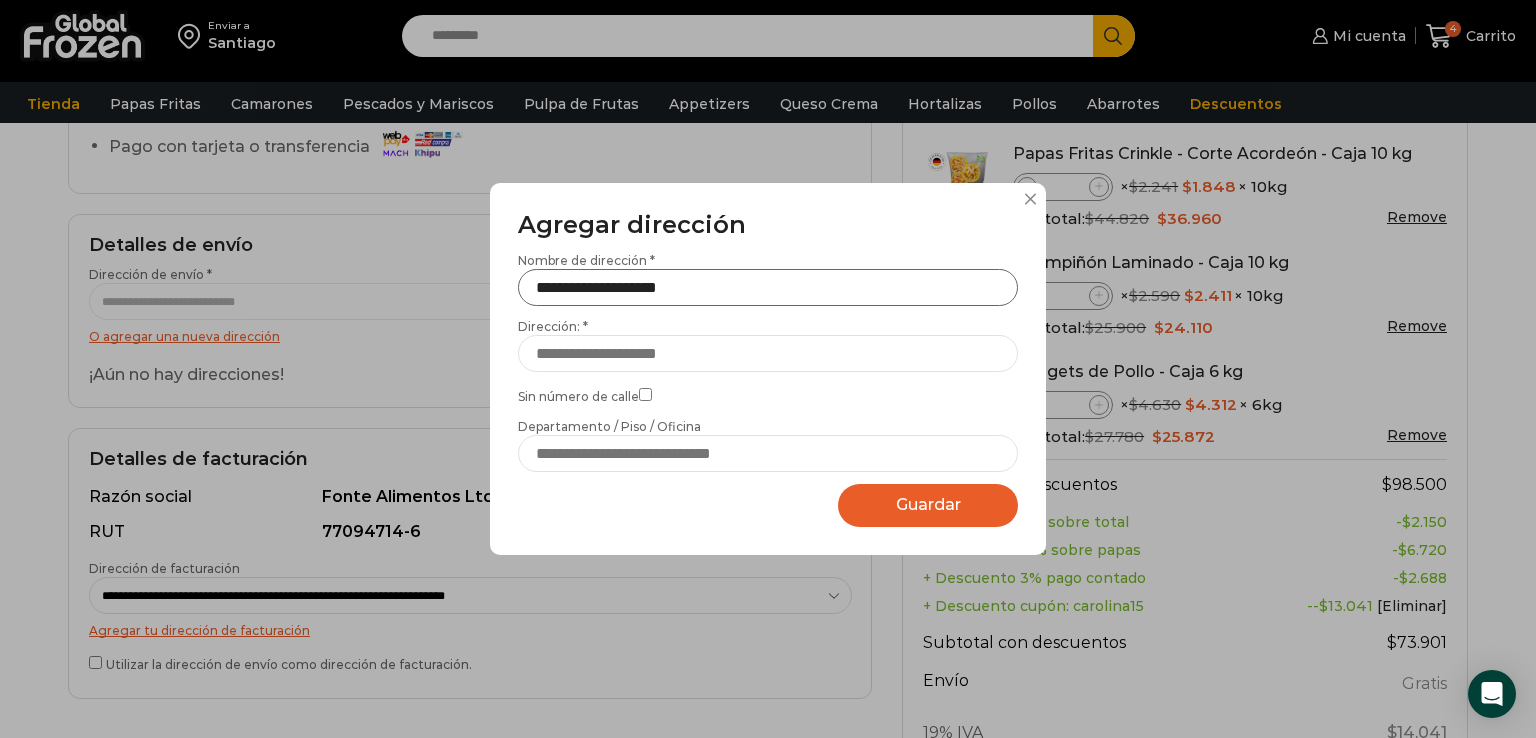 type on "**********" 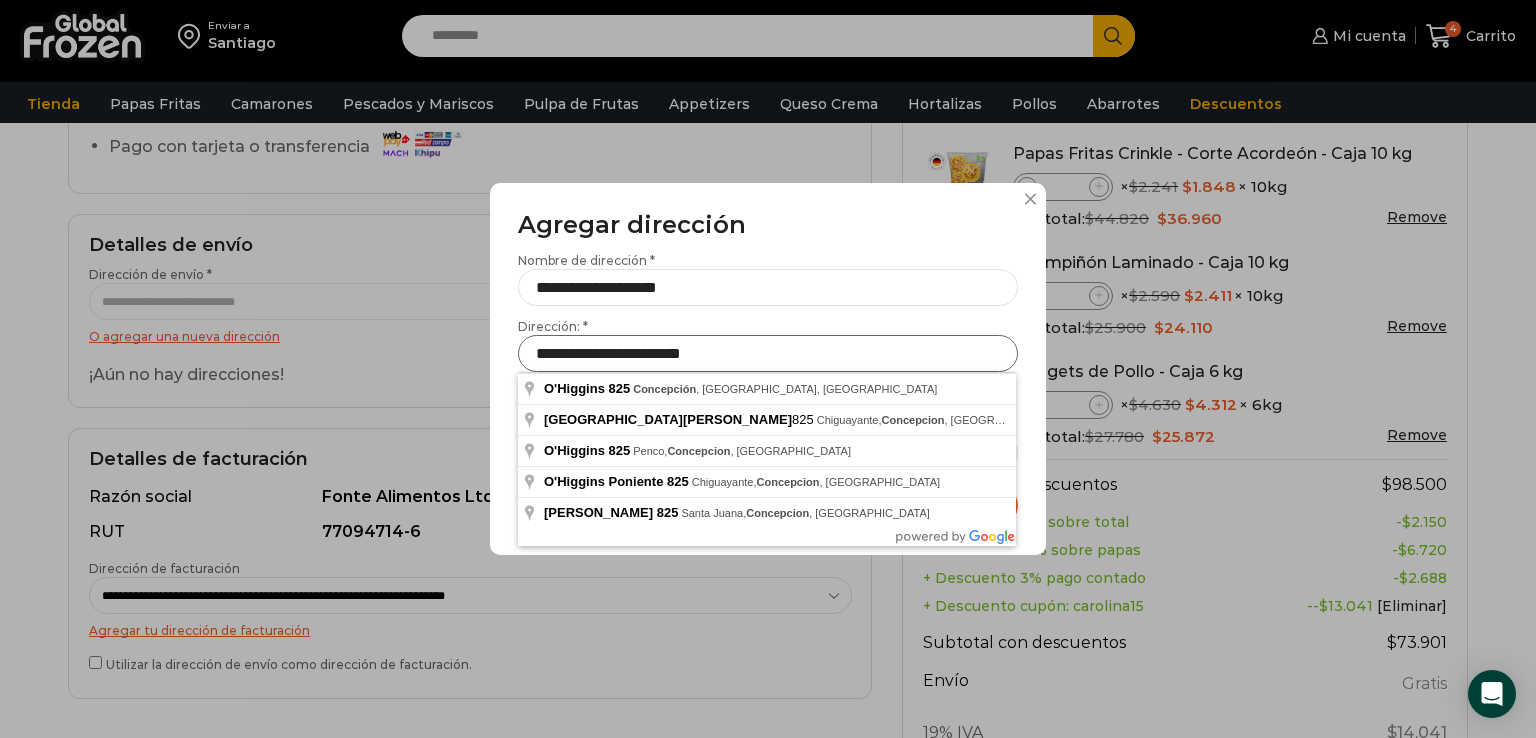 type on "**********" 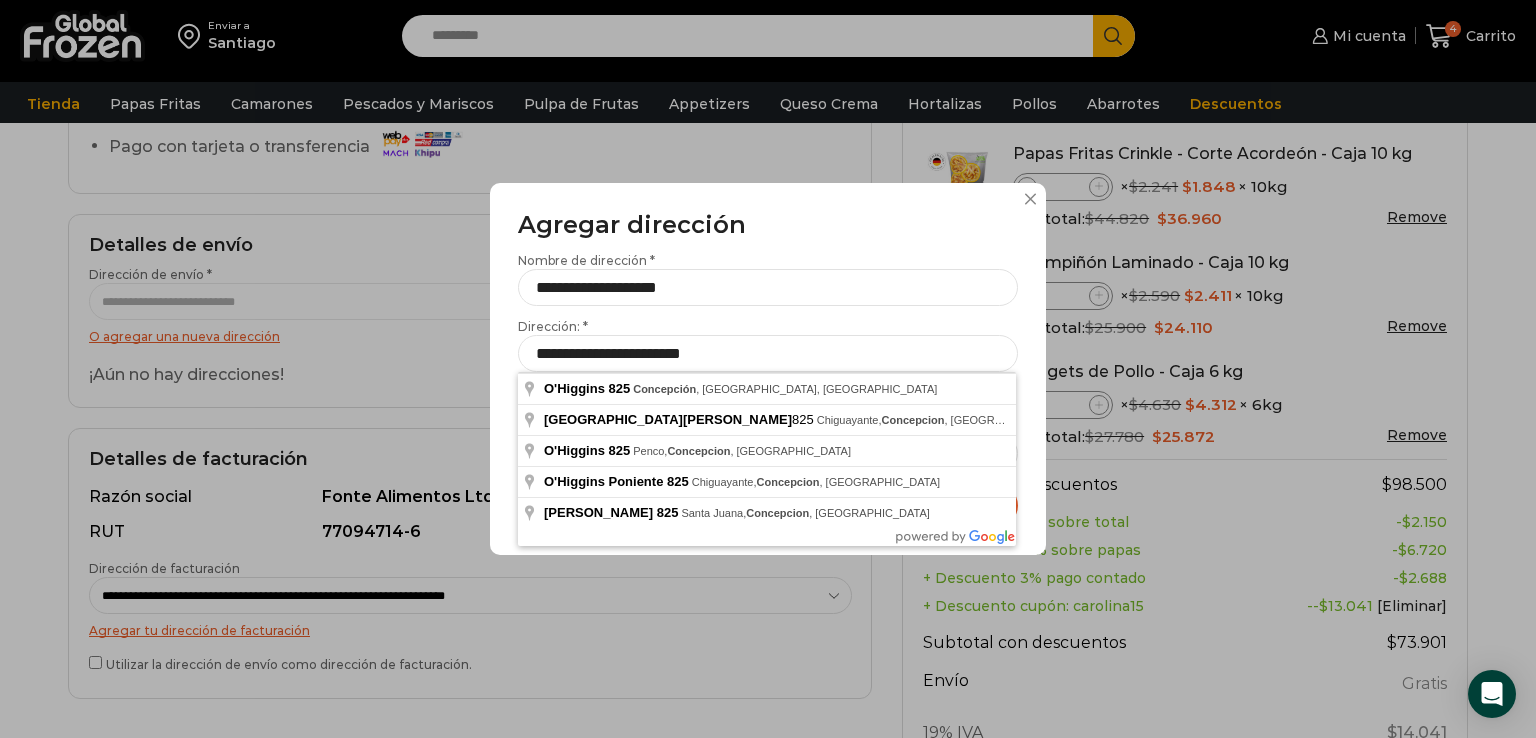 click on "**********" at bounding box center (768, 369) 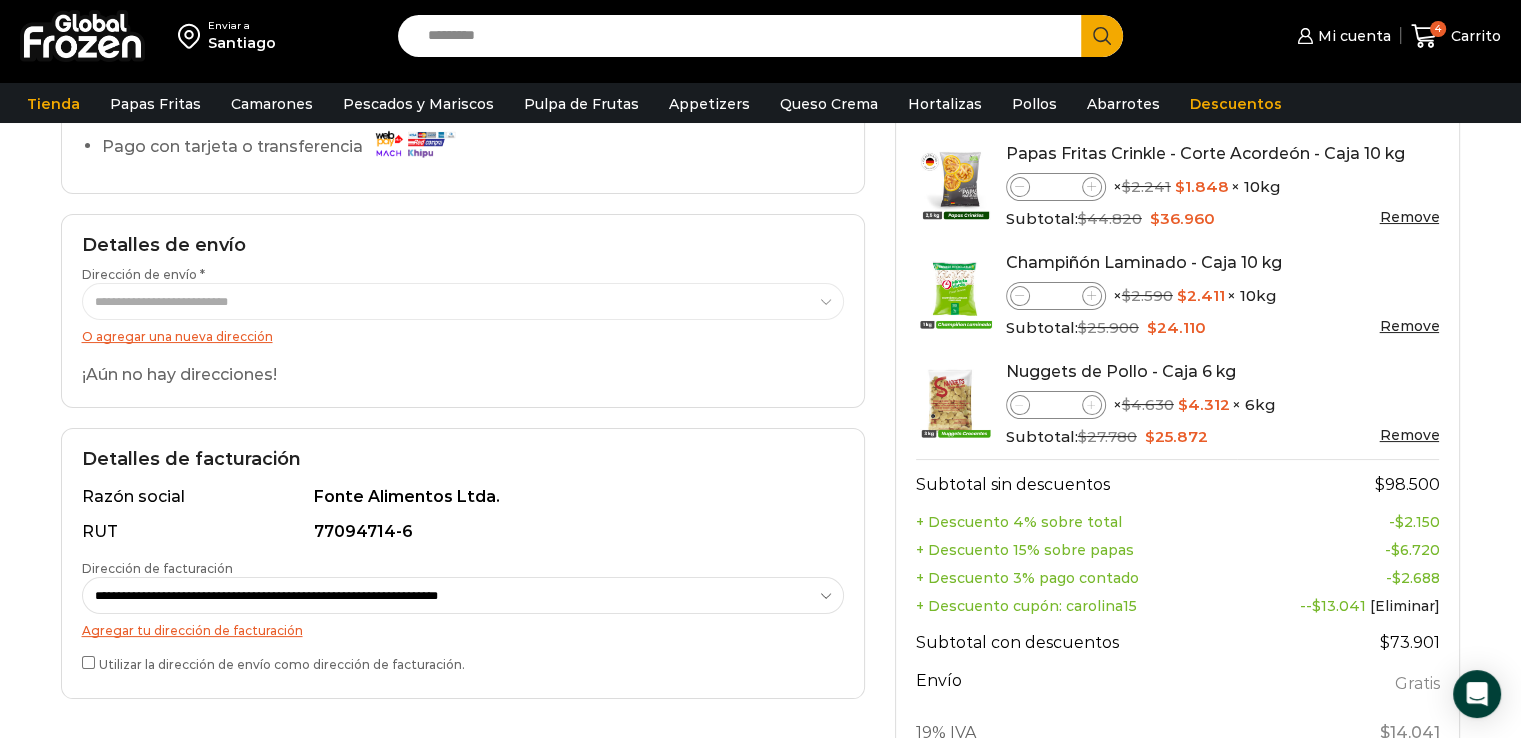 click on "Utilizar la dirección de envío como dirección de facturación." at bounding box center [463, 662] 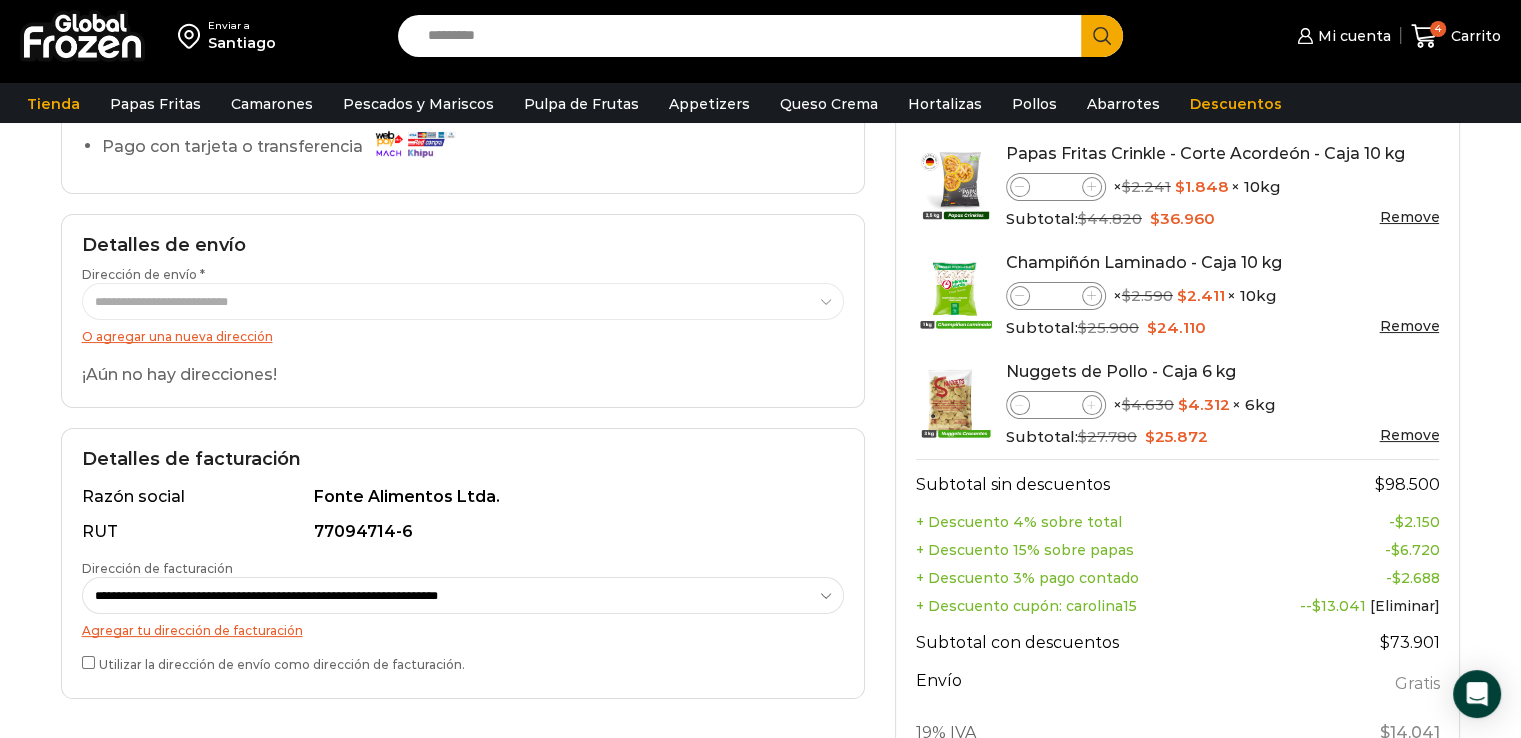 click on "**********" at bounding box center [463, 595] 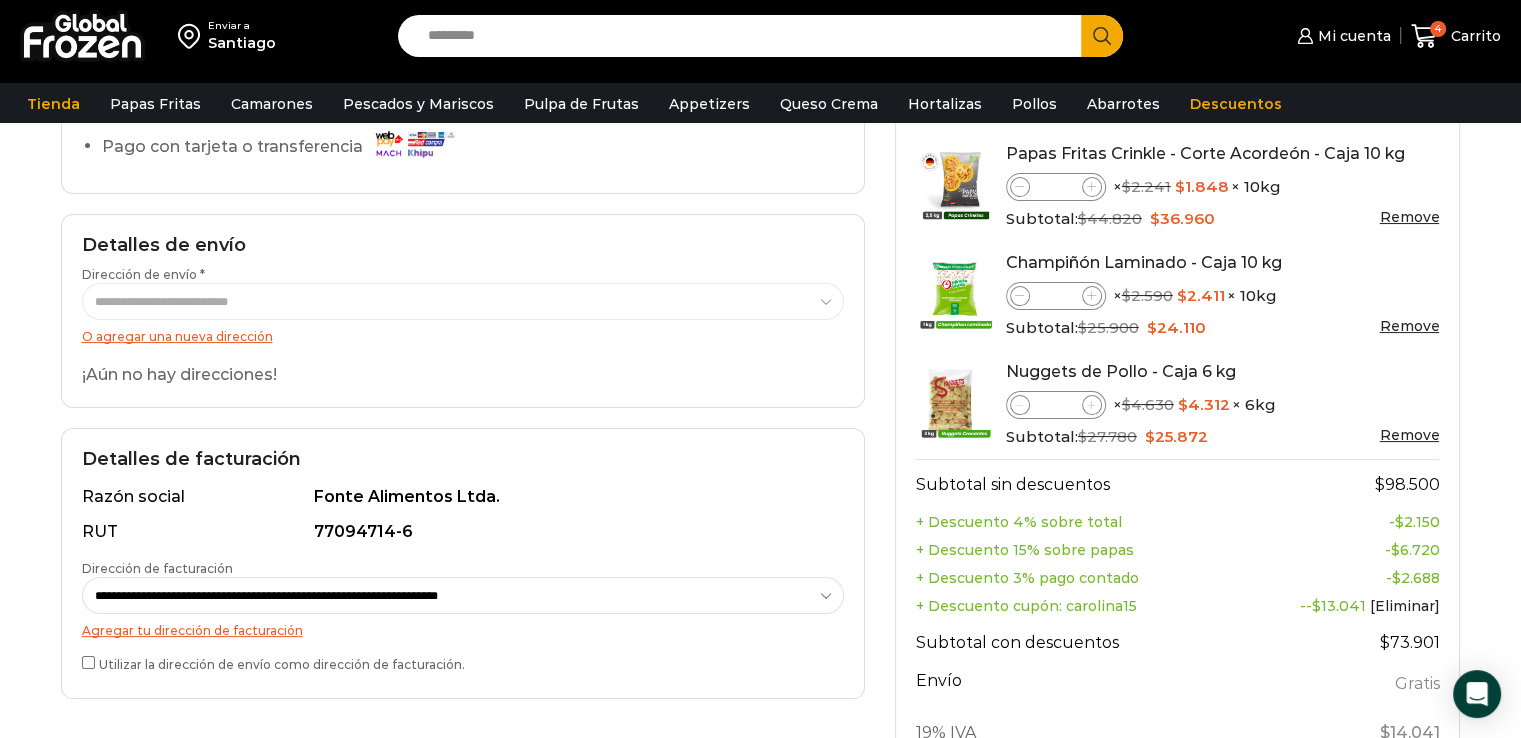 click on "**********" at bounding box center [463, 595] 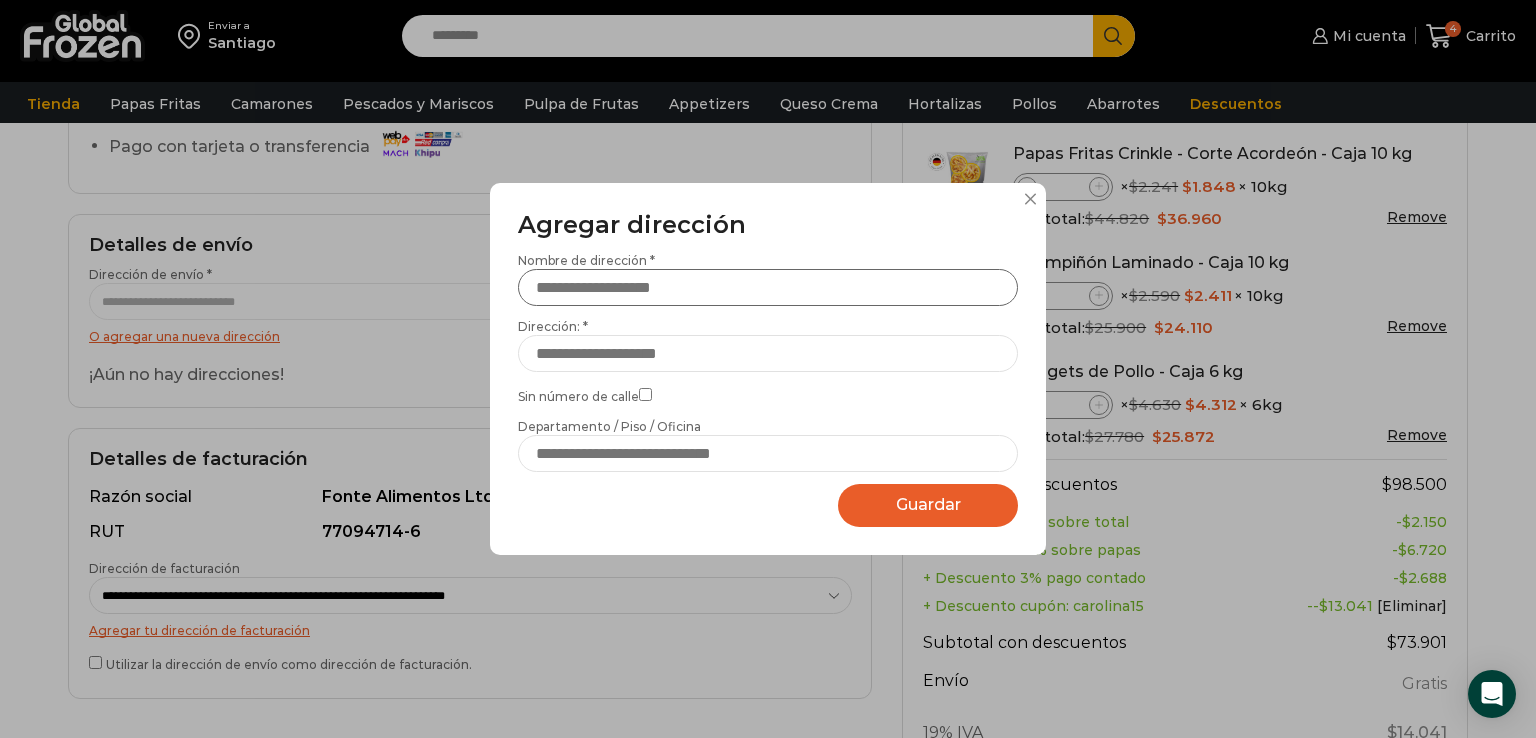 click on "Nombre de dirección *" at bounding box center (768, 287) 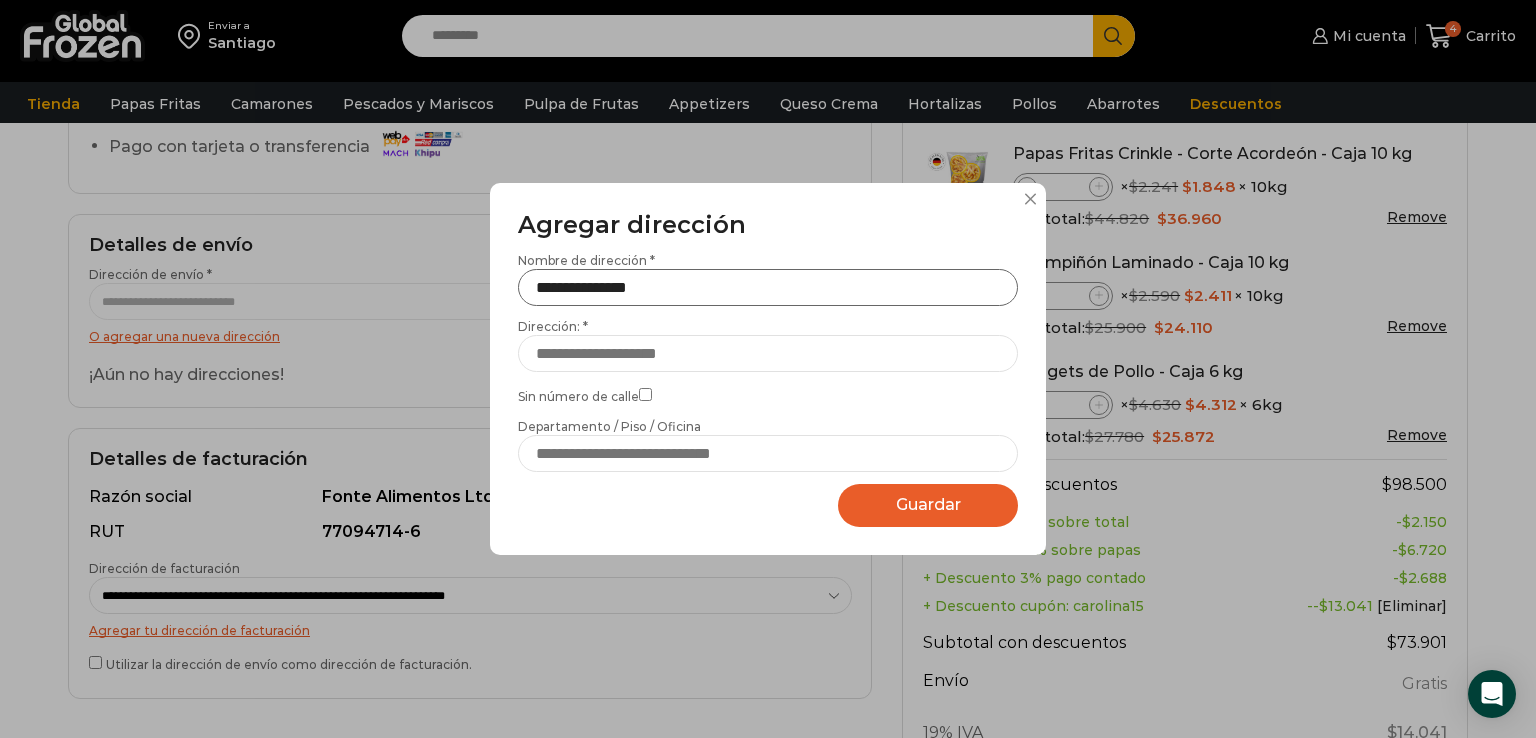 type on "**********" 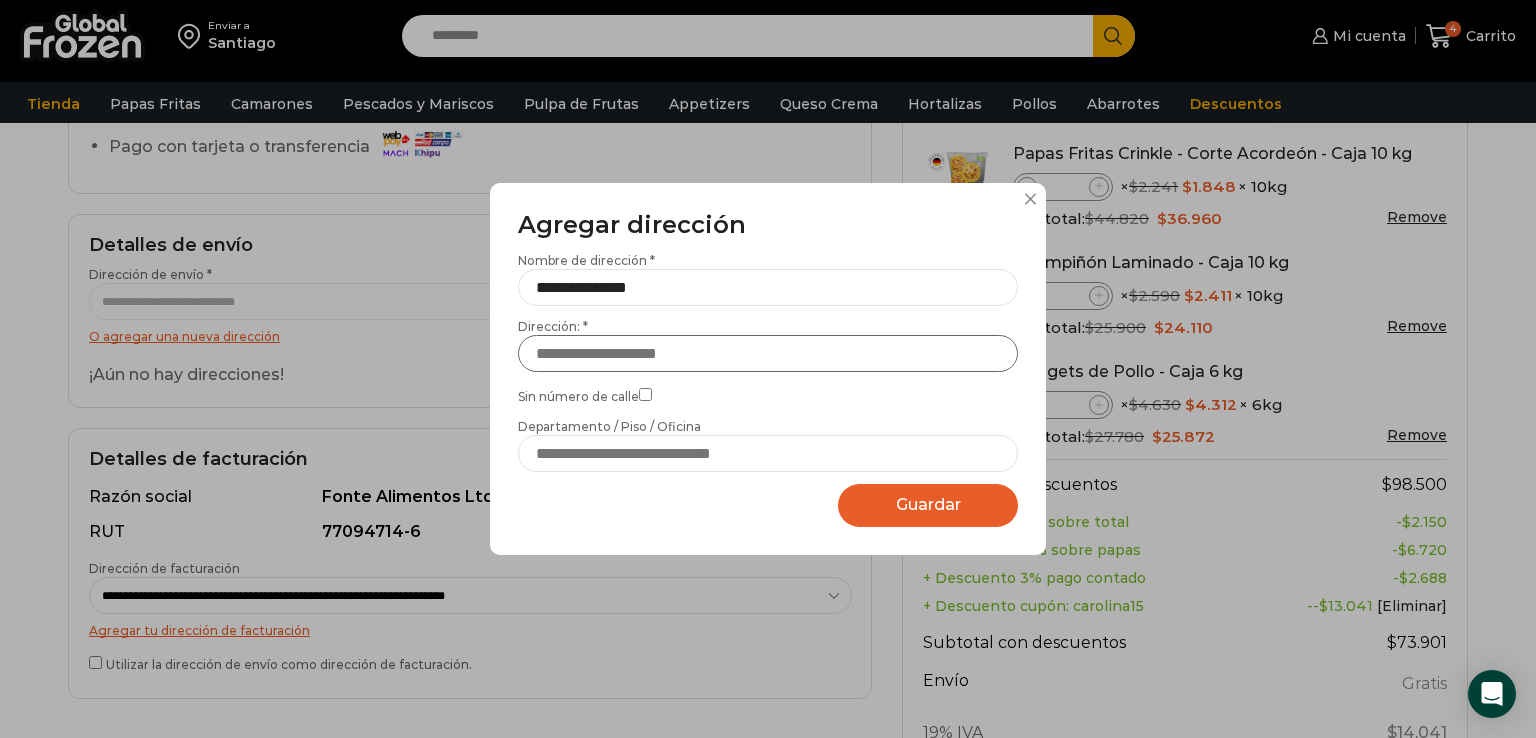 click on "Dirección: *" at bounding box center (768, 353) 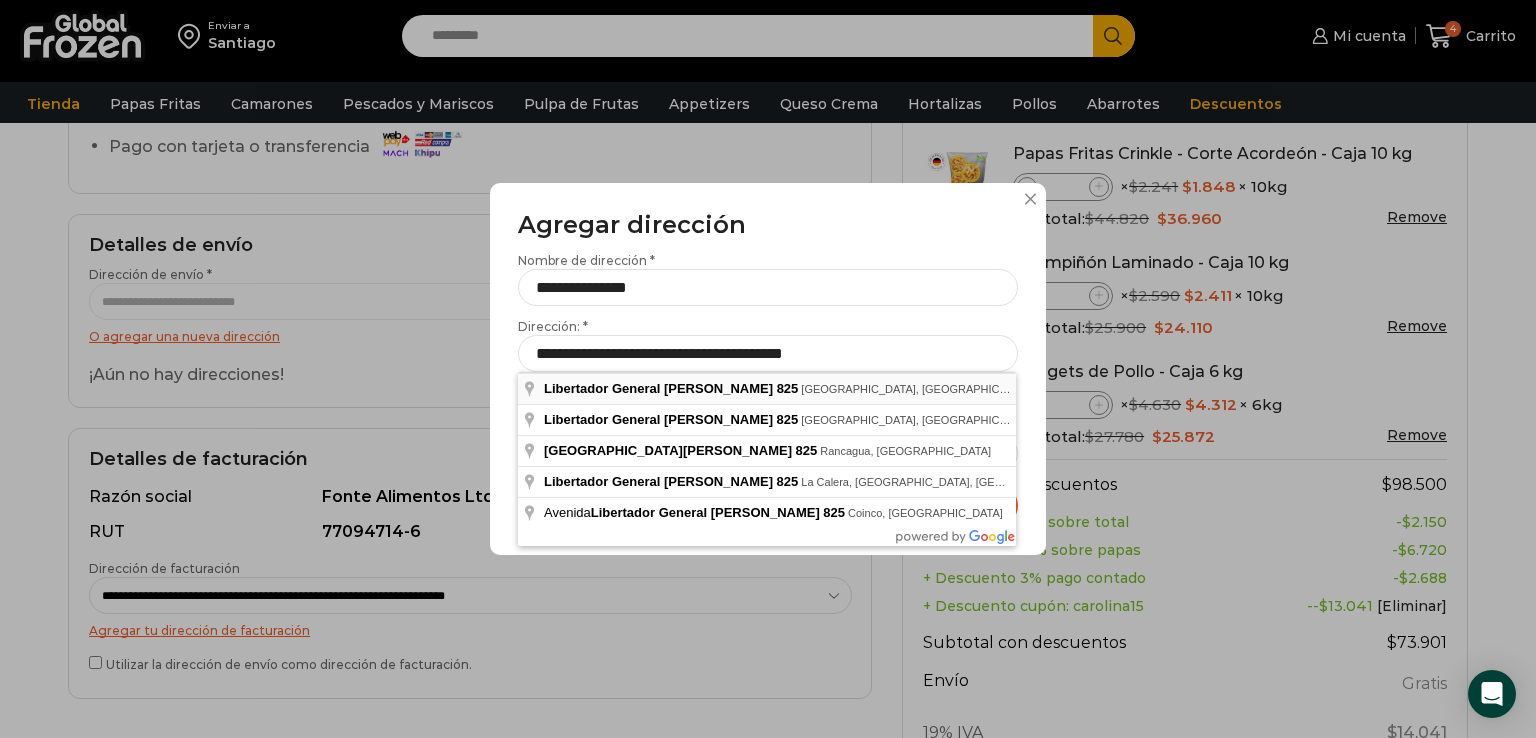 type on "**********" 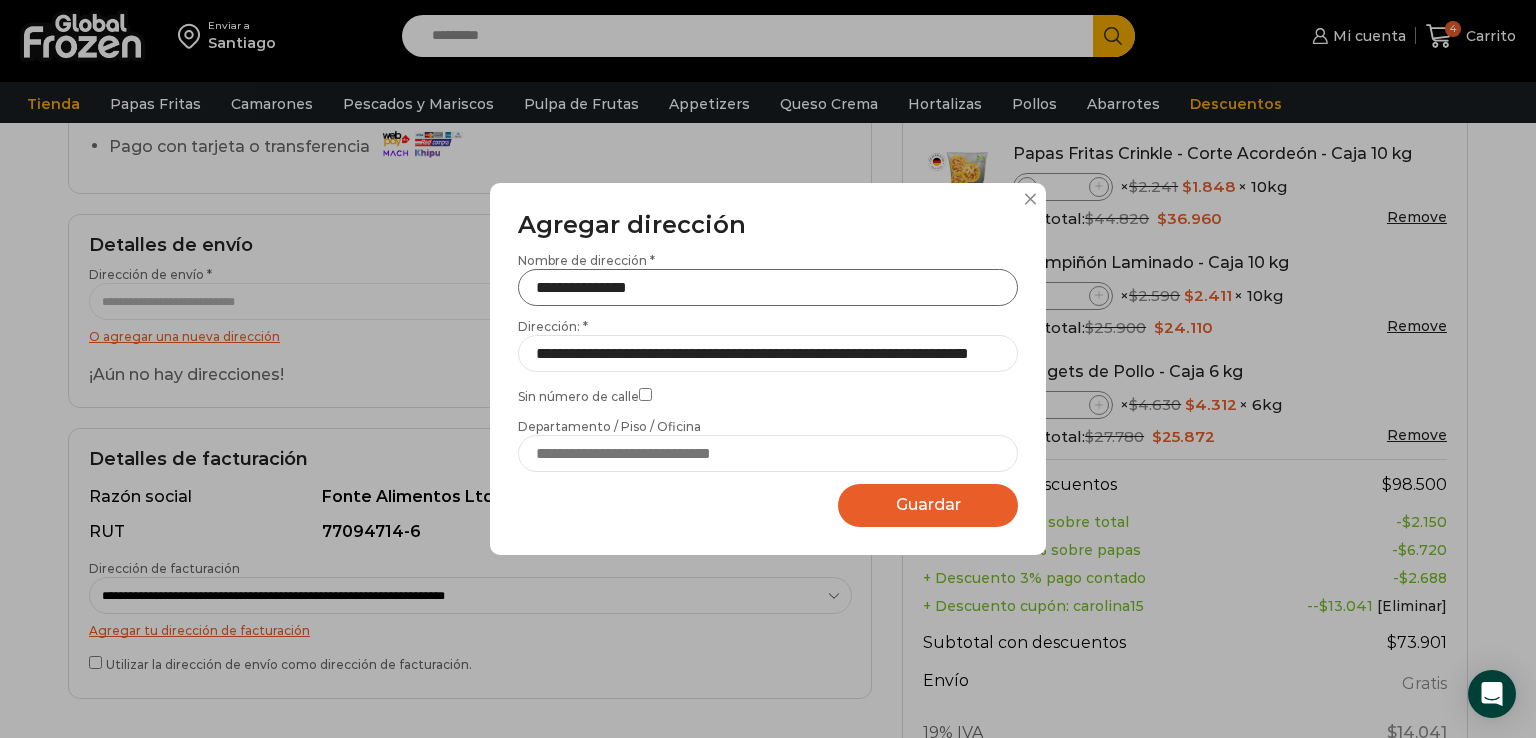 click on "**********" at bounding box center [768, 287] 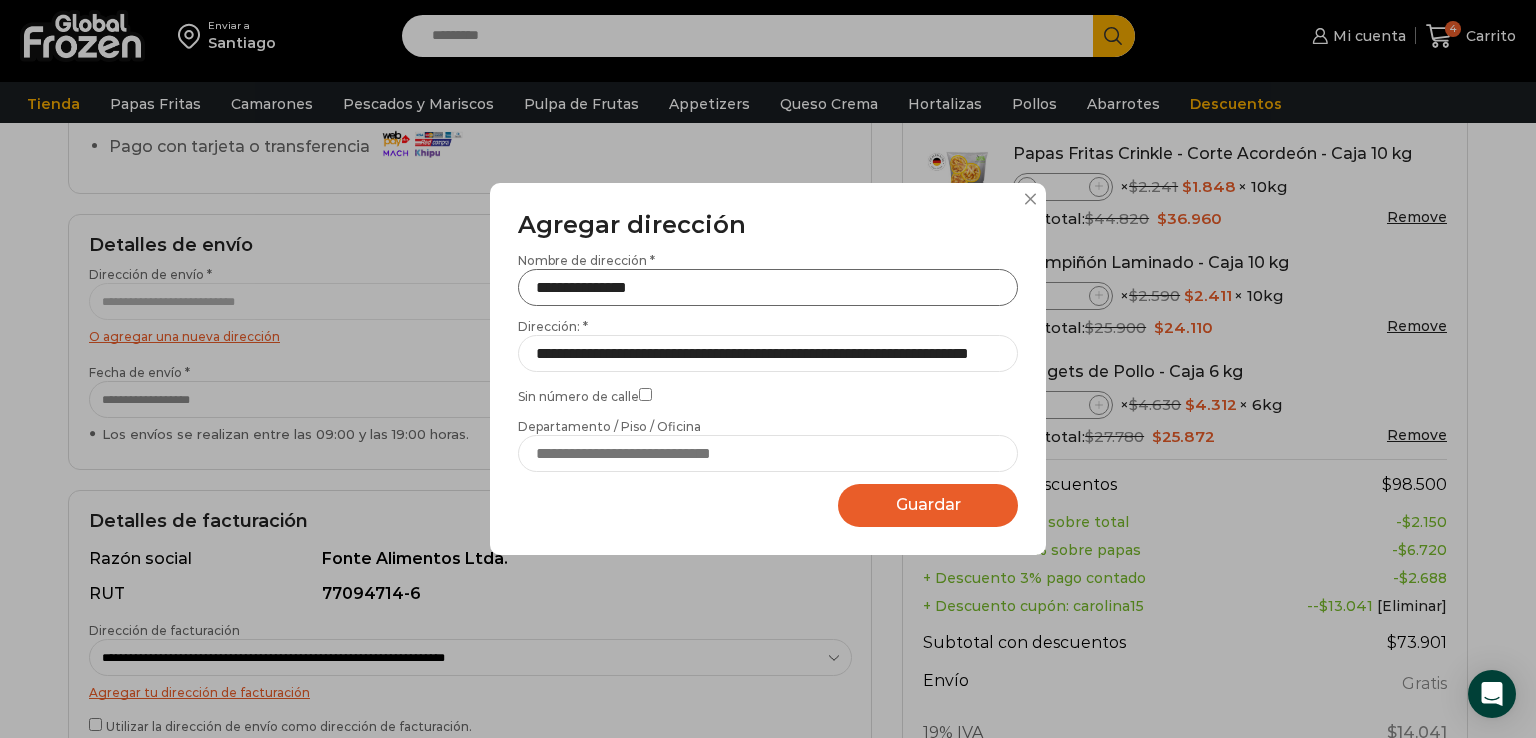 type on "**********" 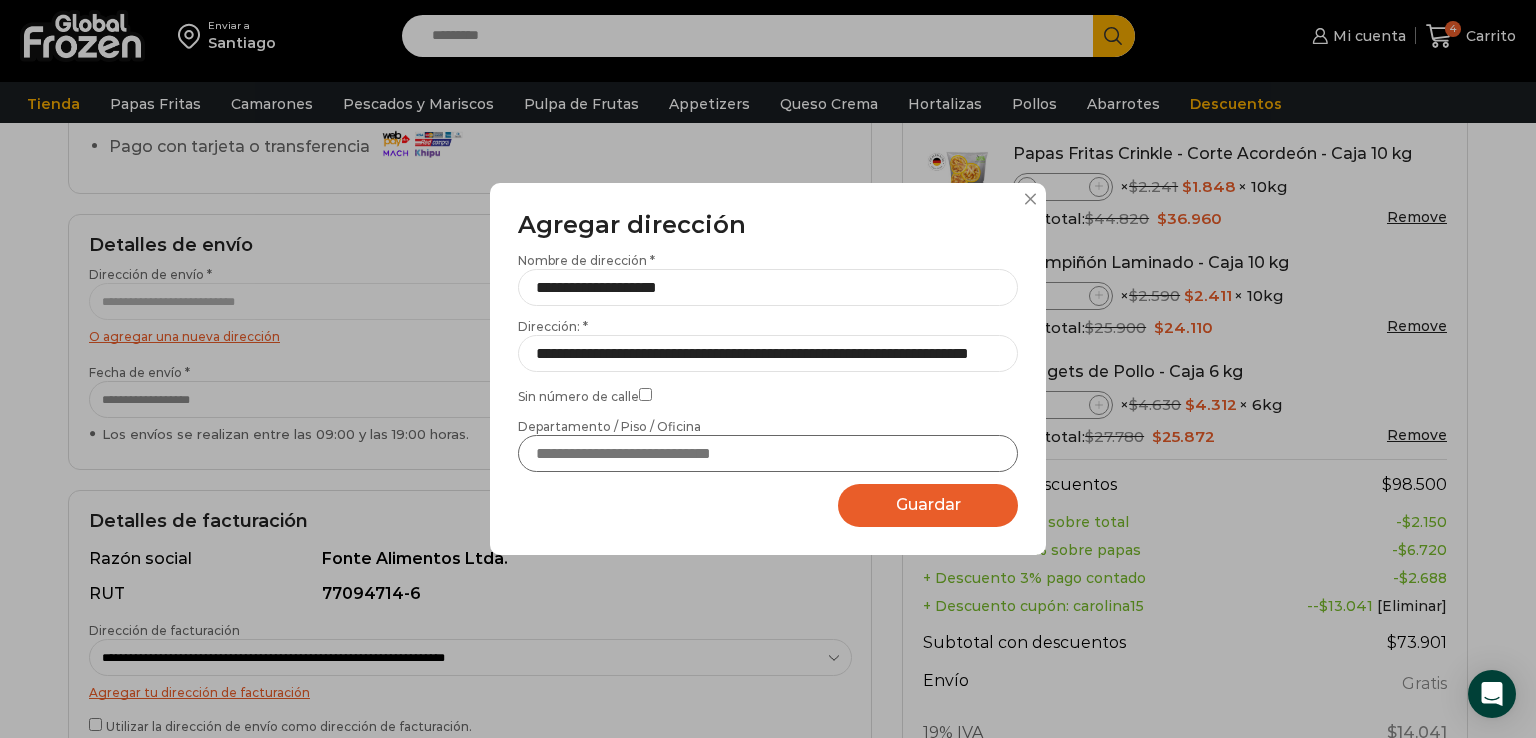 click on "Departamento / Piso / Oficina" at bounding box center [768, 453] 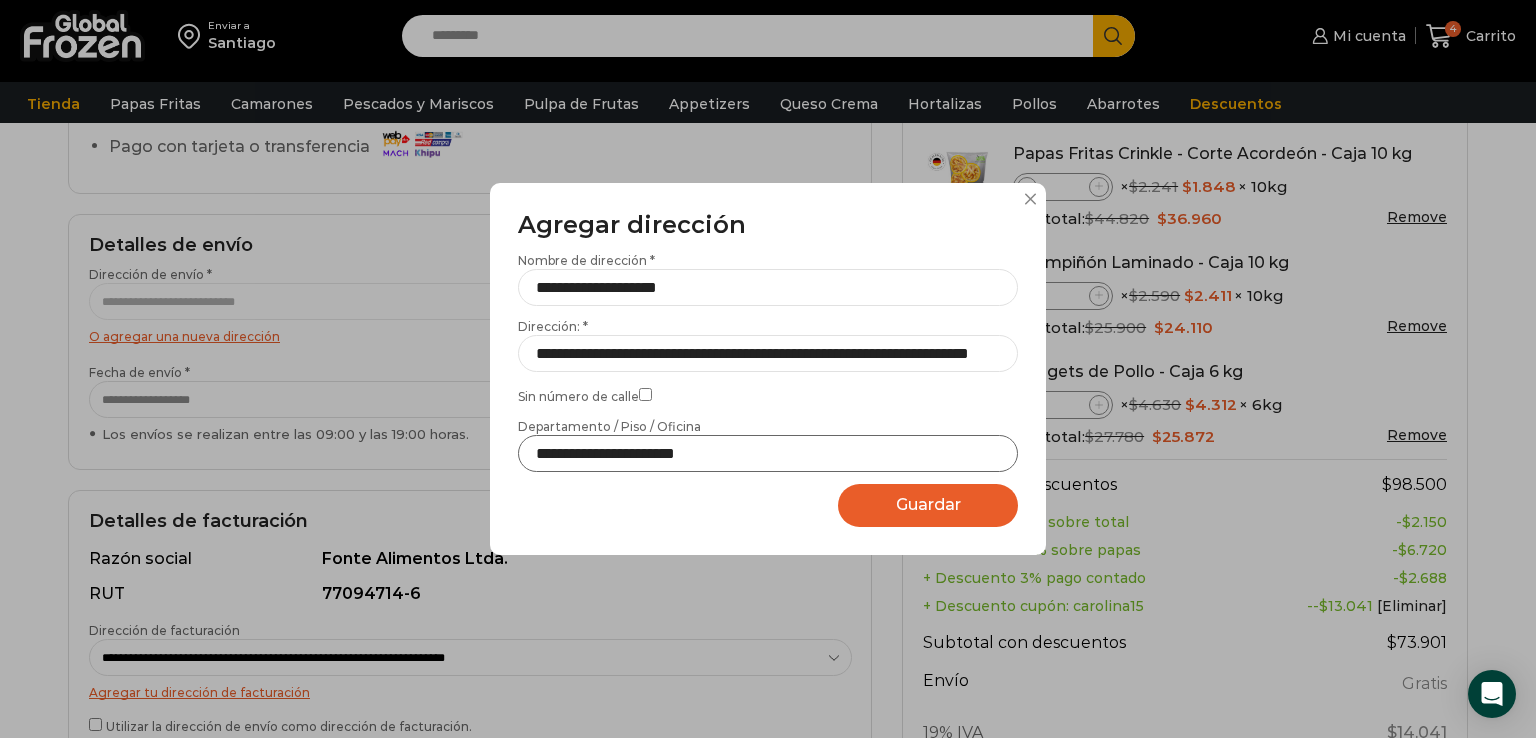 type on "**********" 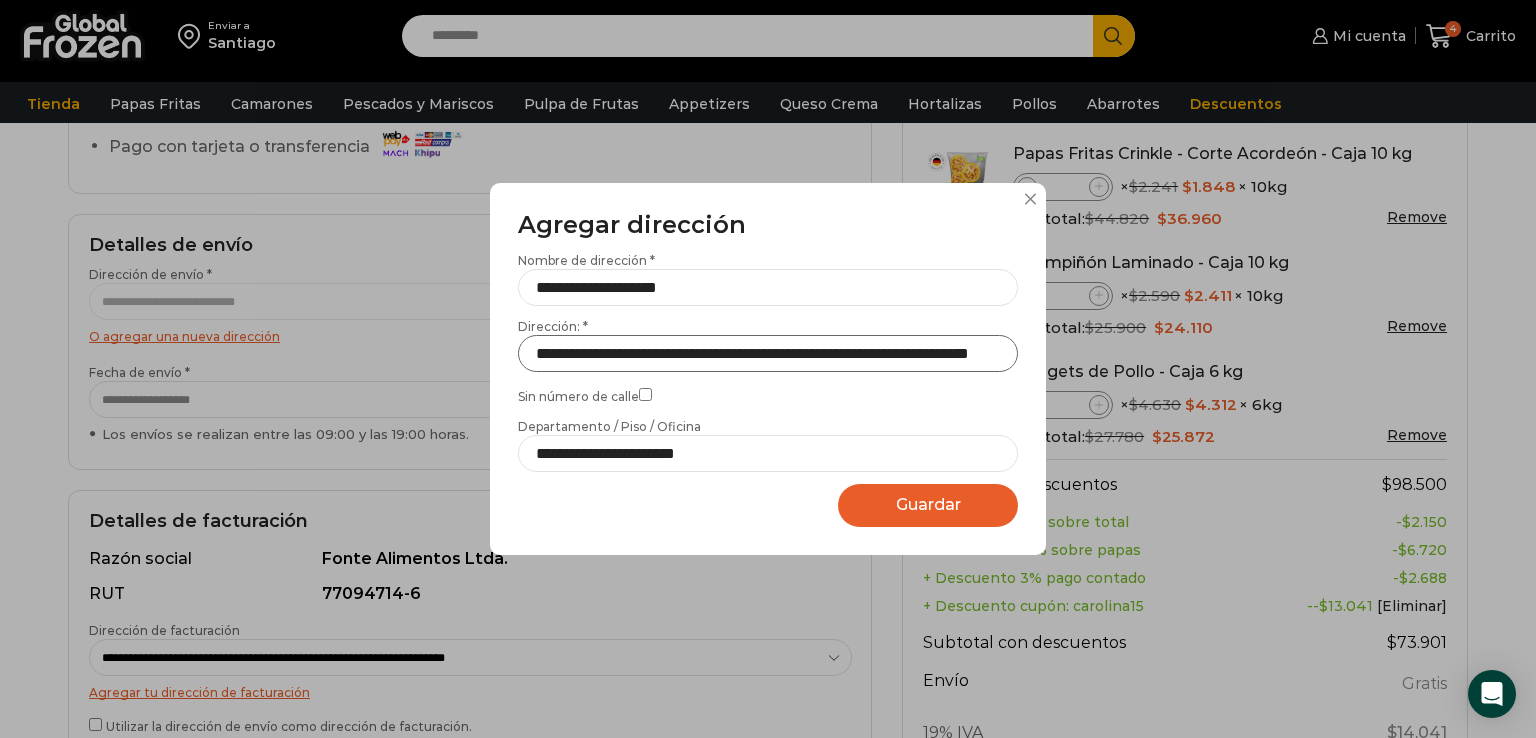 click on "**********" at bounding box center (768, 353) 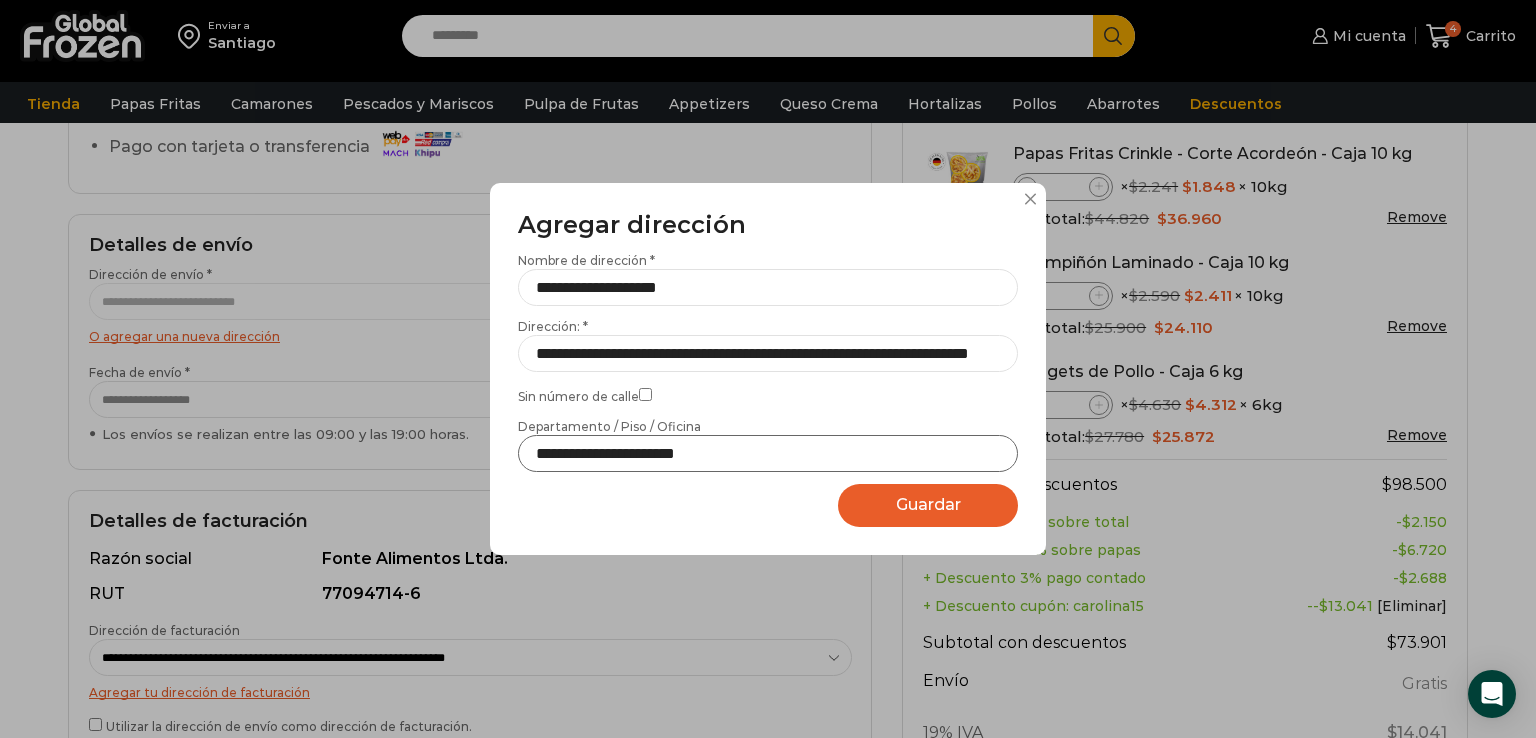 click on "**********" at bounding box center (768, 453) 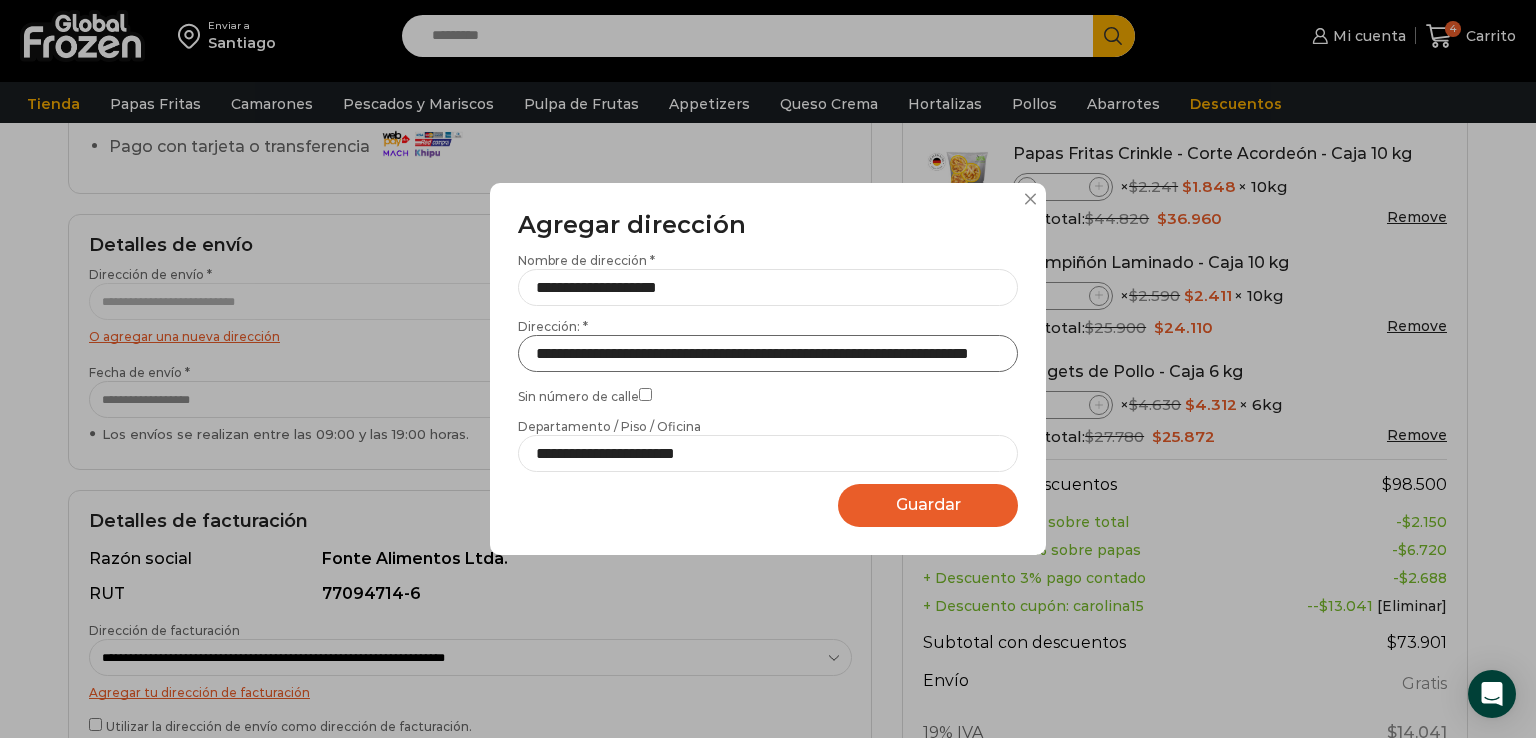 click on "**********" at bounding box center (768, 353) 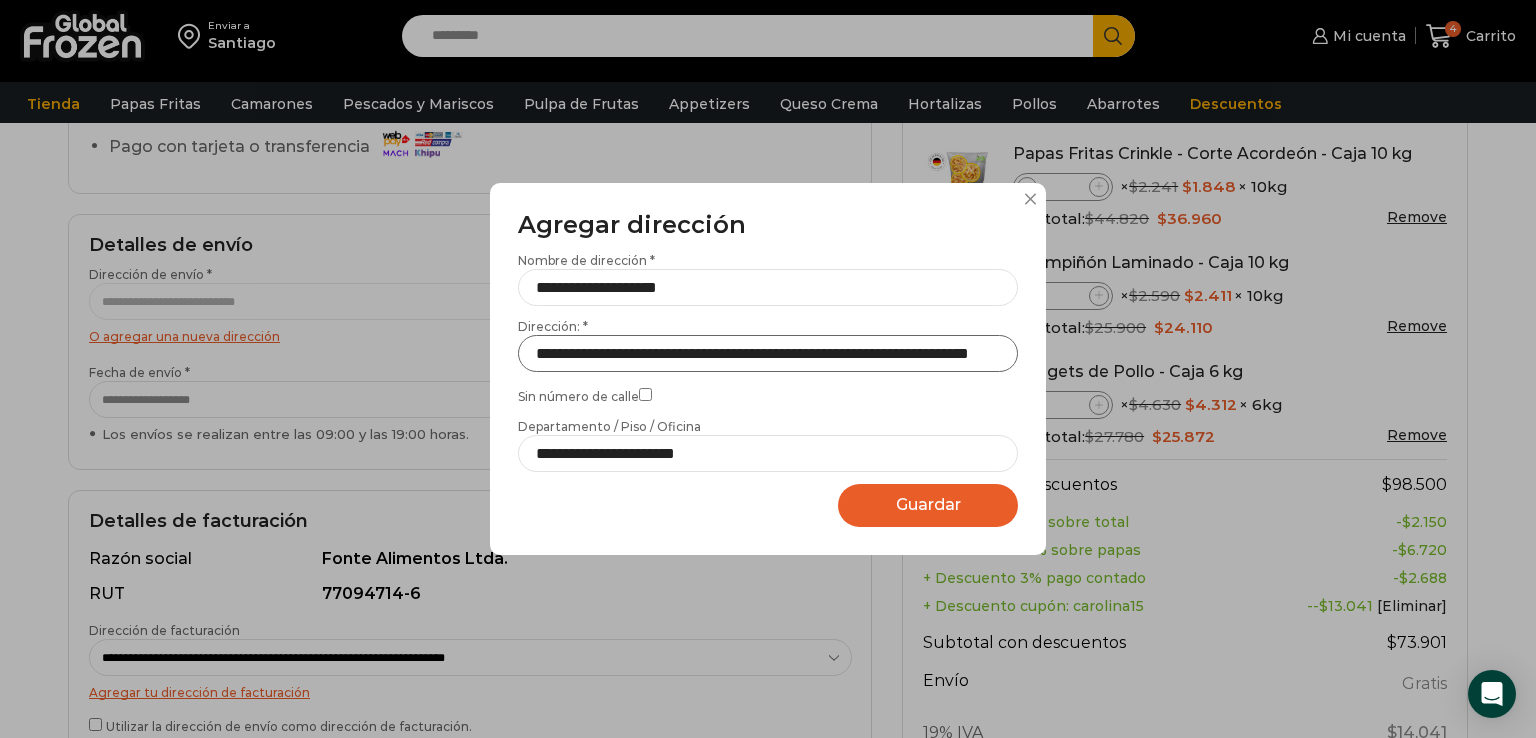 click on "**********" at bounding box center [768, 353] 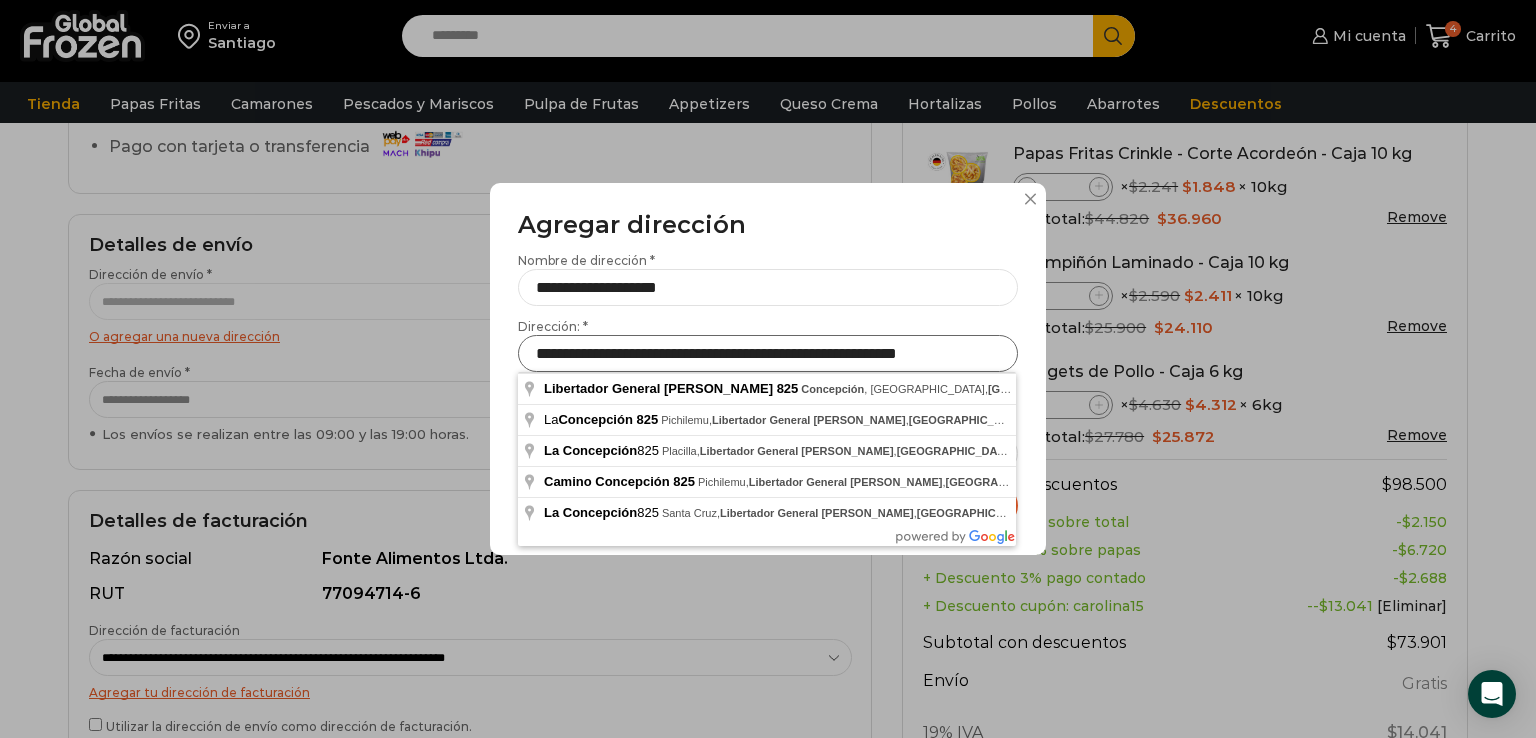 scroll, scrollTop: 0, scrollLeft: 37, axis: horizontal 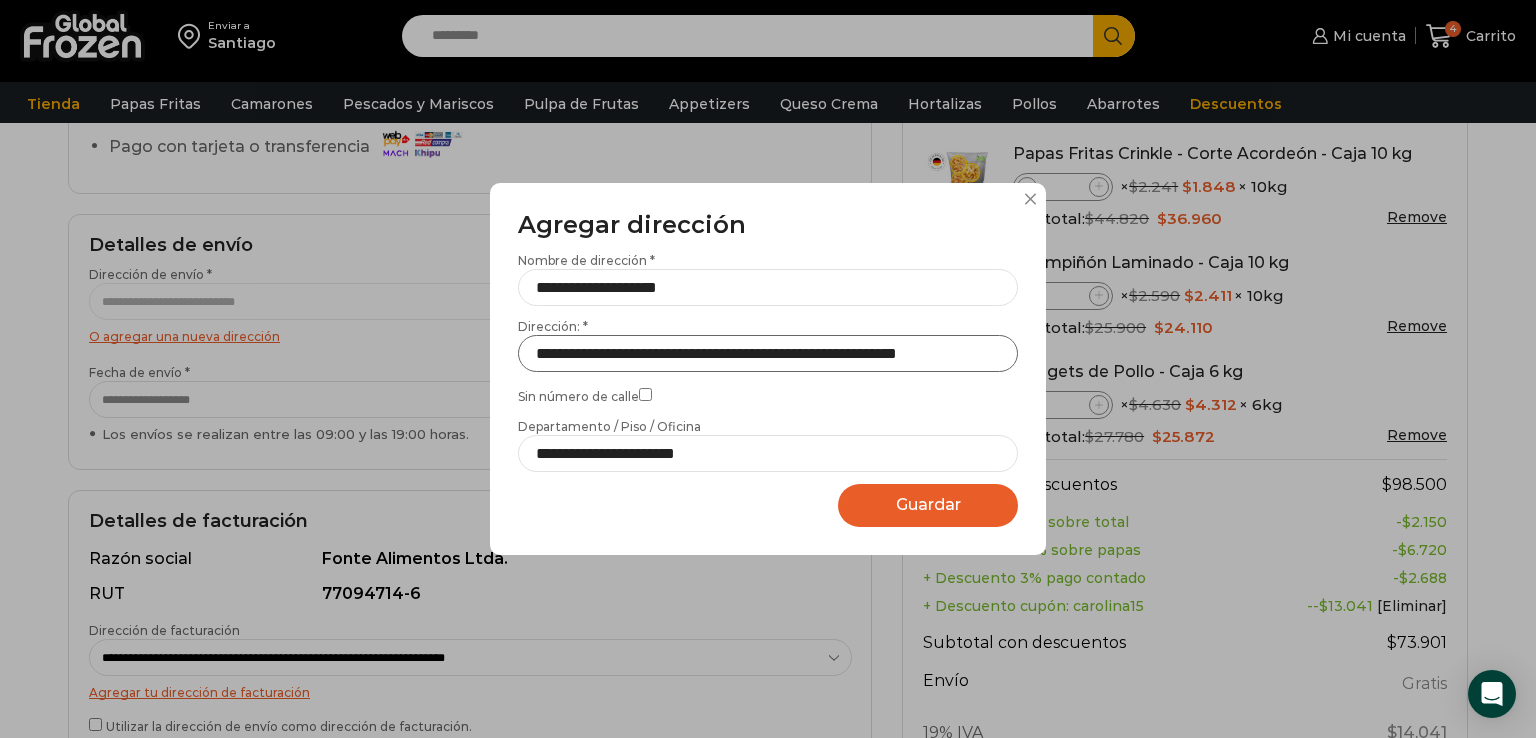 type on "**********" 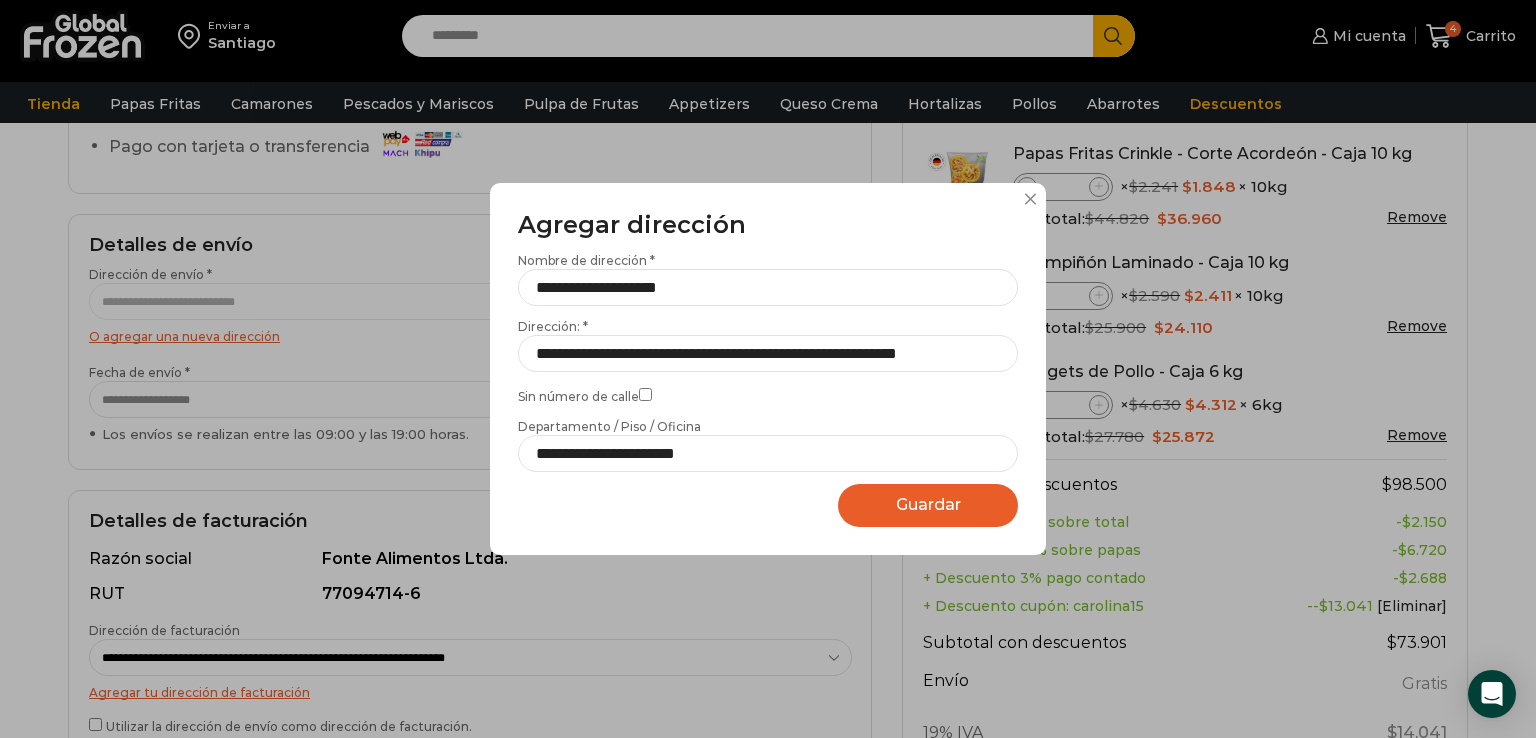 scroll, scrollTop: 0, scrollLeft: 0, axis: both 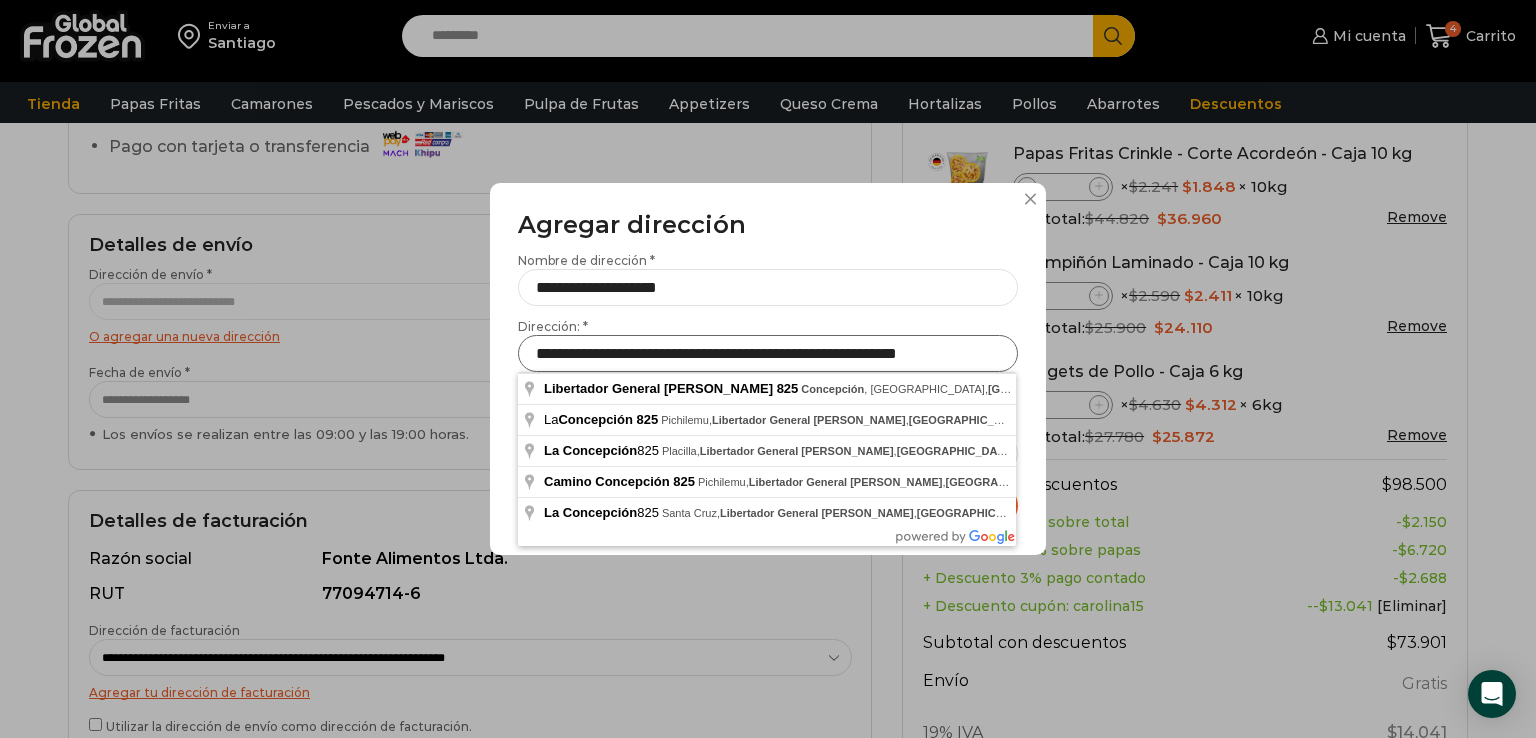drag, startPoint x: 936, startPoint y: 361, endPoint x: 1060, endPoint y: 355, distance: 124.14507 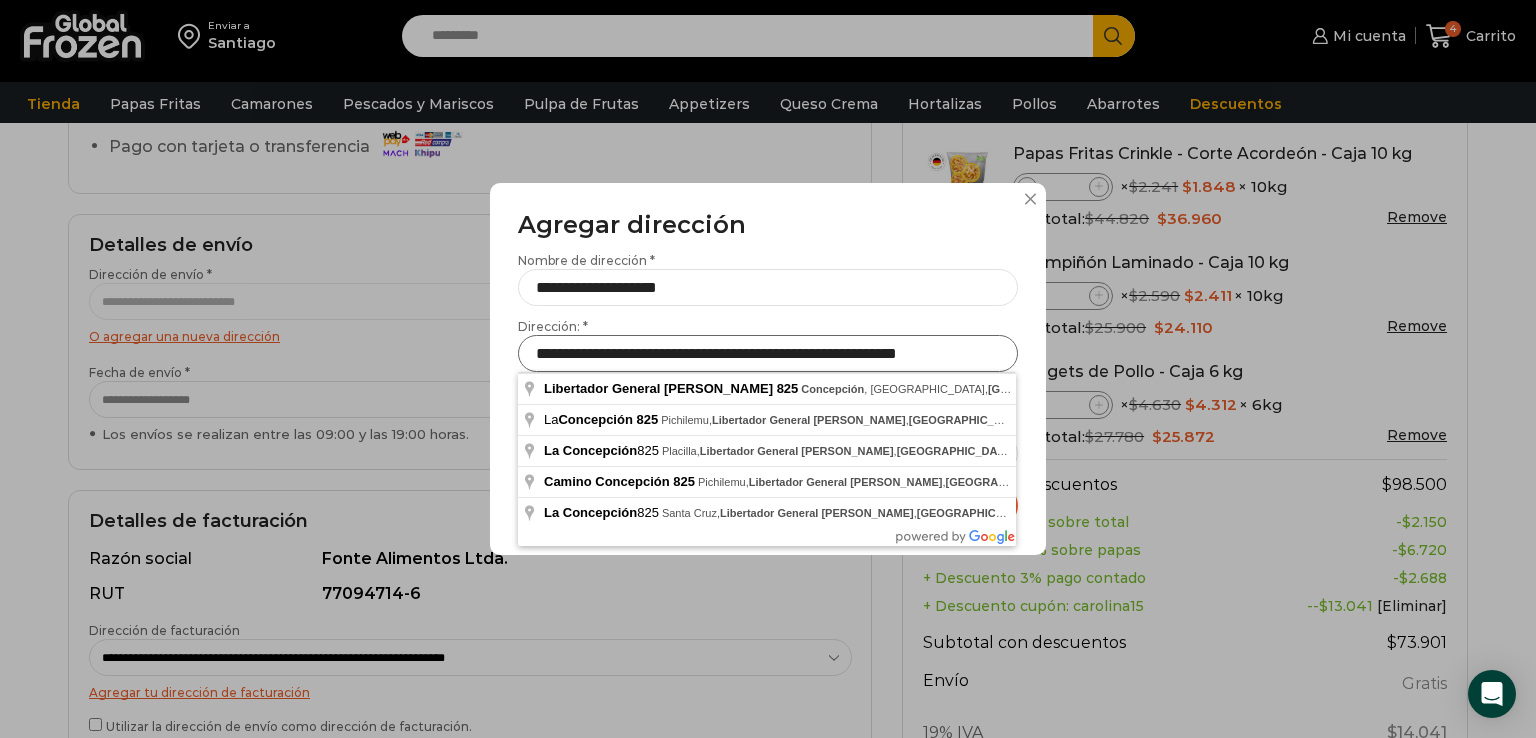 click on "**********" at bounding box center [768, 369] 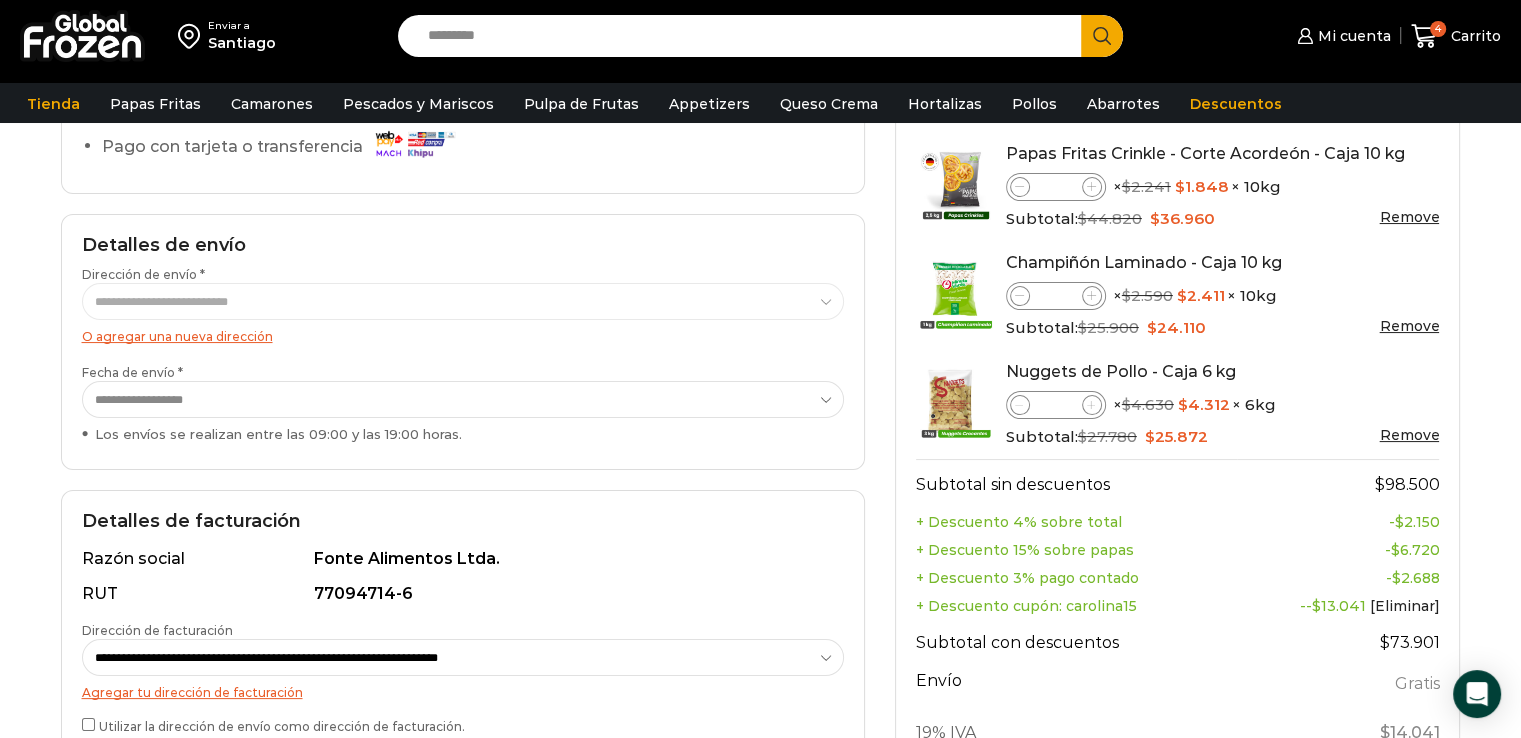 click on "O agregar una nueva dirección" at bounding box center [177, 336] 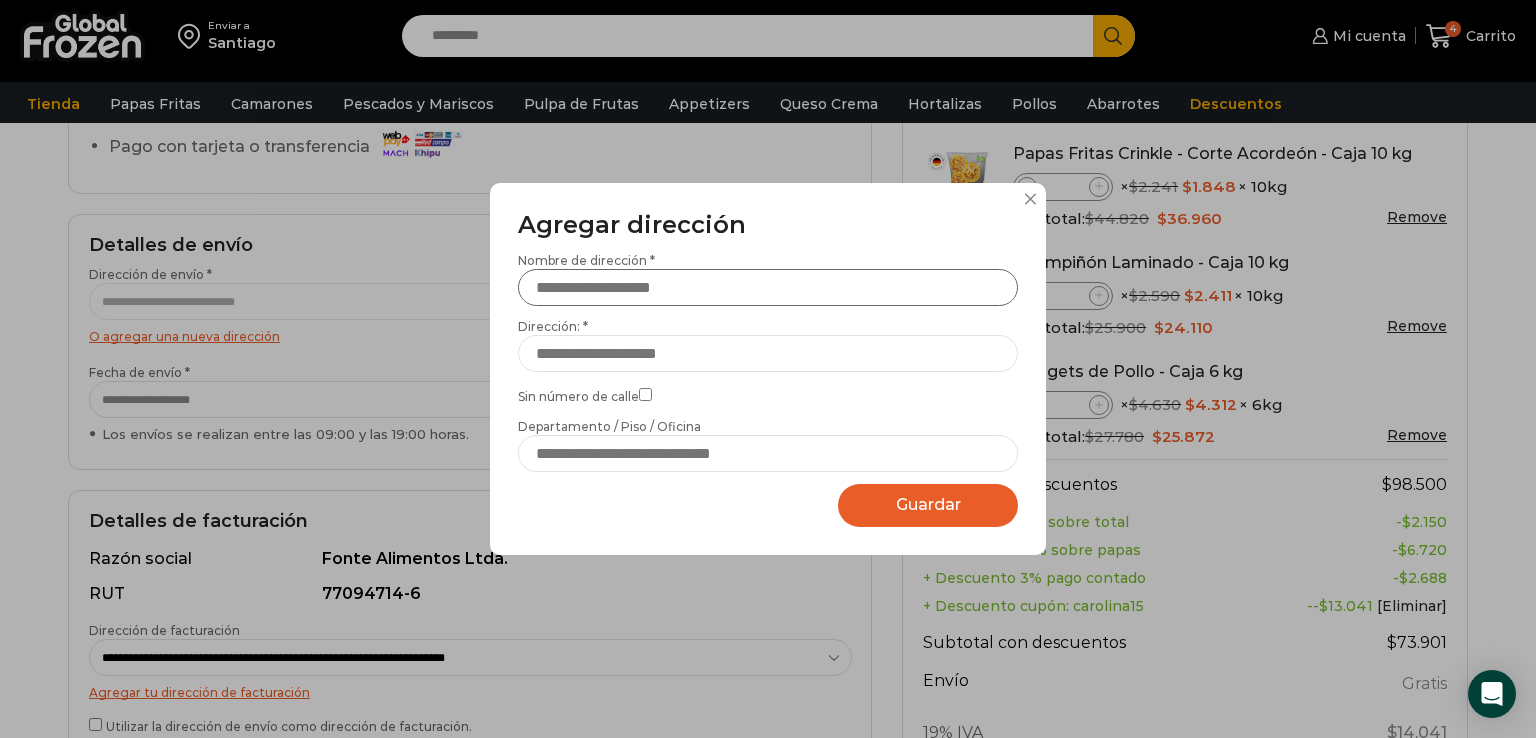 click on "Nombre de dirección *" at bounding box center [768, 287] 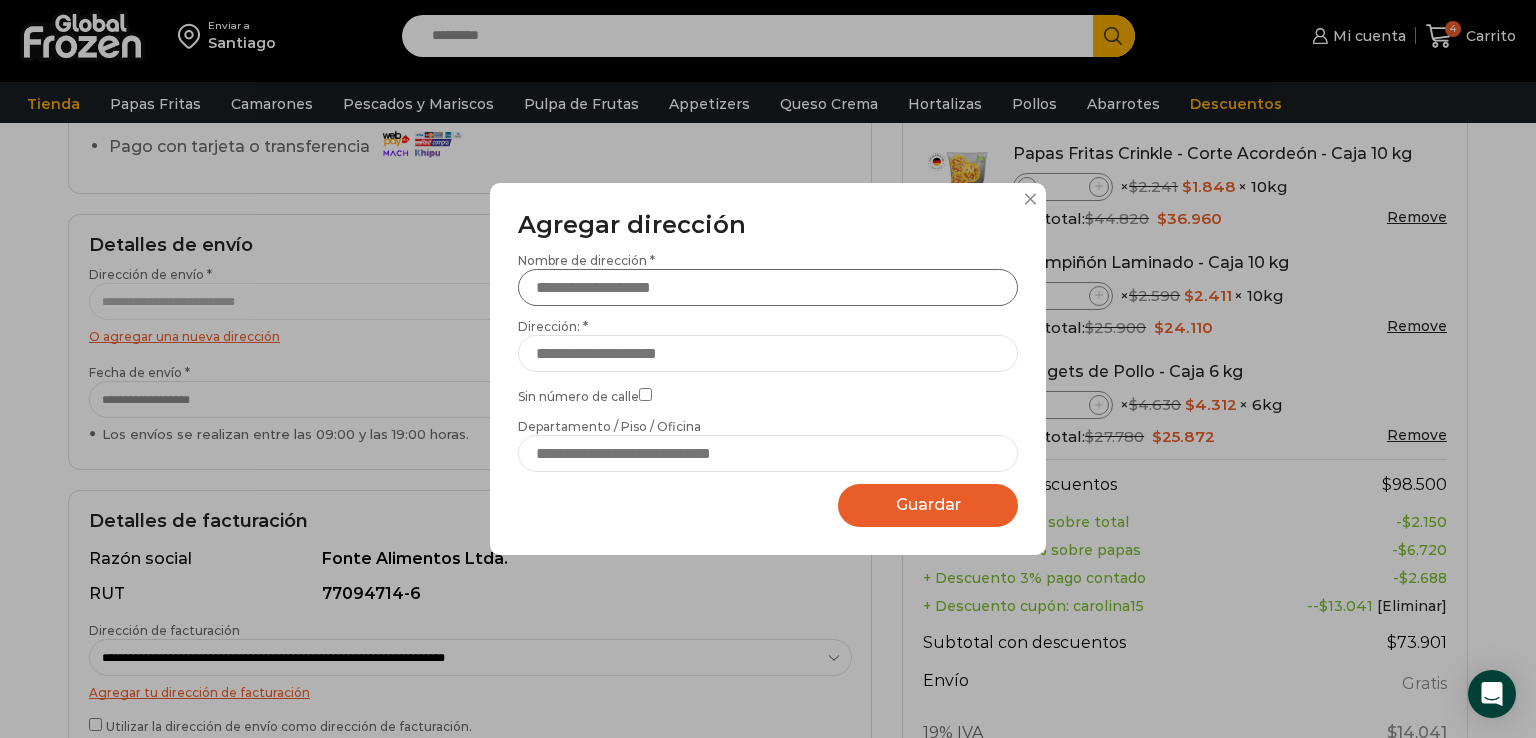 type on "**********" 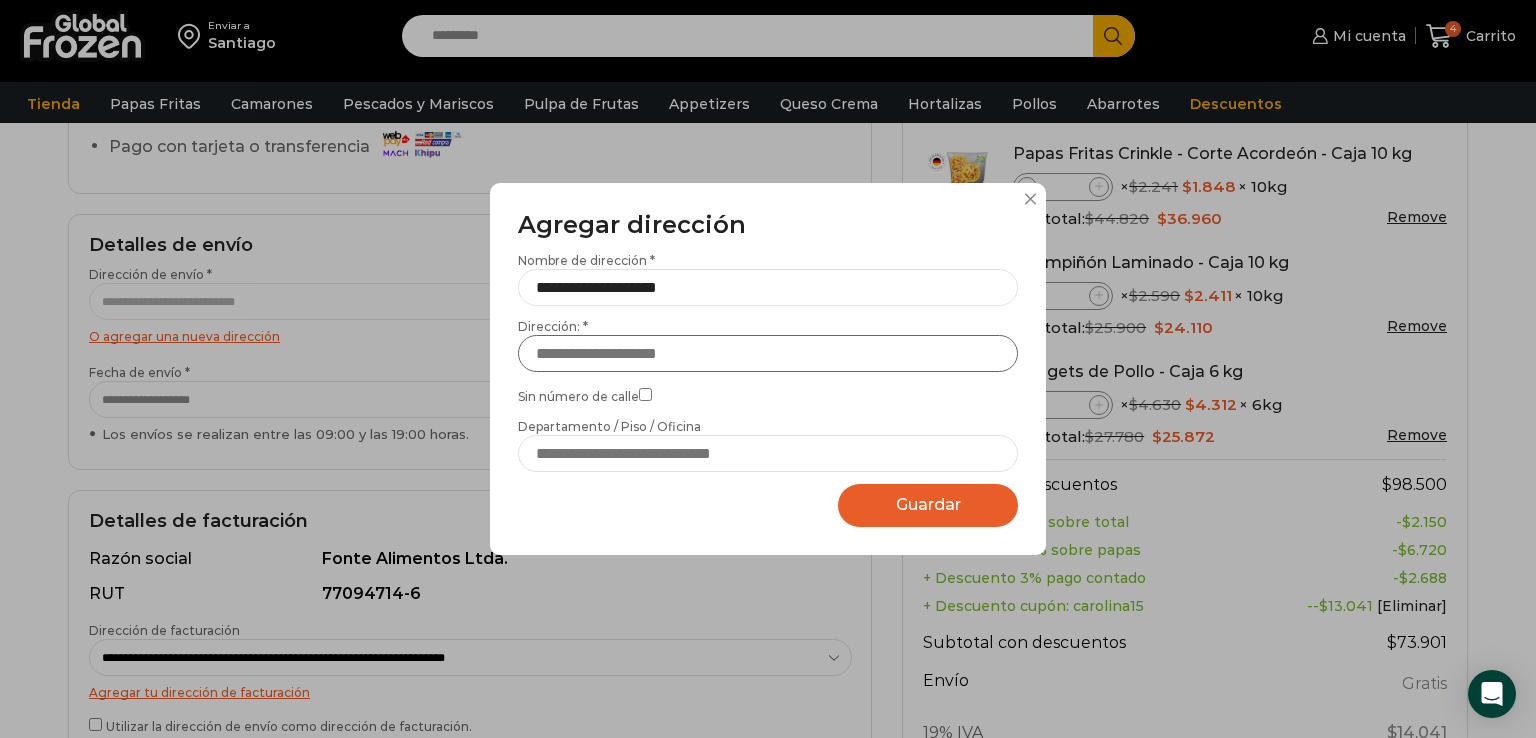 click on "Dirección: *" at bounding box center [768, 353] 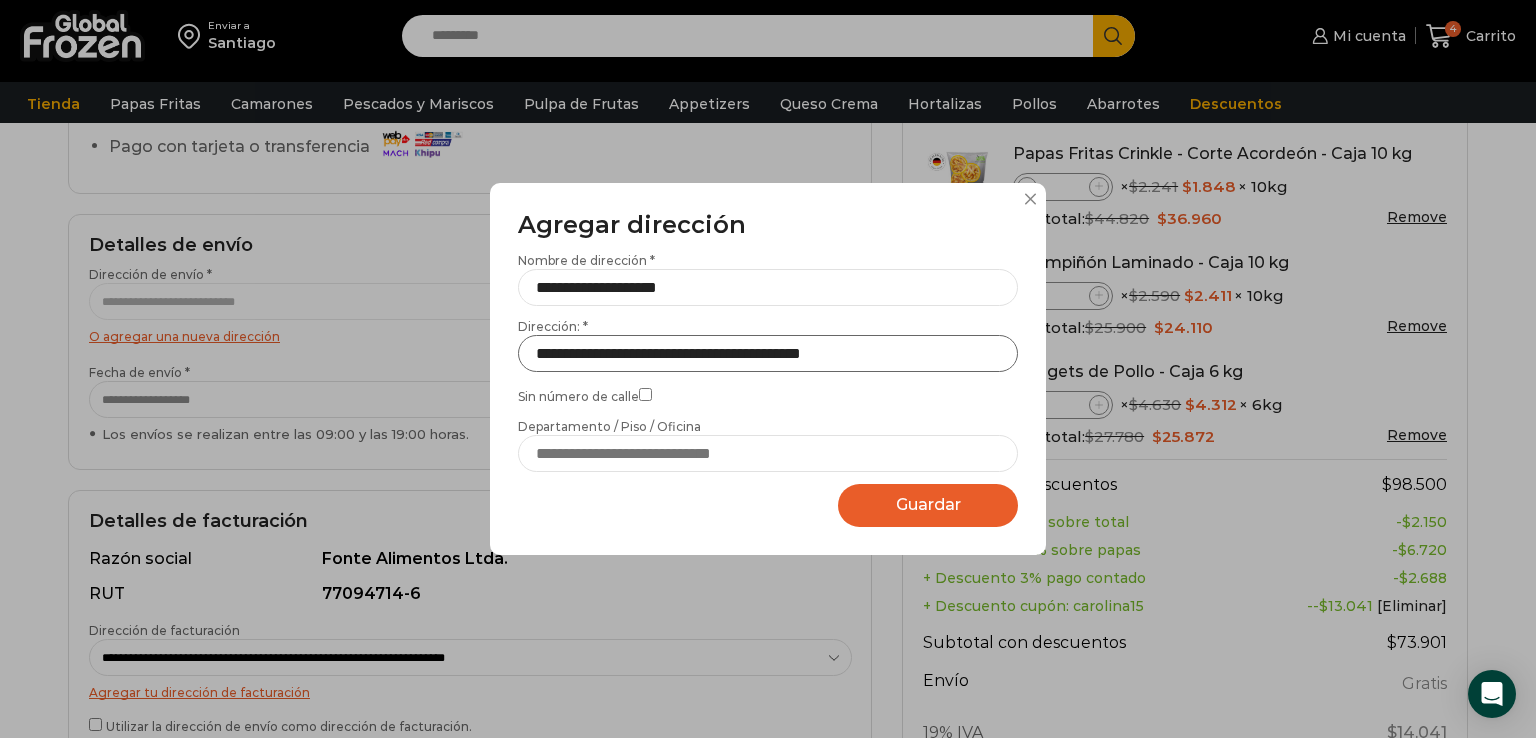 click on "**********" at bounding box center [768, 353] 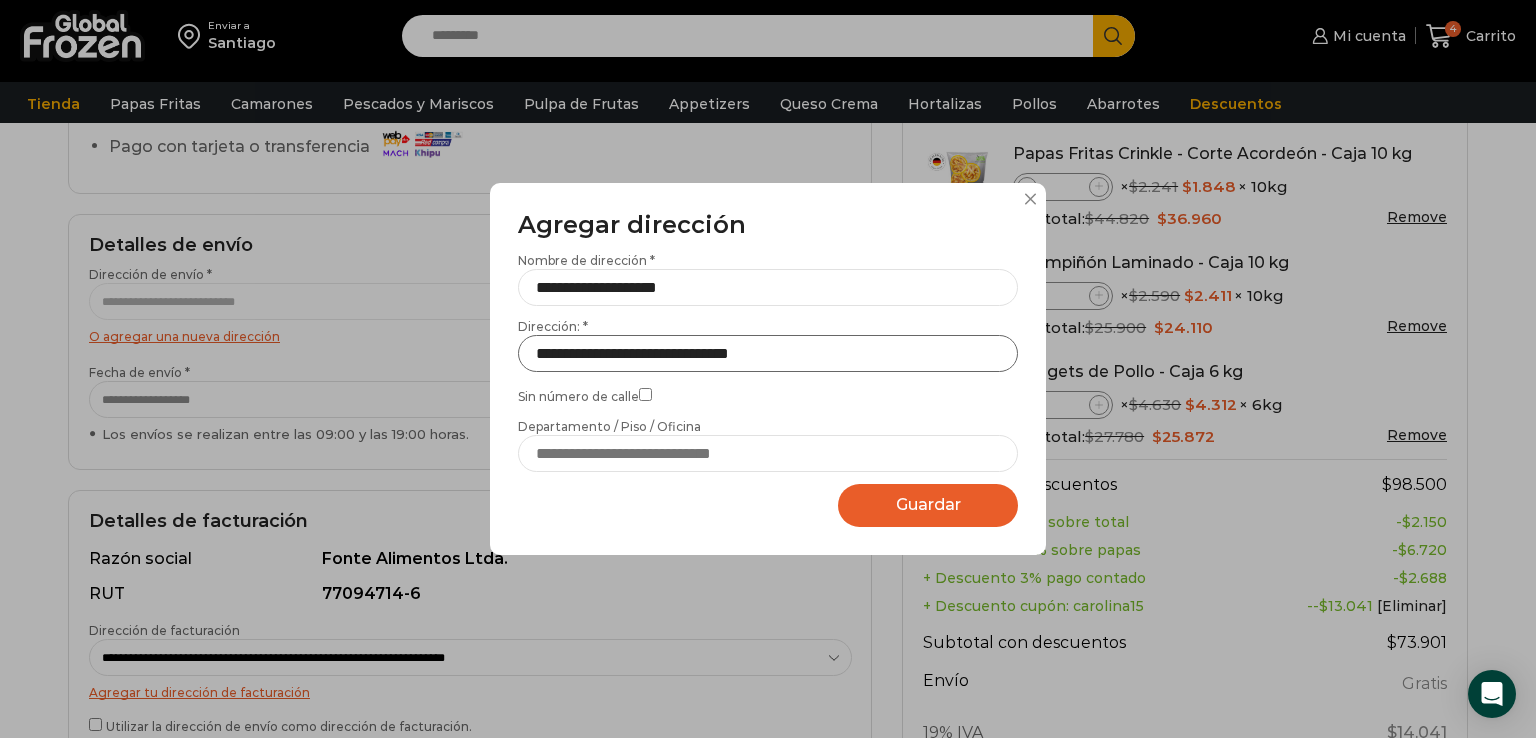 type on "**********" 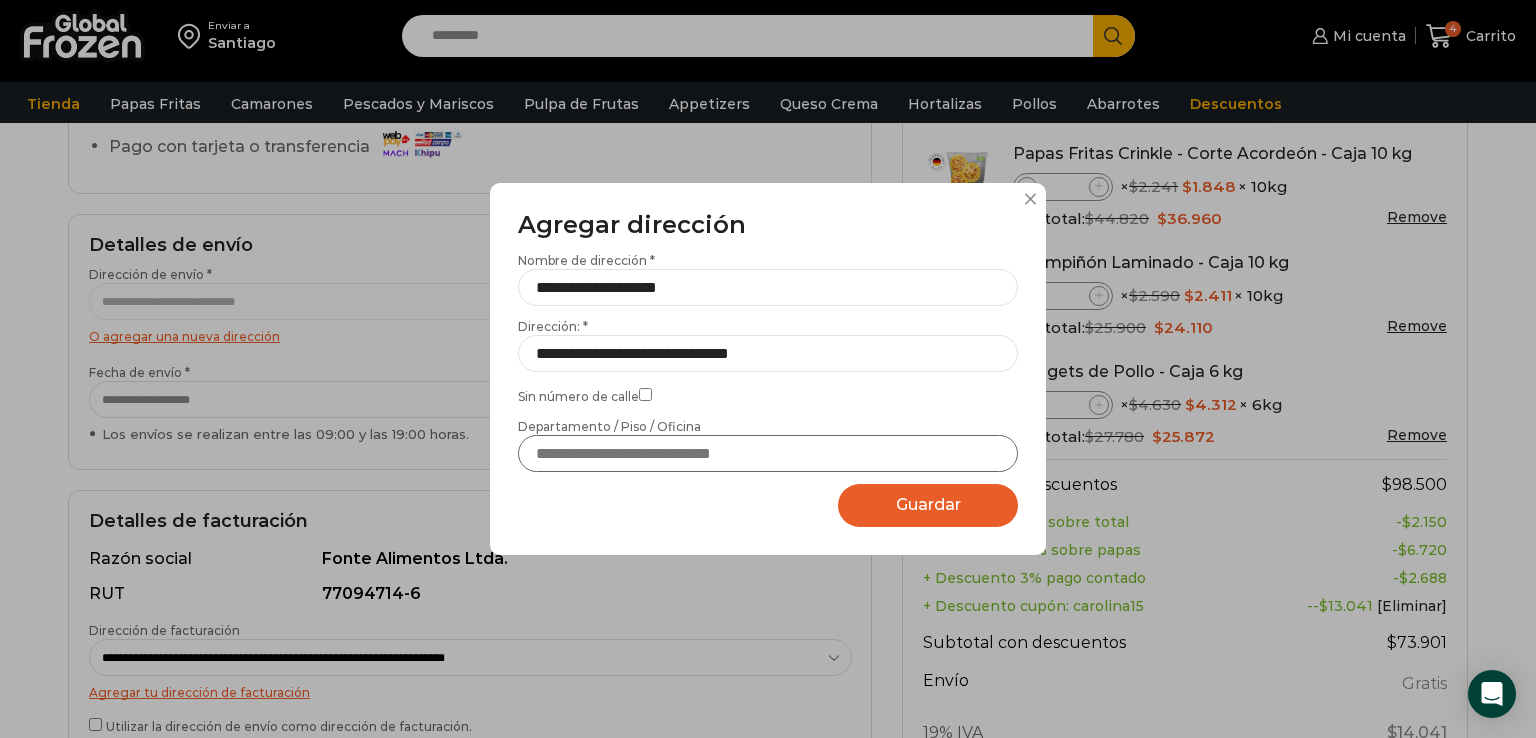 click on "Departamento / Piso / Oficina" at bounding box center (768, 453) 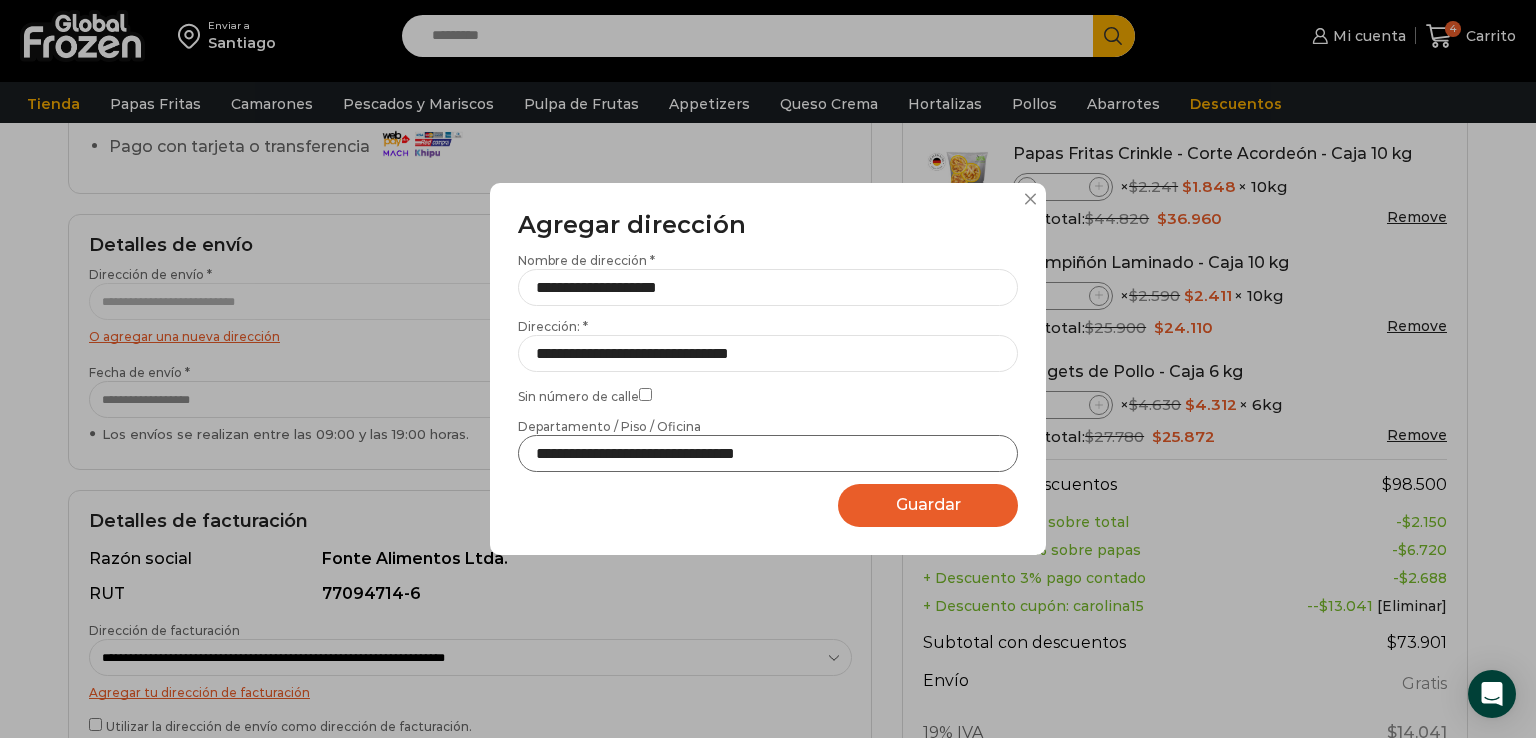 type on "**********" 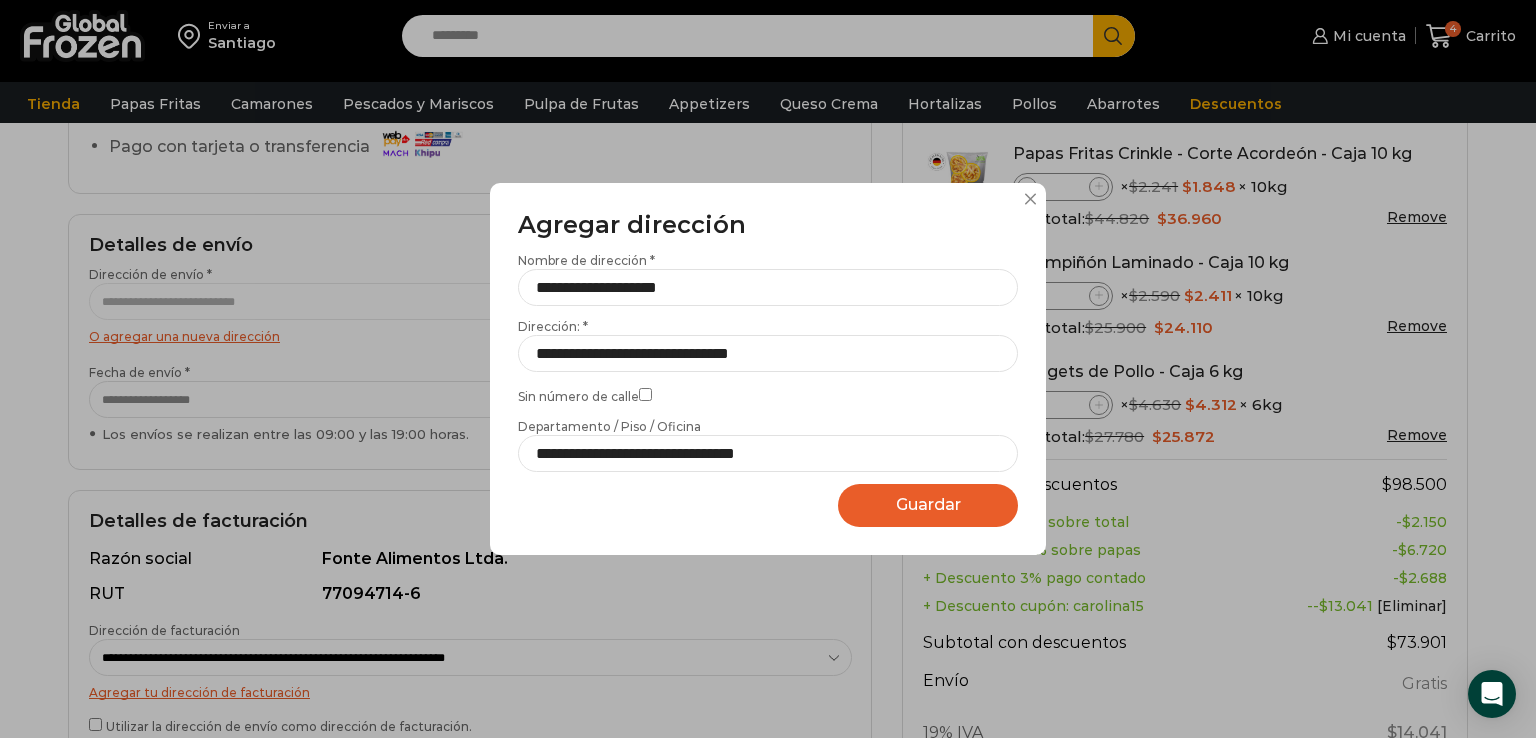 click on "Guardar Guardando..." at bounding box center (928, 505) 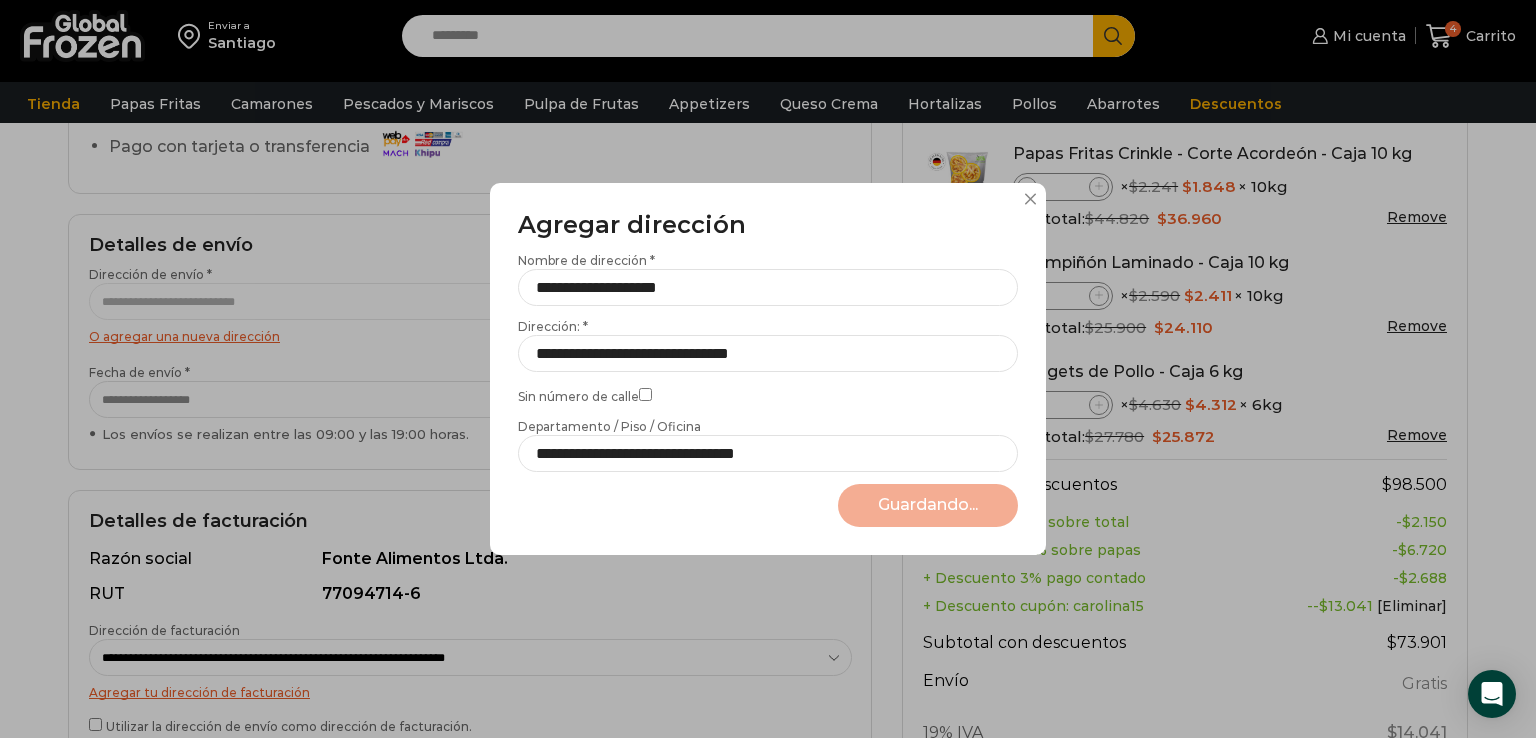 click on "**********" at bounding box center (768, 369) 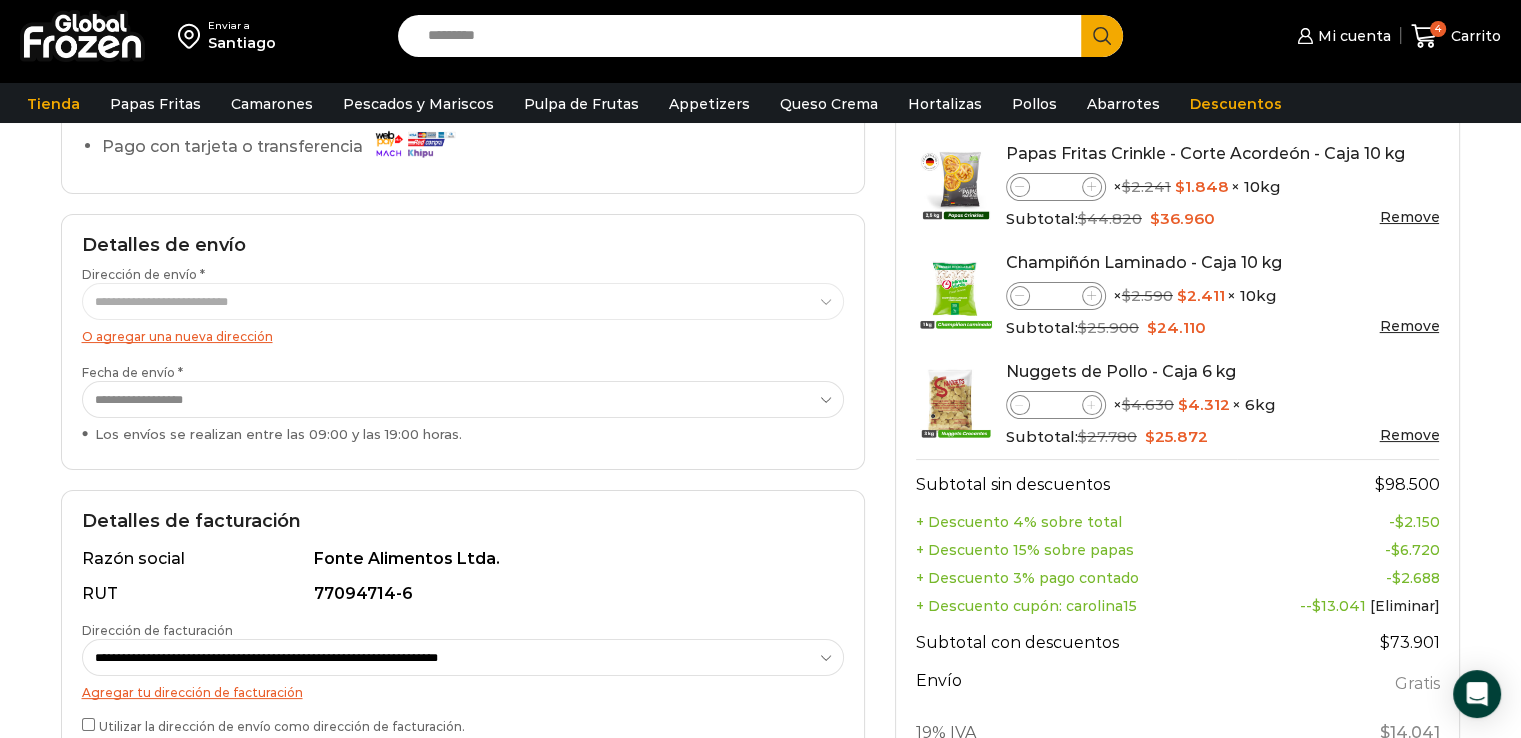 click on "**********" at bounding box center [463, 657] 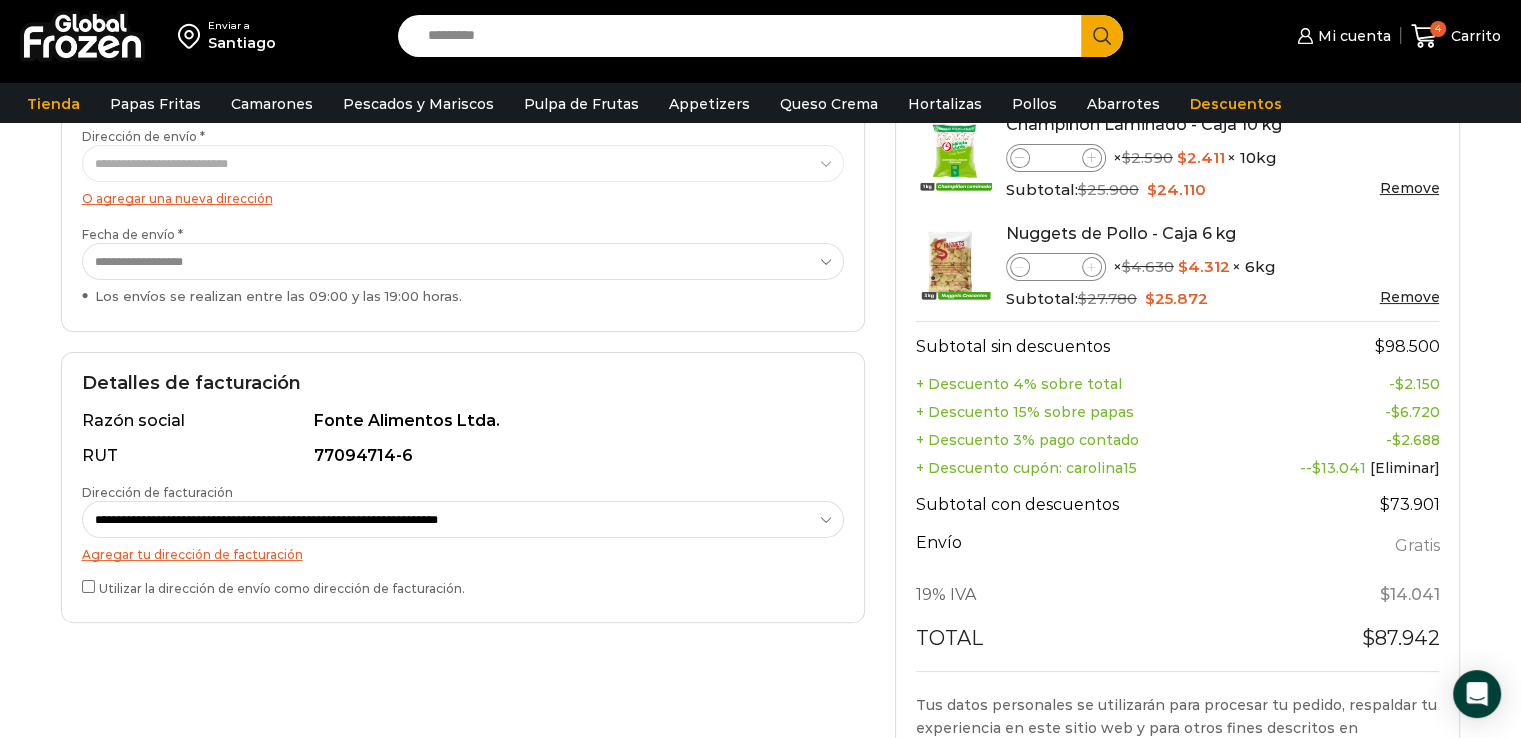 scroll, scrollTop: 372, scrollLeft: 0, axis: vertical 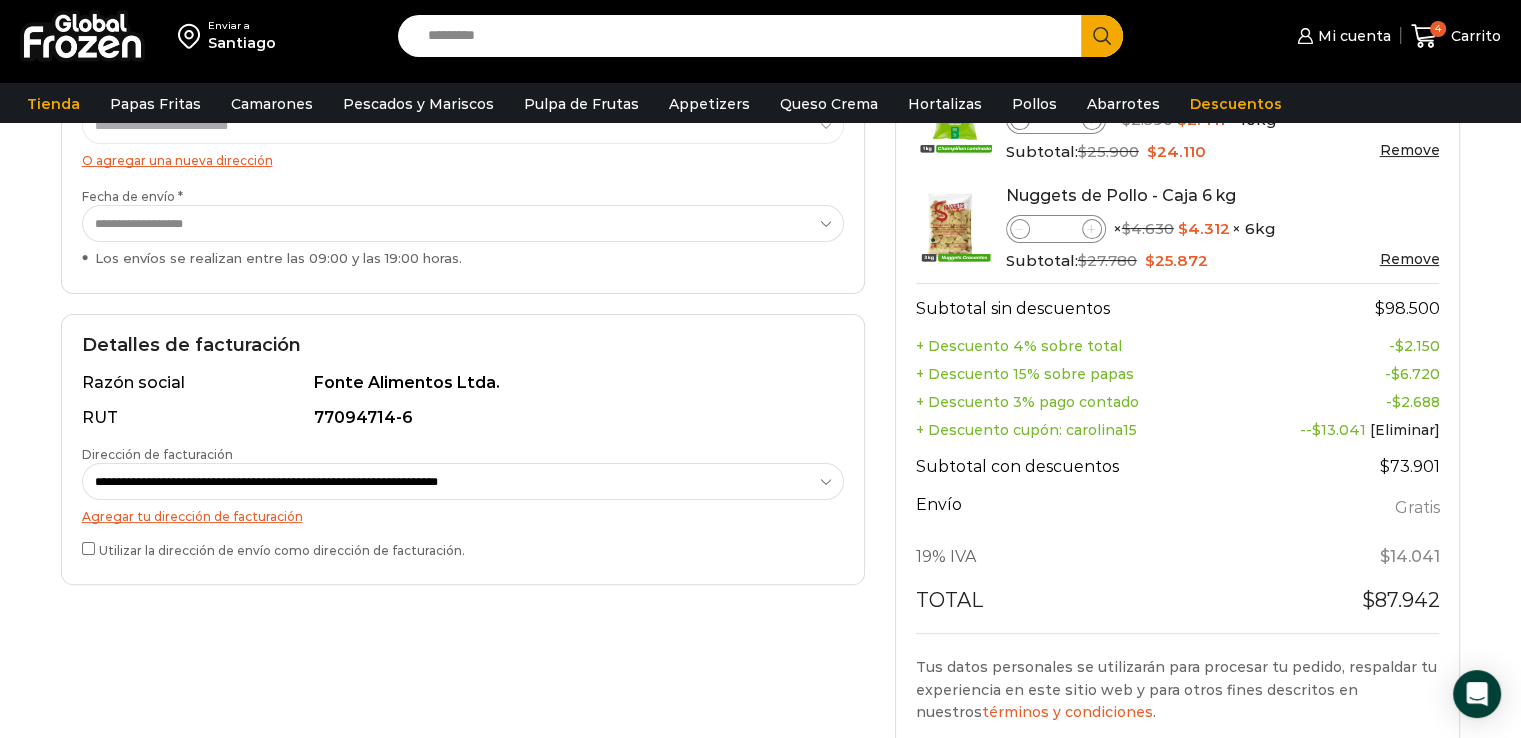 click on "Agregar tu dirección de facturación" at bounding box center (192, 516) 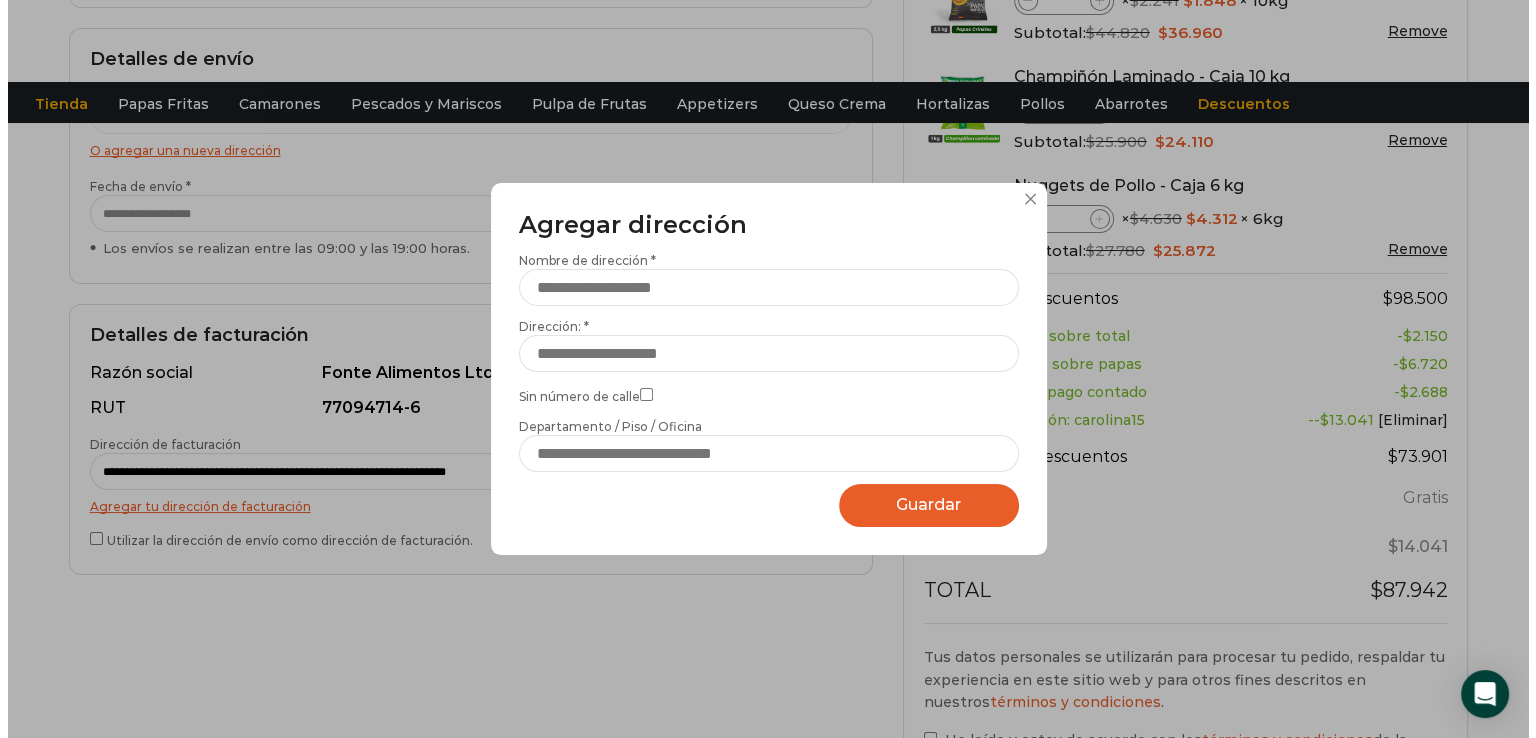 scroll, scrollTop: 0, scrollLeft: 0, axis: both 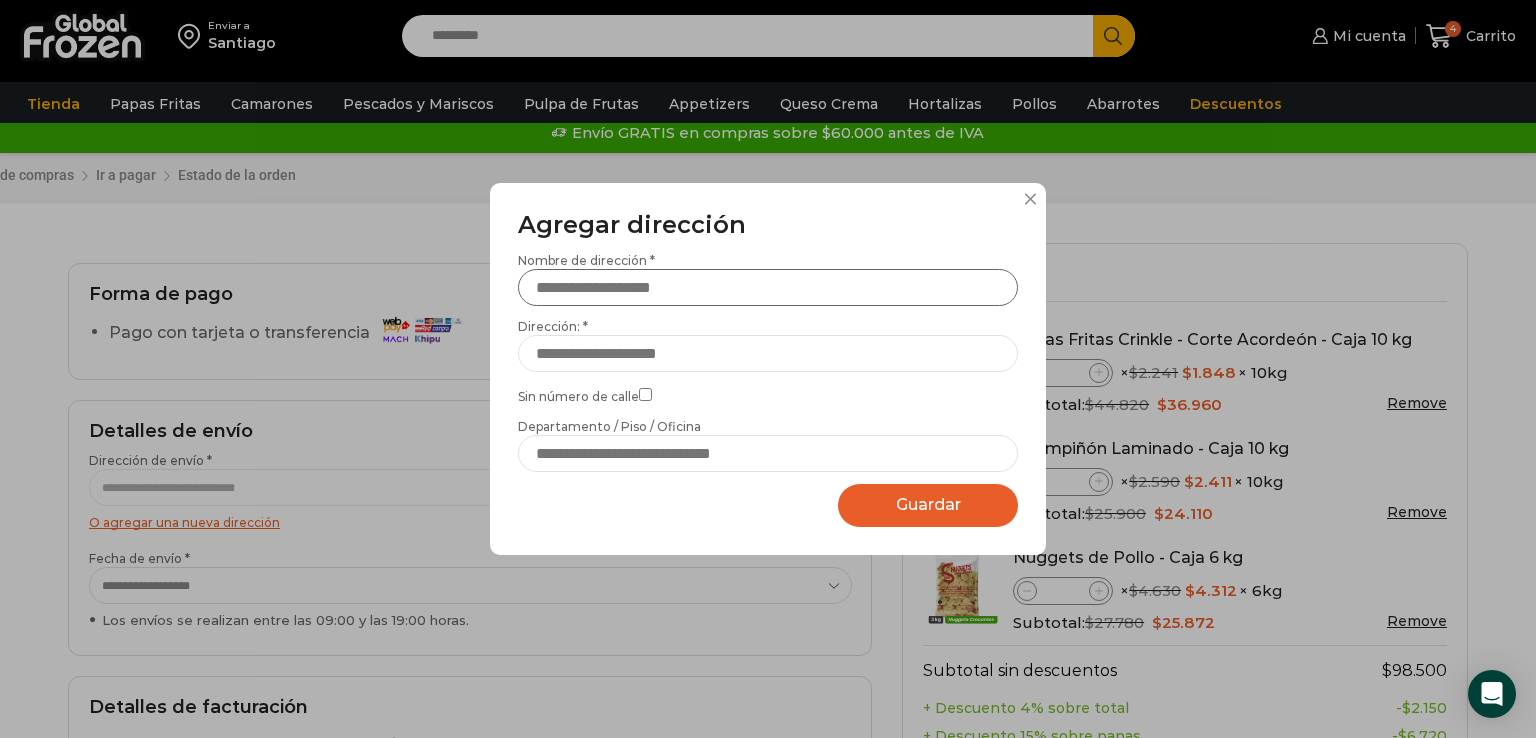 click on "Nombre de dirección *" at bounding box center [768, 287] 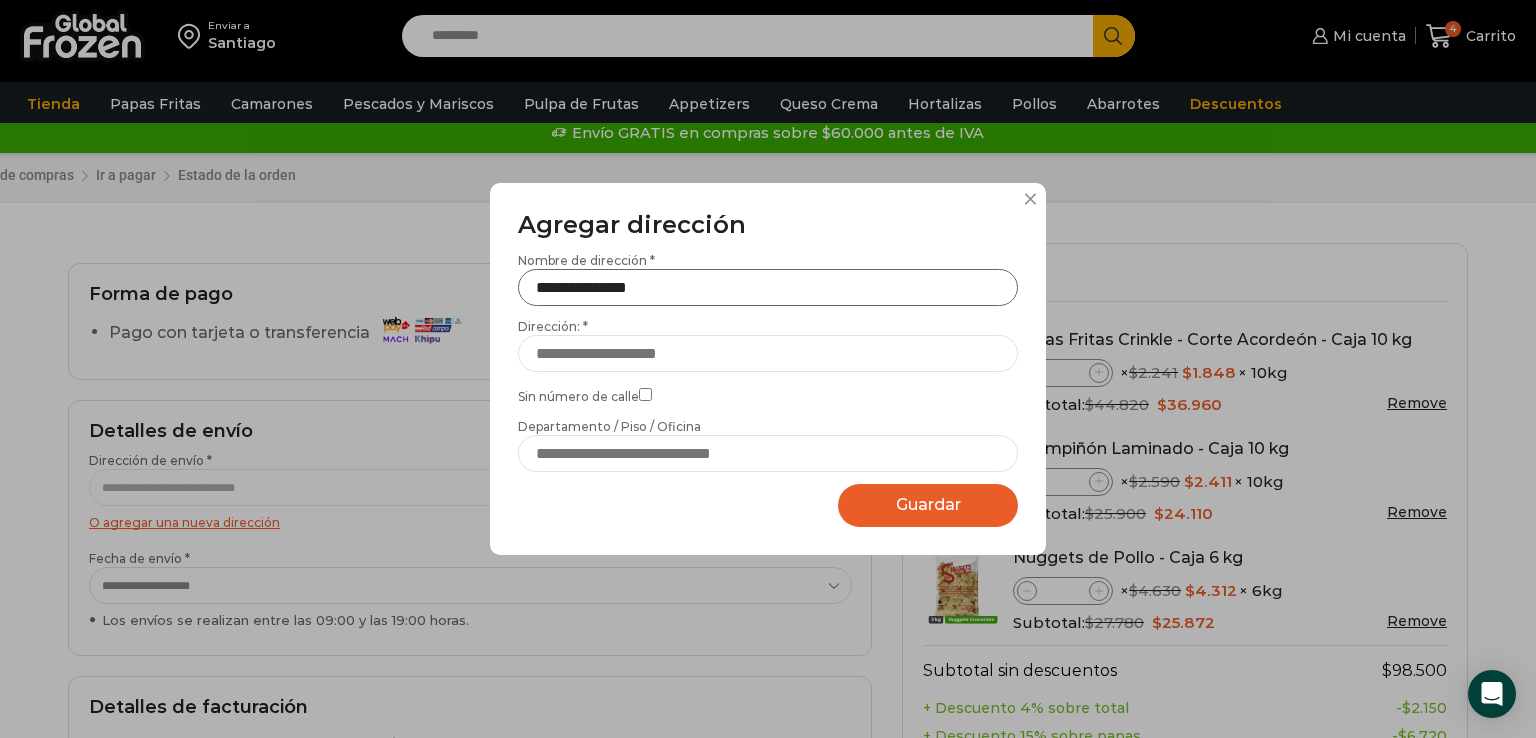 type on "**********" 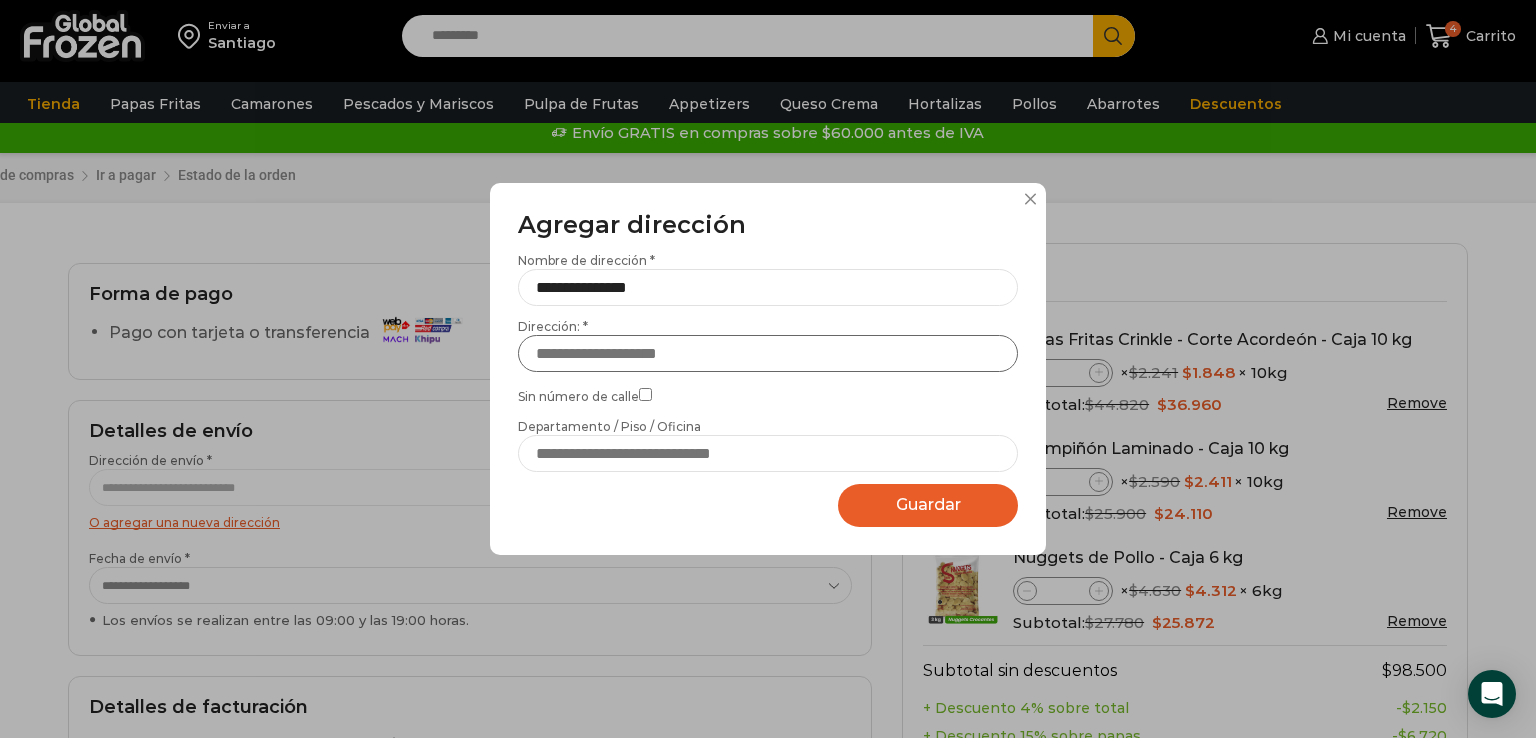 click on "Dirección: *" at bounding box center [768, 353] 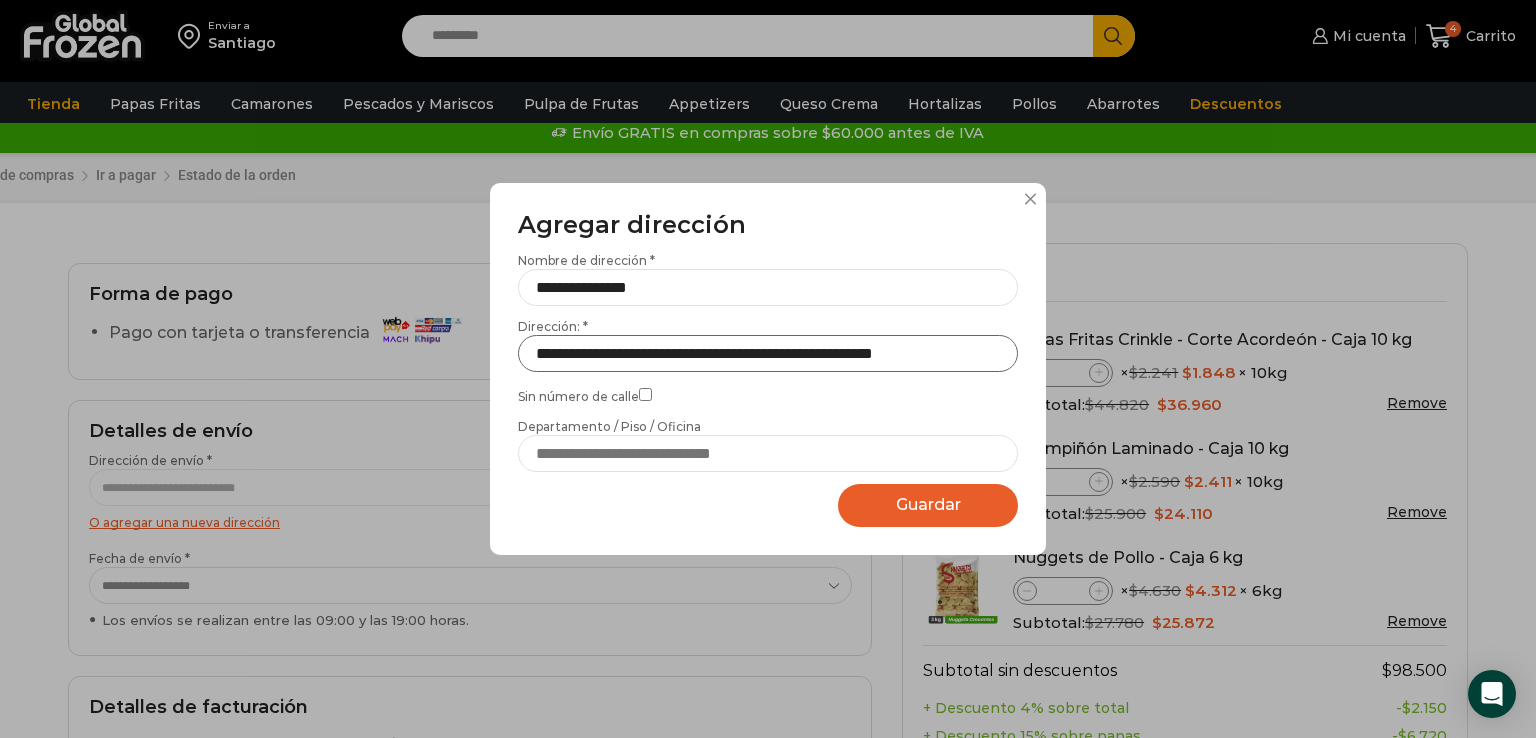 type on "**********" 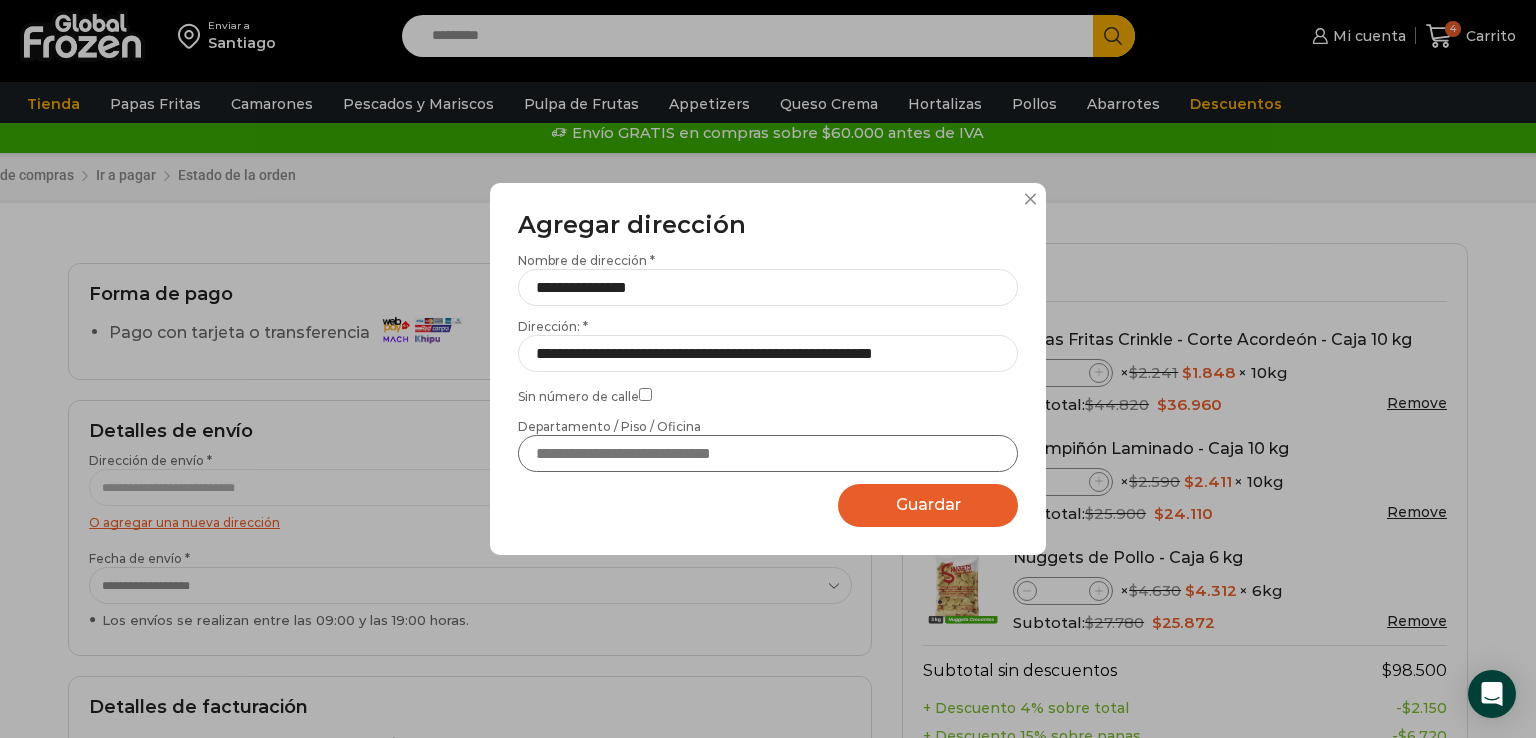 click on "Departamento / Piso / Oficina" at bounding box center (768, 453) 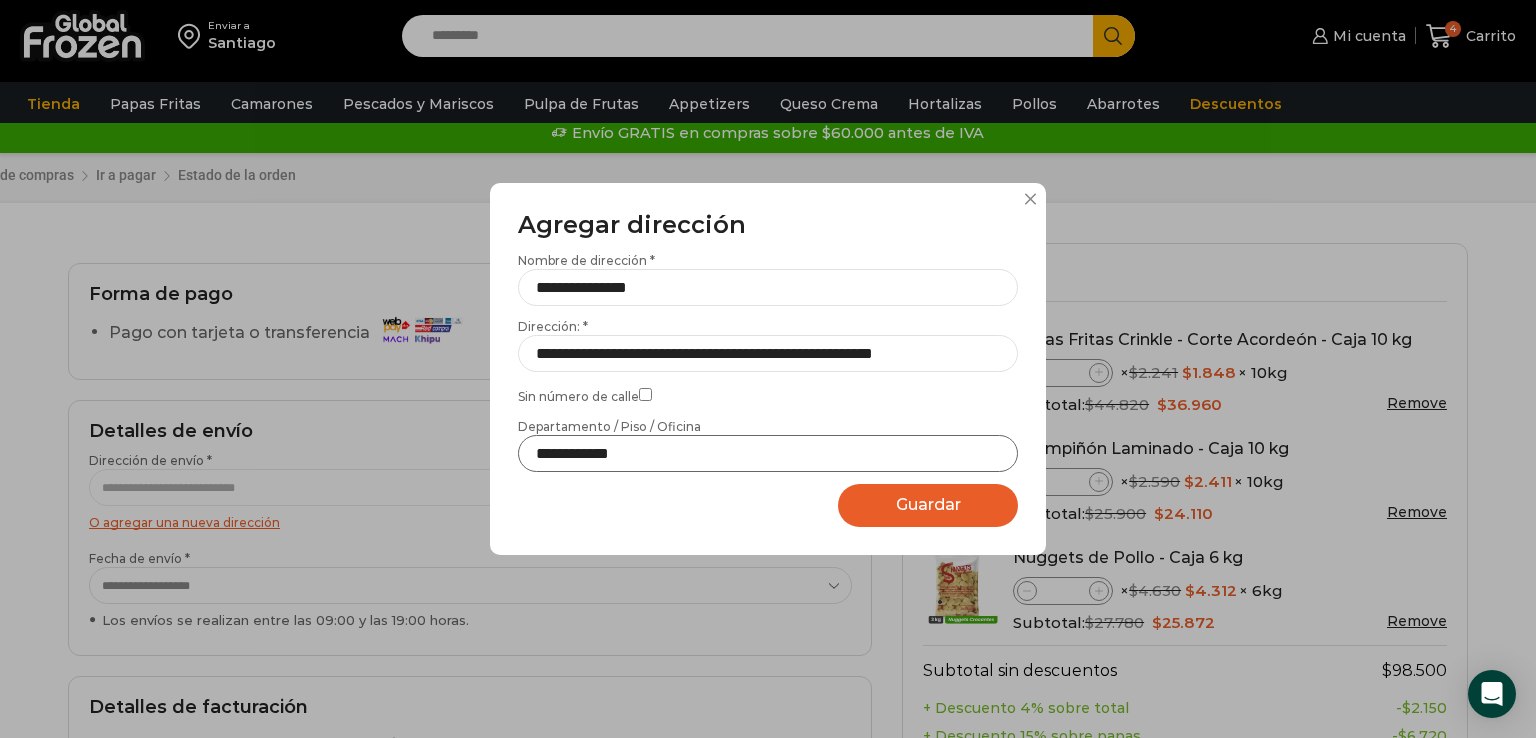 type on "**********" 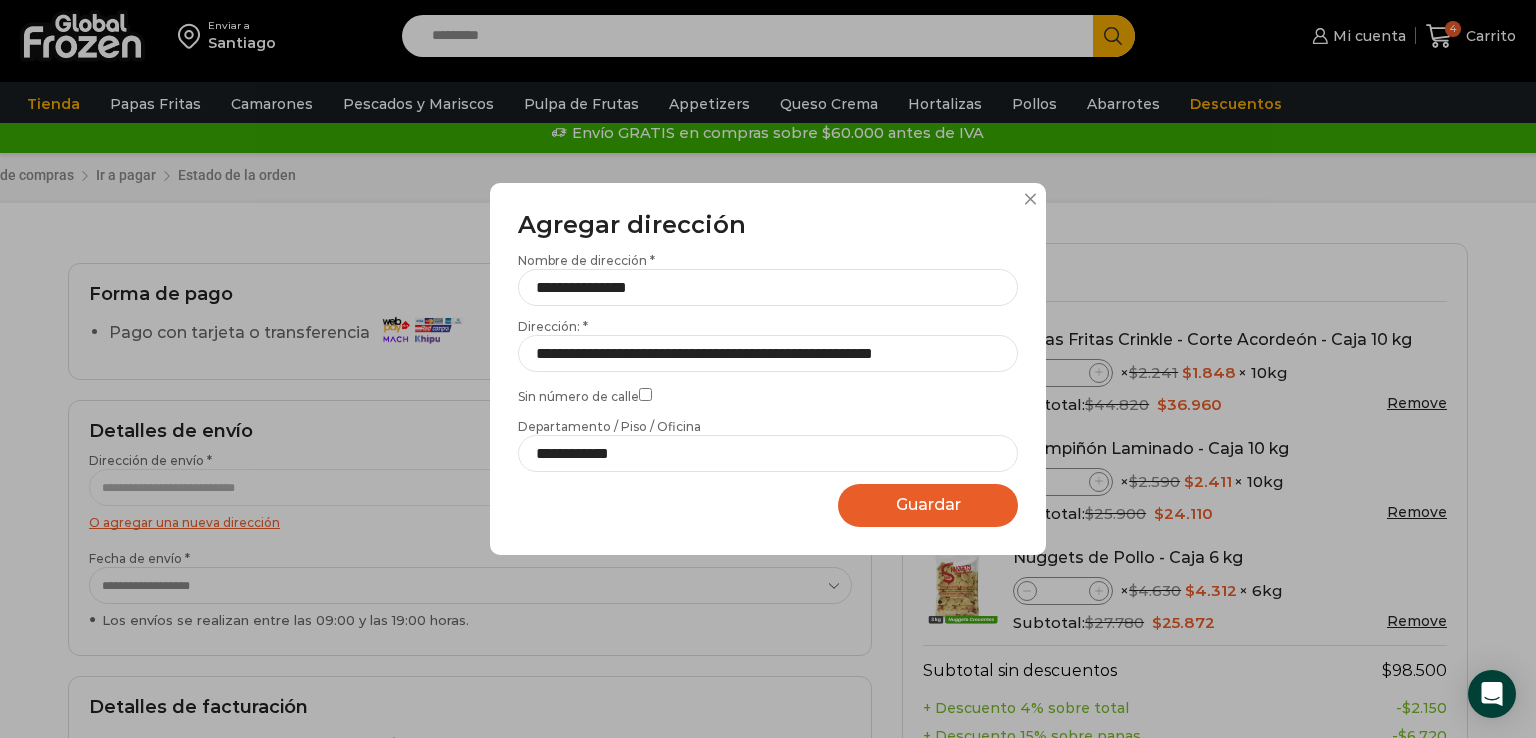 click on "Guardar" at bounding box center (928, 504) 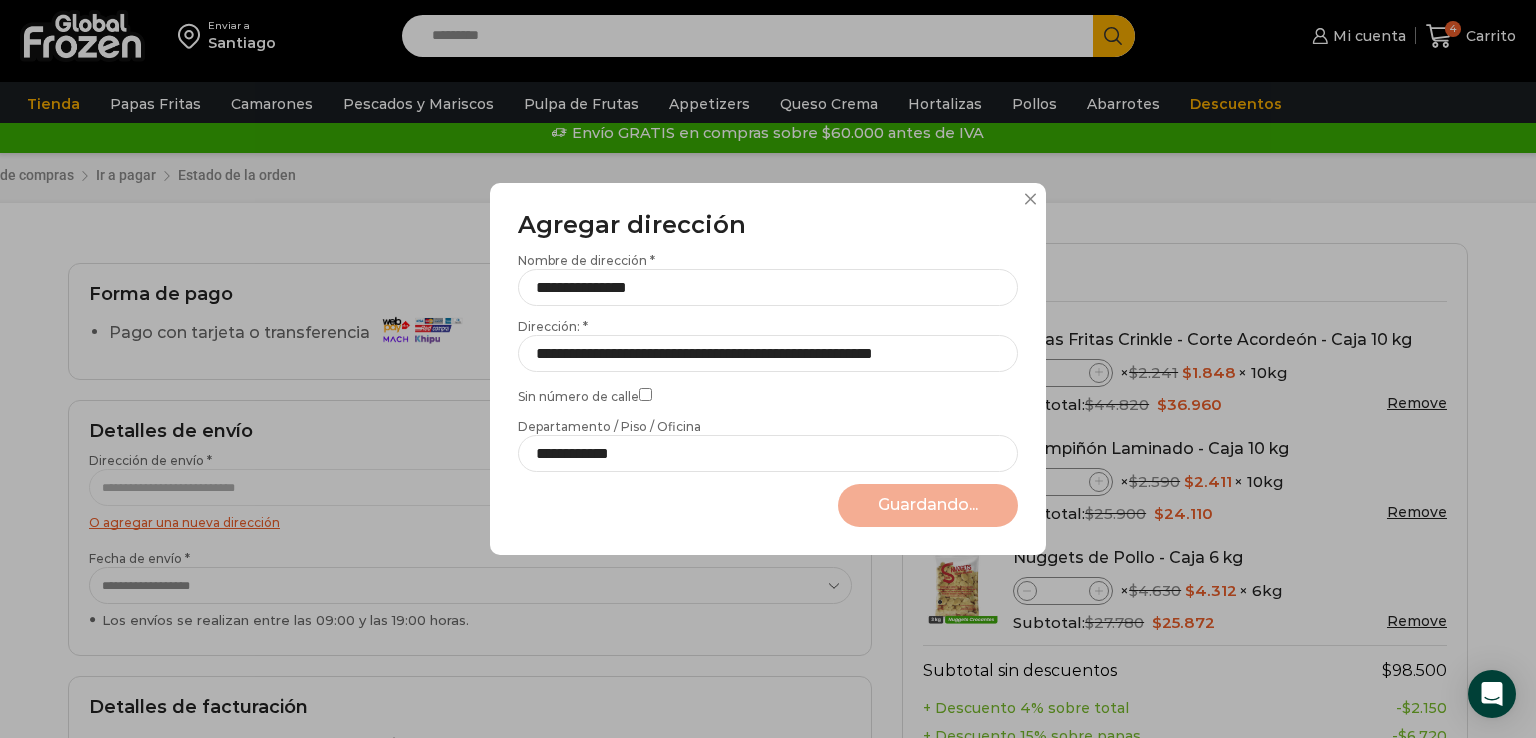 click on "**********" at bounding box center [768, 369] 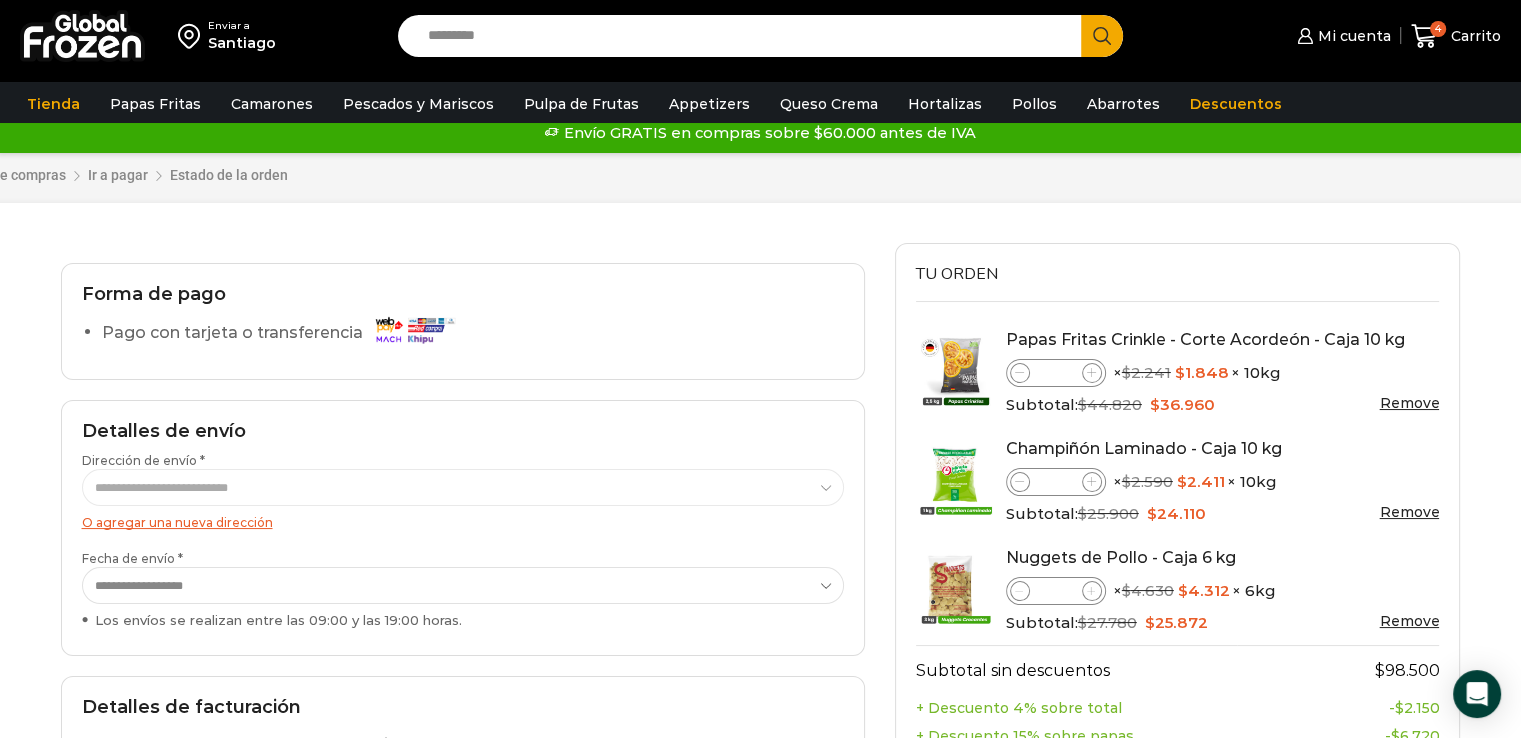 click on "O agregar una nueva dirección" at bounding box center [177, 522] 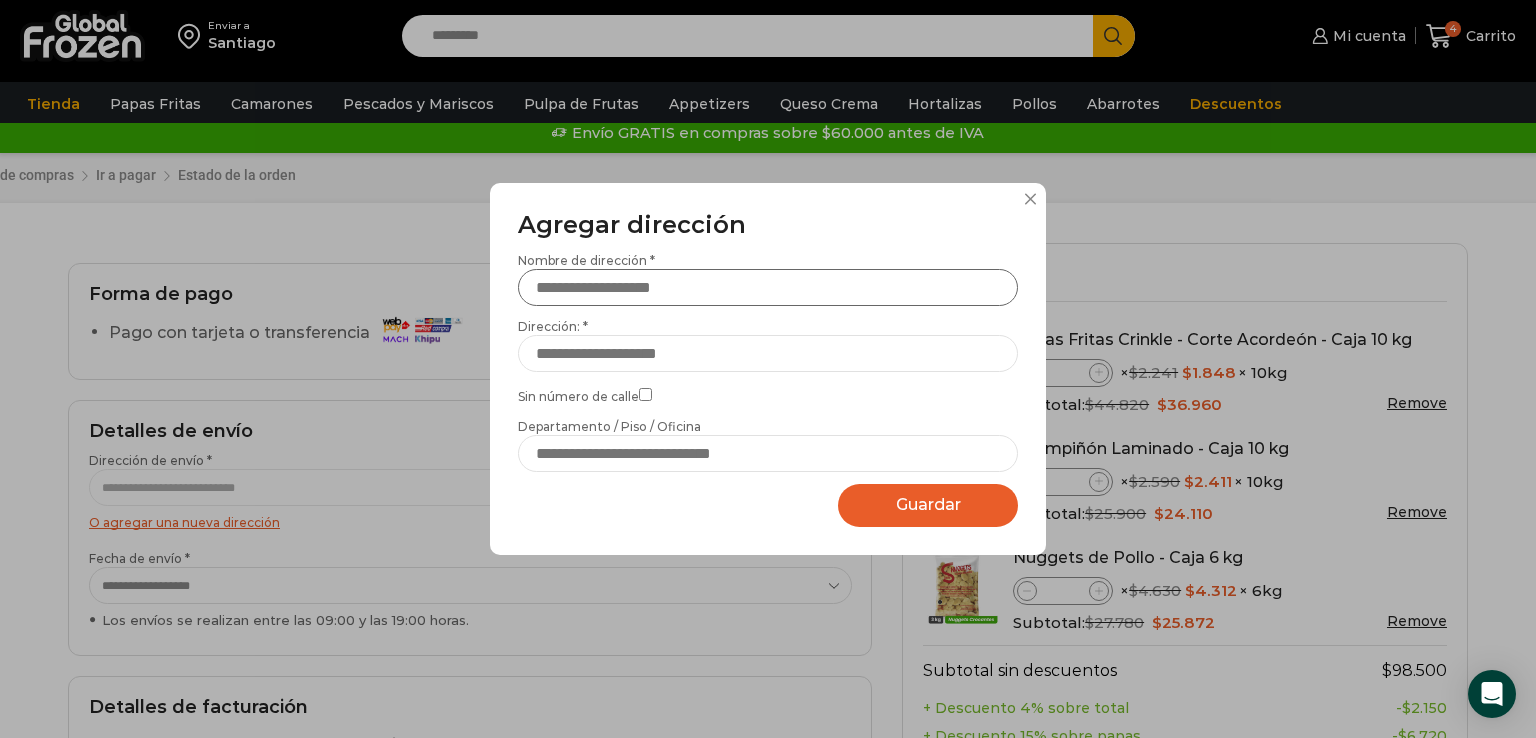 click on "Nombre de dirección *" at bounding box center [768, 287] 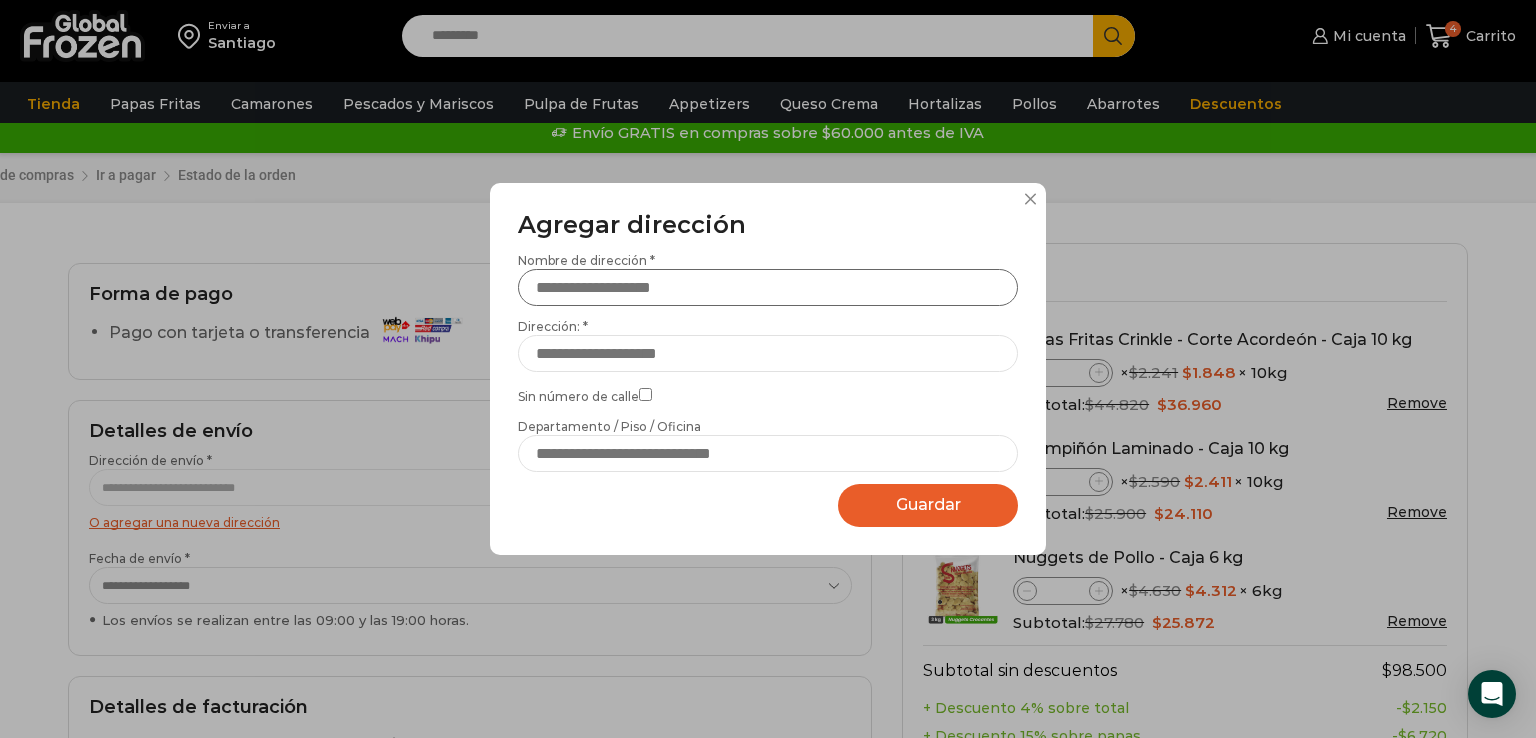 type on "**********" 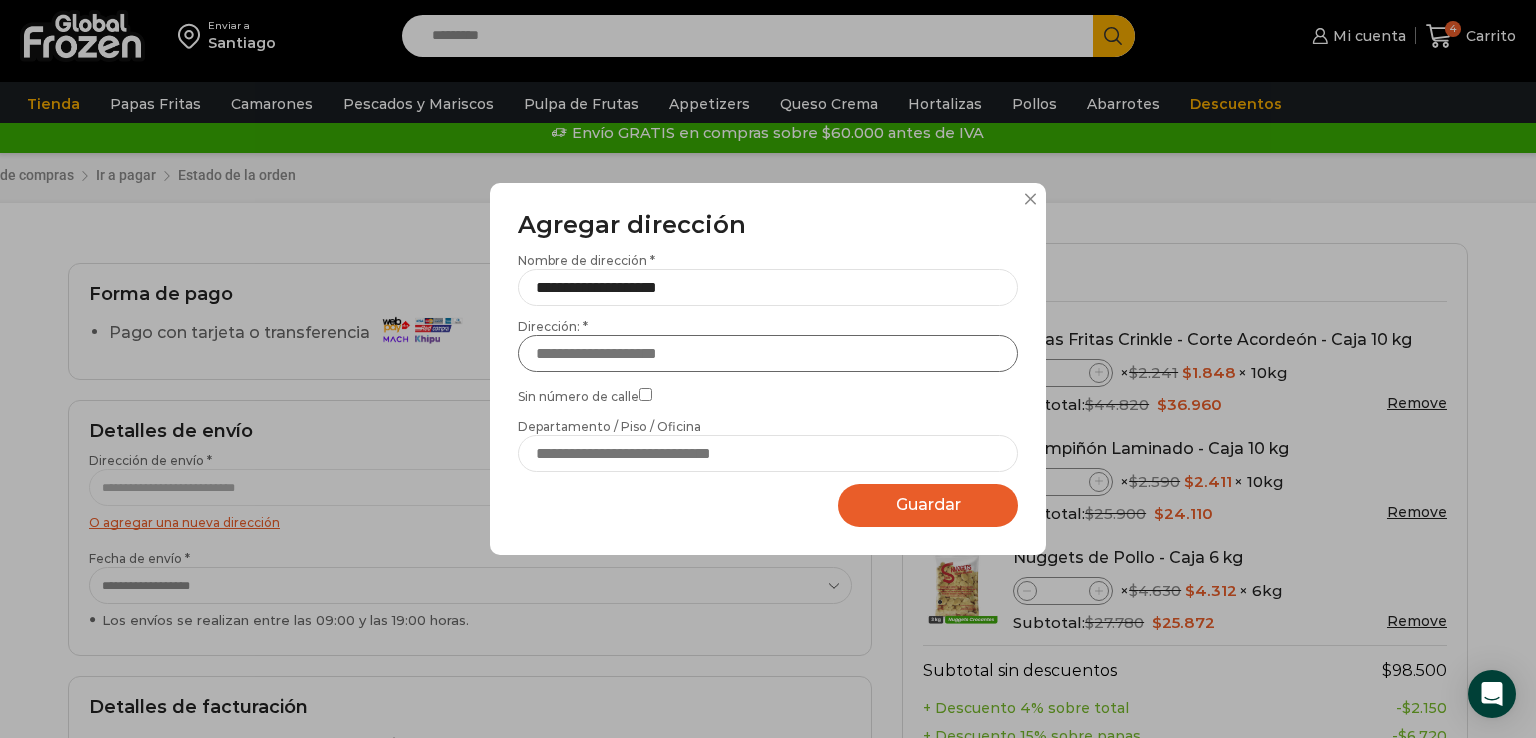click on "Dirección: *" at bounding box center [768, 353] 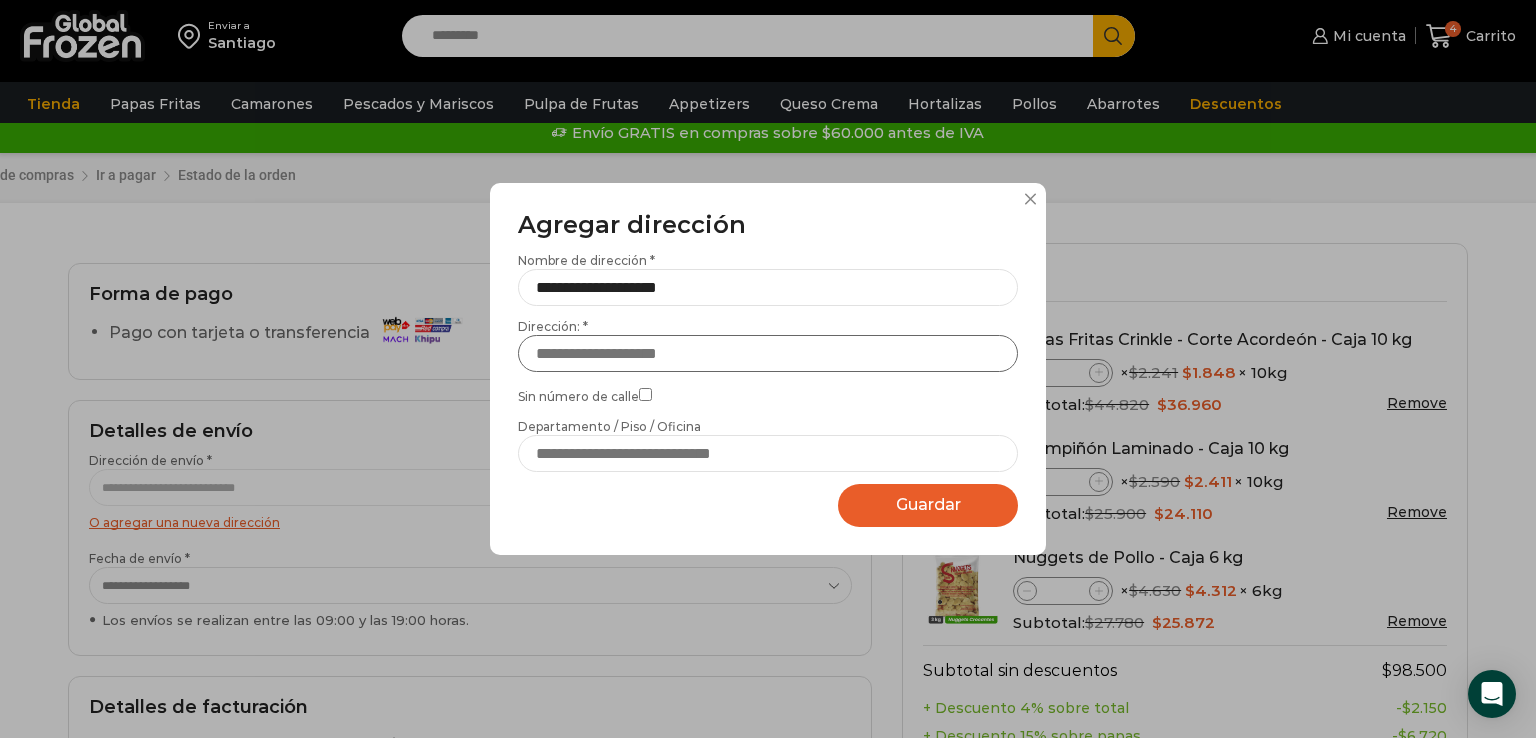 type on "*" 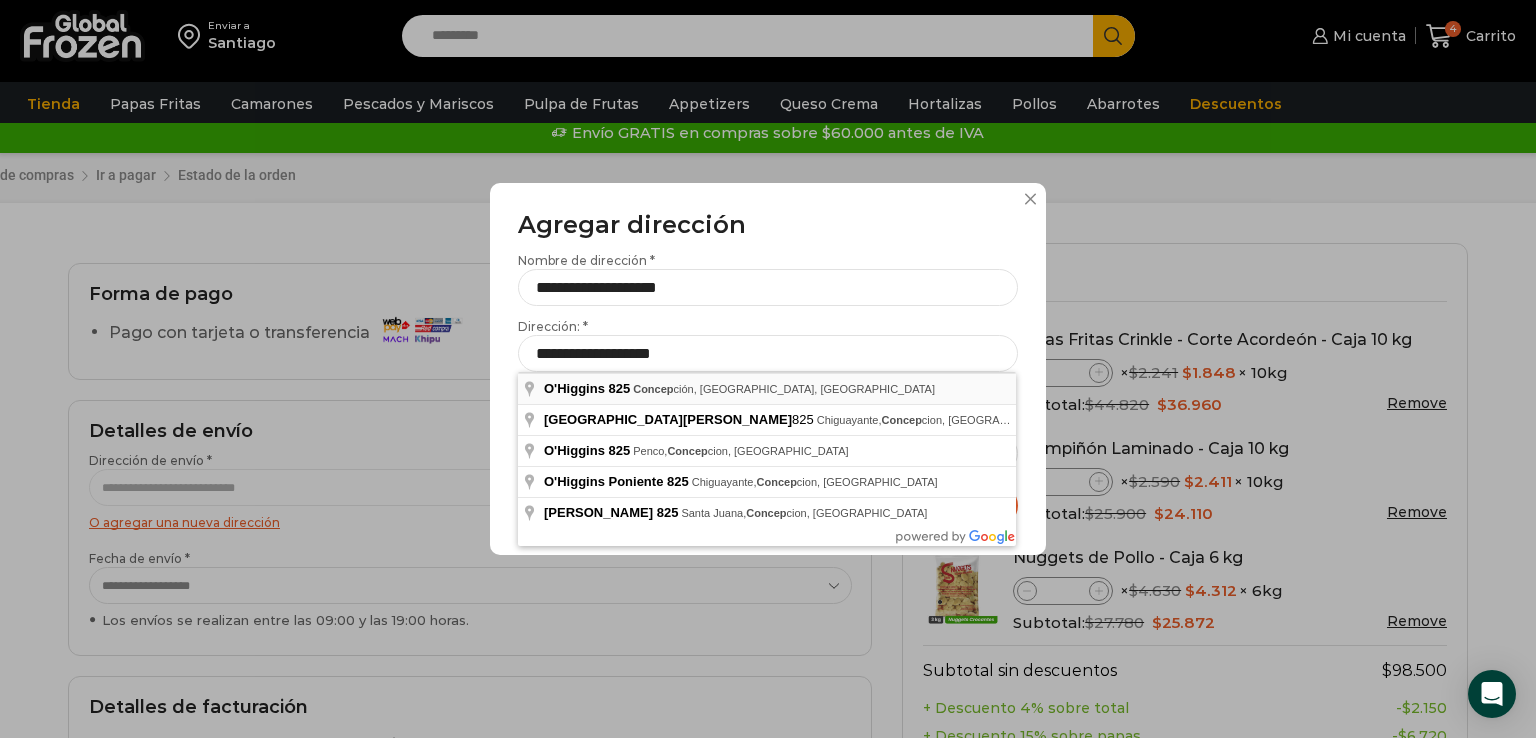 type on "**********" 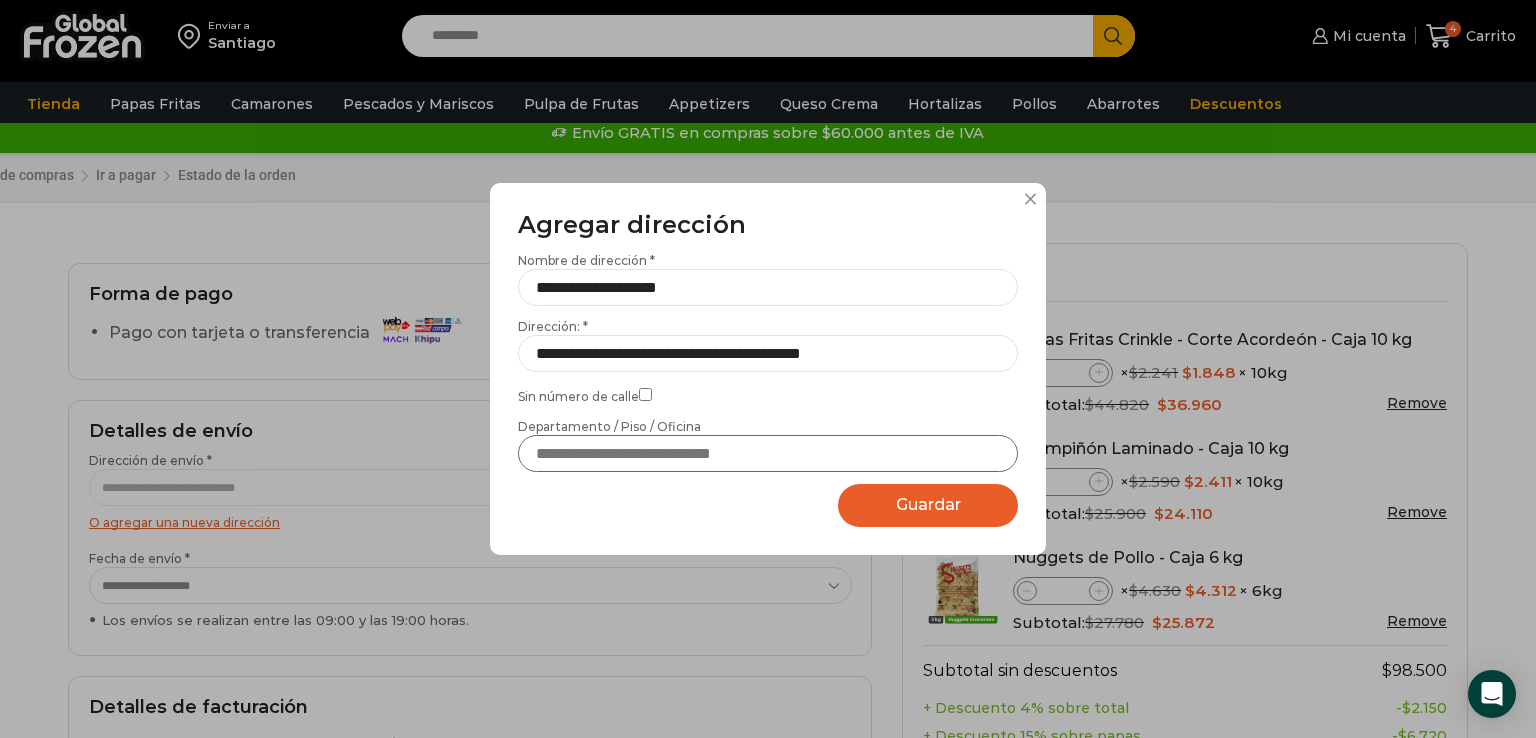 click on "Departamento / Piso / Oficina" at bounding box center (768, 453) 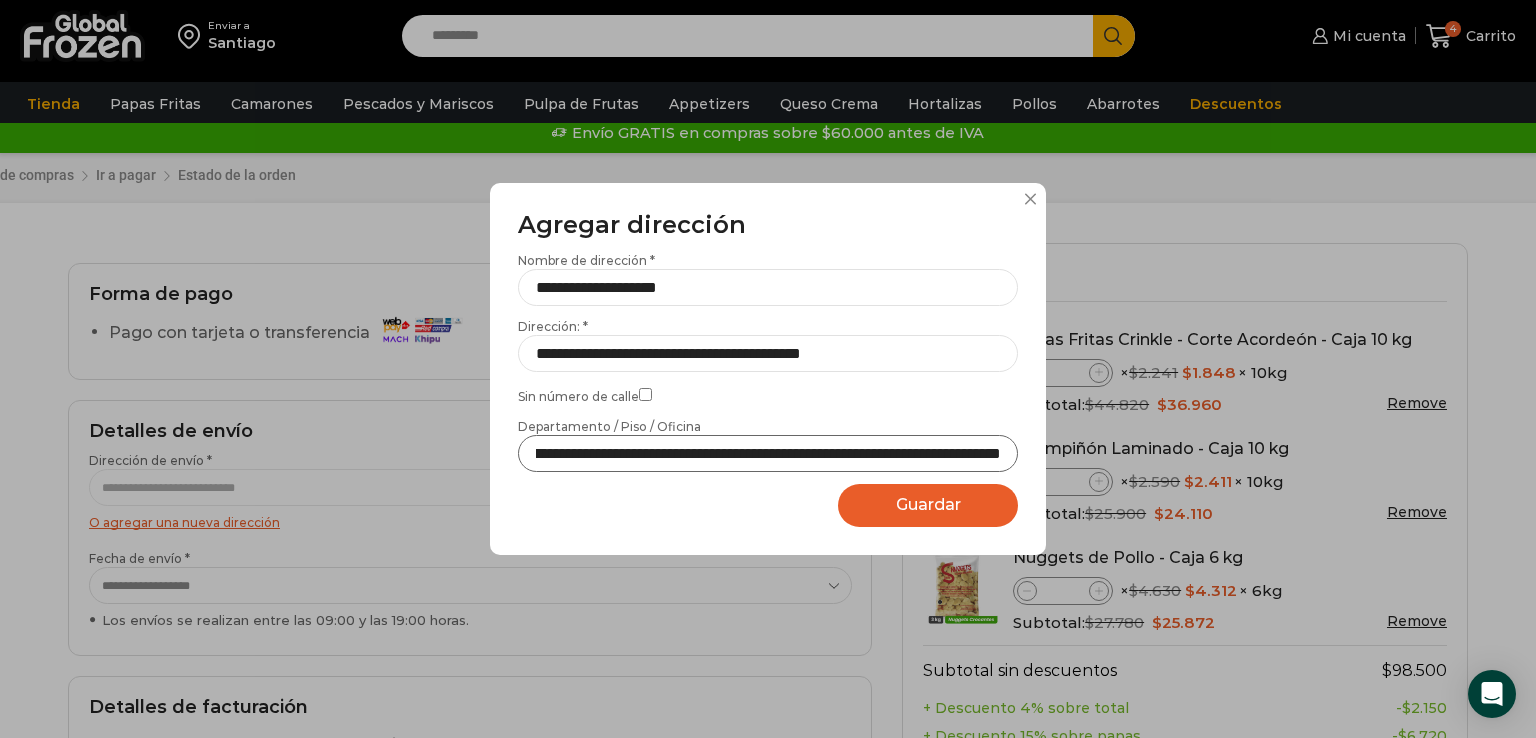scroll, scrollTop: 0, scrollLeft: 161, axis: horizontal 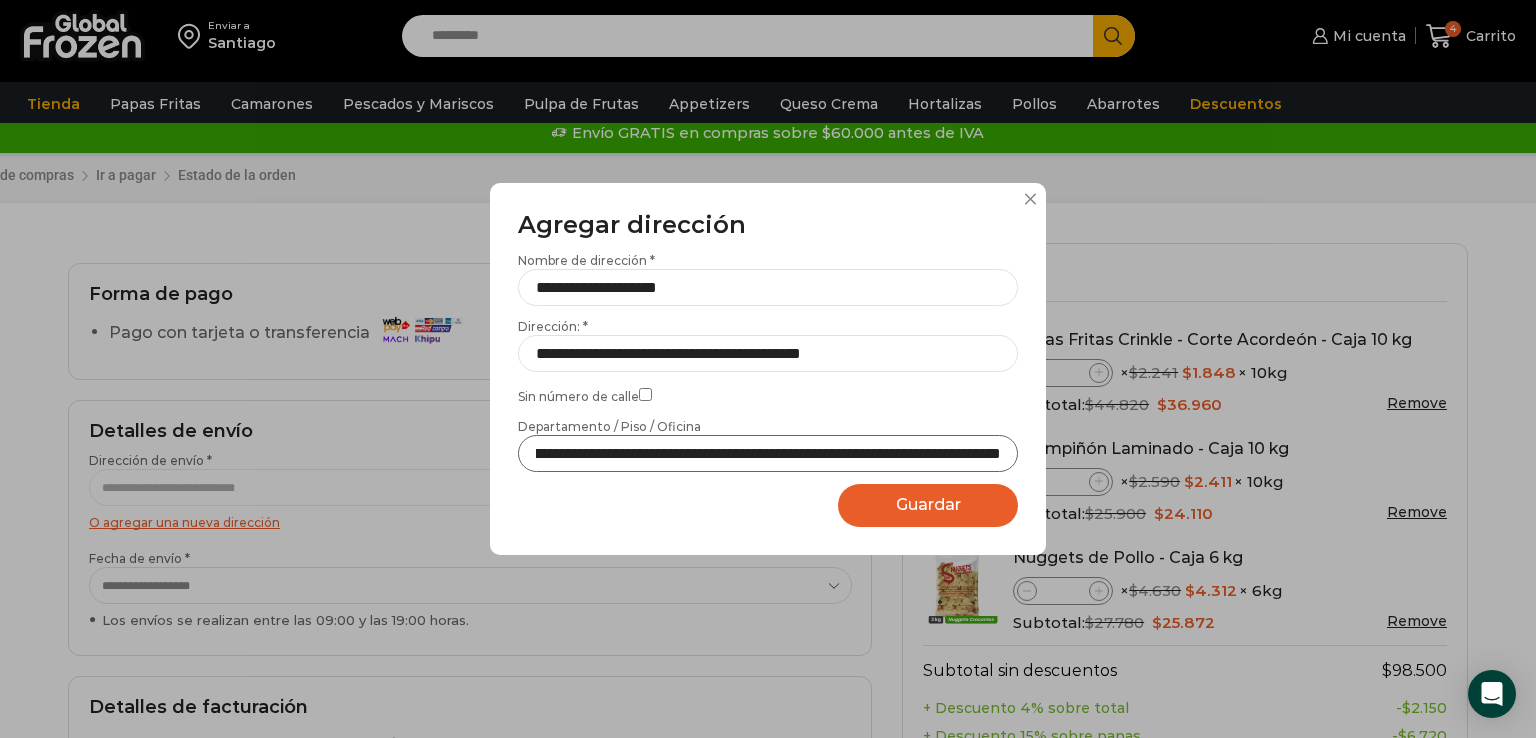 click on "**********" at bounding box center [768, 453] 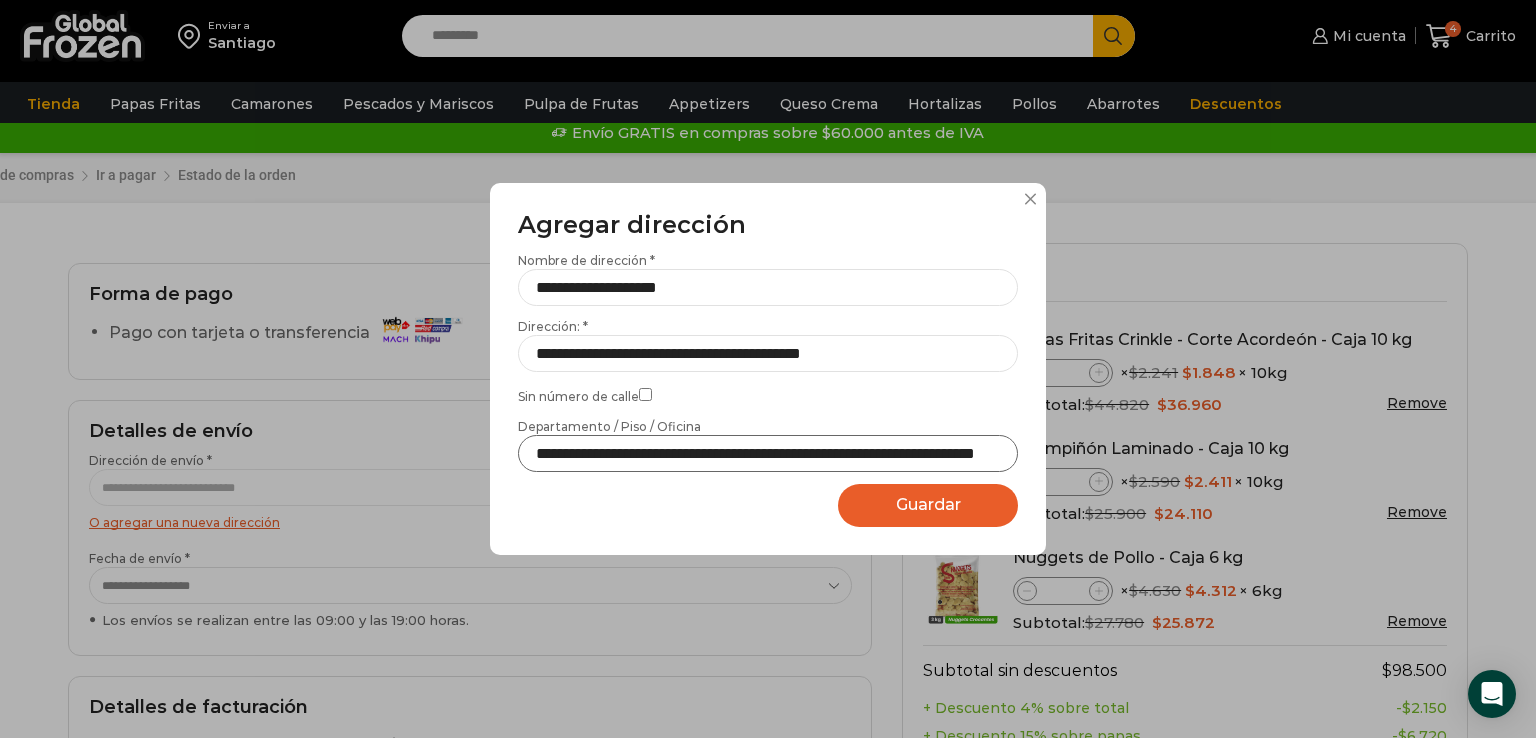 scroll, scrollTop: 0, scrollLeft: 120, axis: horizontal 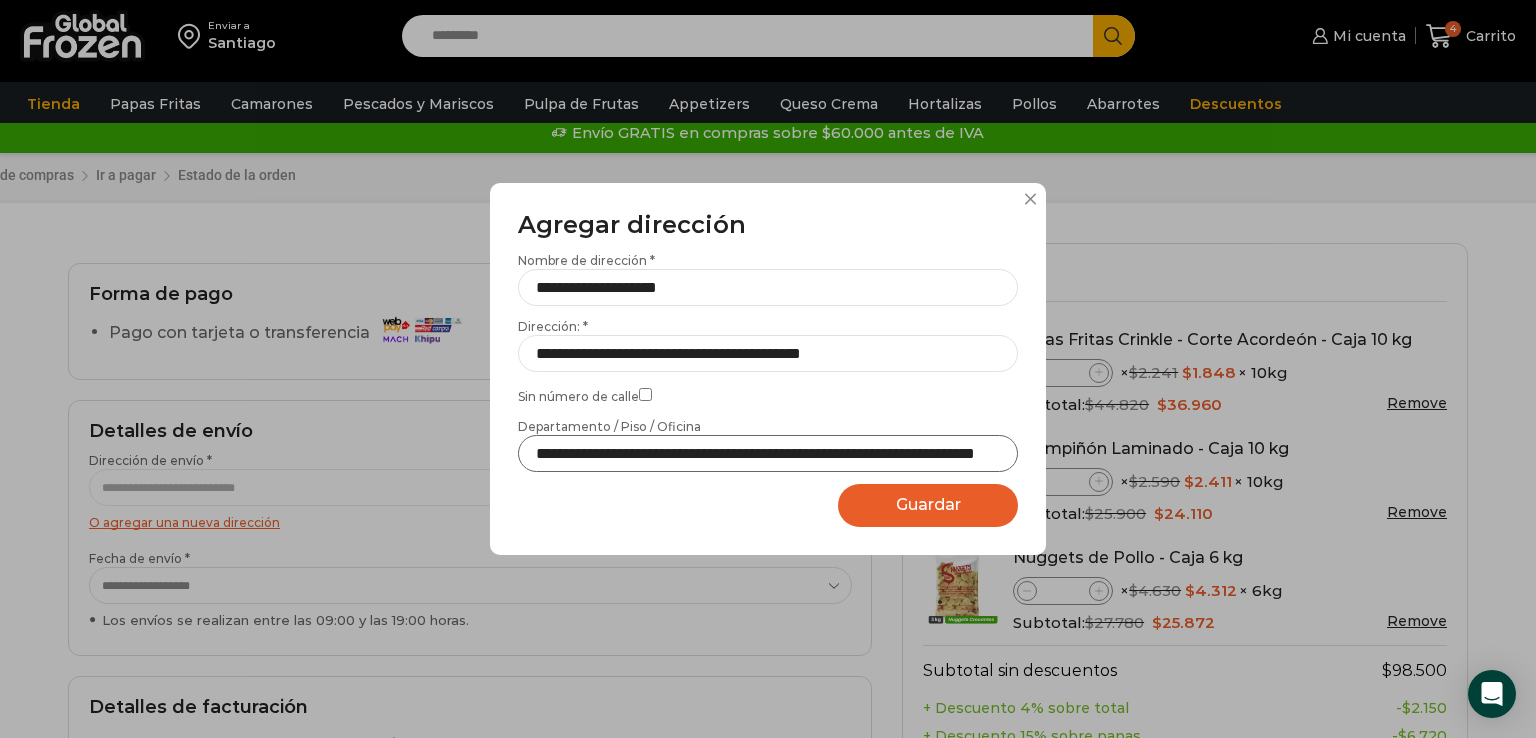 click on "**********" at bounding box center (768, 453) 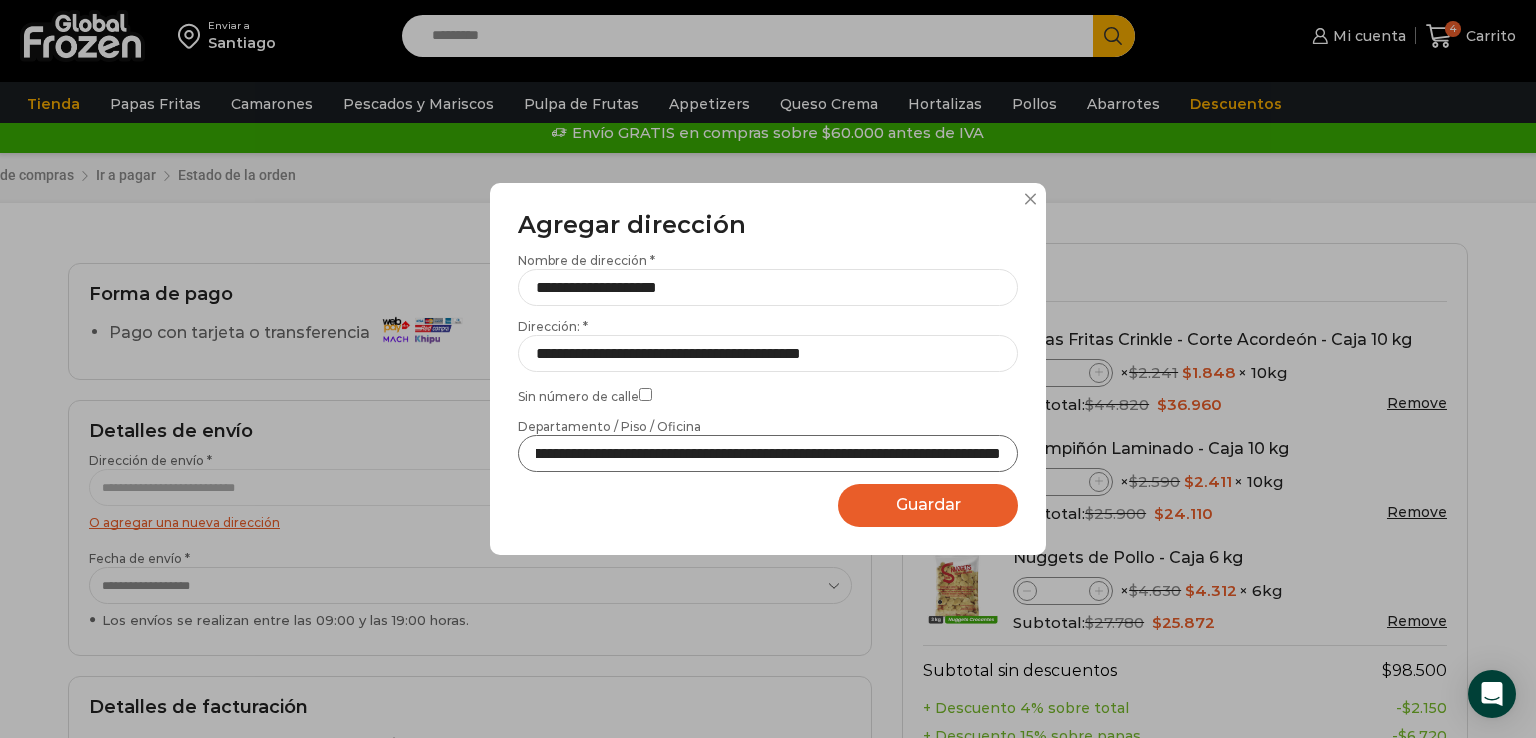 scroll, scrollTop: 0, scrollLeft: 169, axis: horizontal 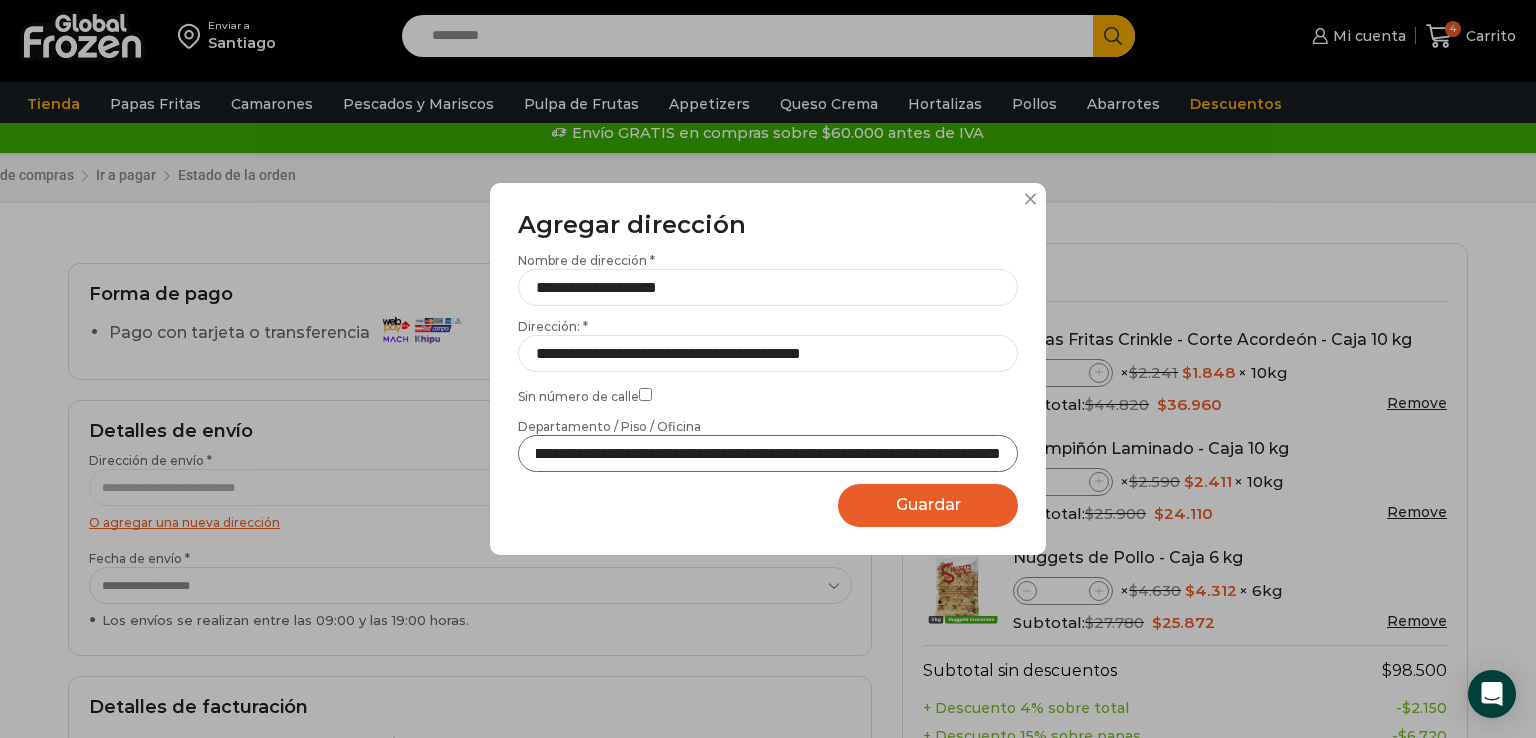 type on "**********" 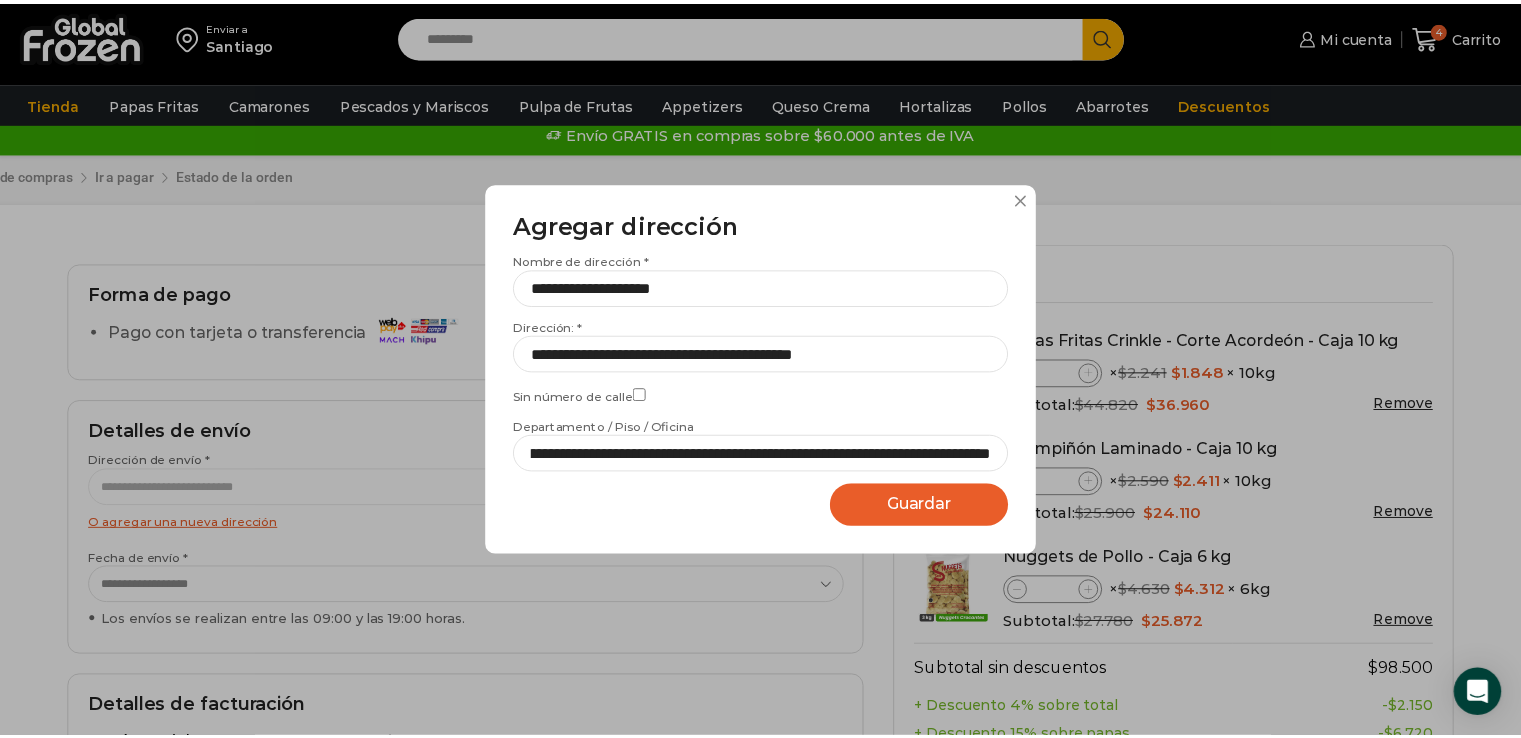 scroll, scrollTop: 0, scrollLeft: 0, axis: both 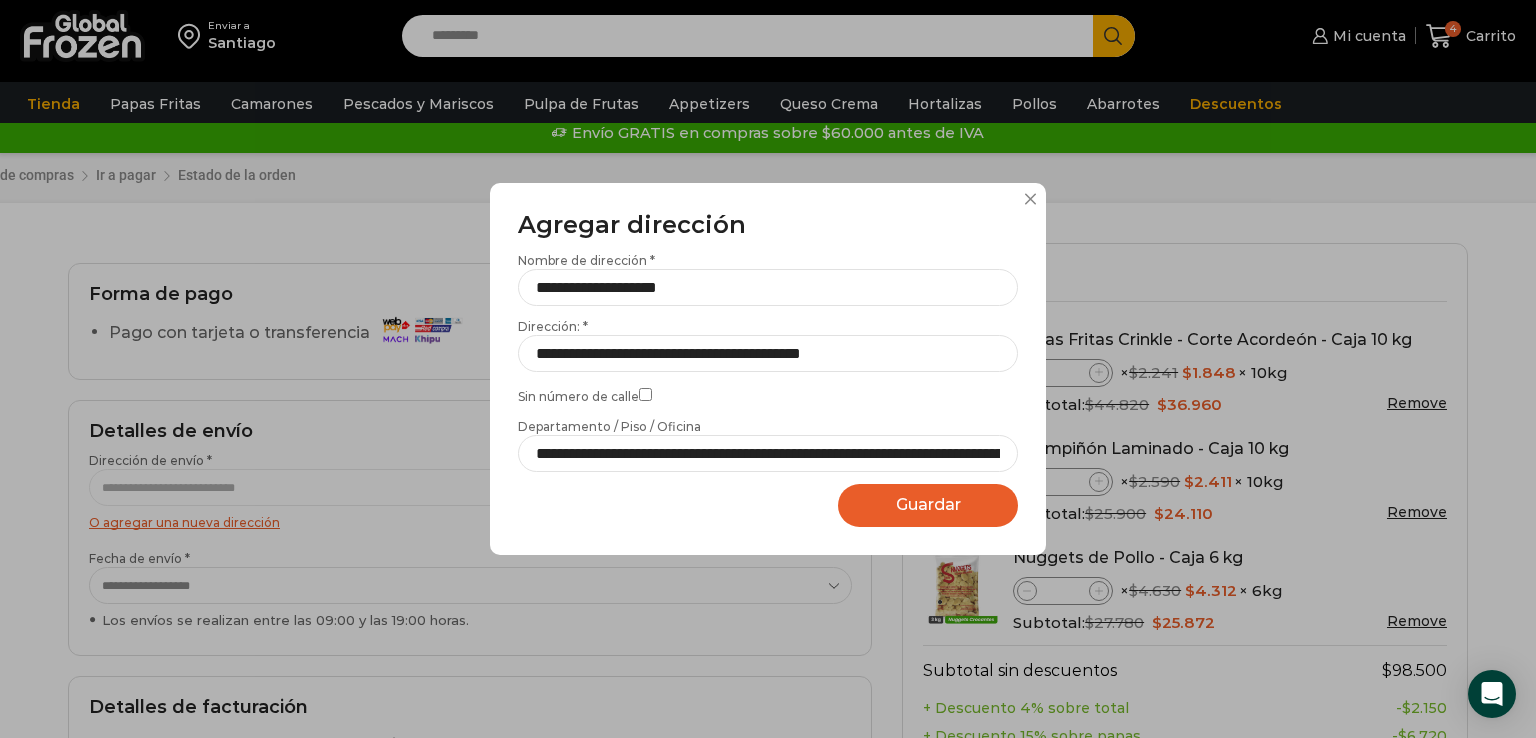 click on "Guardar Guardando..." at bounding box center (928, 505) 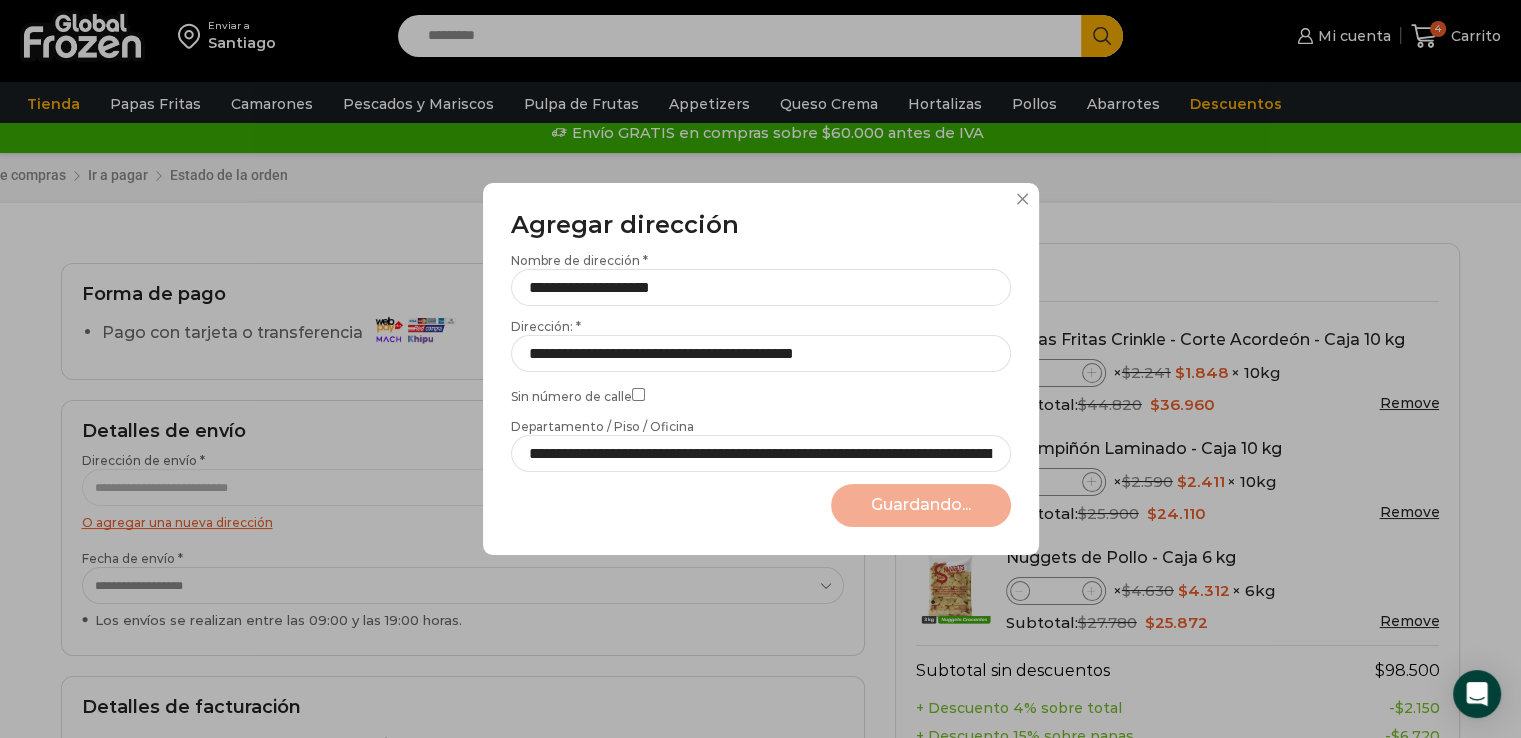 select on "*******" 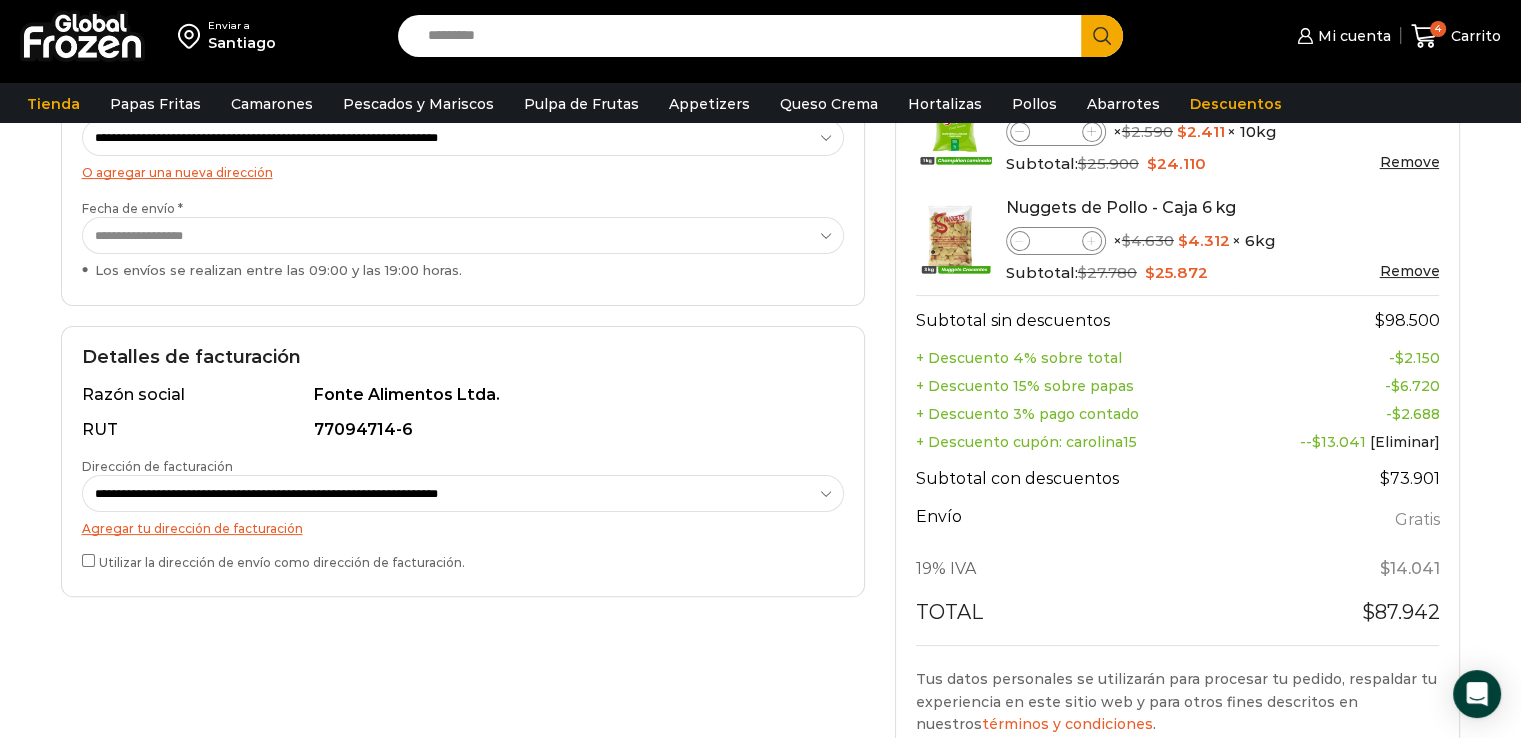 scroll, scrollTop: 361, scrollLeft: 0, axis: vertical 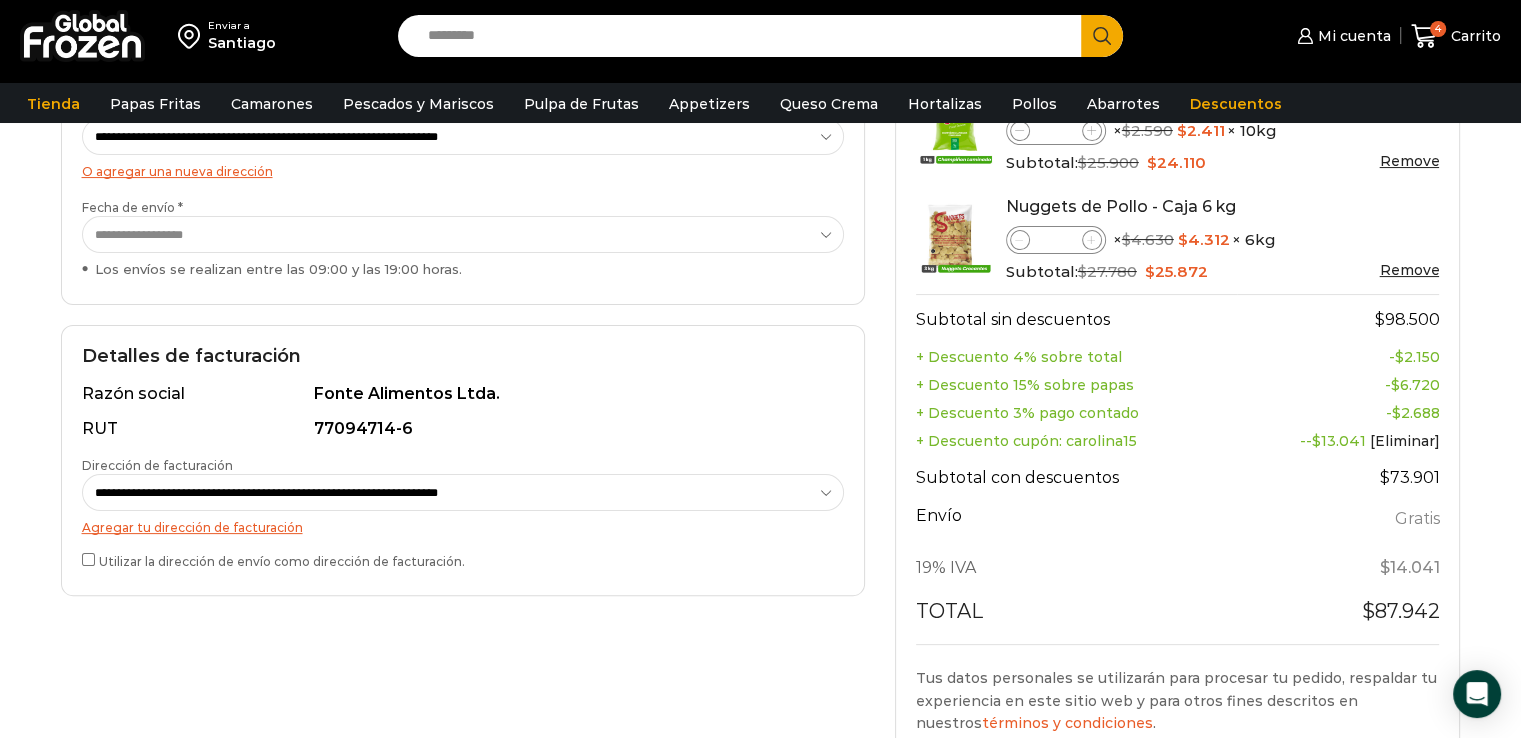 click on "**********" at bounding box center (463, 492) 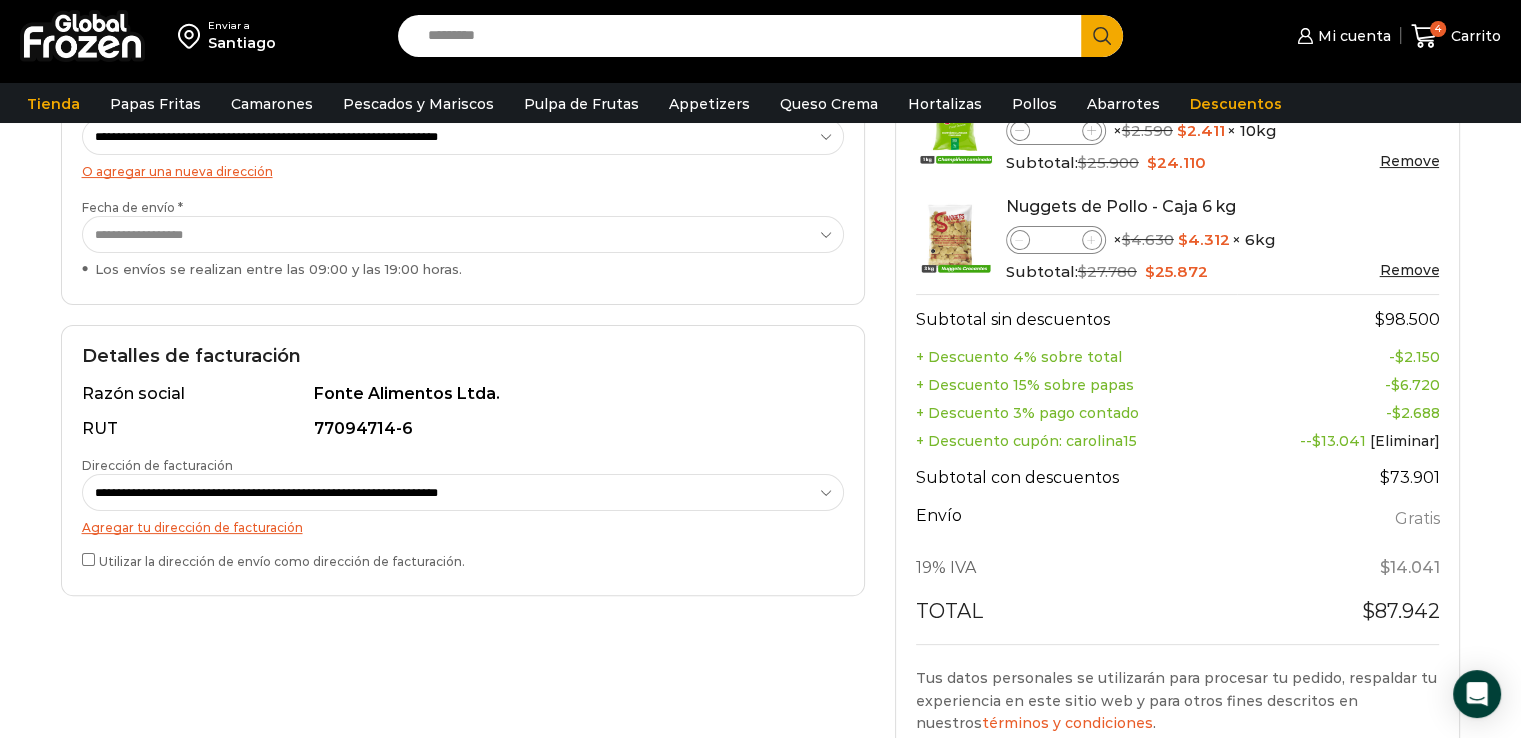 click on "Agregar tu dirección de facturación" at bounding box center [192, 527] 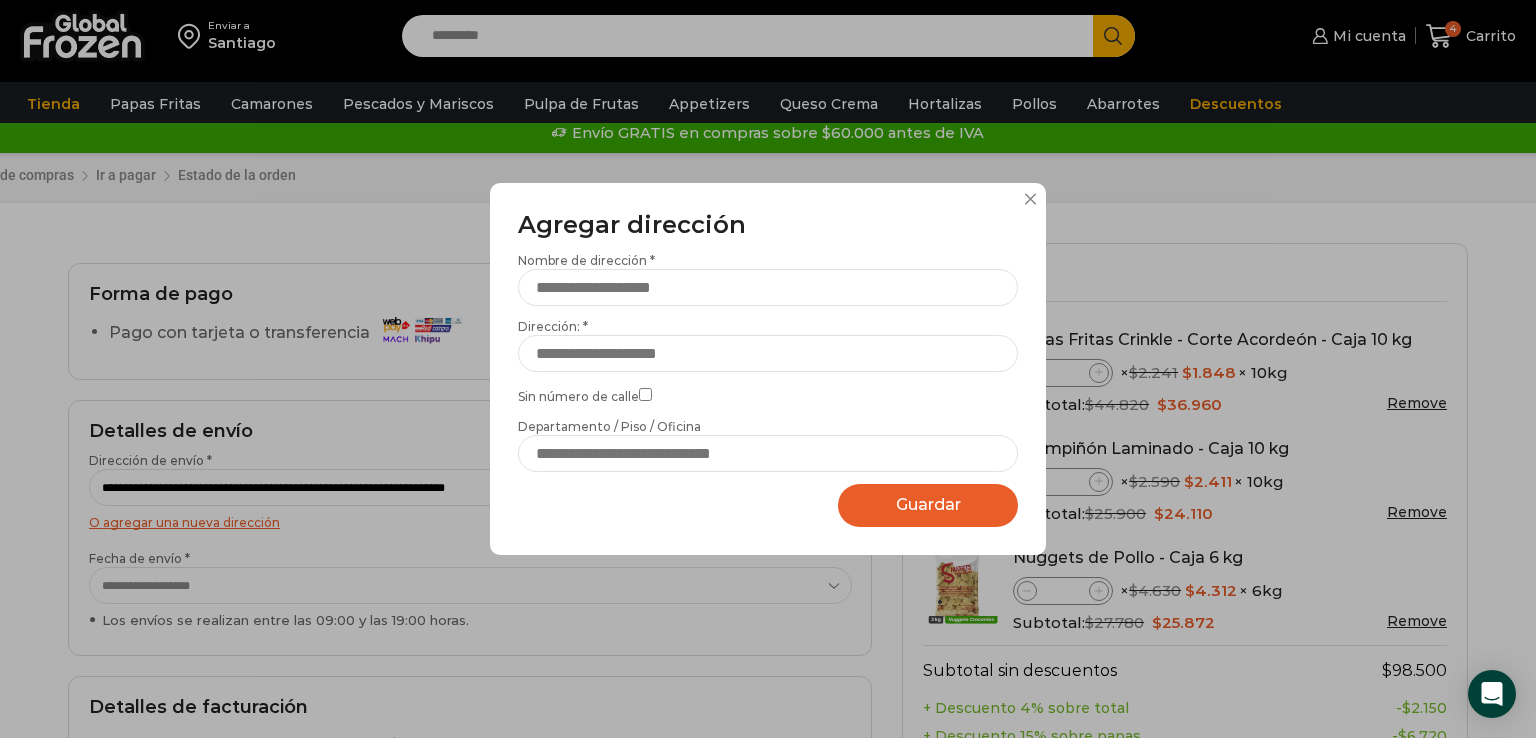 click on "Agregar dirección
Por favor actualice su dirección de envío actual
Nombre de dirección *
Dirección: *
Sin número de calle
Departamento / [GEOGRAPHIC_DATA] / Oficina
Marcar como dirección predeterminada
Esta es la dirección de facturación
Street
U_DCO
ZipCode
City
County
Country
Guardar Guardando..." at bounding box center [768, 369] 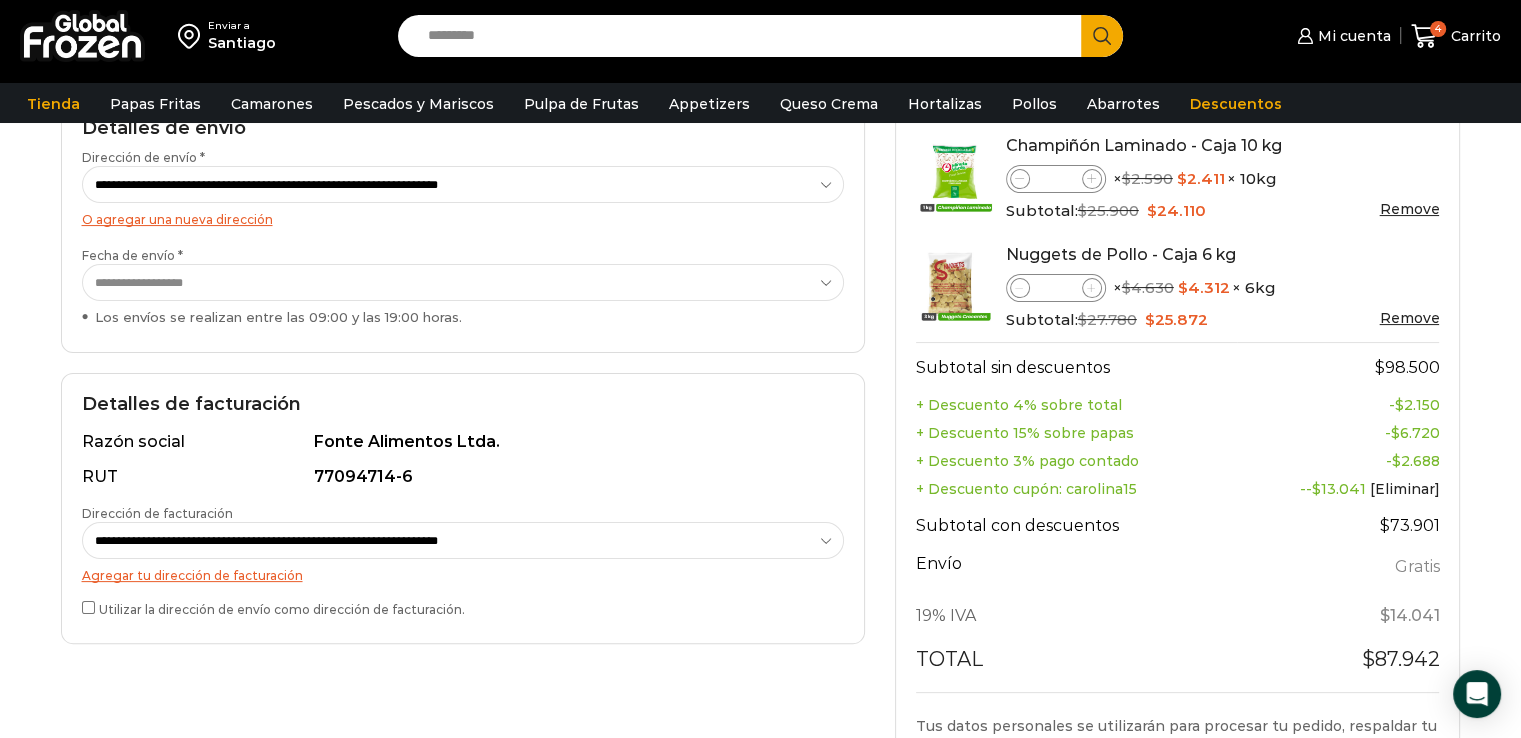 scroll, scrollTop: 330, scrollLeft: 0, axis: vertical 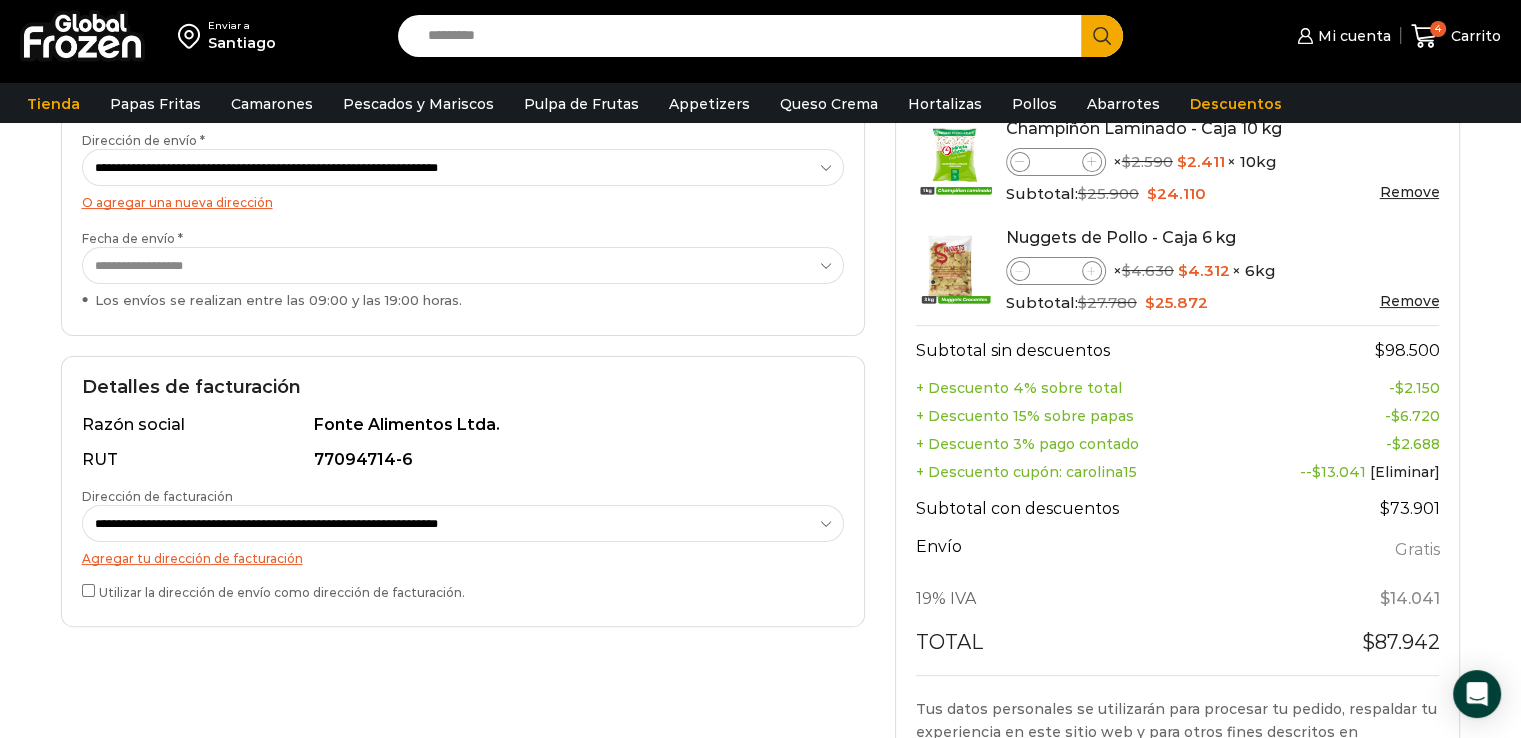click on "**********" at bounding box center [463, 265] 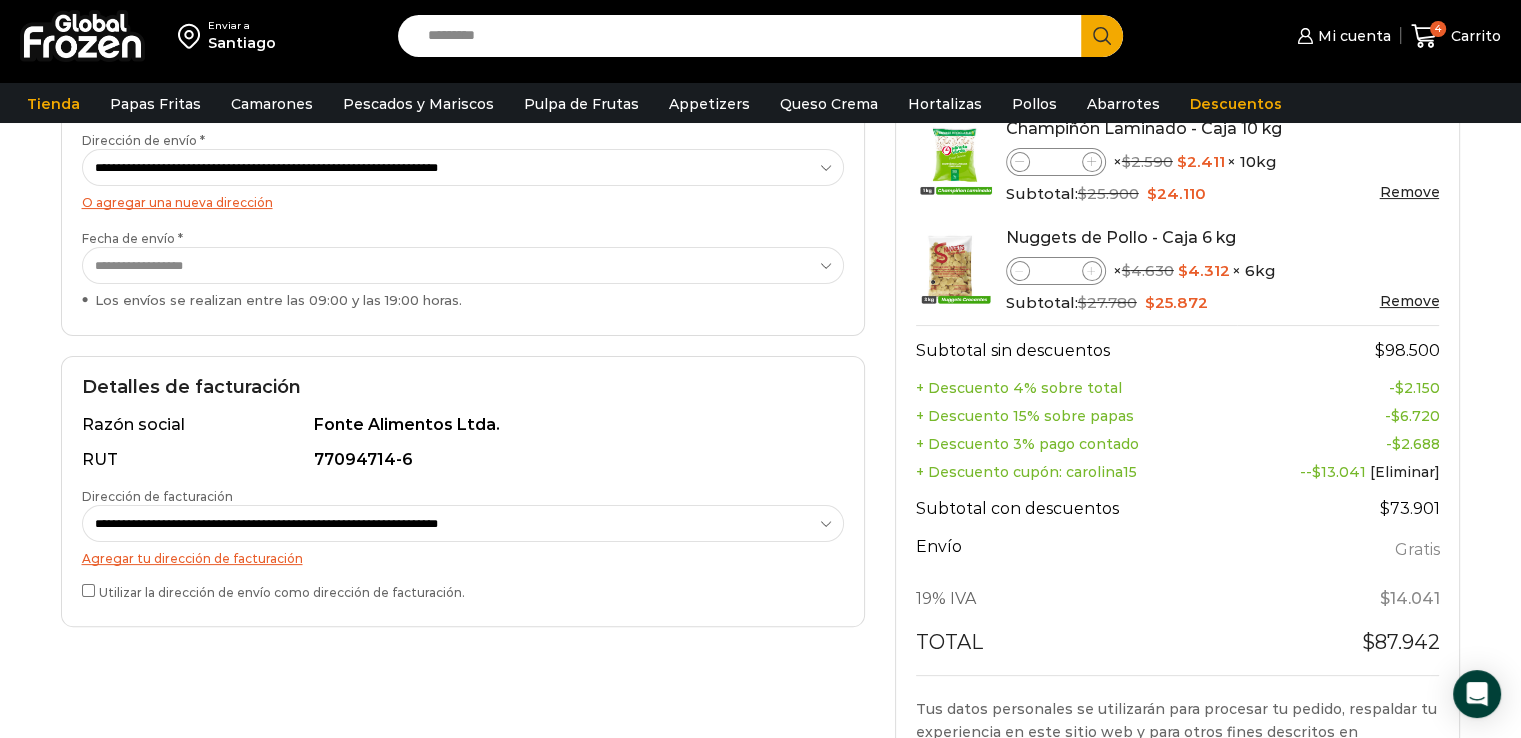 click on "Agregar tu dirección de facturación" at bounding box center [192, 558] 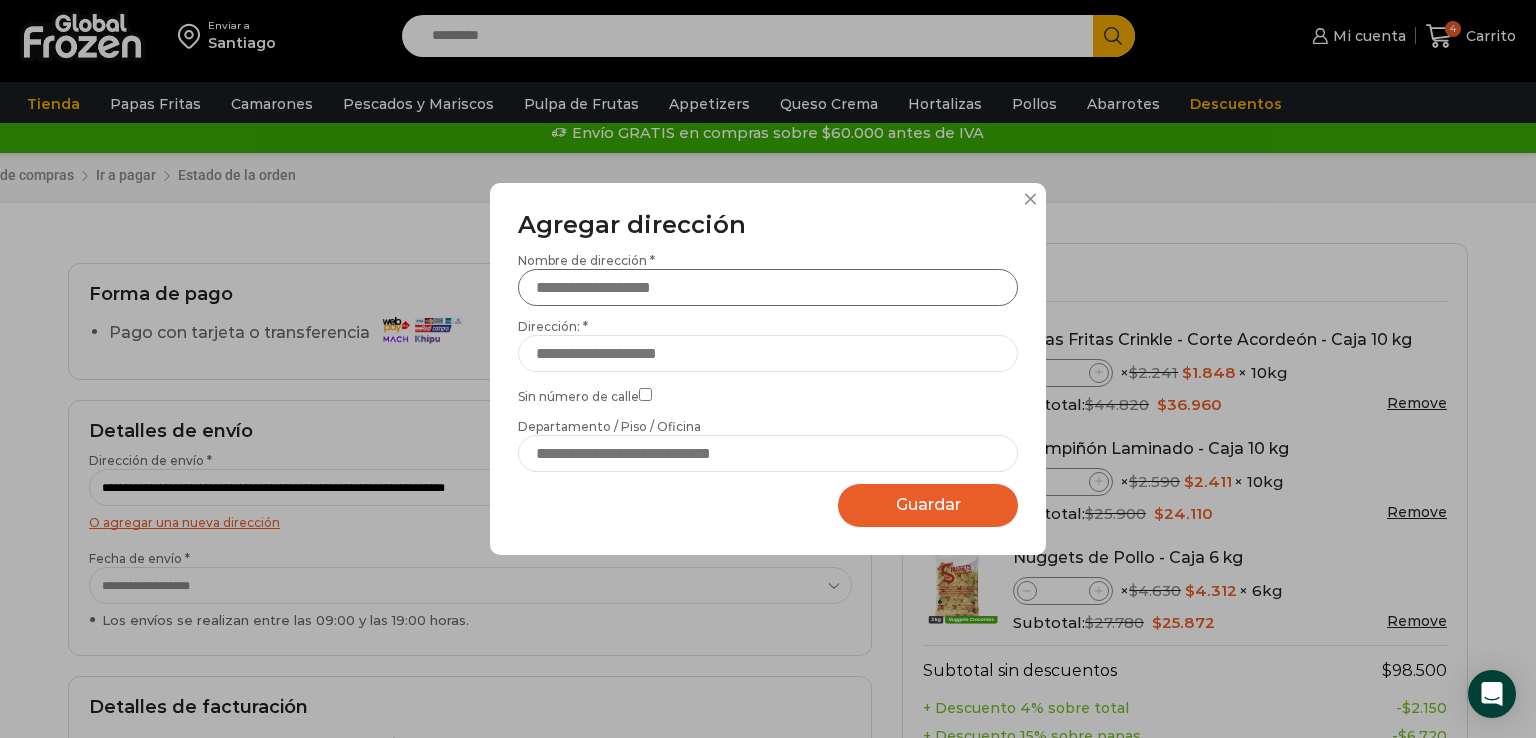 click on "Nombre de dirección *" at bounding box center (768, 287) 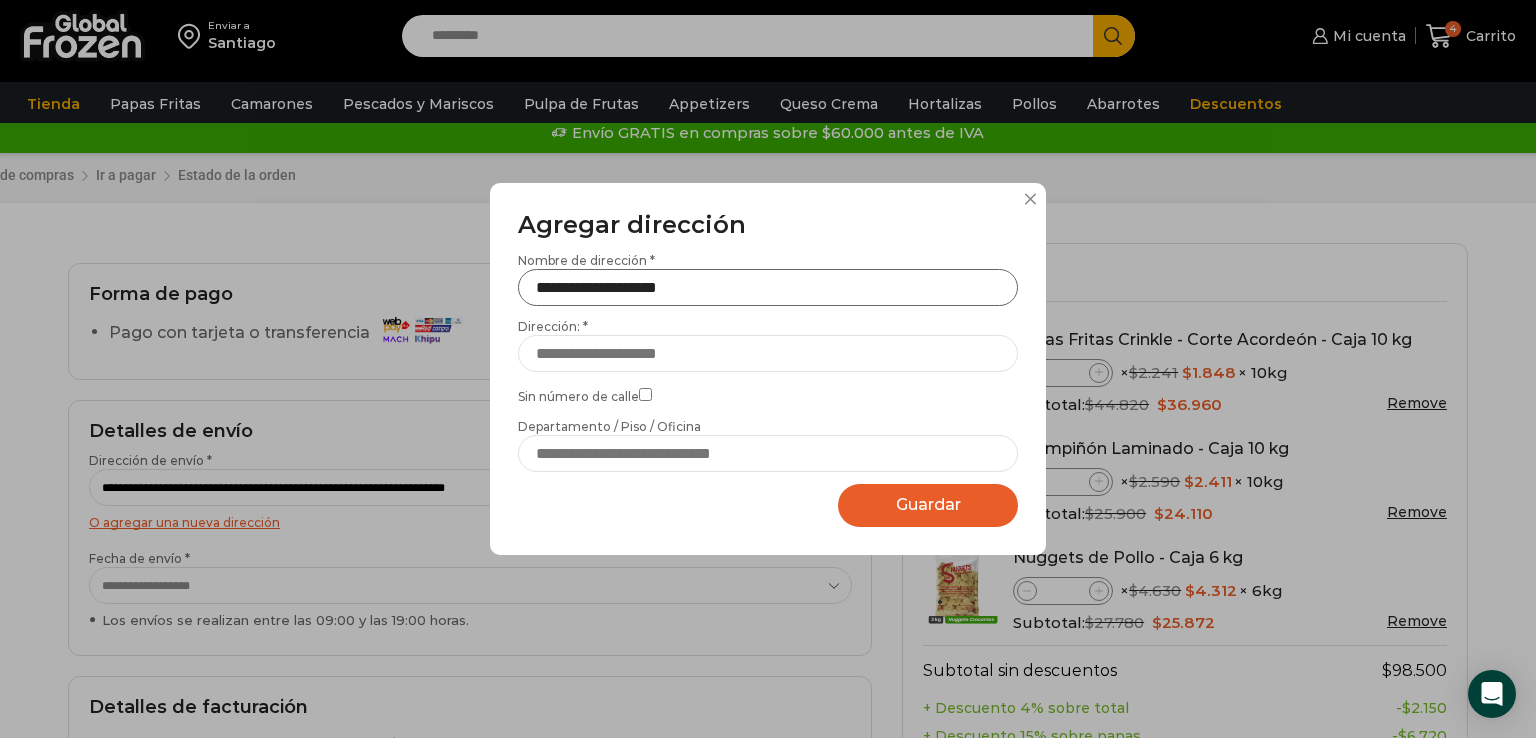 type on "**********" 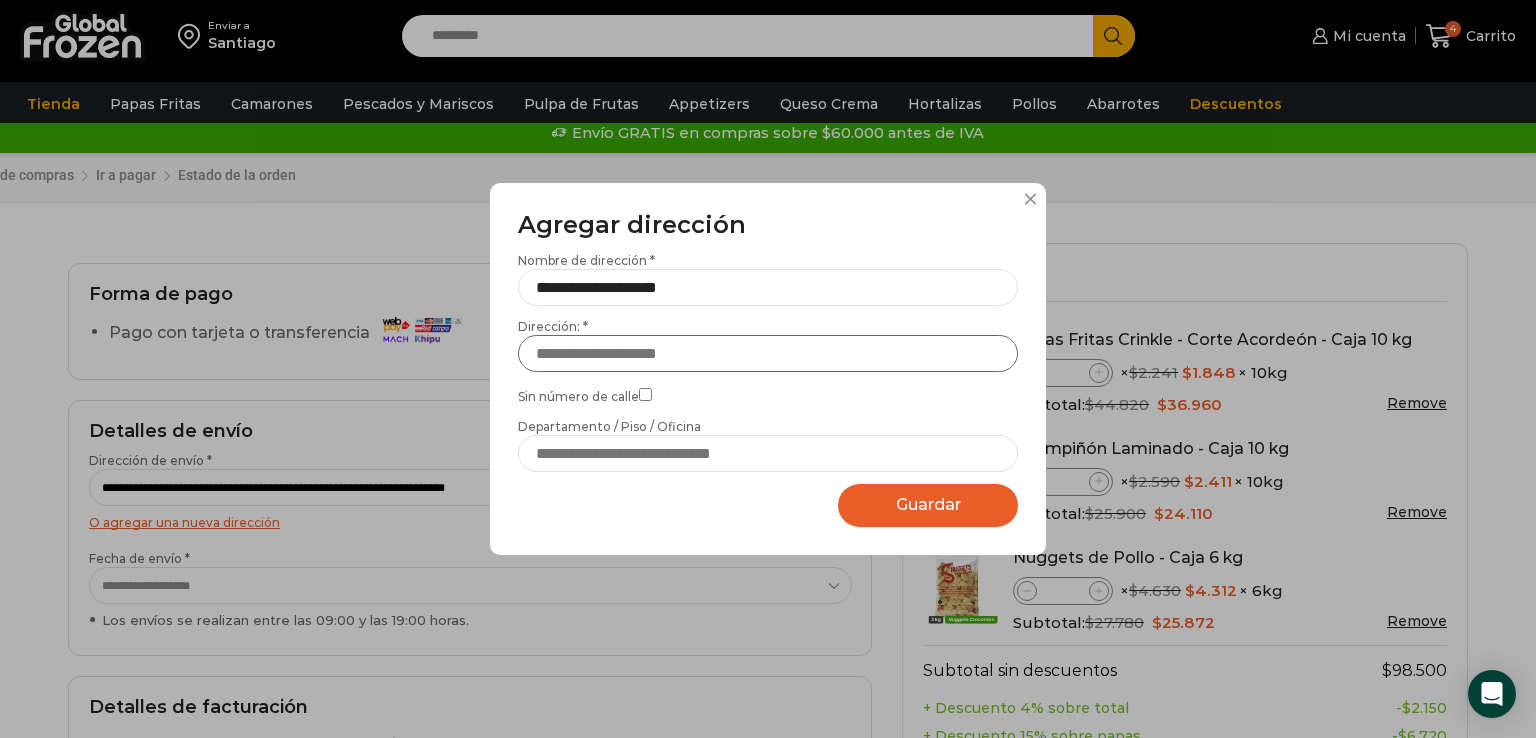click on "Dirección: *" at bounding box center (768, 353) 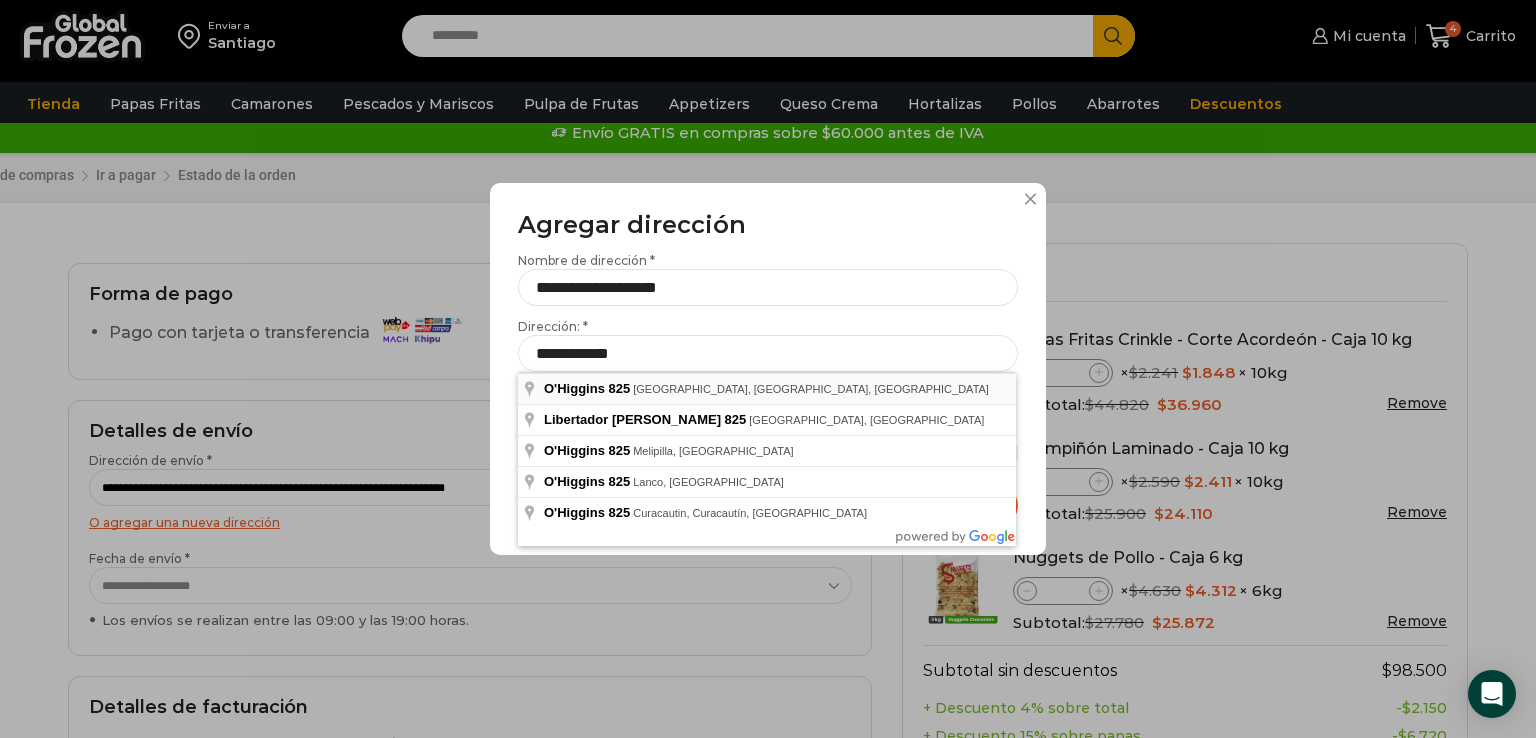 type on "**********" 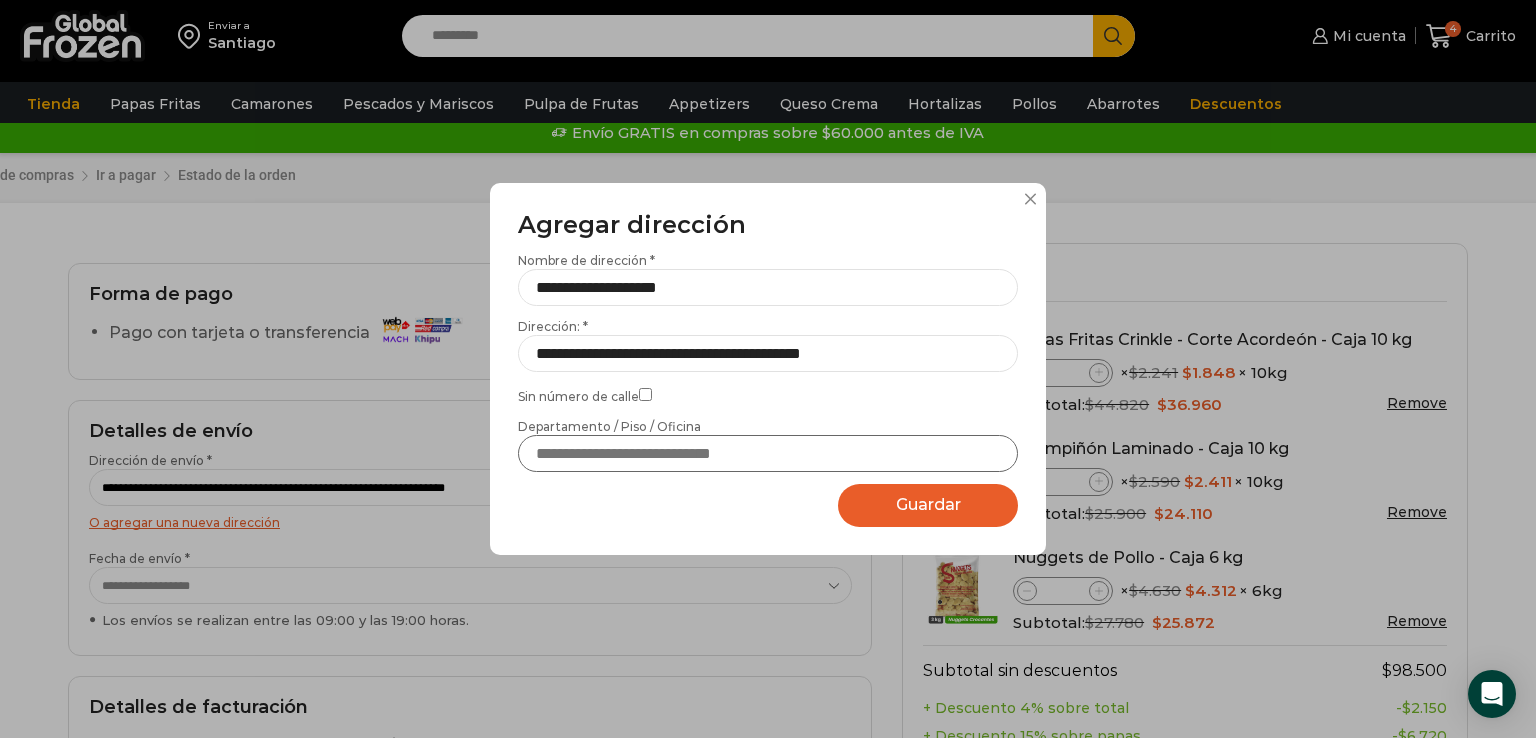 click on "Departamento / Piso / Oficina" at bounding box center (768, 453) 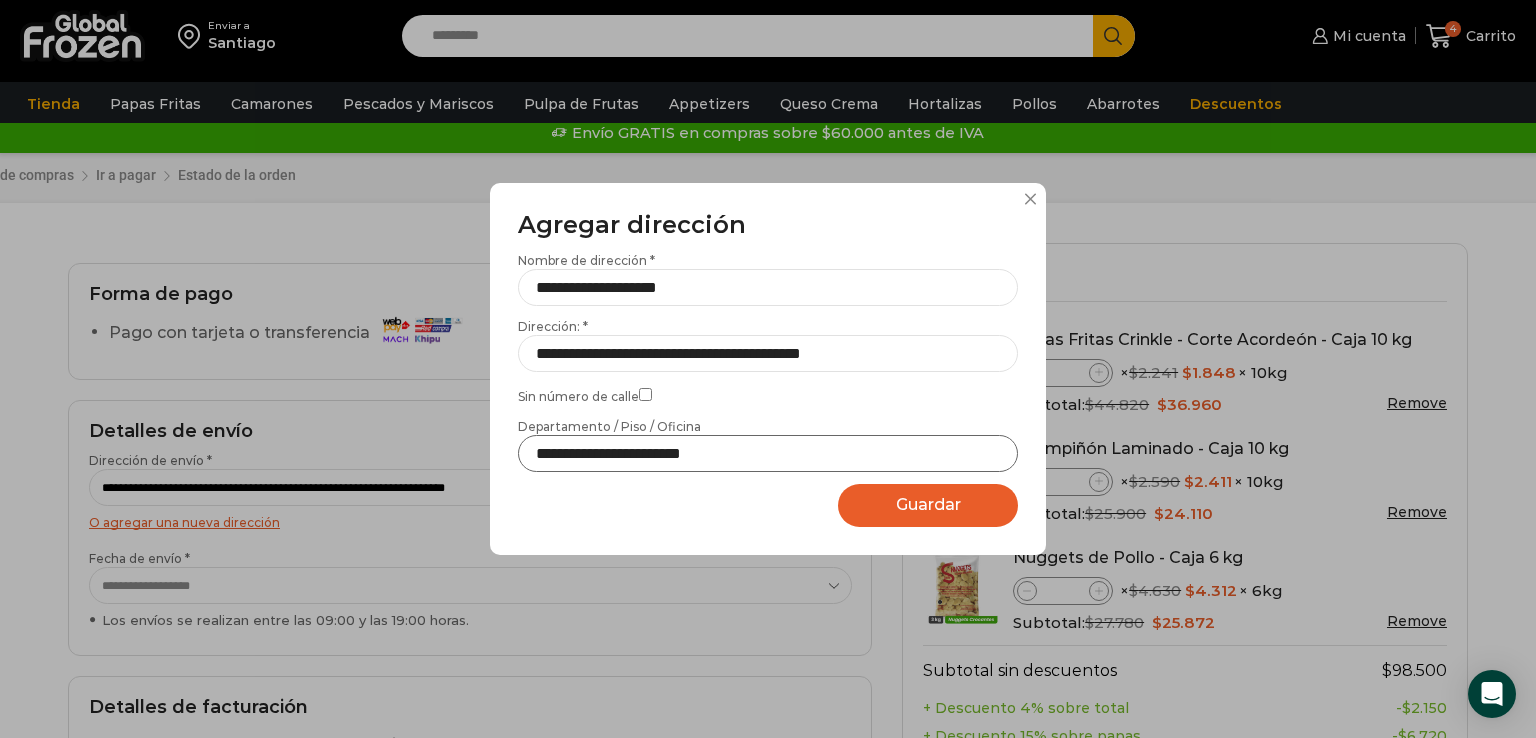 type on "**********" 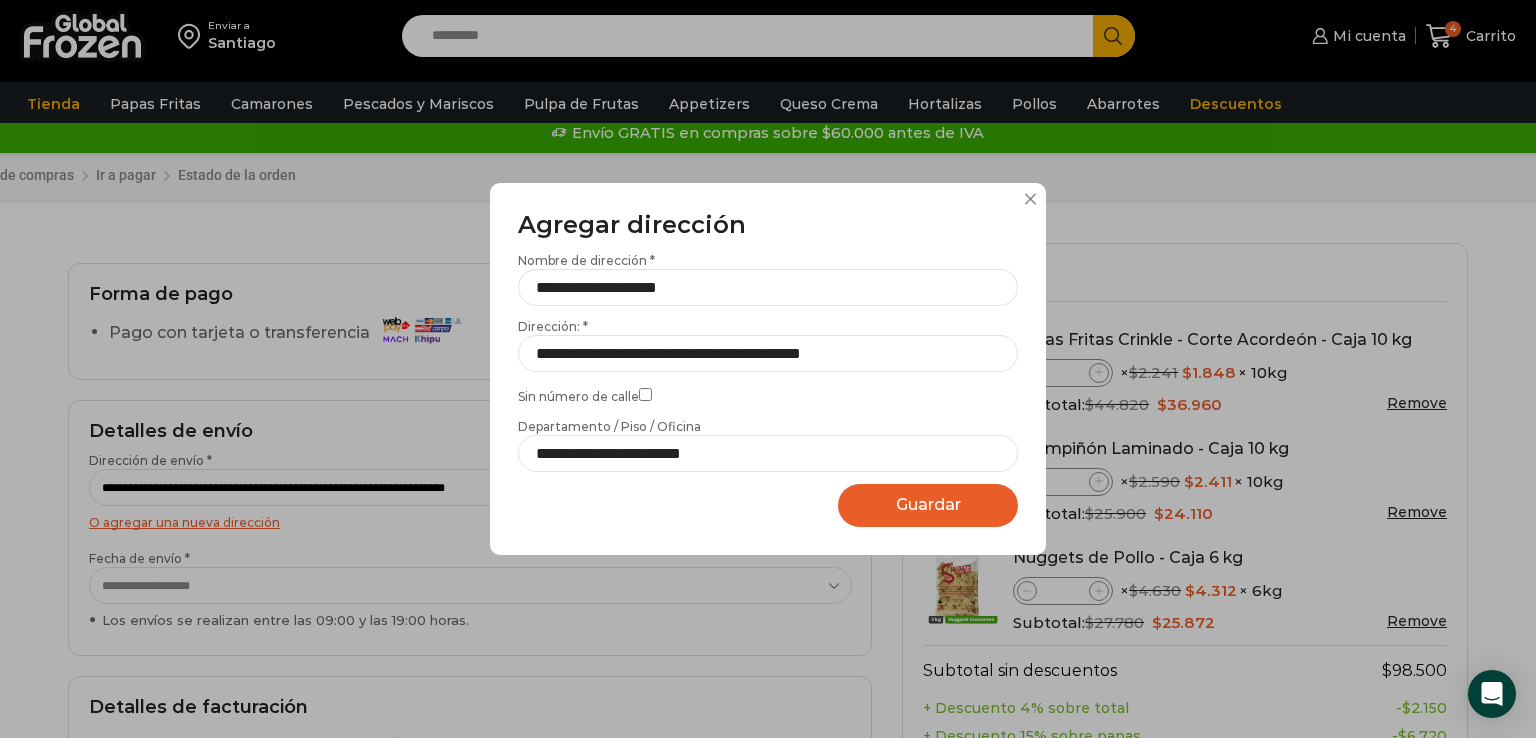 click on "Guardar Guardando..." at bounding box center [928, 505] 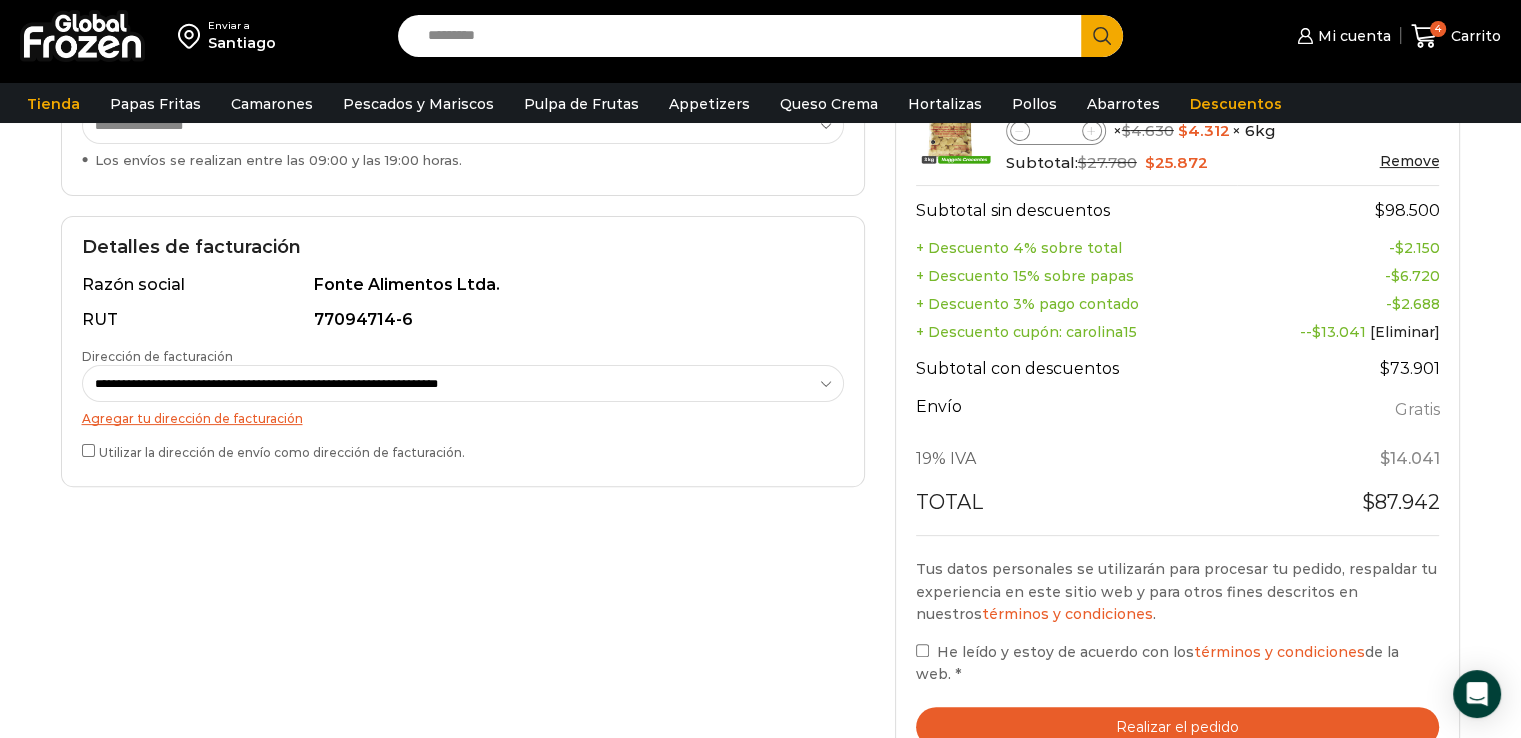 scroll, scrollTop: 573, scrollLeft: 0, axis: vertical 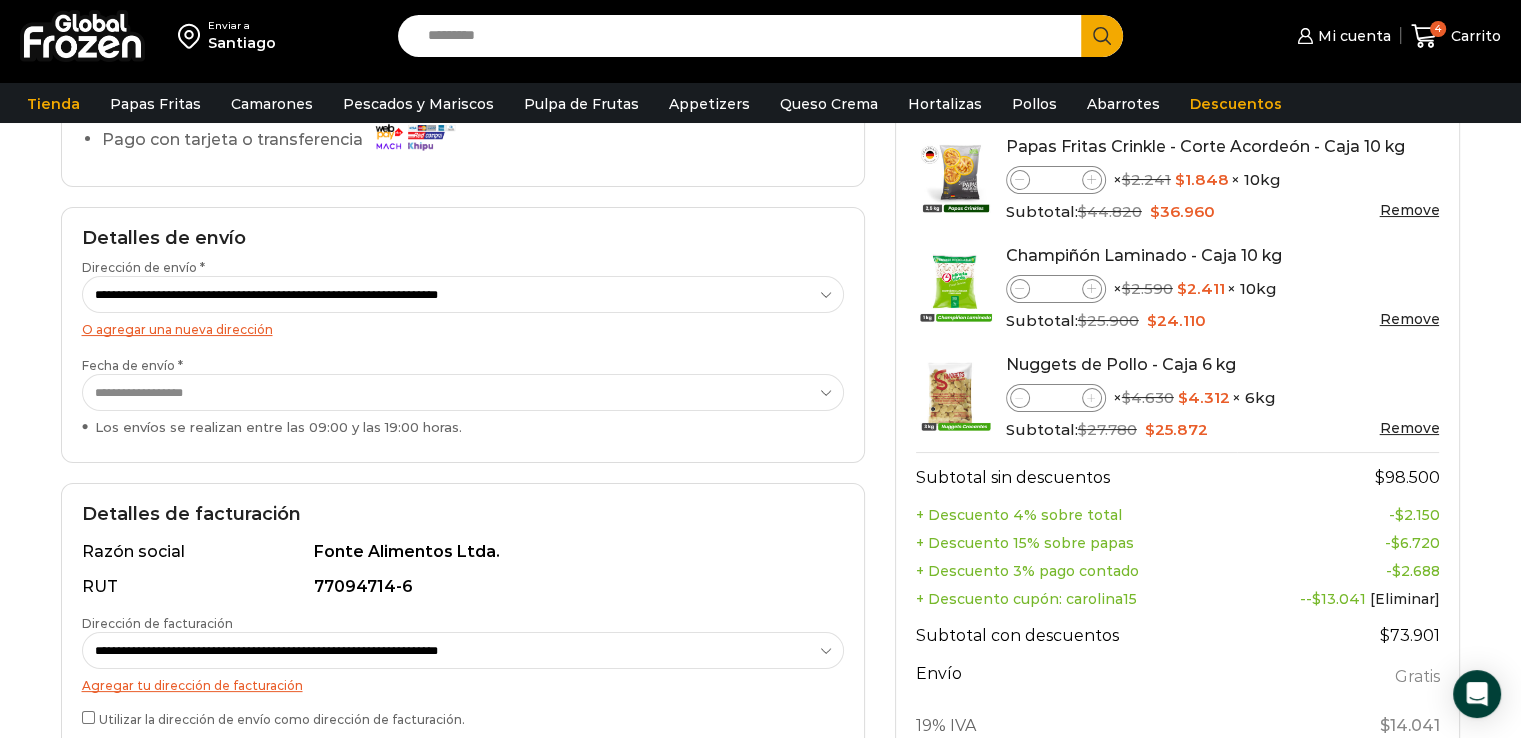 click on "**********" at bounding box center (463, 392) 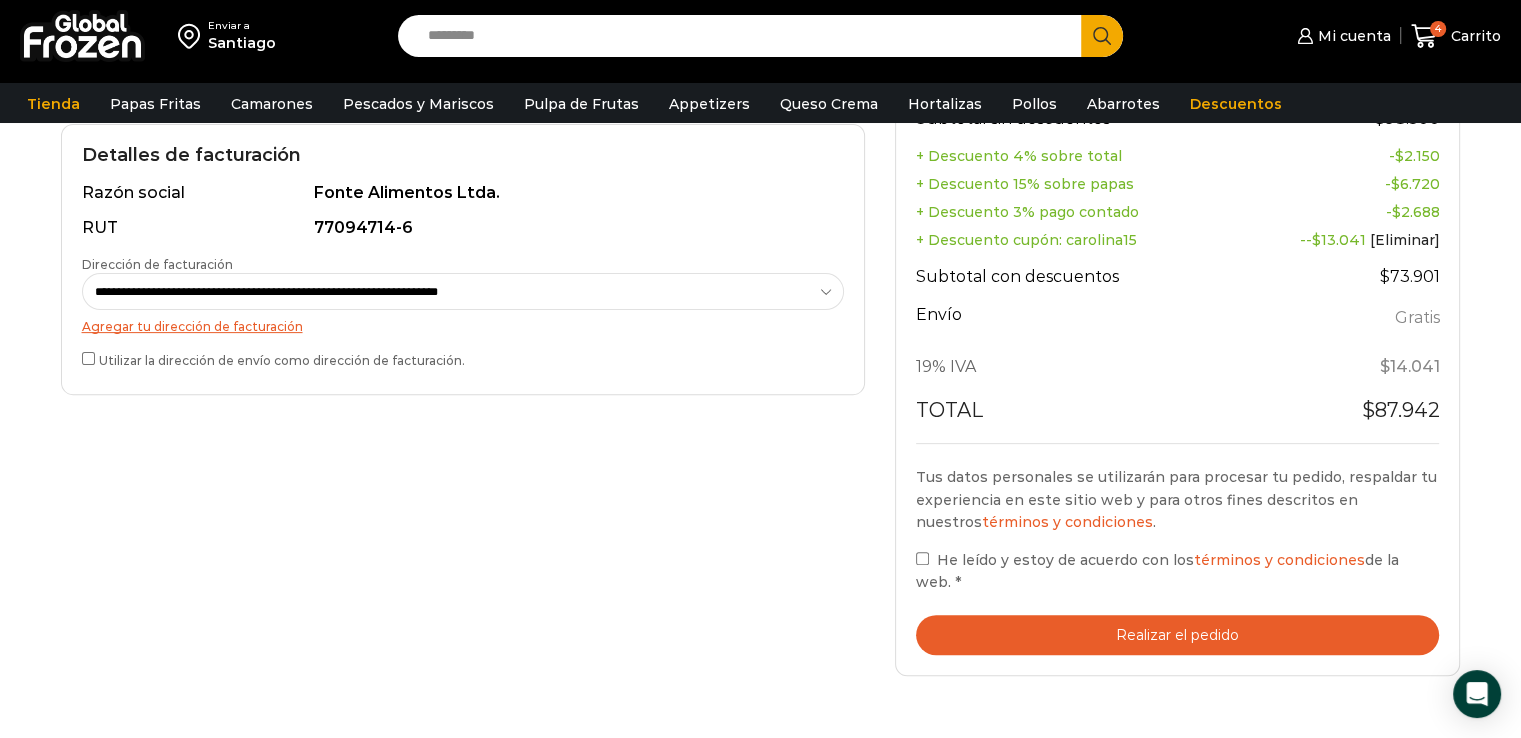 scroll, scrollTop: 628, scrollLeft: 0, axis: vertical 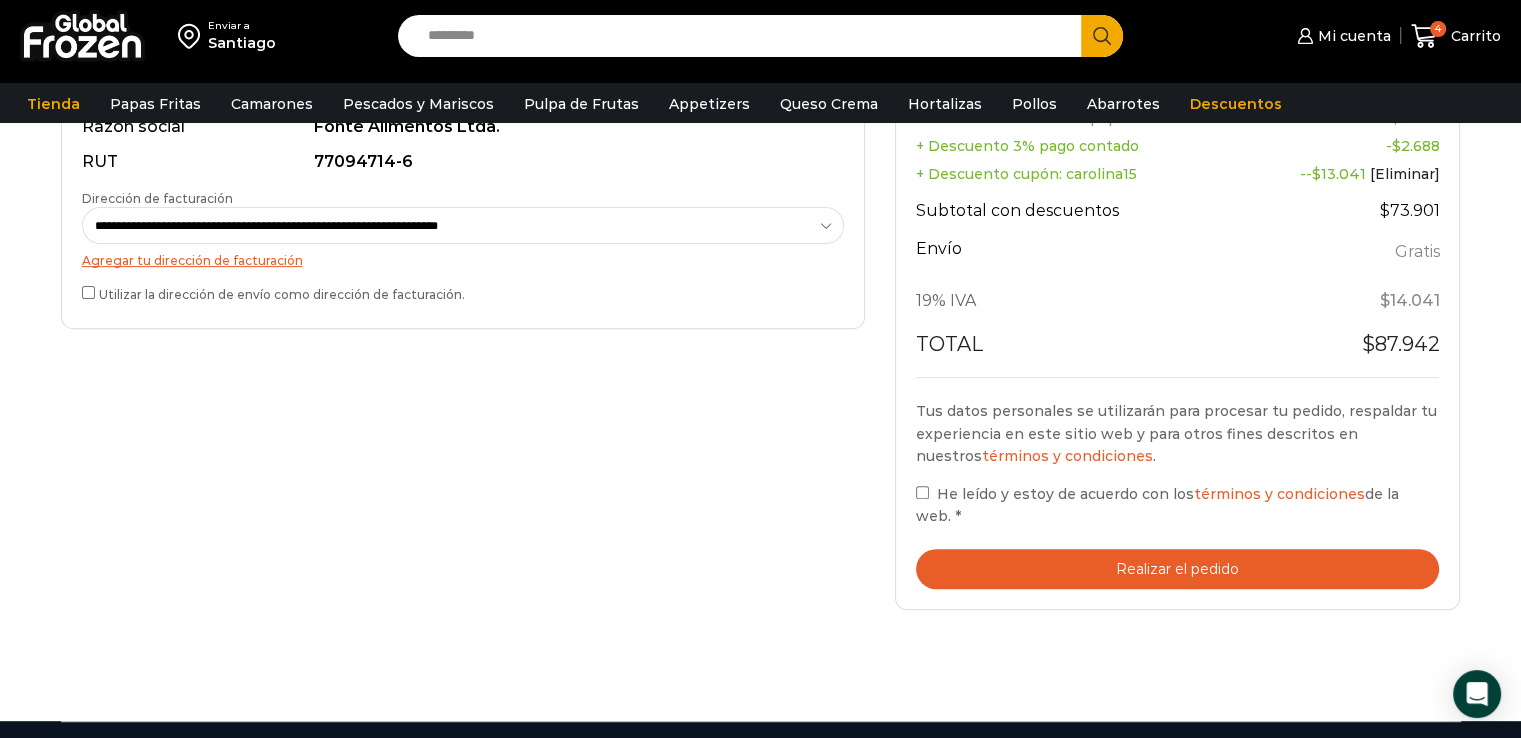 click on "Realizar el pedido" at bounding box center (1178, 569) 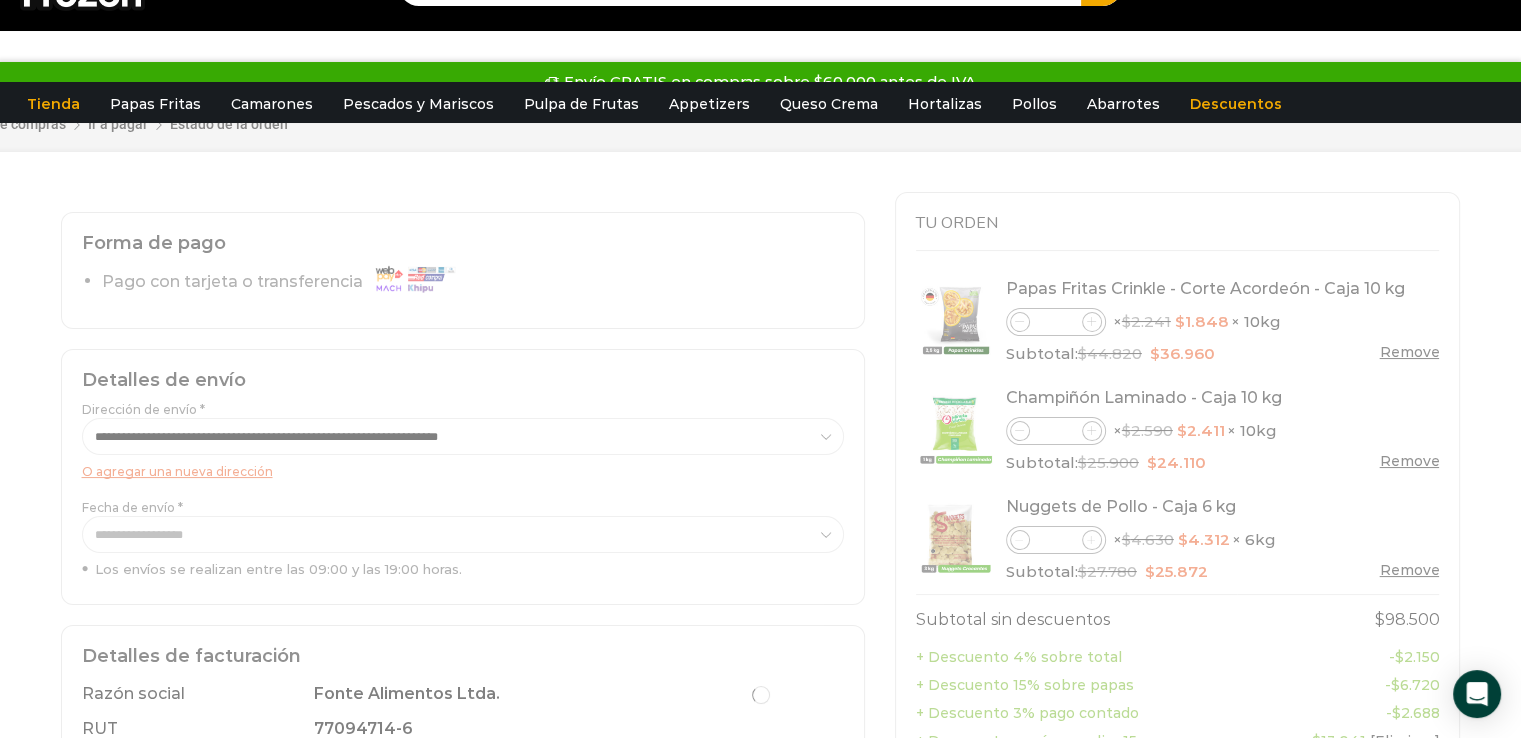scroll, scrollTop: 0, scrollLeft: 0, axis: both 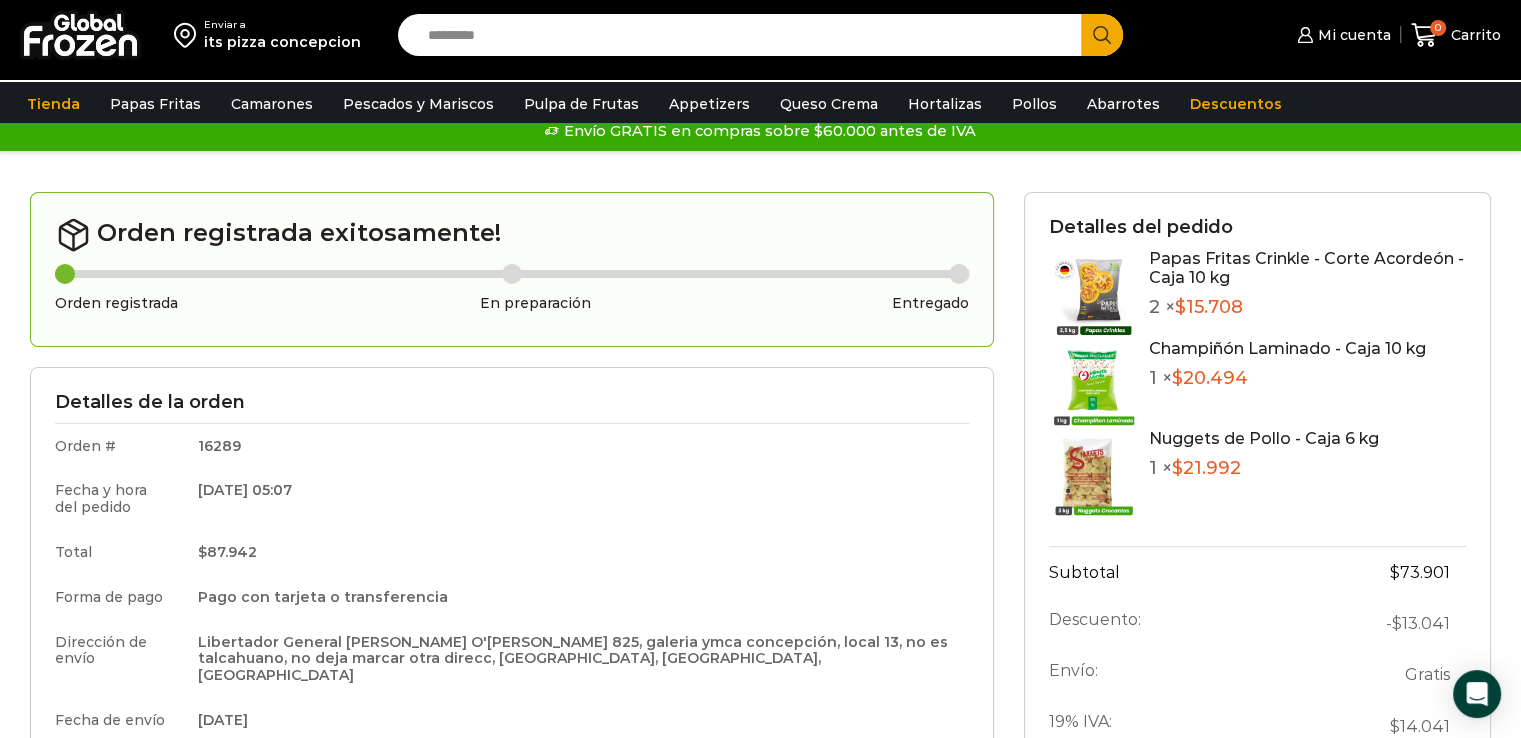 click on "its pizza concepcion" at bounding box center [282, 42] 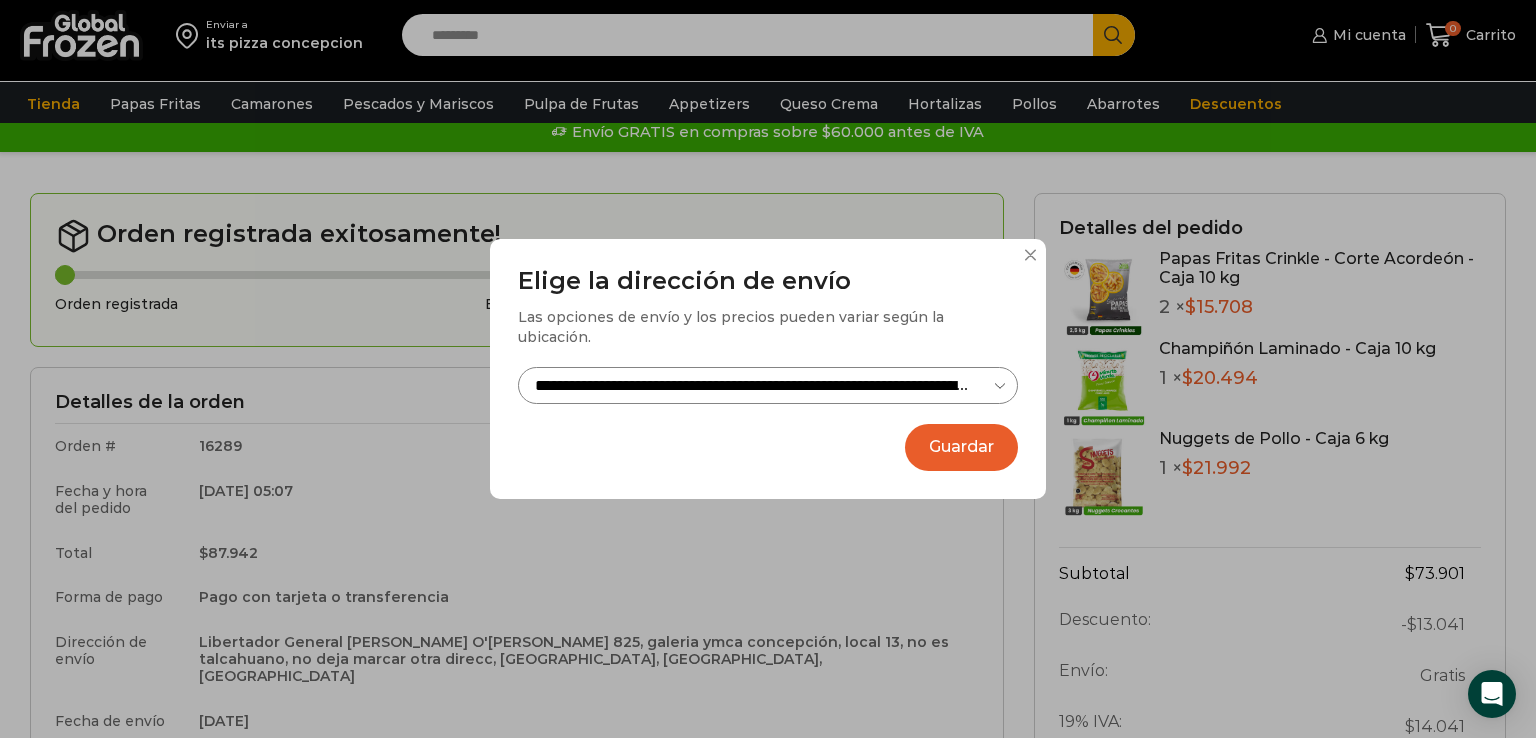 click on "**********" at bounding box center [768, 369] 